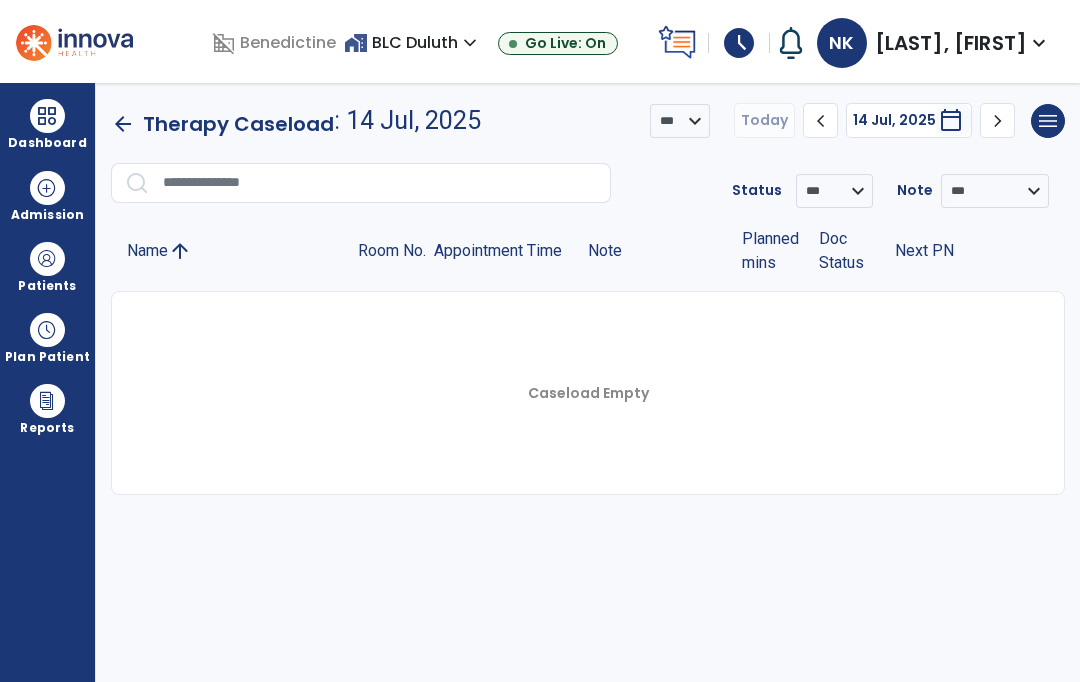 scroll, scrollTop: 0, scrollLeft: 0, axis: both 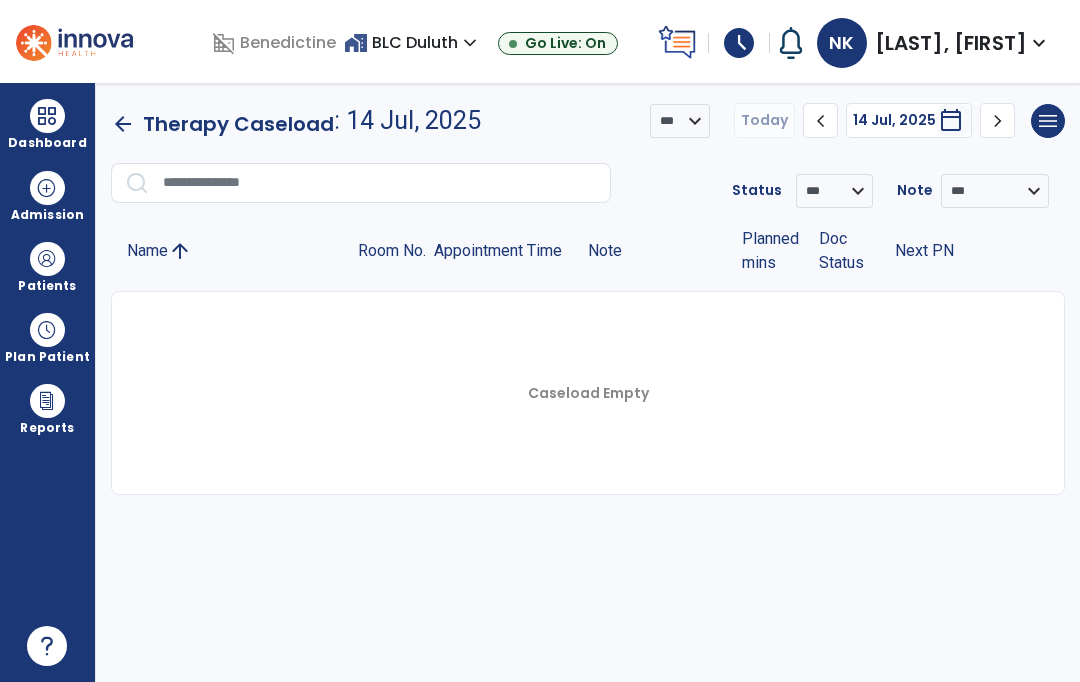 click on "expand_more" at bounding box center (1039, 43) 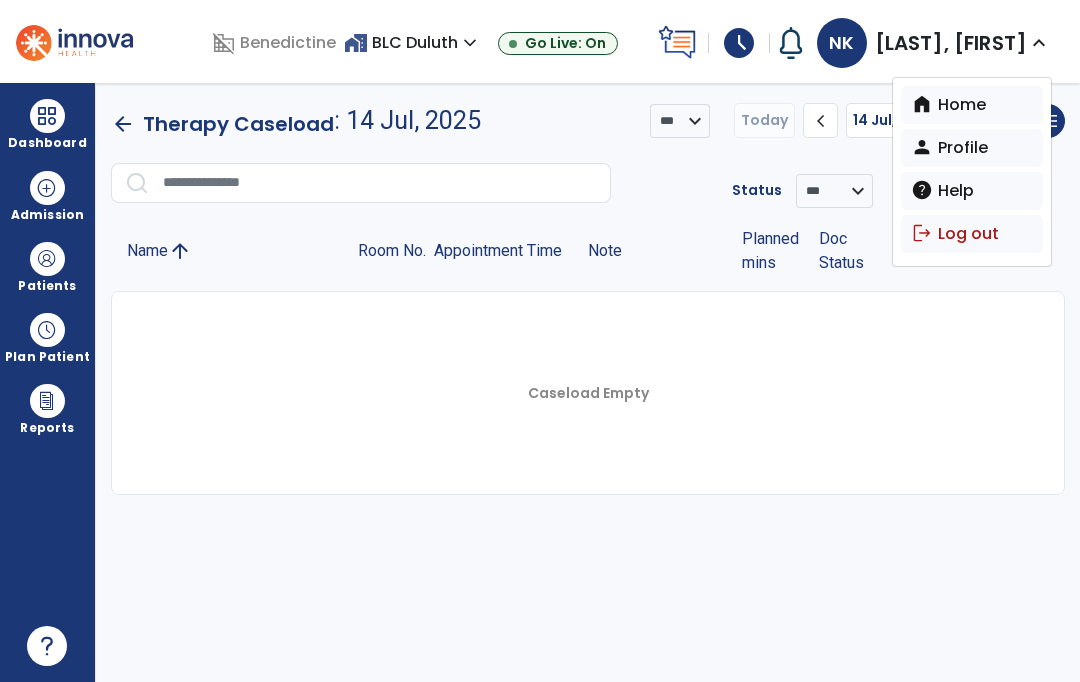 click on "logout   Log out" at bounding box center (972, 234) 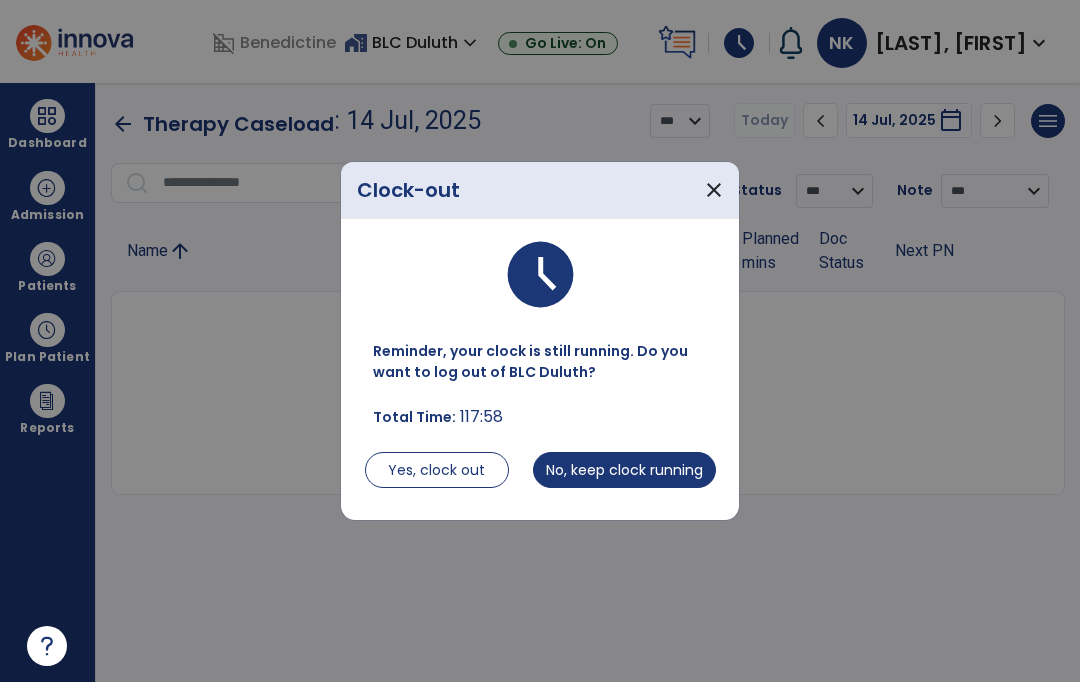 click on "No, keep clock running" at bounding box center [624, 470] 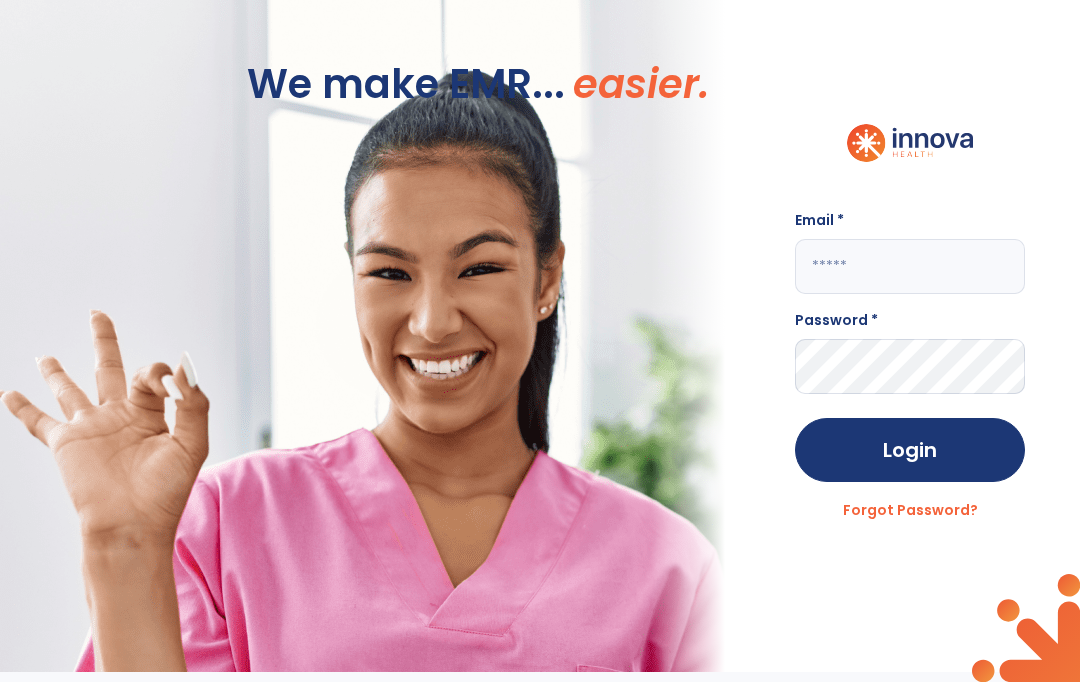 click 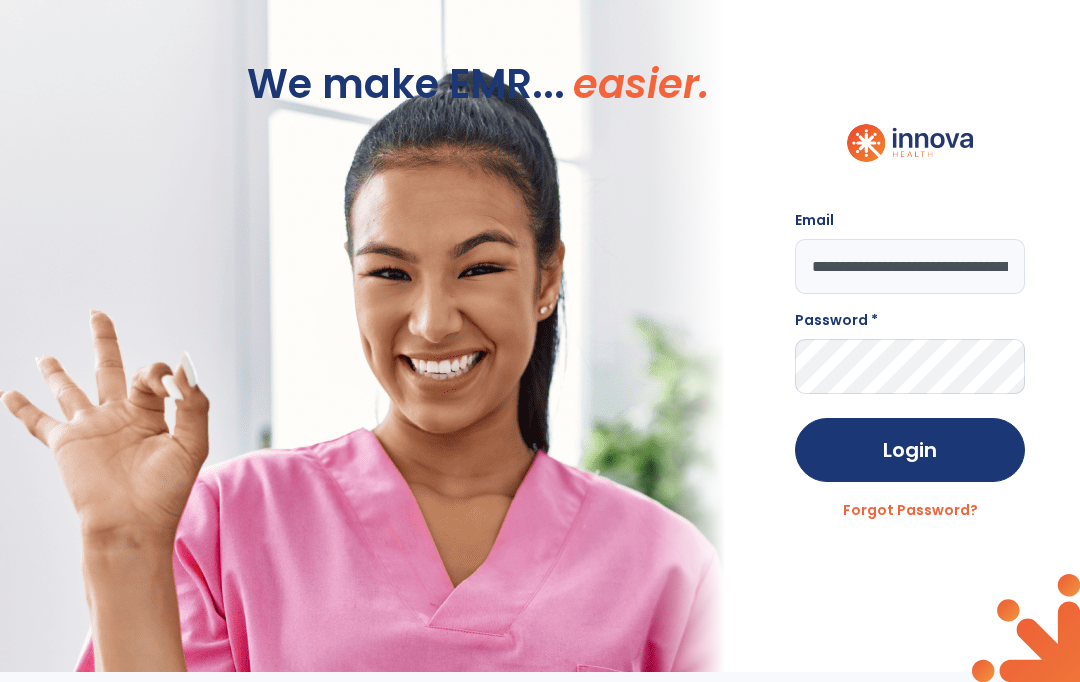 type on "**********" 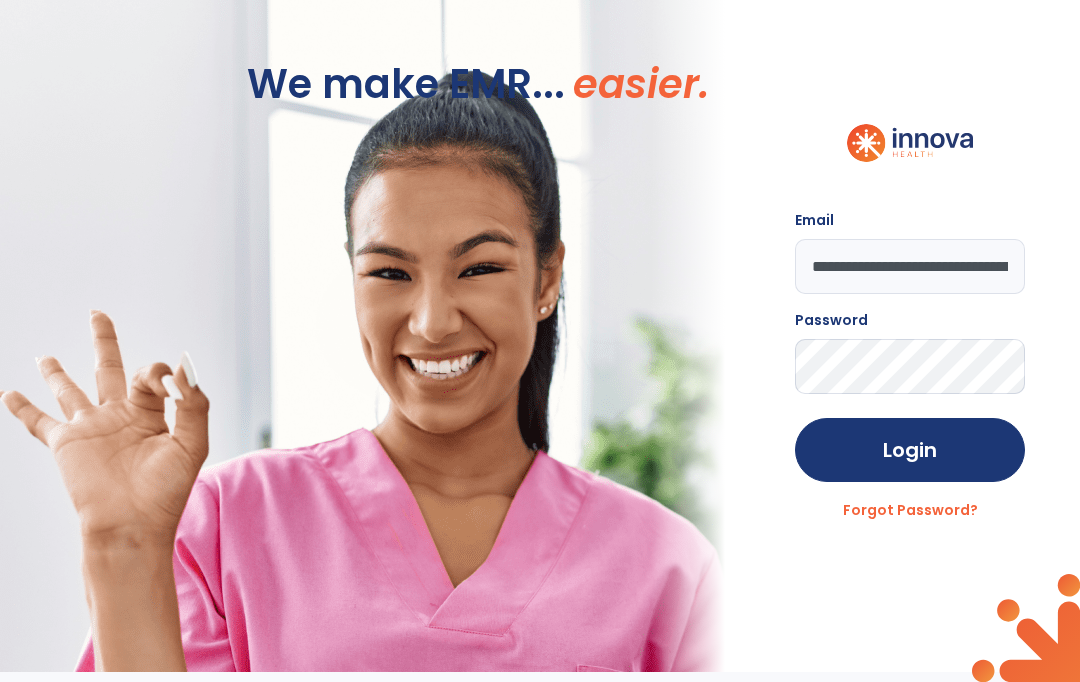 click on "Login" 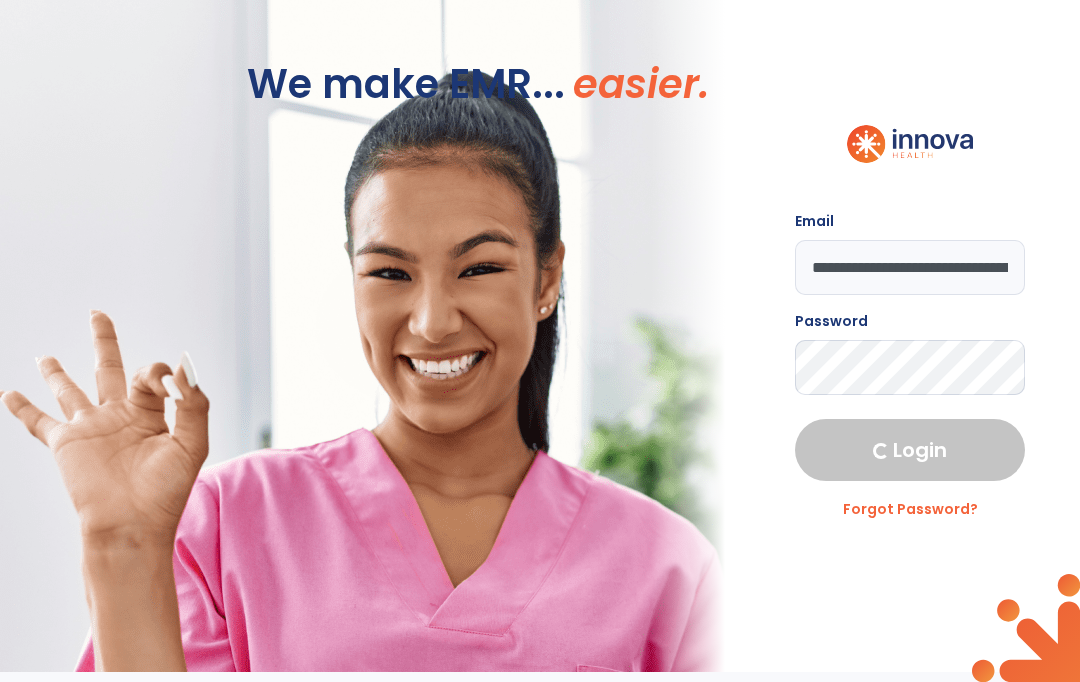 select on "****" 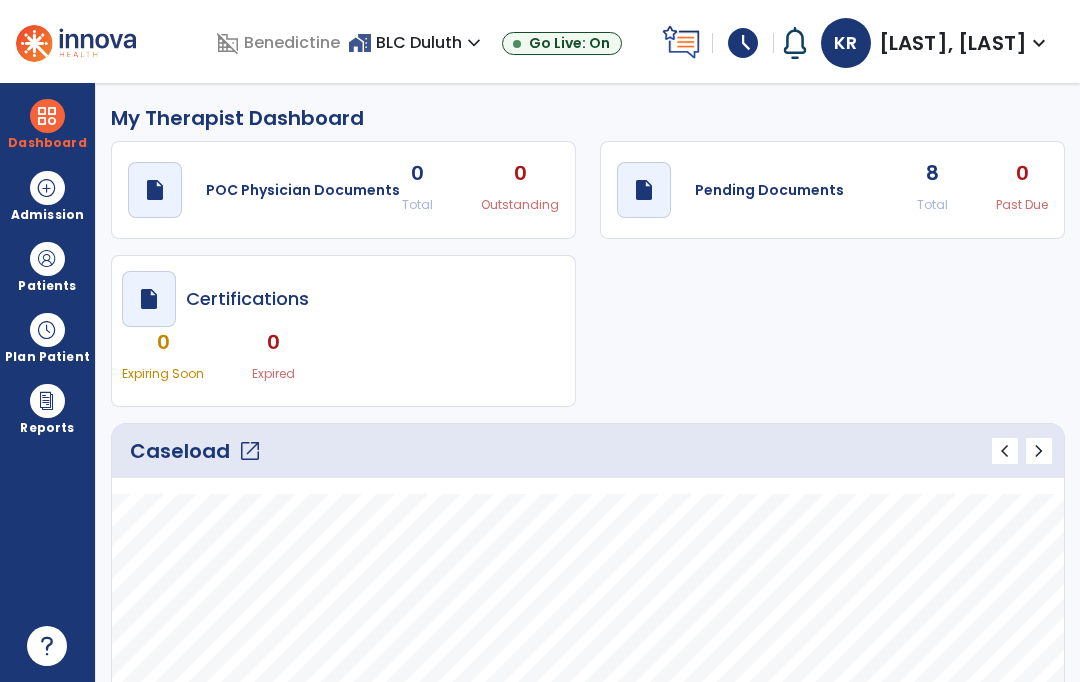 click on "Caseload   open_in_new" 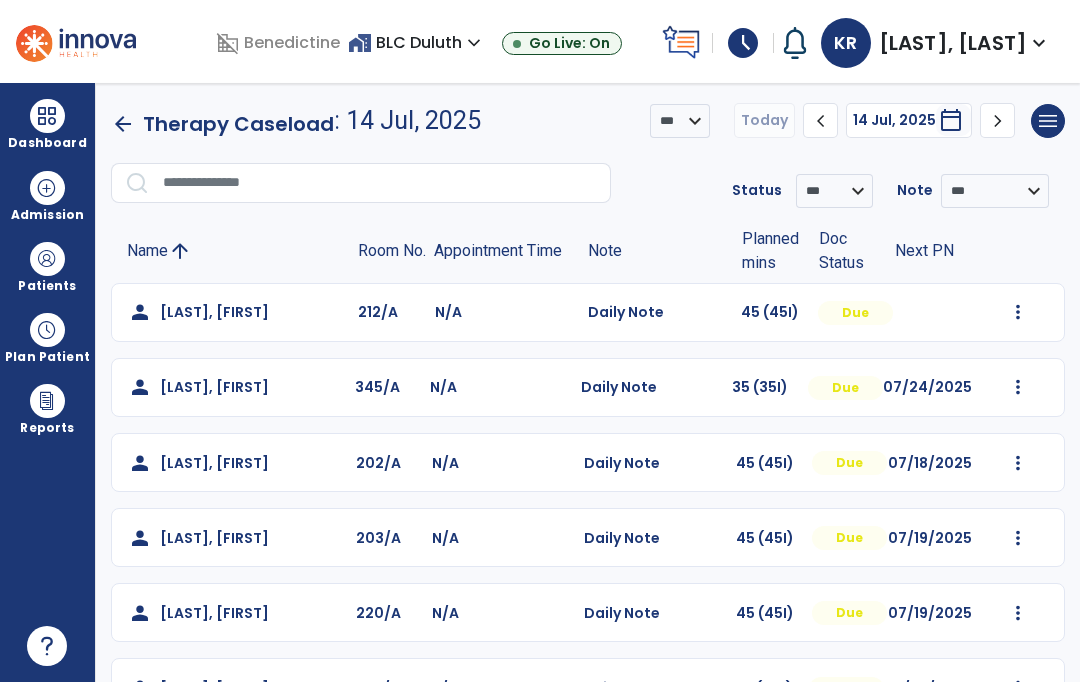 click on "Mark Visit As Complete   Reset Note   Open Document   G + C Mins" 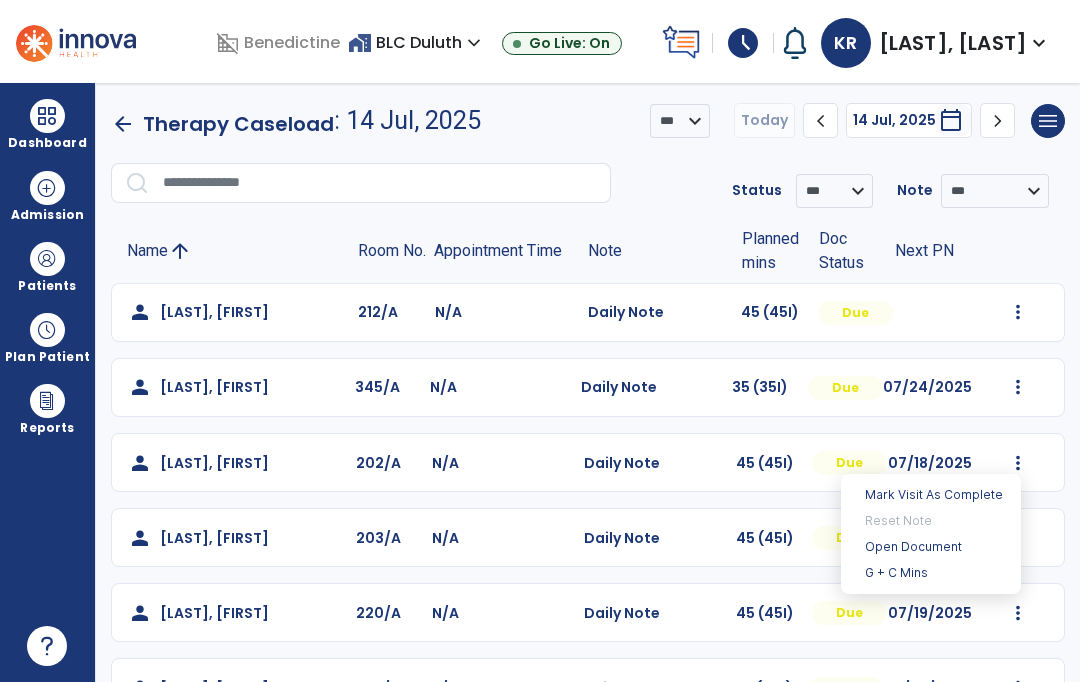 click on "Open Document" at bounding box center (931, 547) 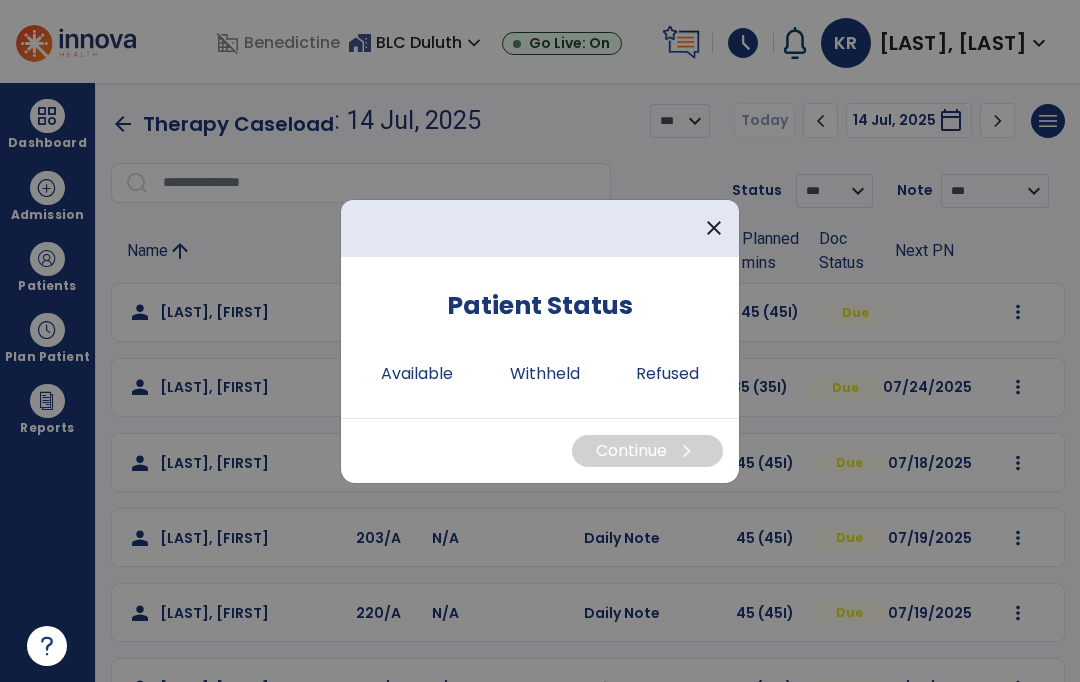 click on "Available" at bounding box center (417, 374) 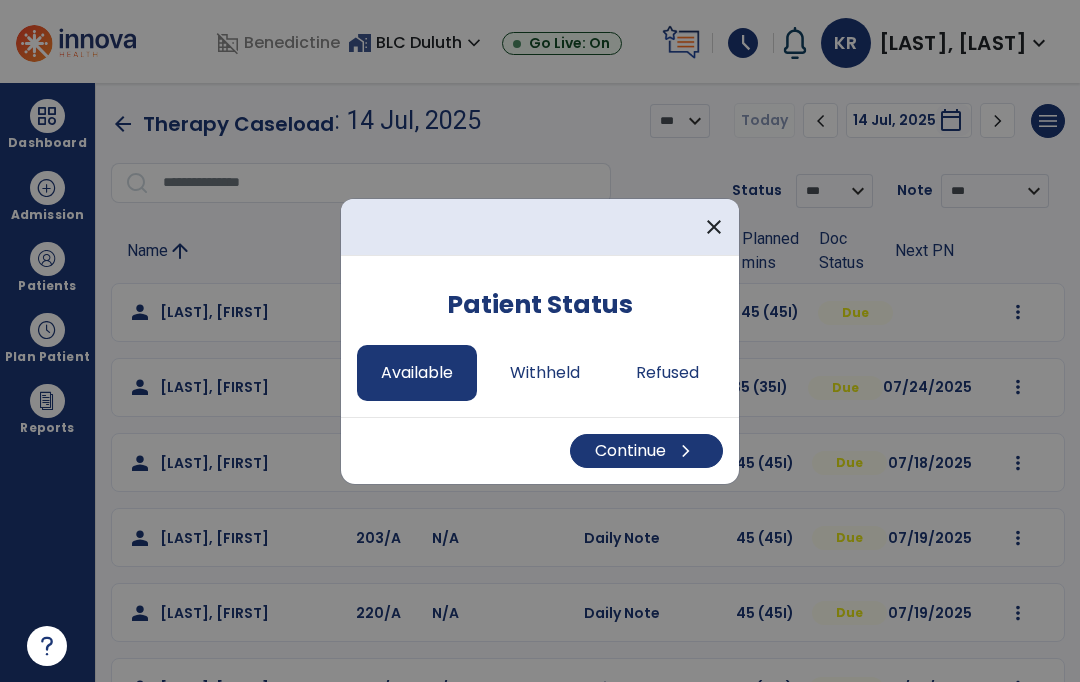 click on "Continue   chevron_right" at bounding box center [646, 451] 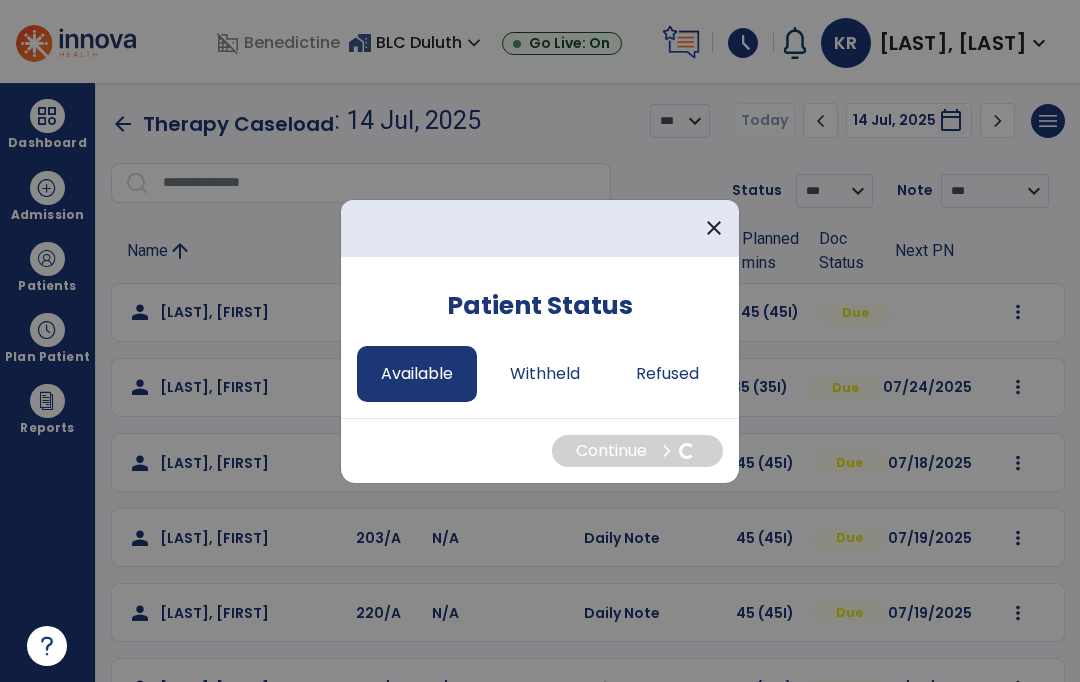 select on "*" 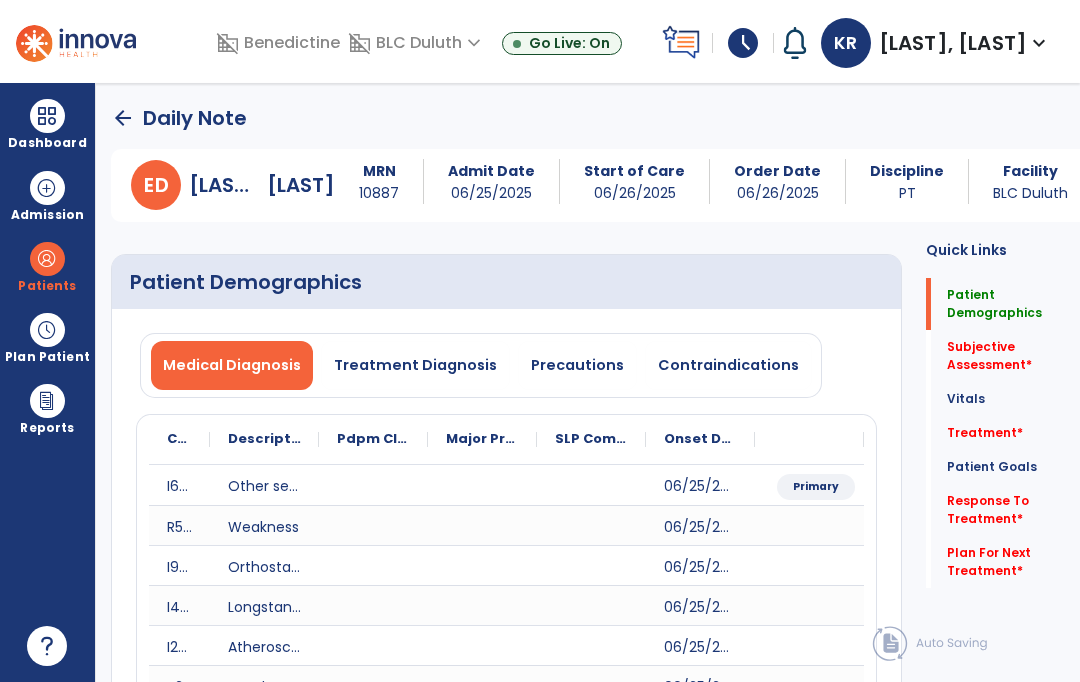 click on "Precautions" at bounding box center [577, 365] 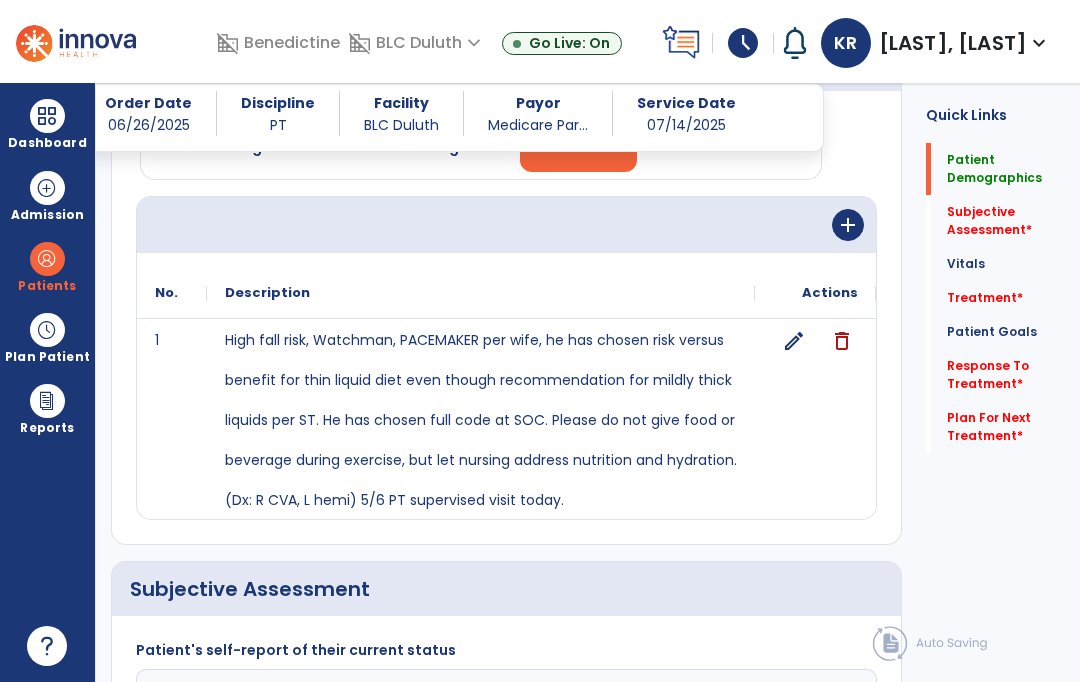 scroll, scrollTop: 201, scrollLeft: 0, axis: vertical 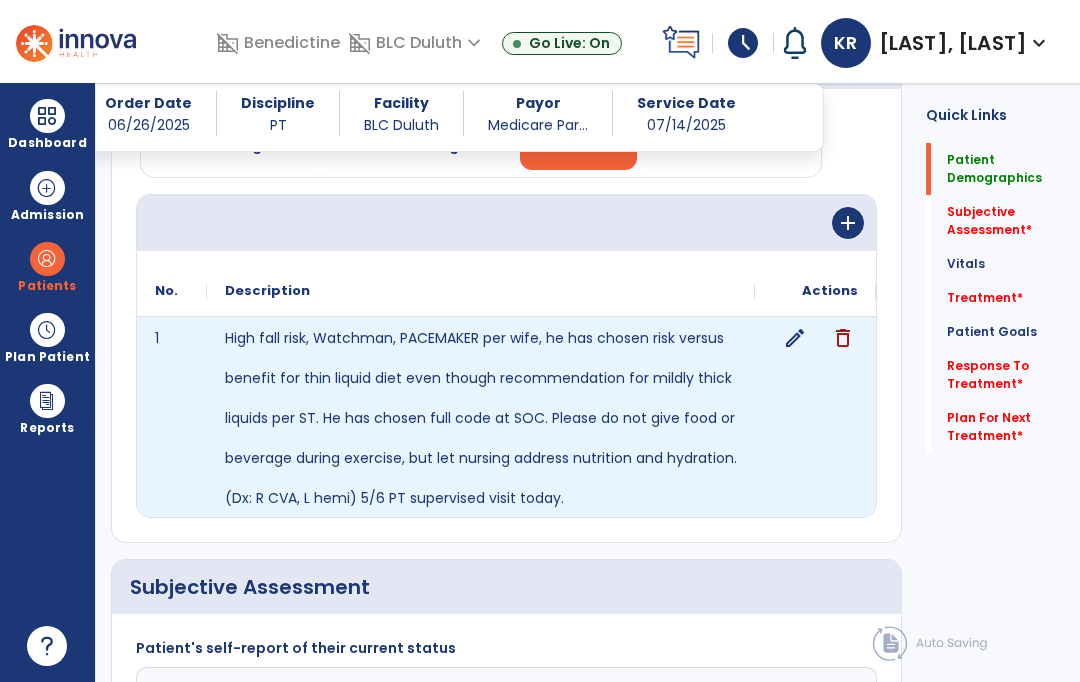 click on "edit" 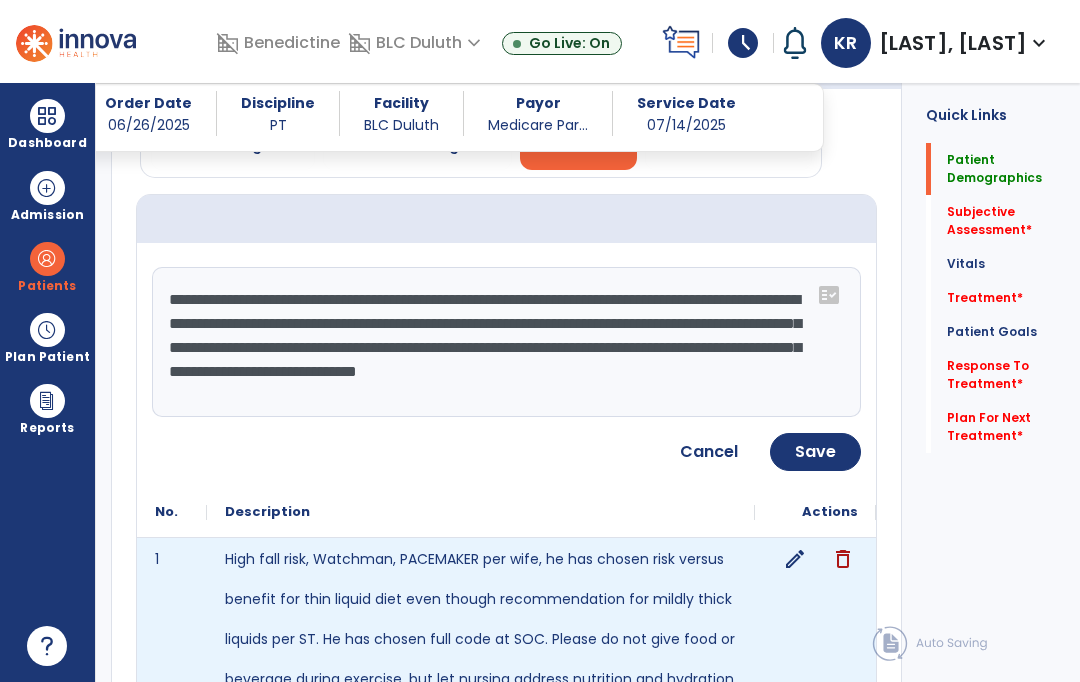 click on "**********" 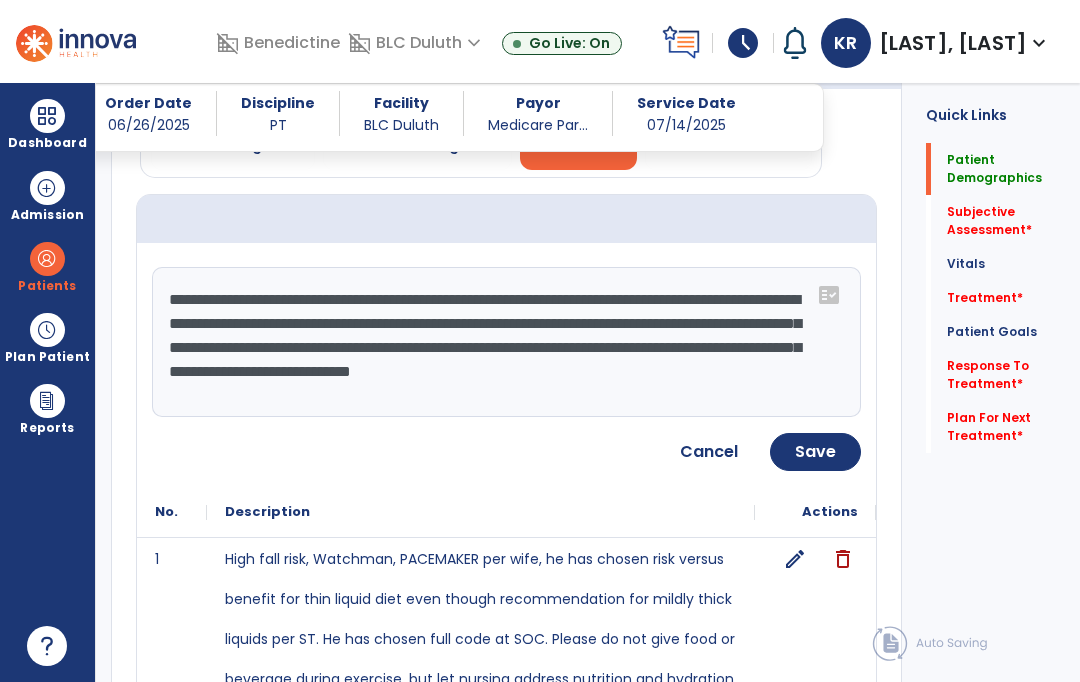 type on "**********" 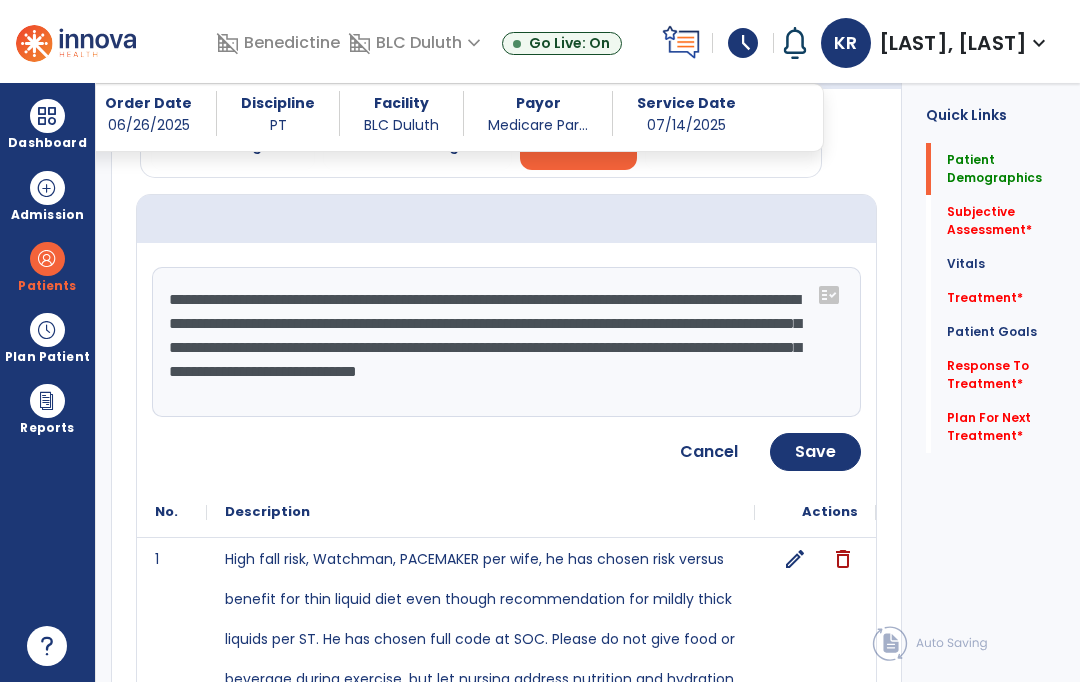 click on "Save" 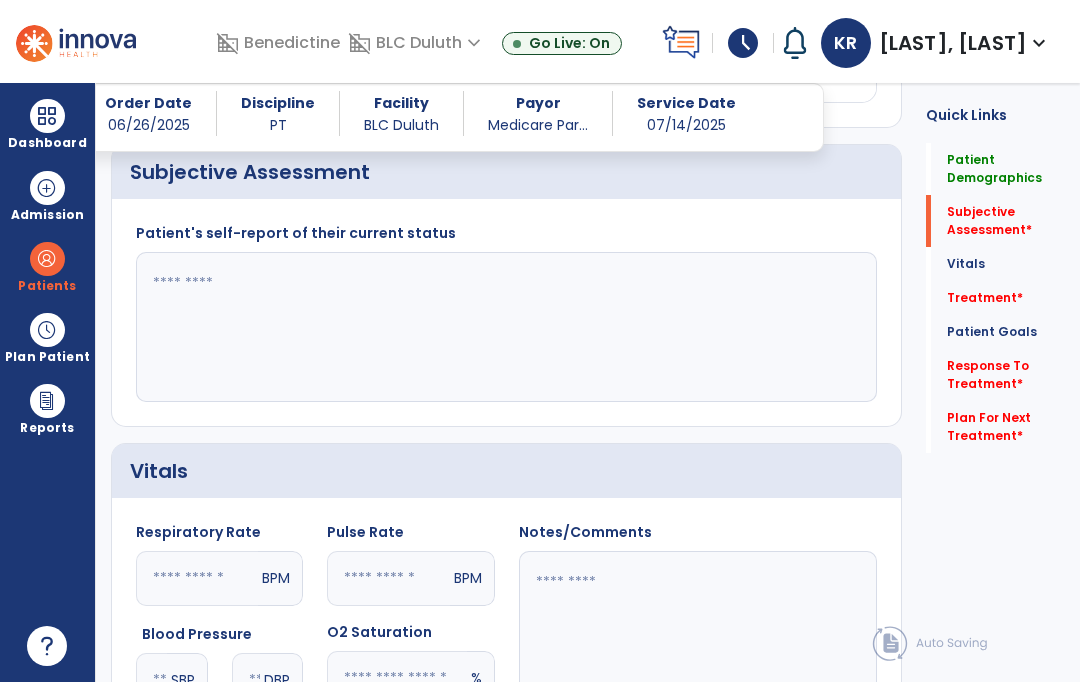 scroll, scrollTop: 662, scrollLeft: 0, axis: vertical 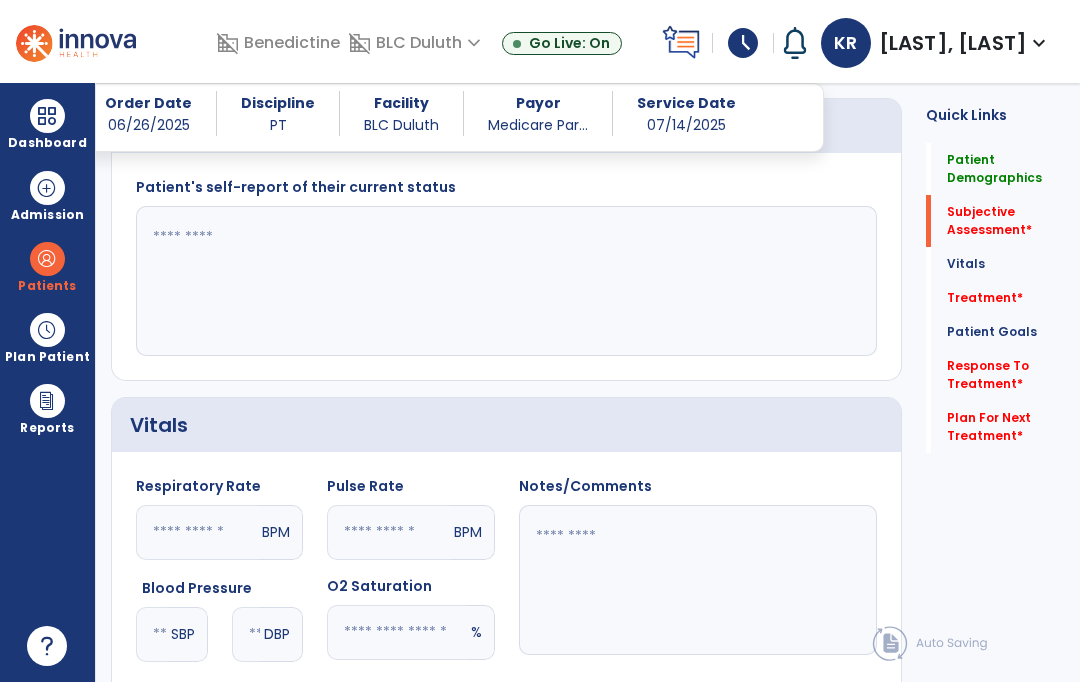 click 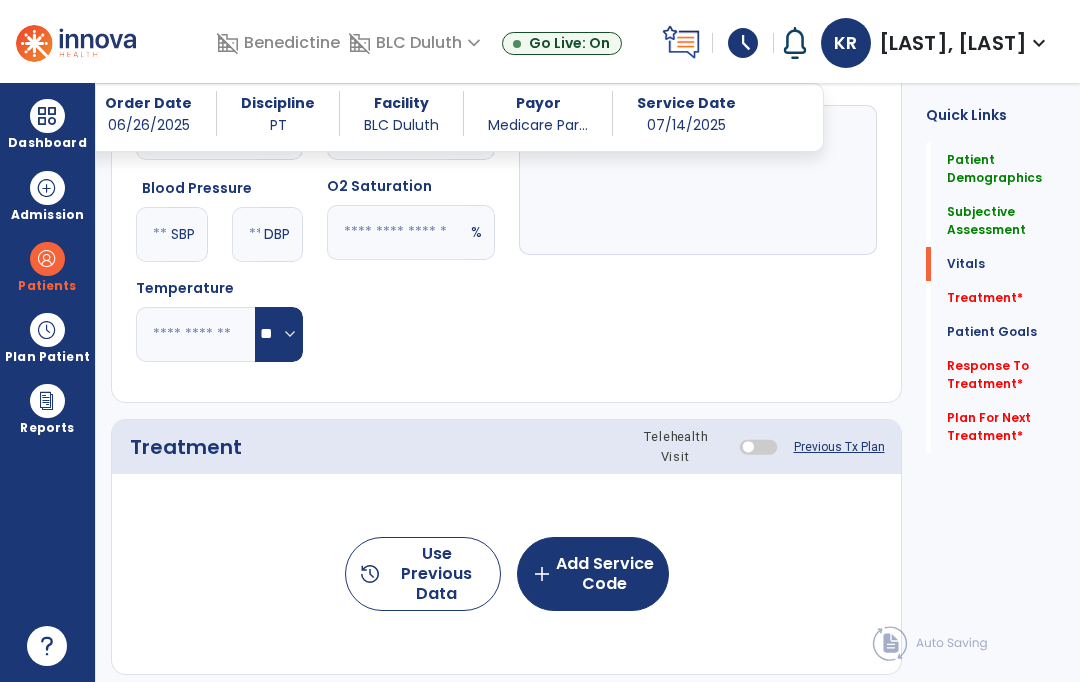 scroll, scrollTop: 1248, scrollLeft: 0, axis: vertical 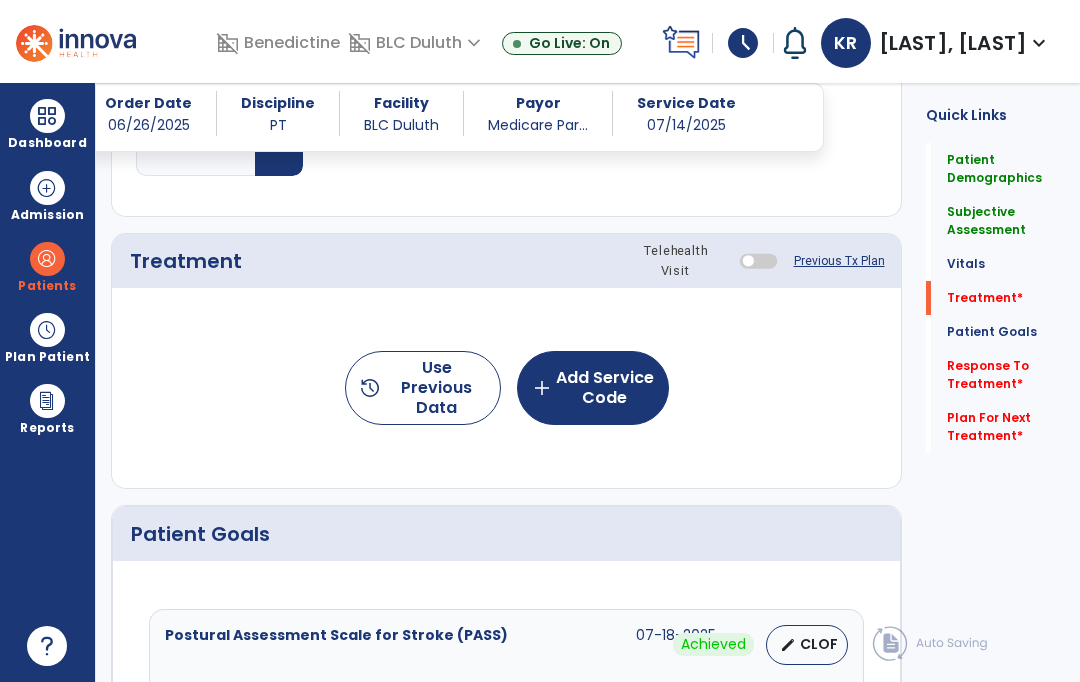 type on "**********" 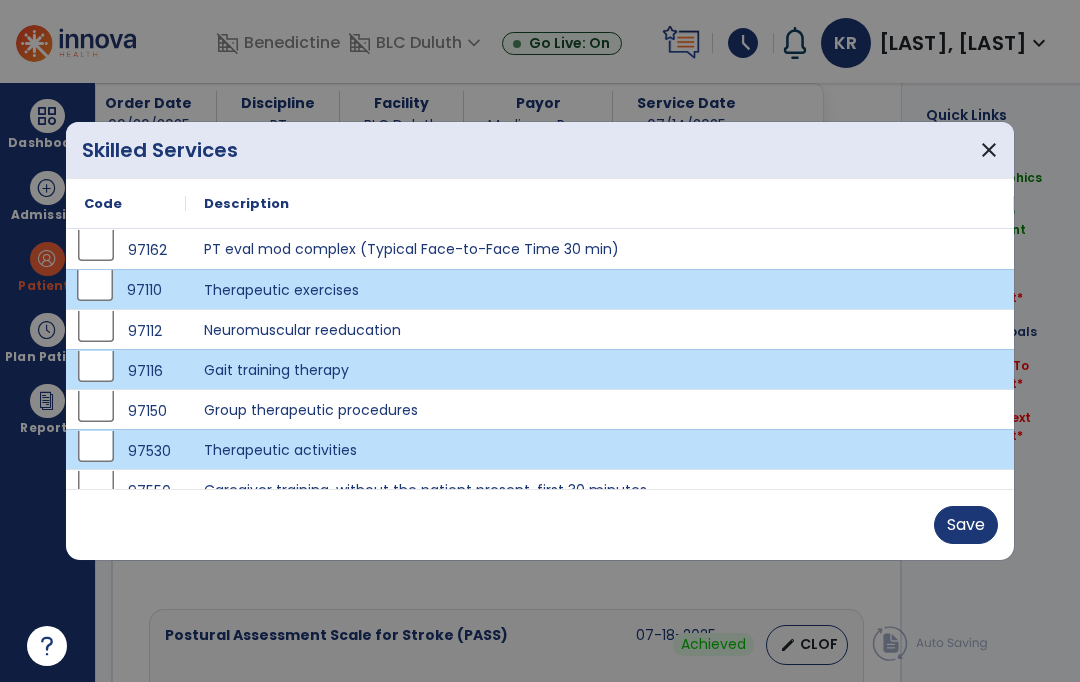 click on "Save" at bounding box center (966, 525) 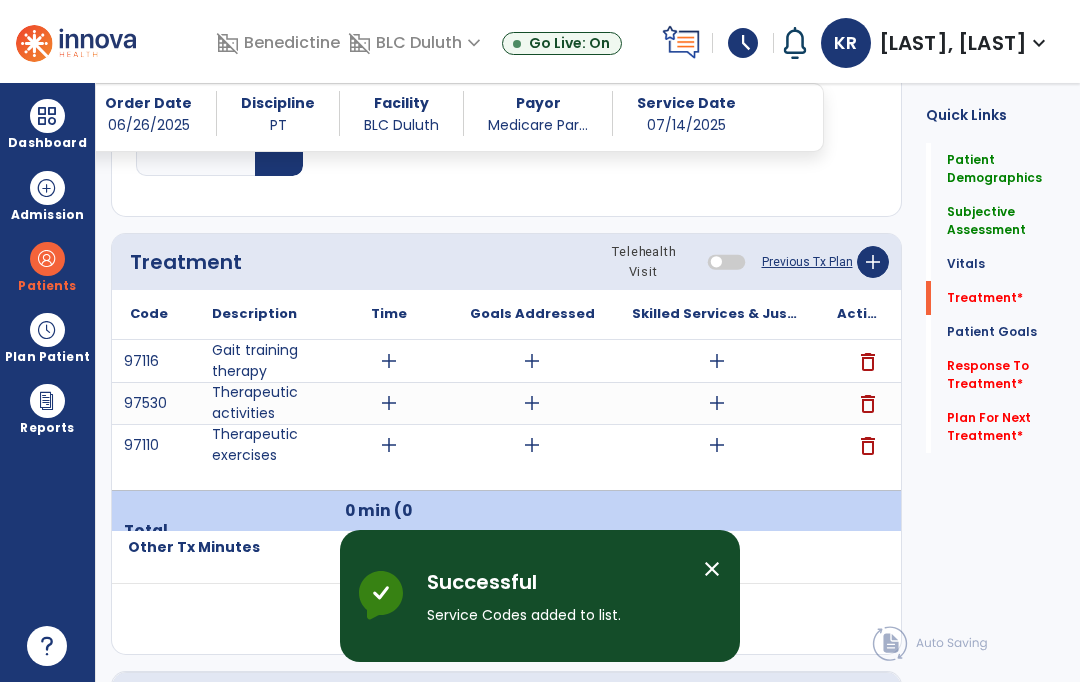 click on "add" at bounding box center [717, 361] 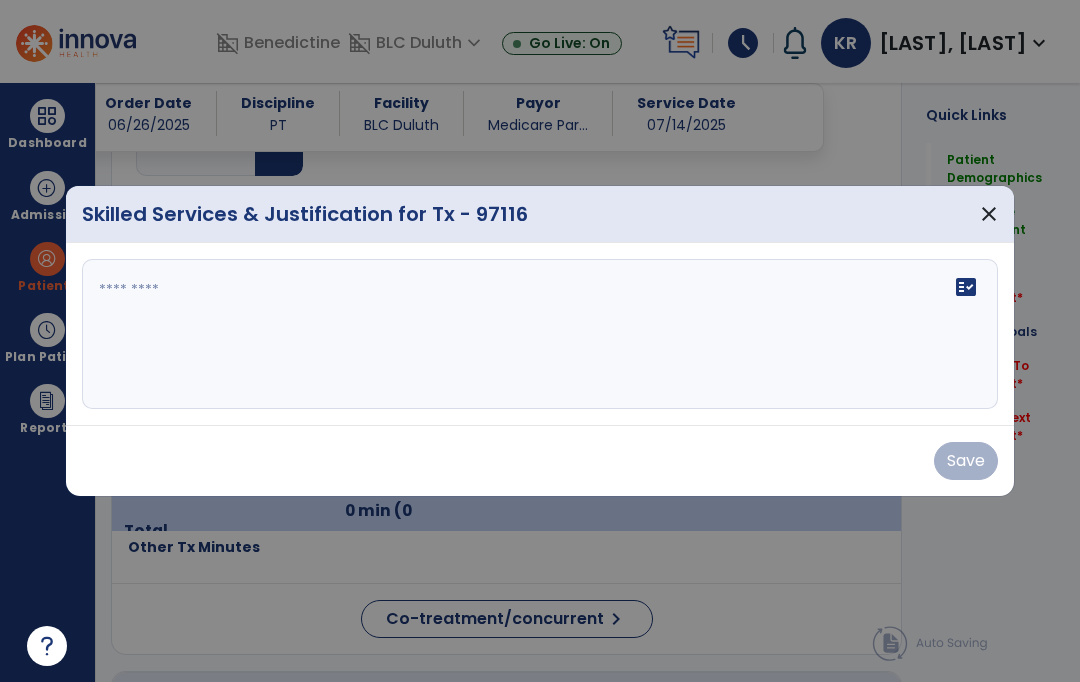 click on "close" at bounding box center [989, 214] 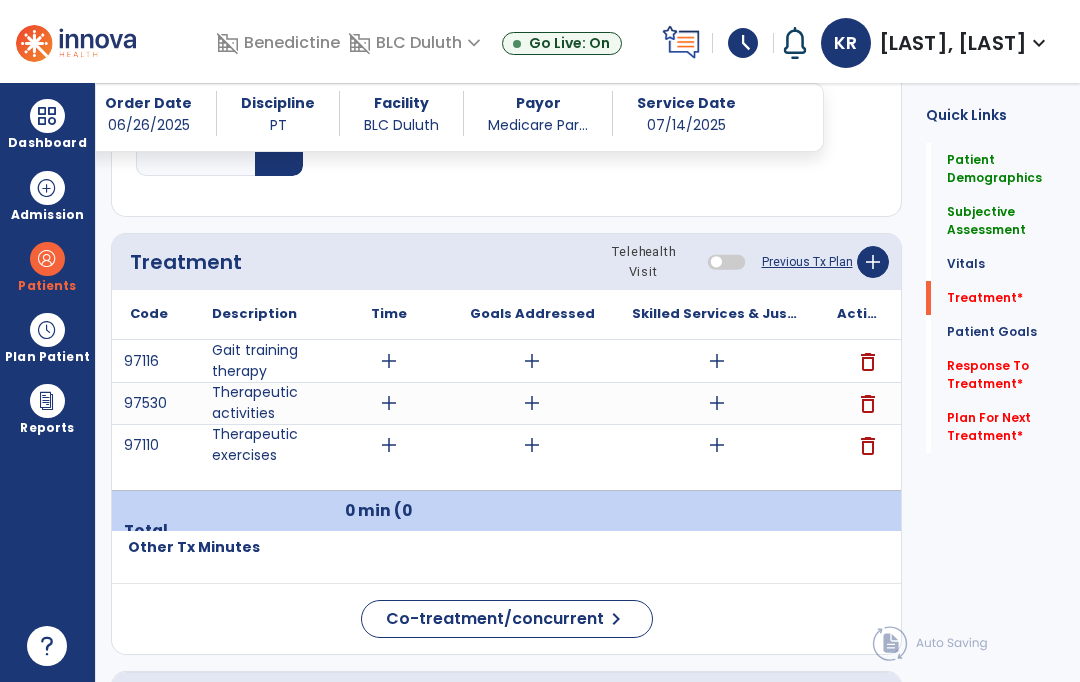 click on "add" at bounding box center (717, 361) 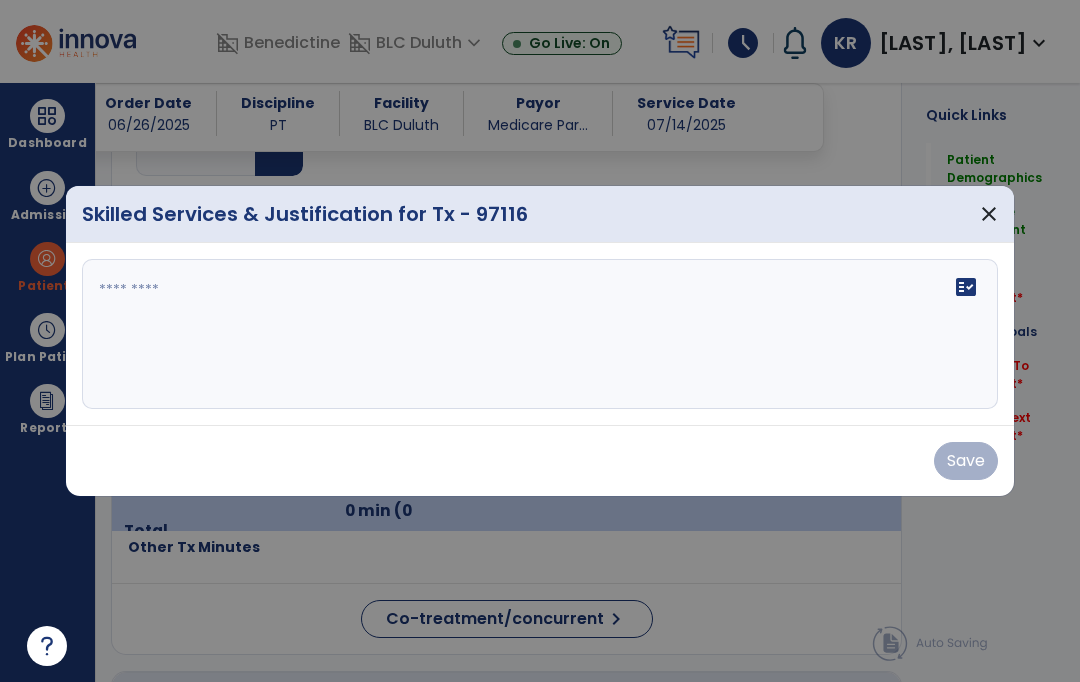click on "fact_check" at bounding box center (540, 334) 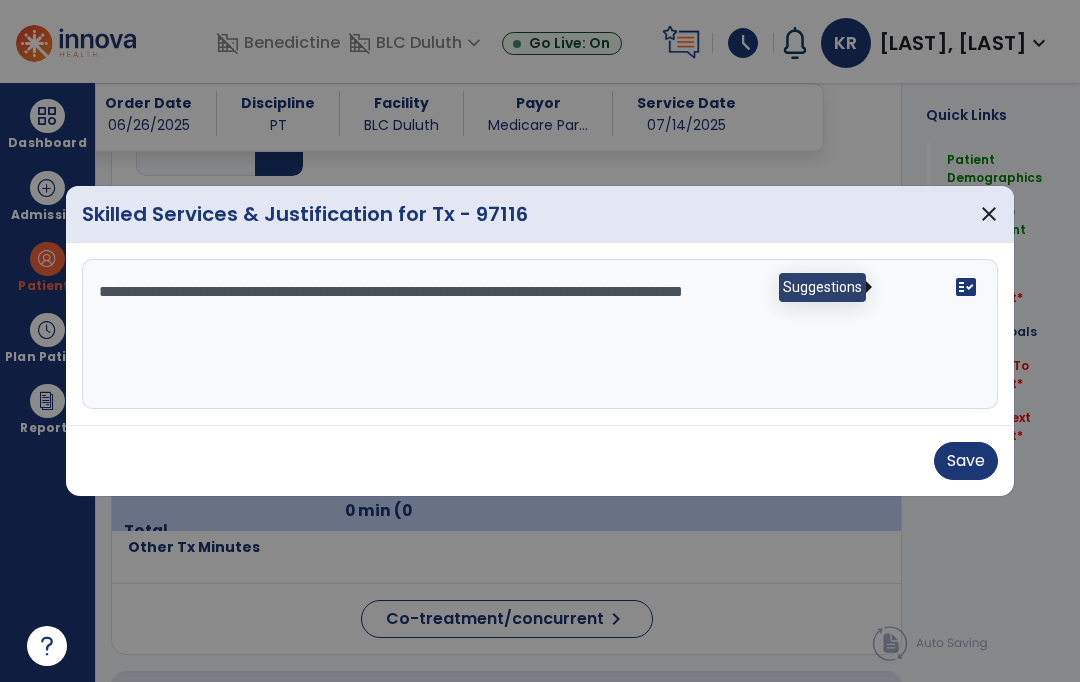 click on "fact_check" at bounding box center [966, 287] 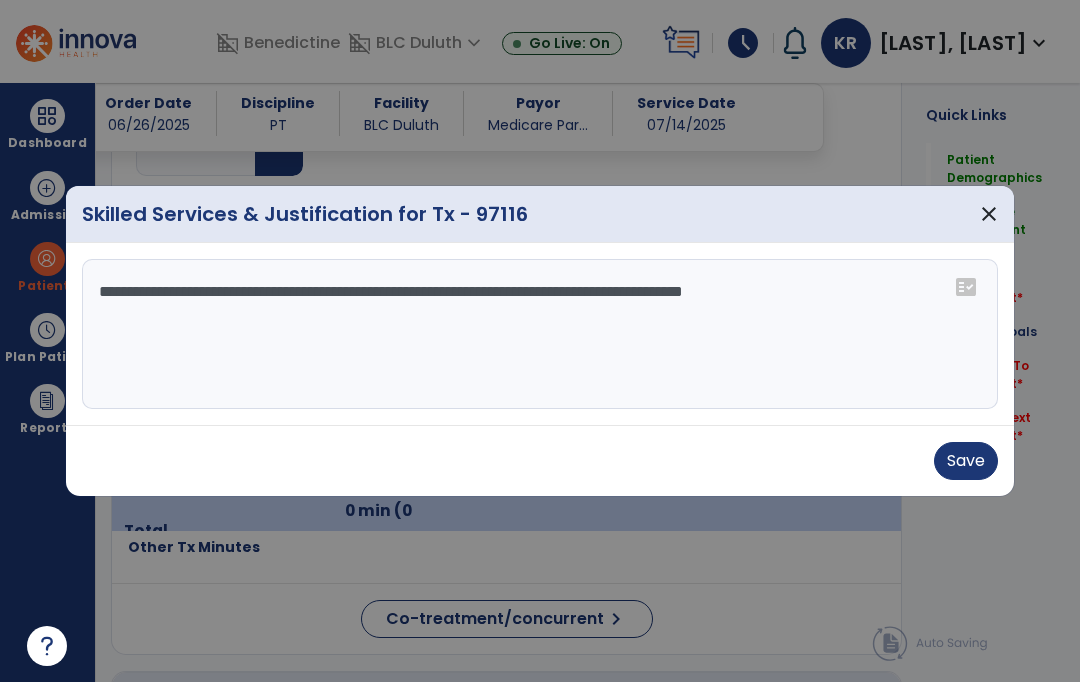 click on "fact_check" at bounding box center (966, 287) 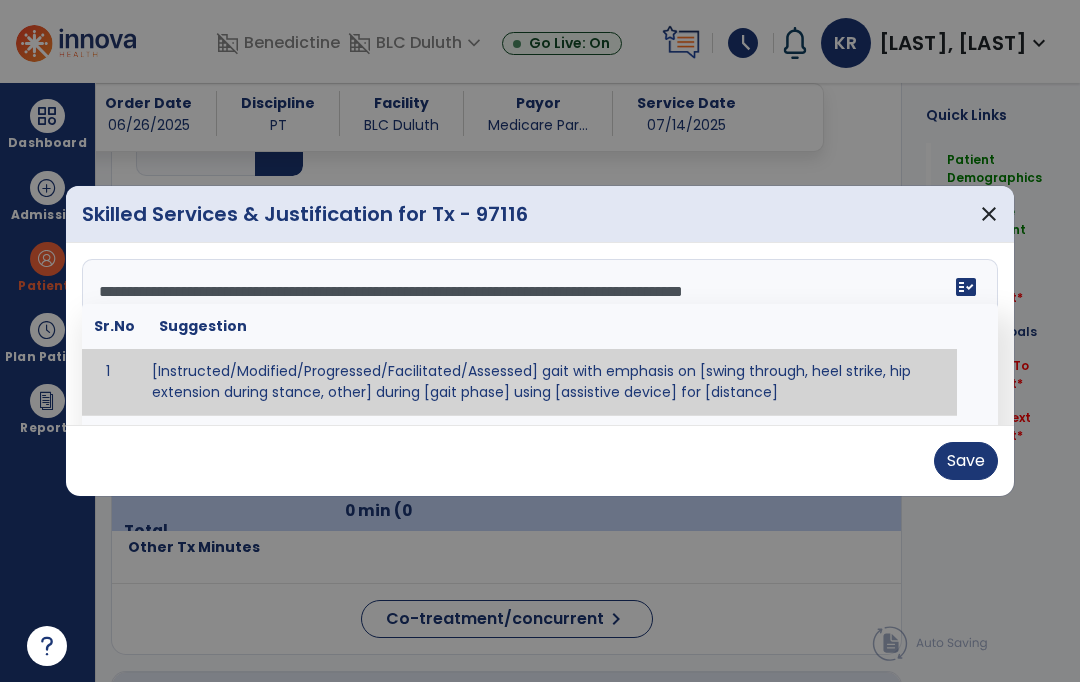 click on "fact_check" at bounding box center (966, 287) 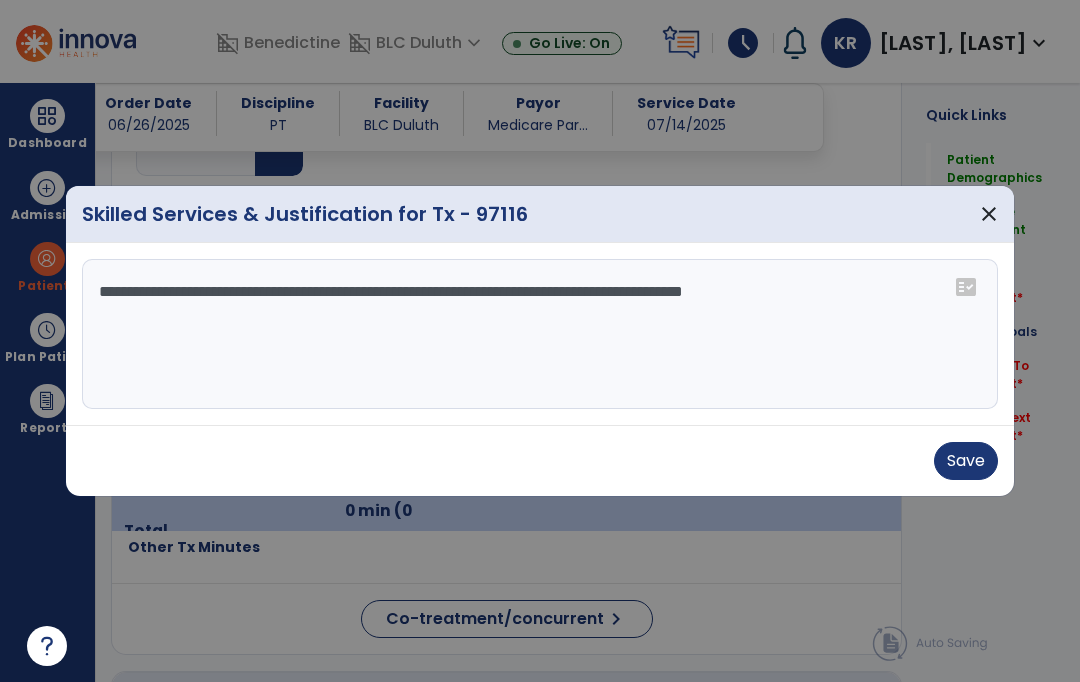 click on "**********" at bounding box center [540, 334] 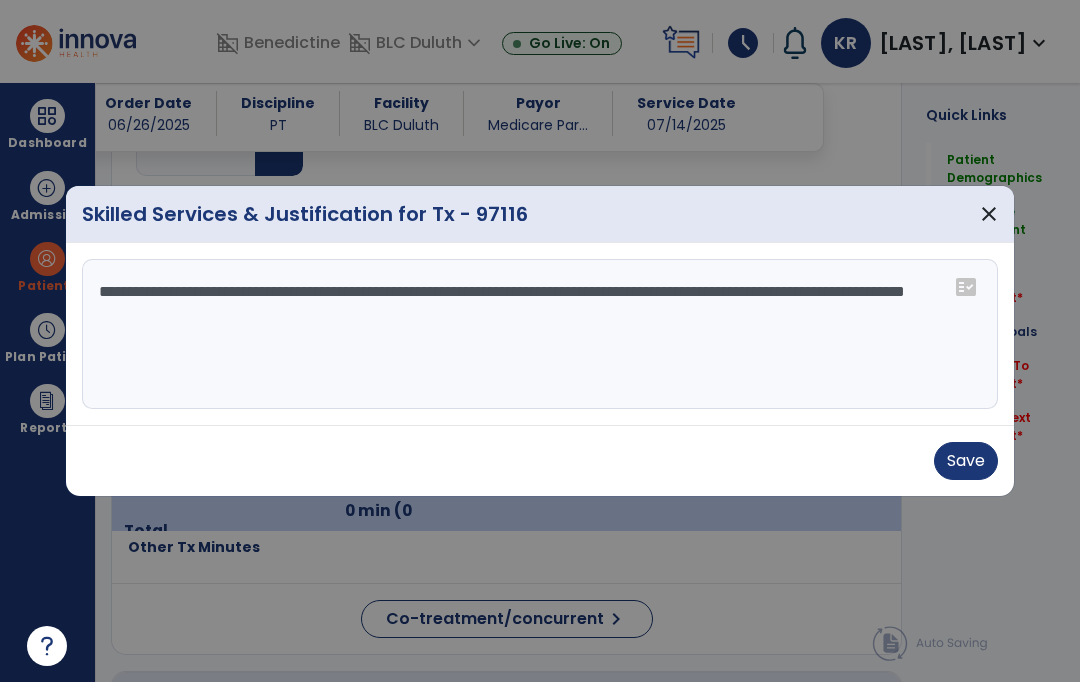 type on "**********" 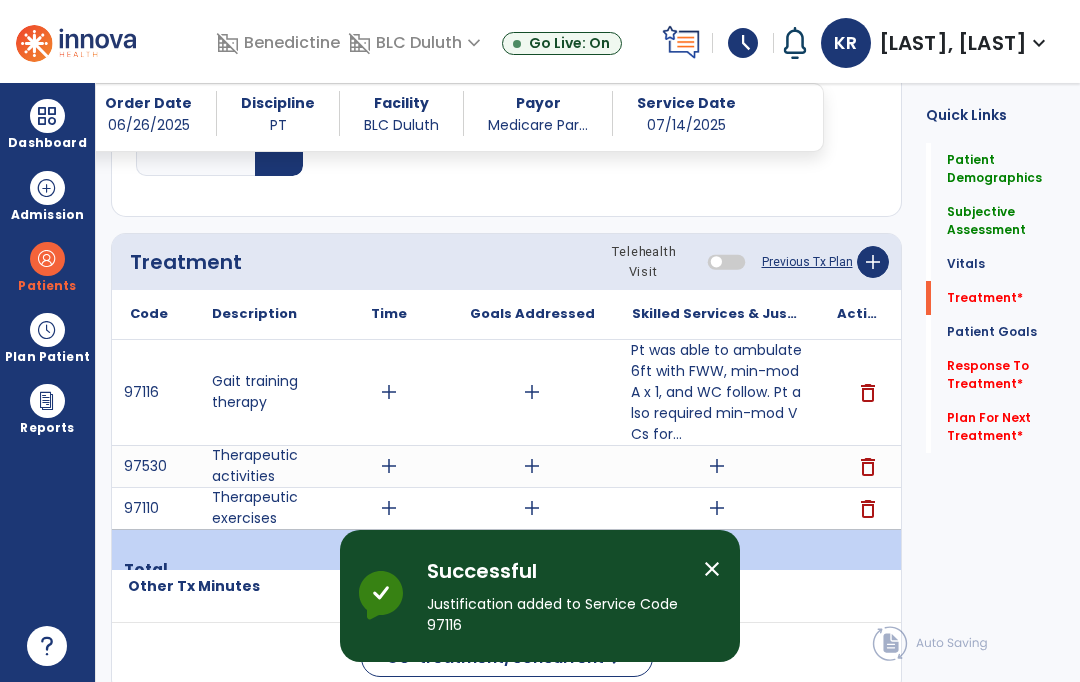 click on "add" at bounding box center [716, 466] 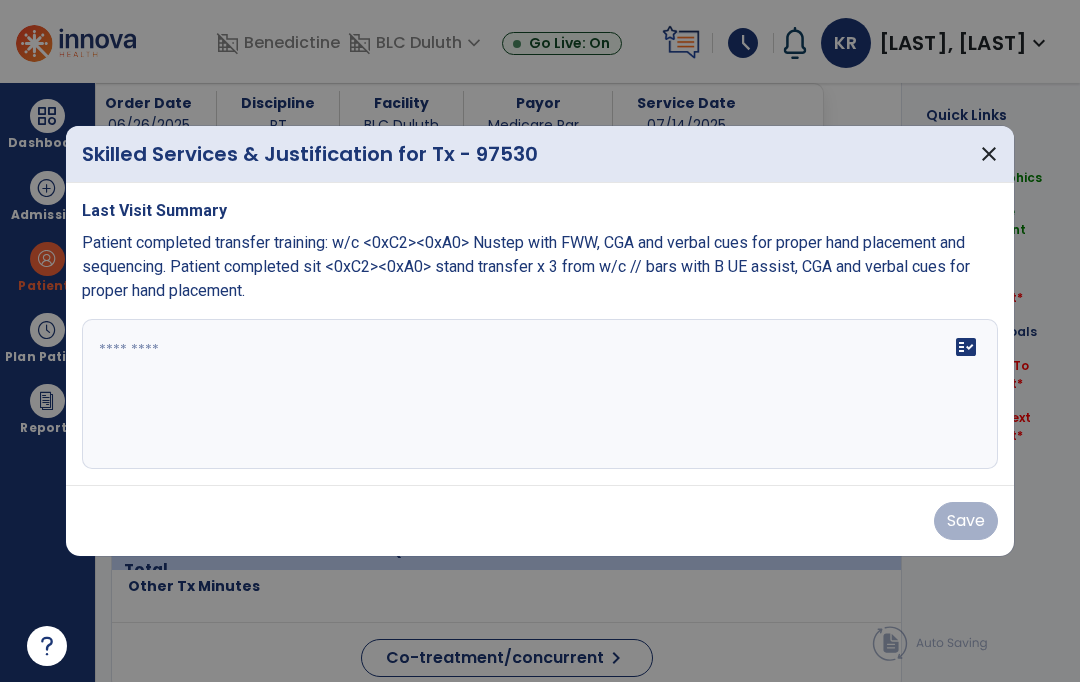 click on "fact_check" at bounding box center (540, 394) 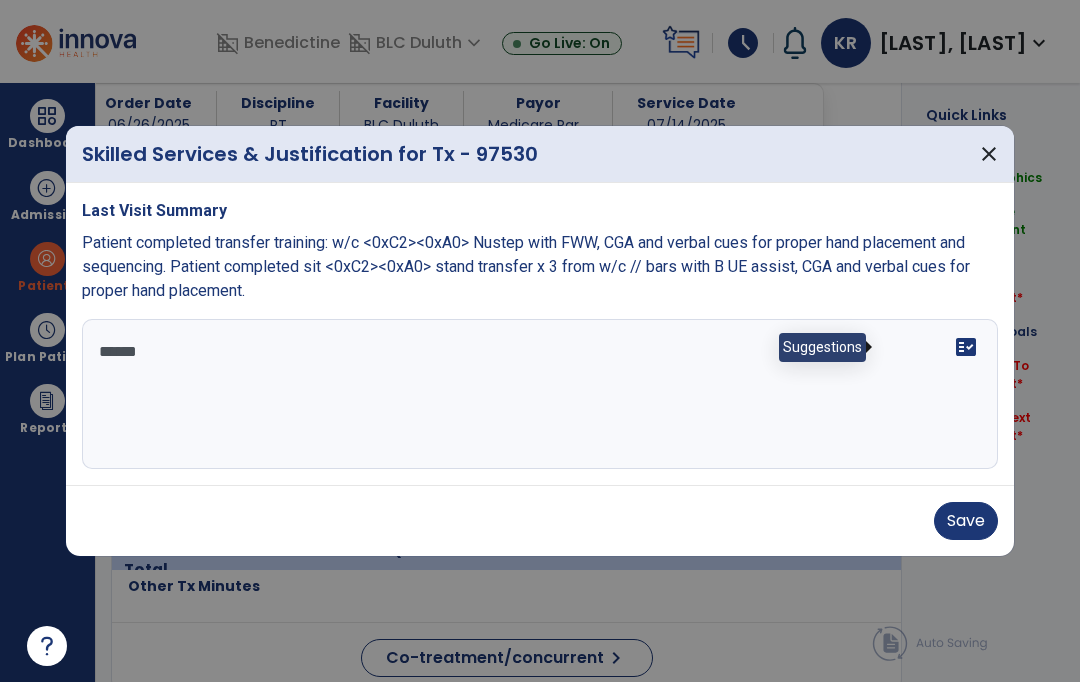 click on "fact_check" at bounding box center [966, 347] 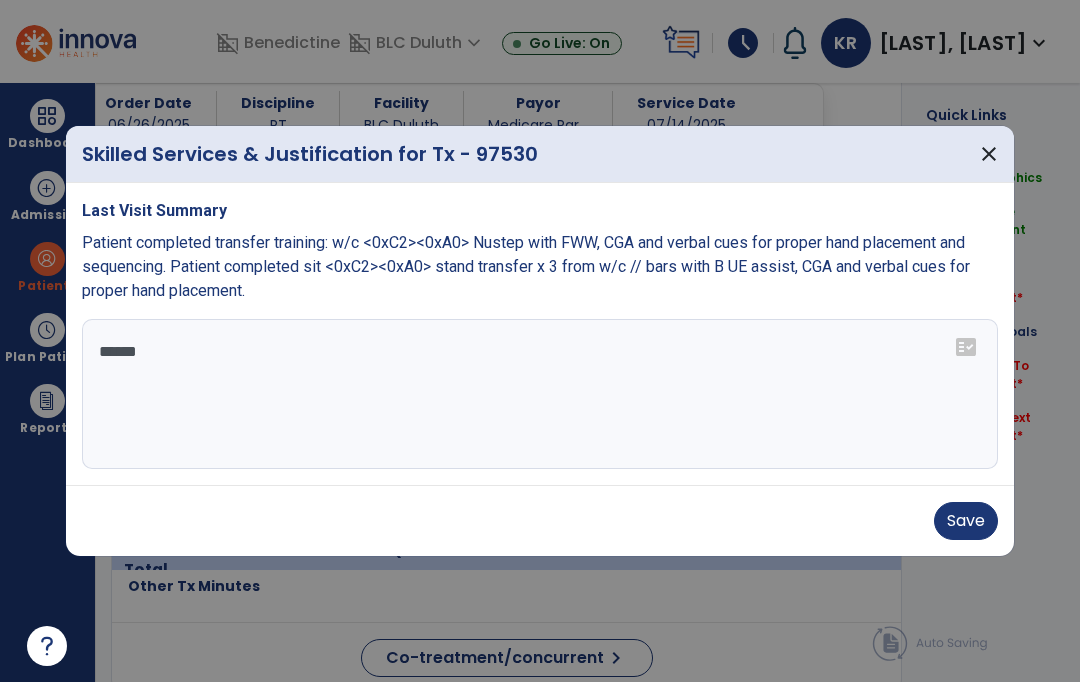 click on "******" at bounding box center [540, 394] 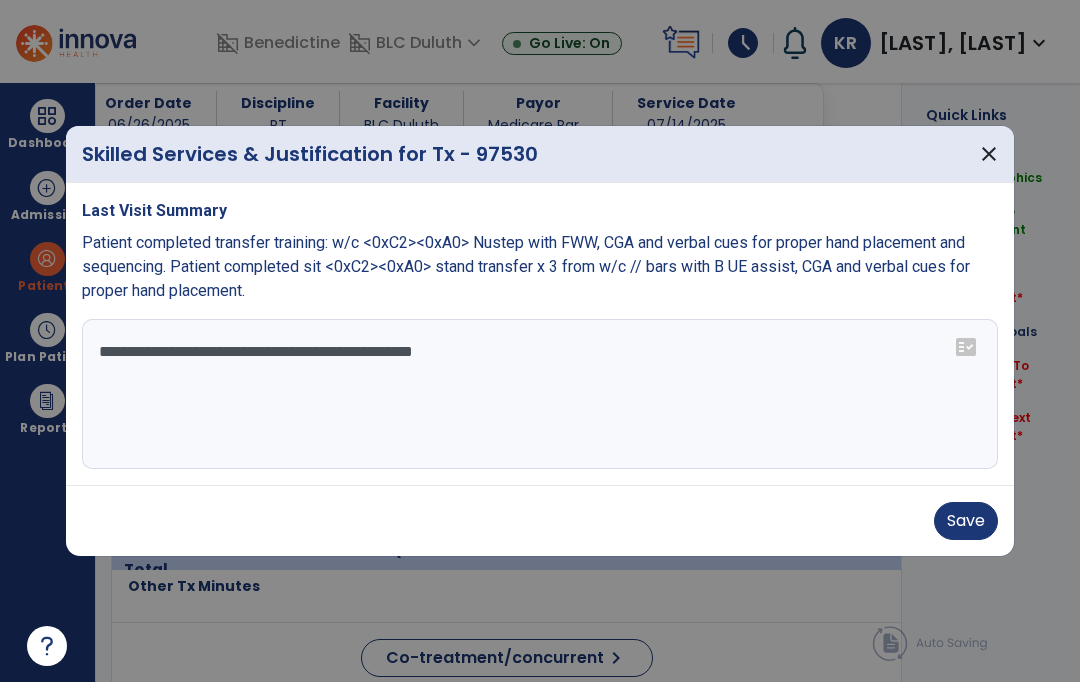 type on "**********" 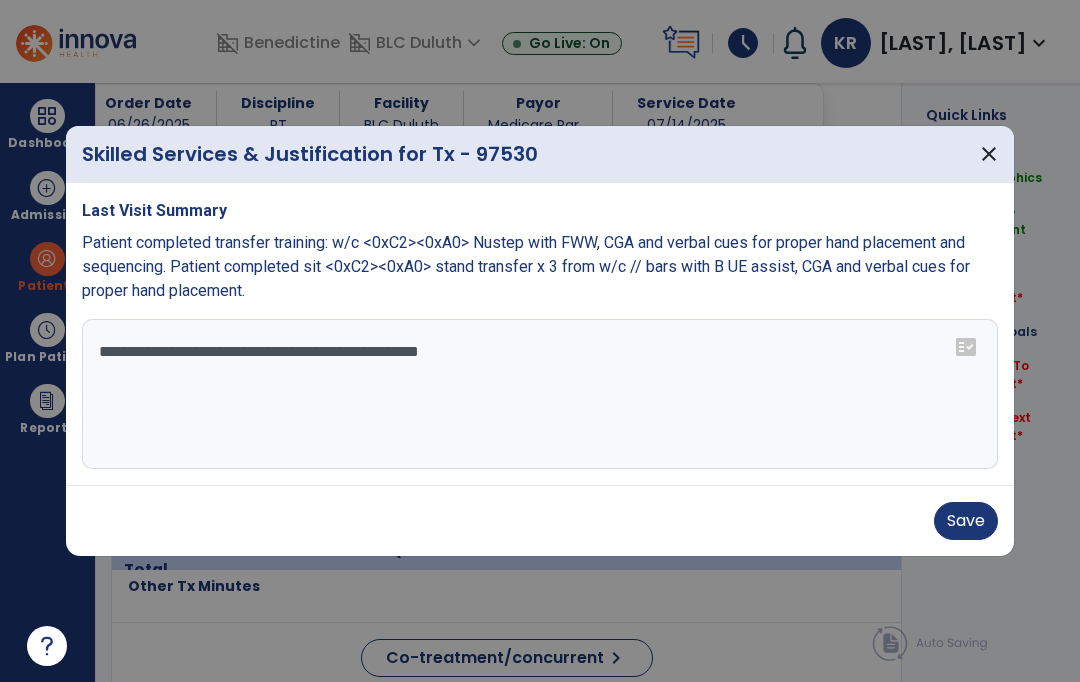 click on "close" at bounding box center [989, 154] 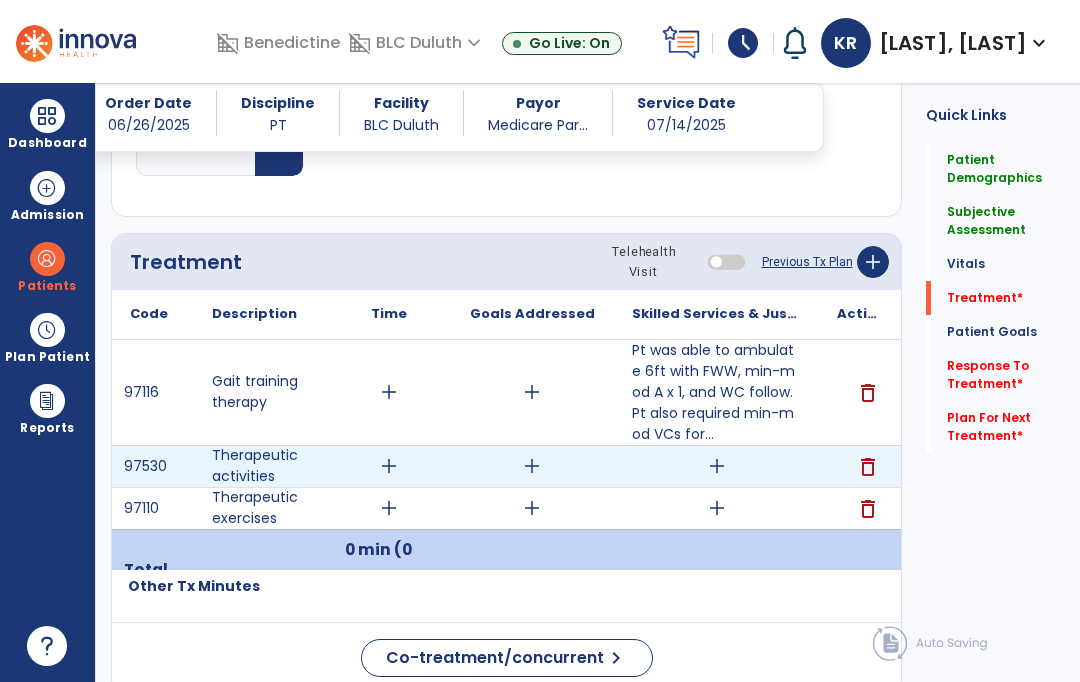 click on "add" at bounding box center [716, 466] 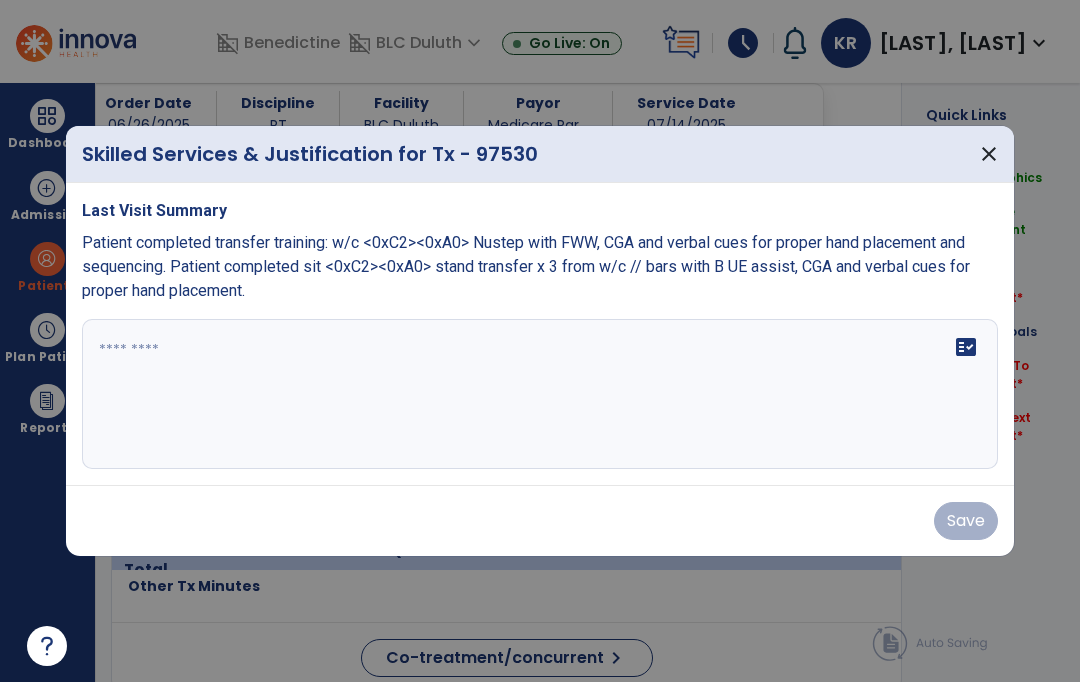 click on "fact_check" at bounding box center (540, 394) 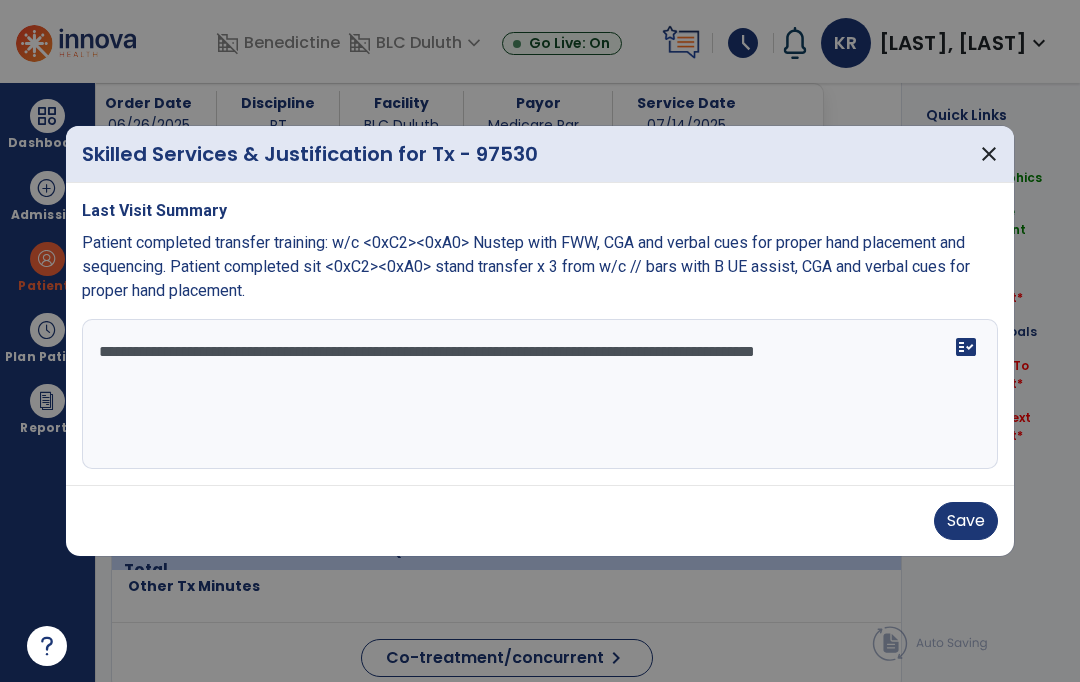 type on "**********" 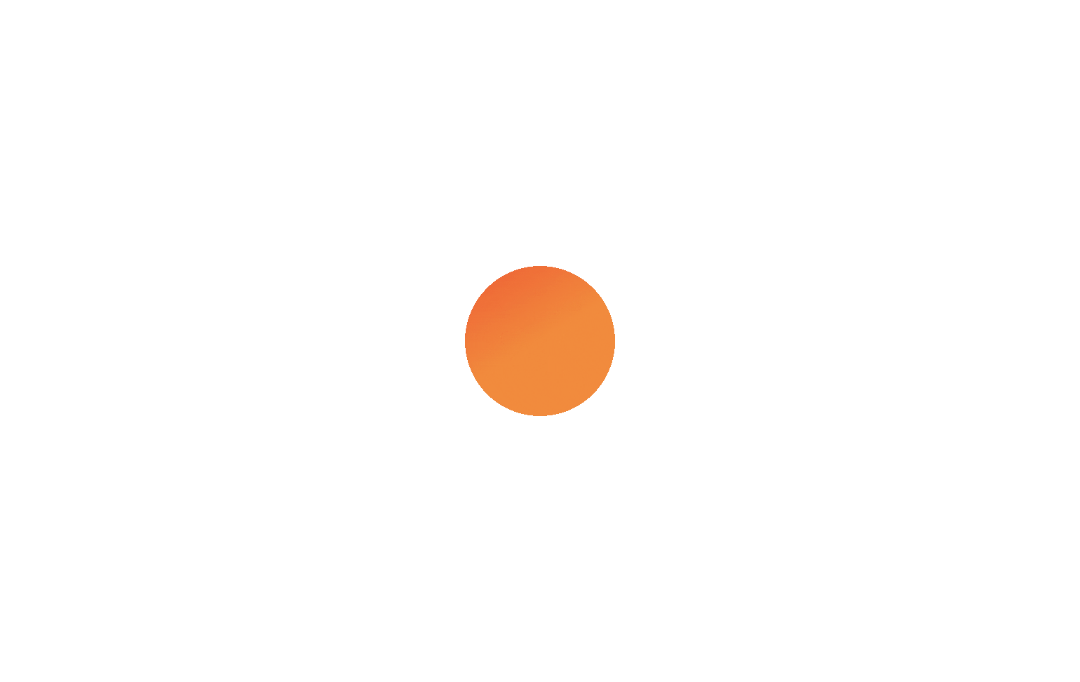 scroll, scrollTop: 0, scrollLeft: 0, axis: both 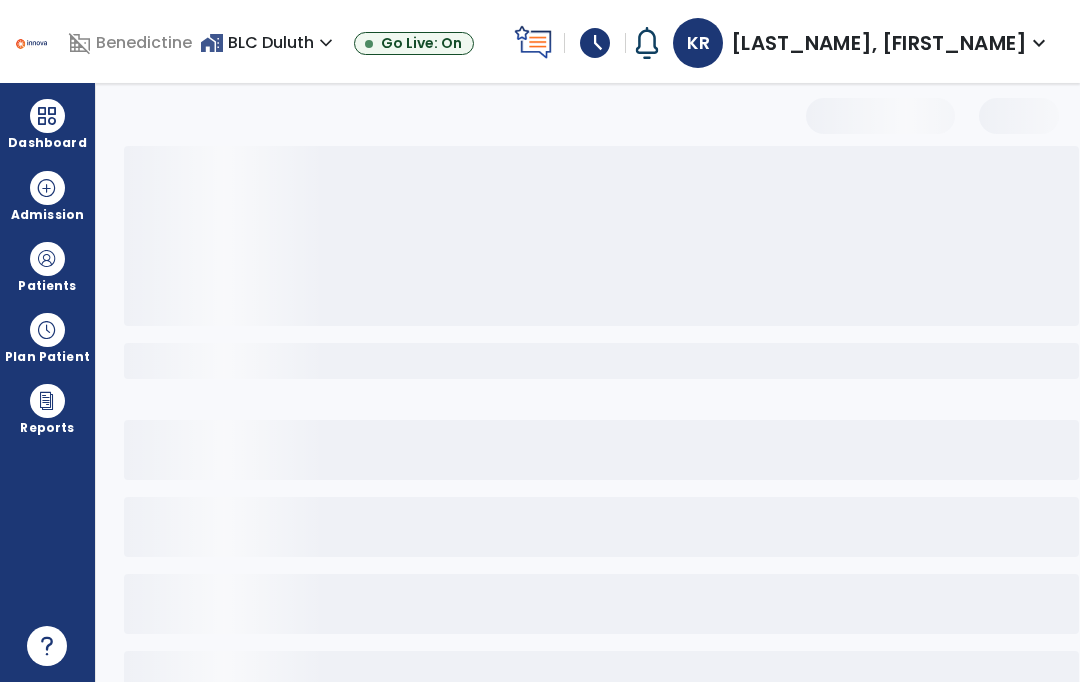 select on "*" 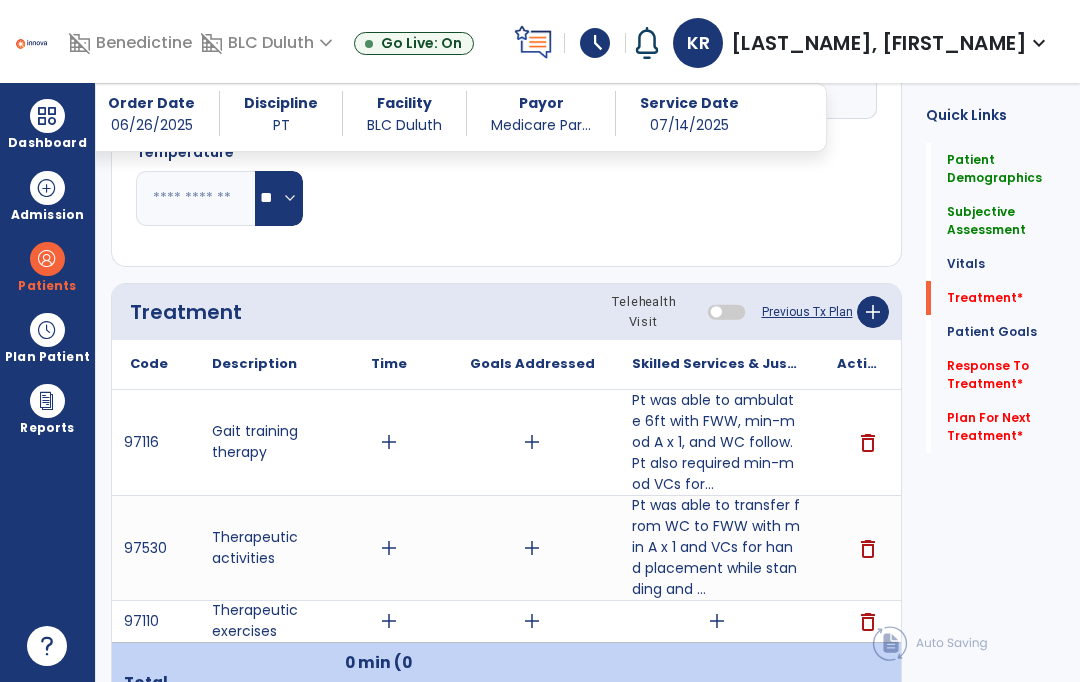 scroll, scrollTop: 1381, scrollLeft: 0, axis: vertical 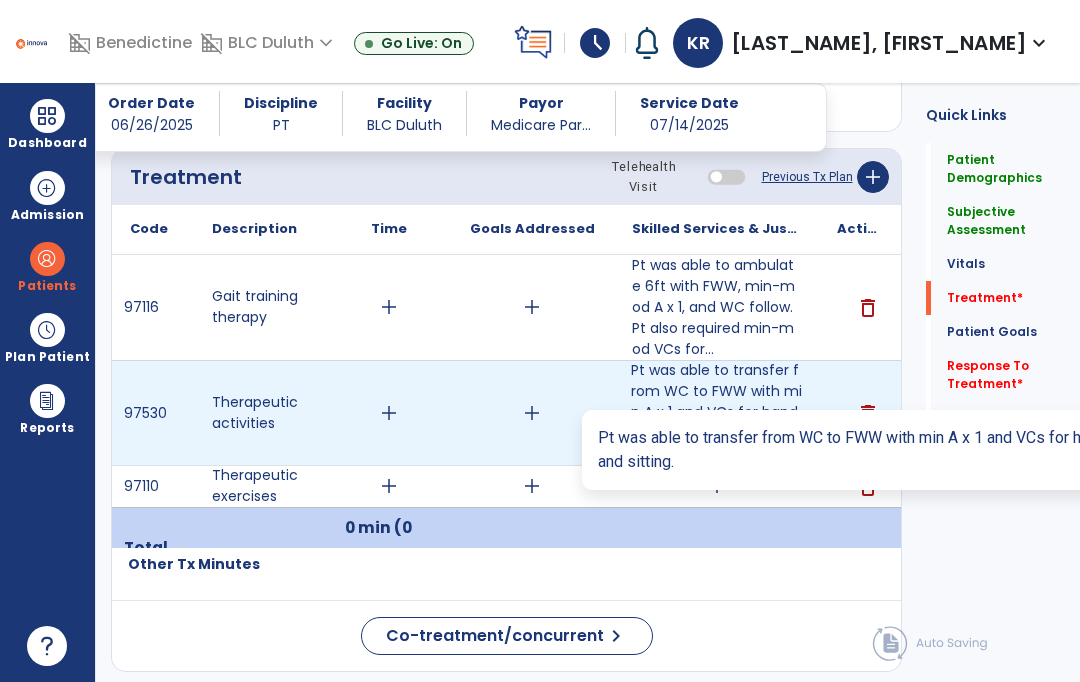 click on "Pt was able to transfer from WC to FWW with min A x 1 and VCs for hand placement while standing and ..." at bounding box center (716, 412) 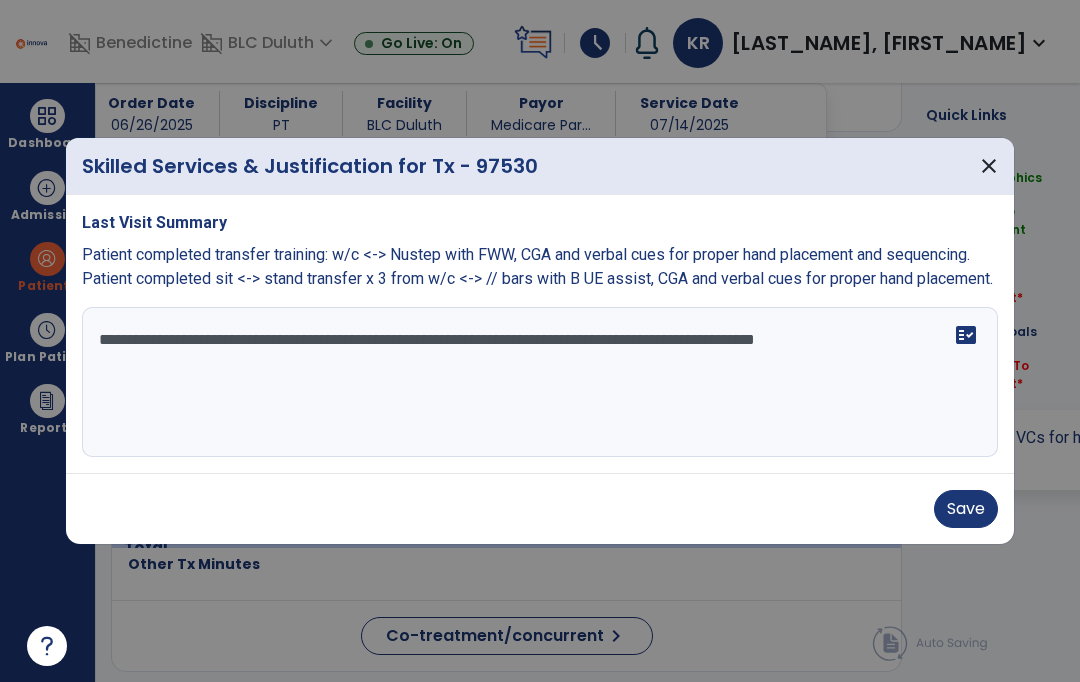 click on "fact_check" at bounding box center (966, 335) 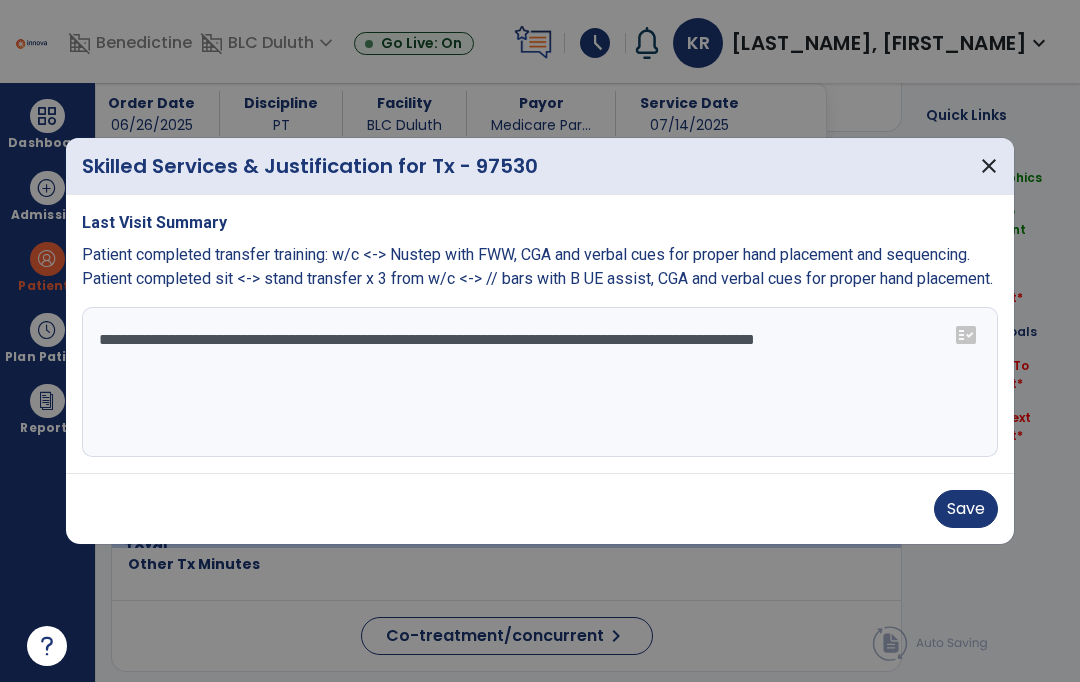 click on "close" at bounding box center (989, 166) 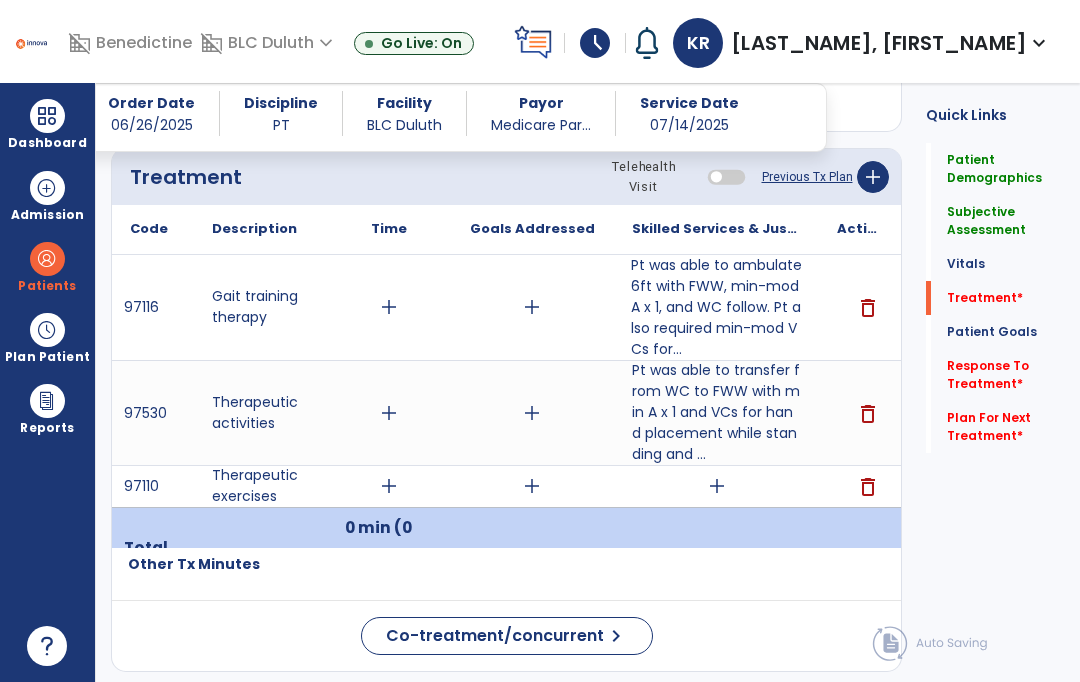click on "Pt was able to ambulate 6ft with FWW, min-mod A x 1, and WC follow. Pt also required min-mod VCs for..." at bounding box center [716, 307] 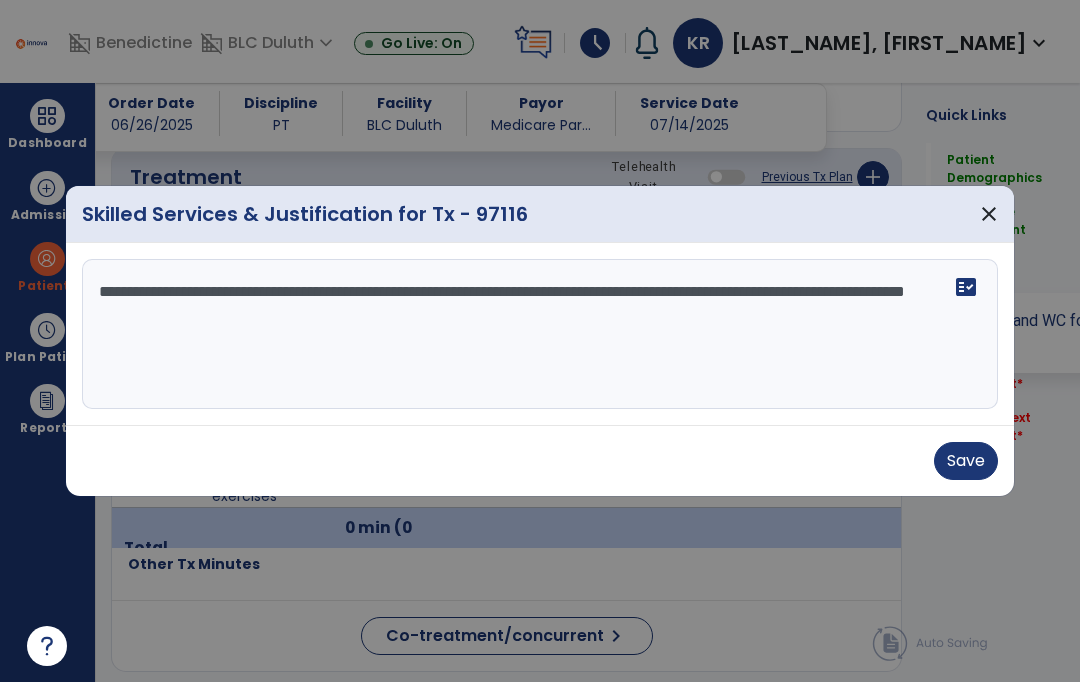 click on "**********" at bounding box center (540, 334) 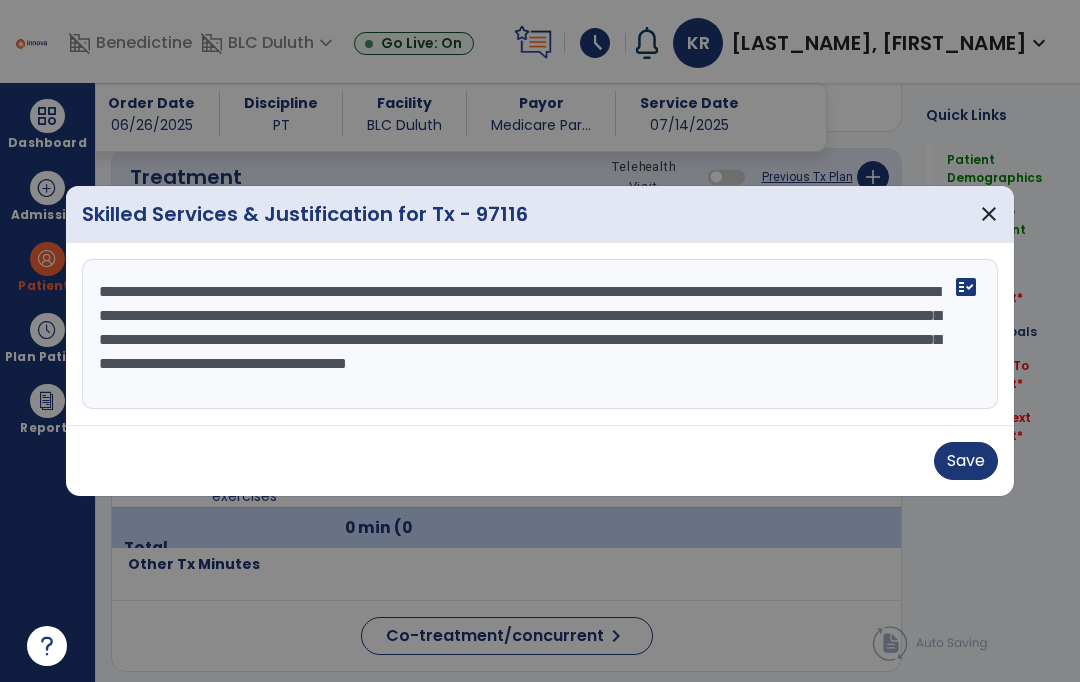 type on "**********" 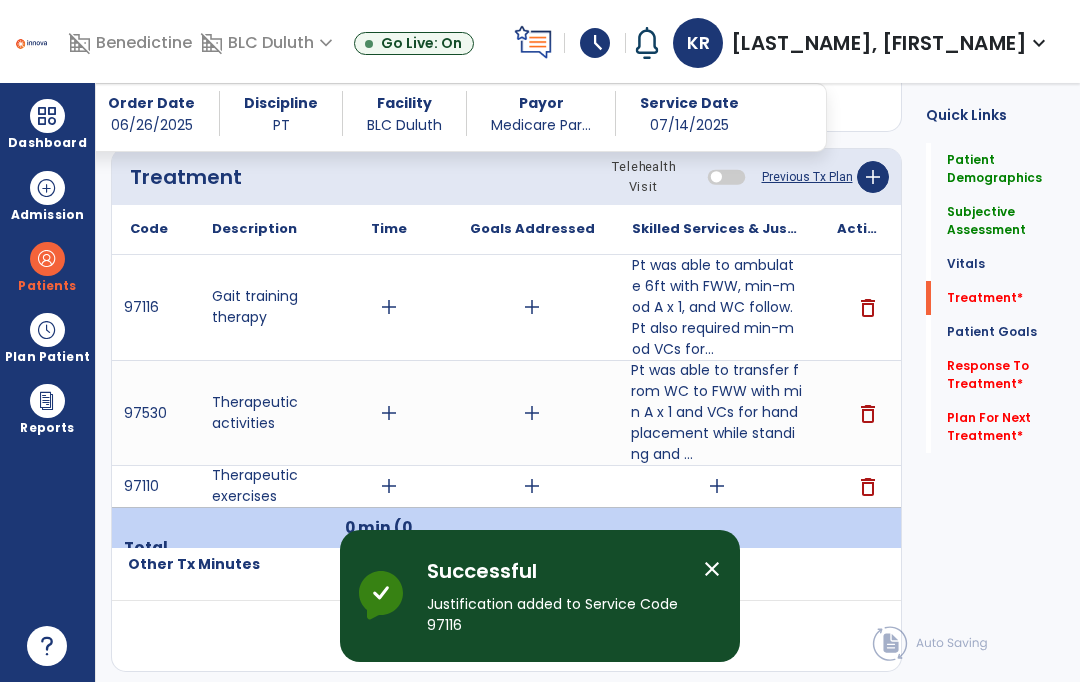 click on "Pt was able to transfer from WC to FWW with min A x 1 and VCs for hand placement while standing and ..." at bounding box center [716, 412] 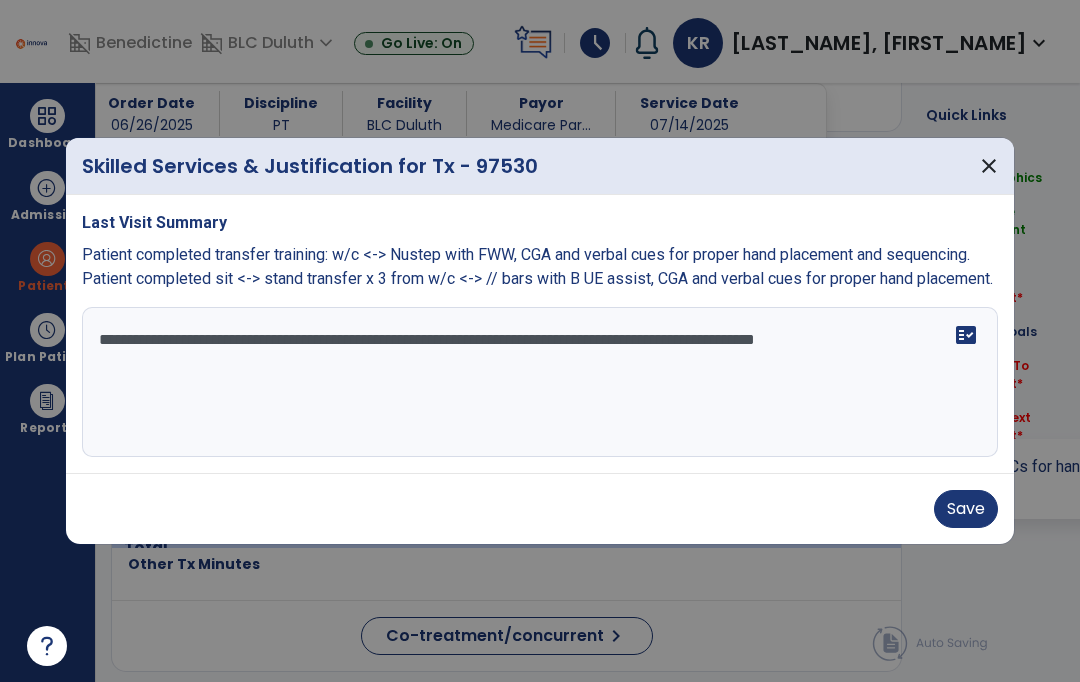 click on "**********" at bounding box center (540, 382) 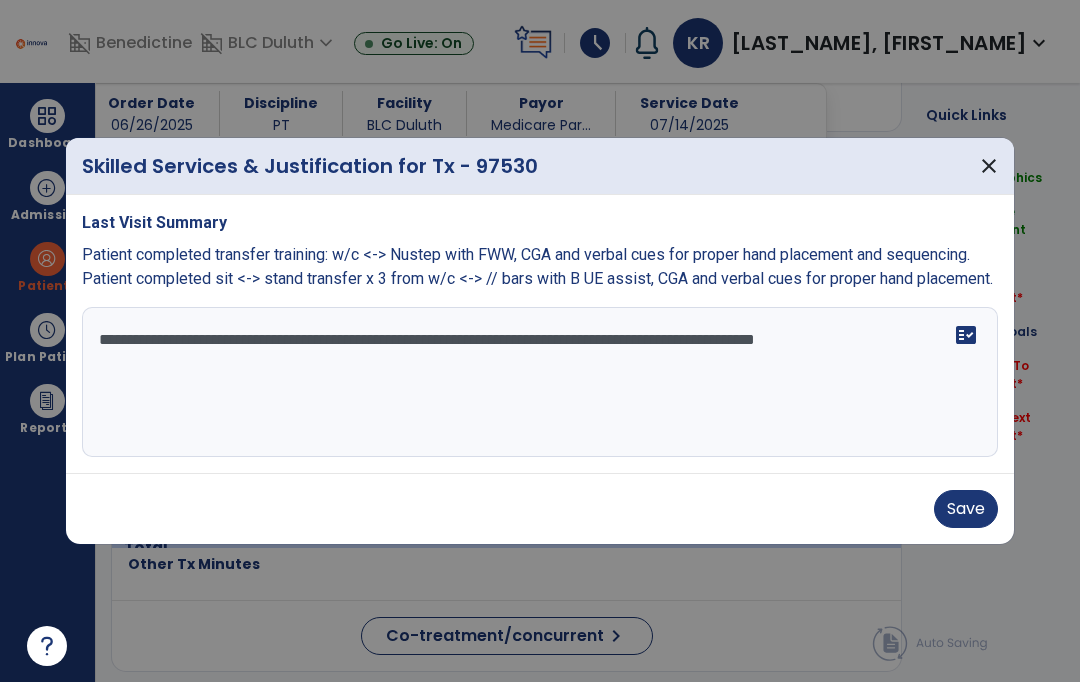 click on "Save" at bounding box center [966, 509] 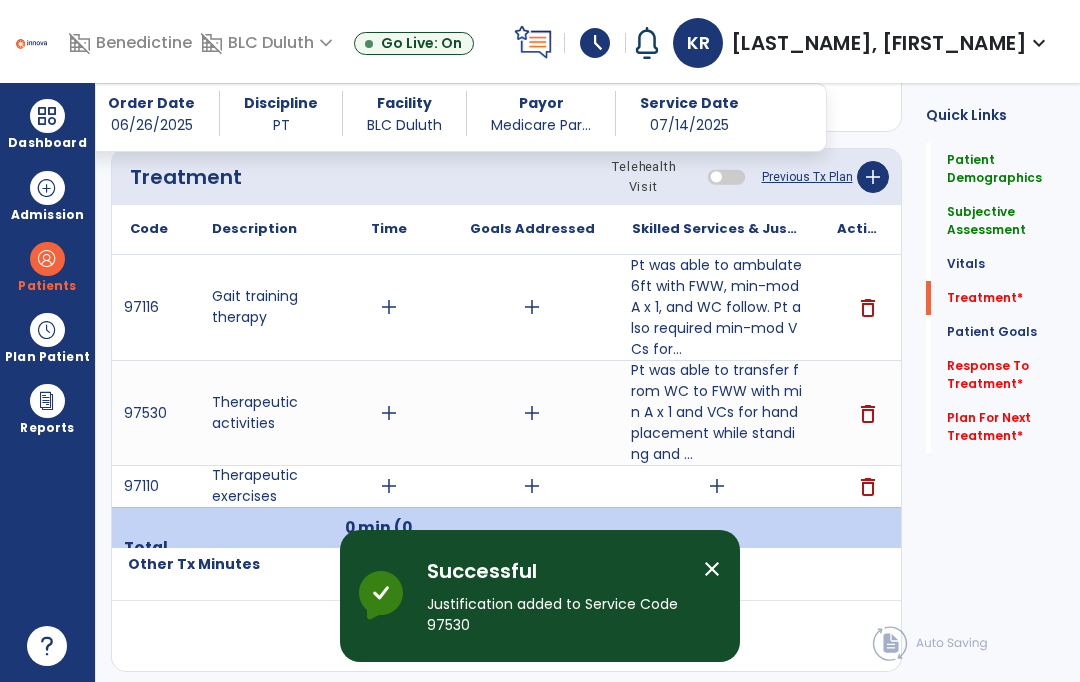 click on "Pt was able to ambulate 6ft with FWW, min-mod A x 1, and WC follow. Pt also required min-mod VCs for..." at bounding box center (716, 307) 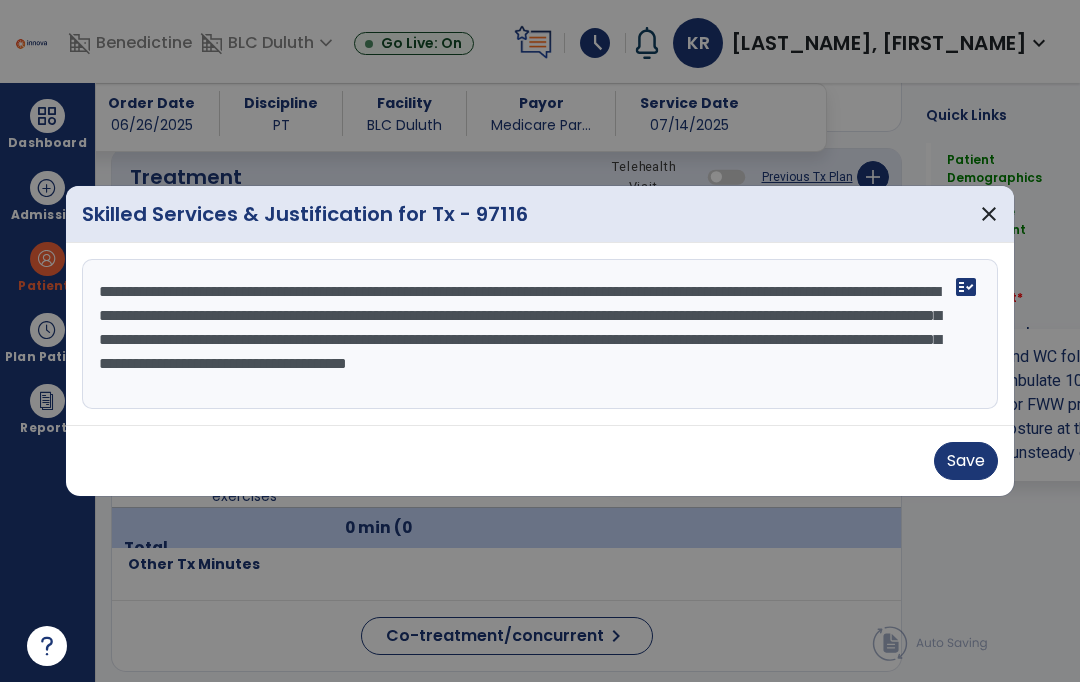 click on "**********" at bounding box center [540, 334] 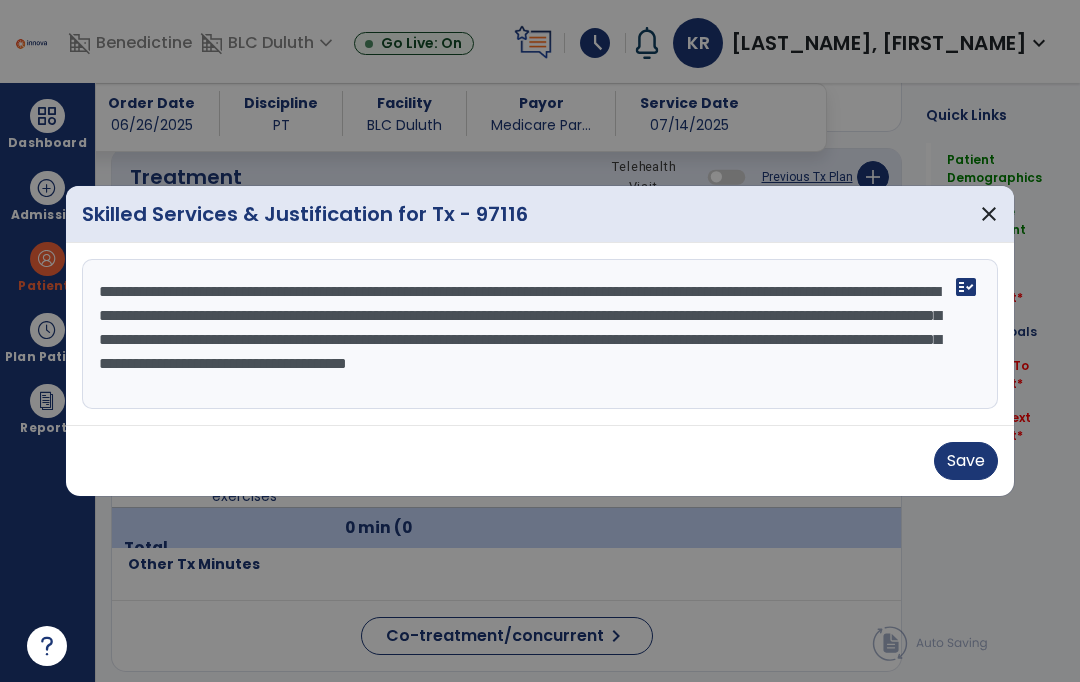 click on "**********" at bounding box center (540, 334) 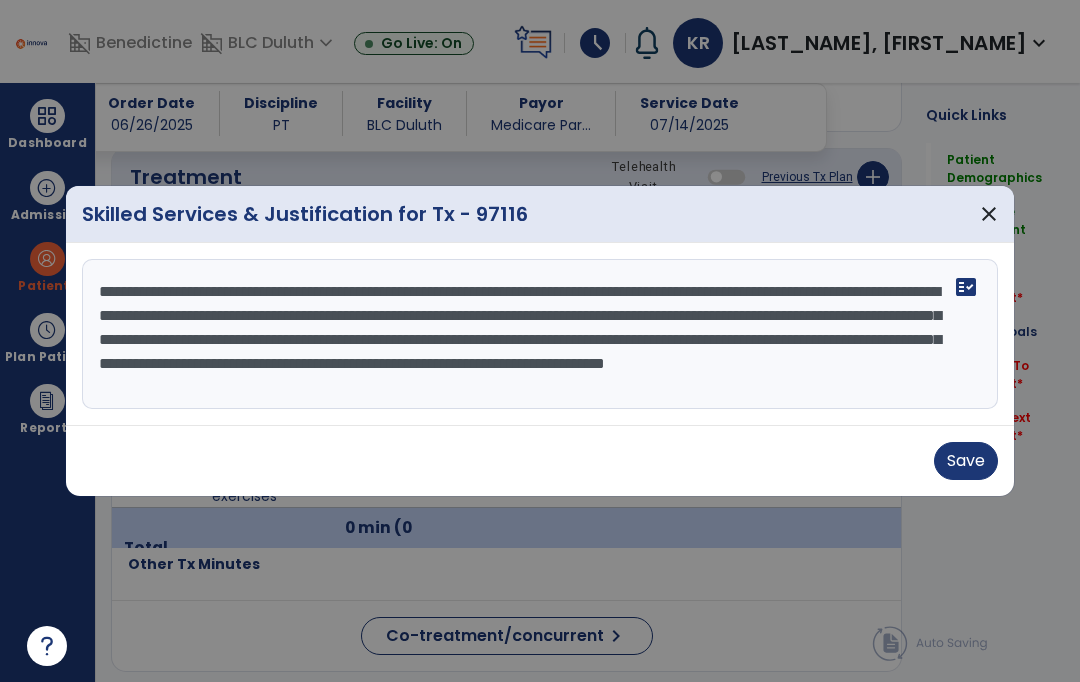 scroll, scrollTop: 15, scrollLeft: 0, axis: vertical 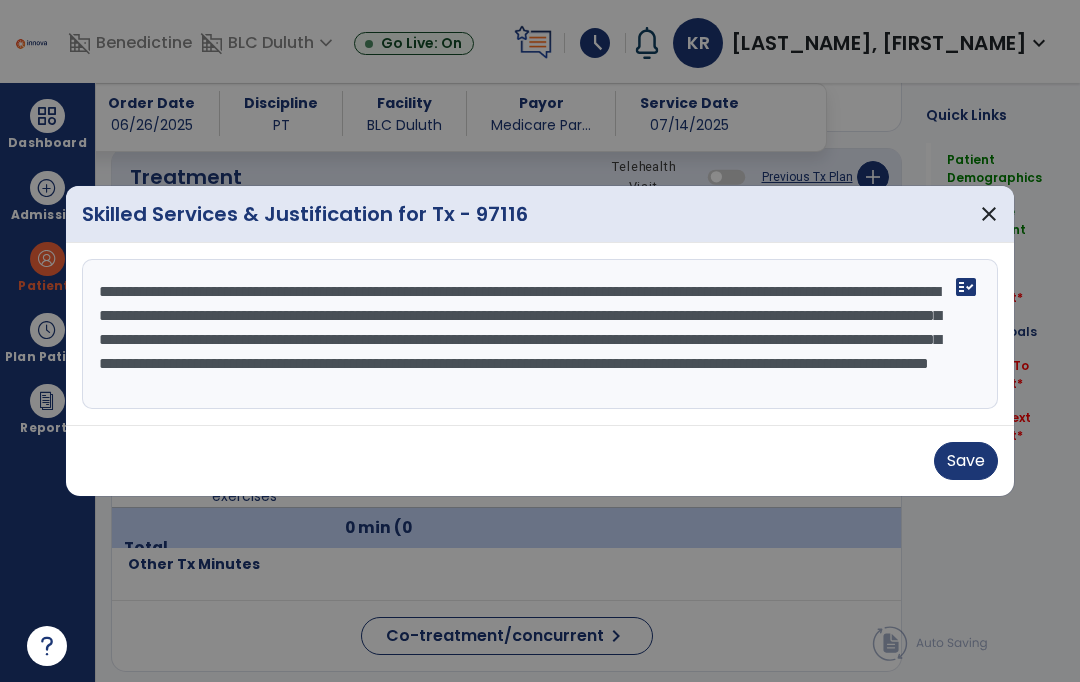 type on "**********" 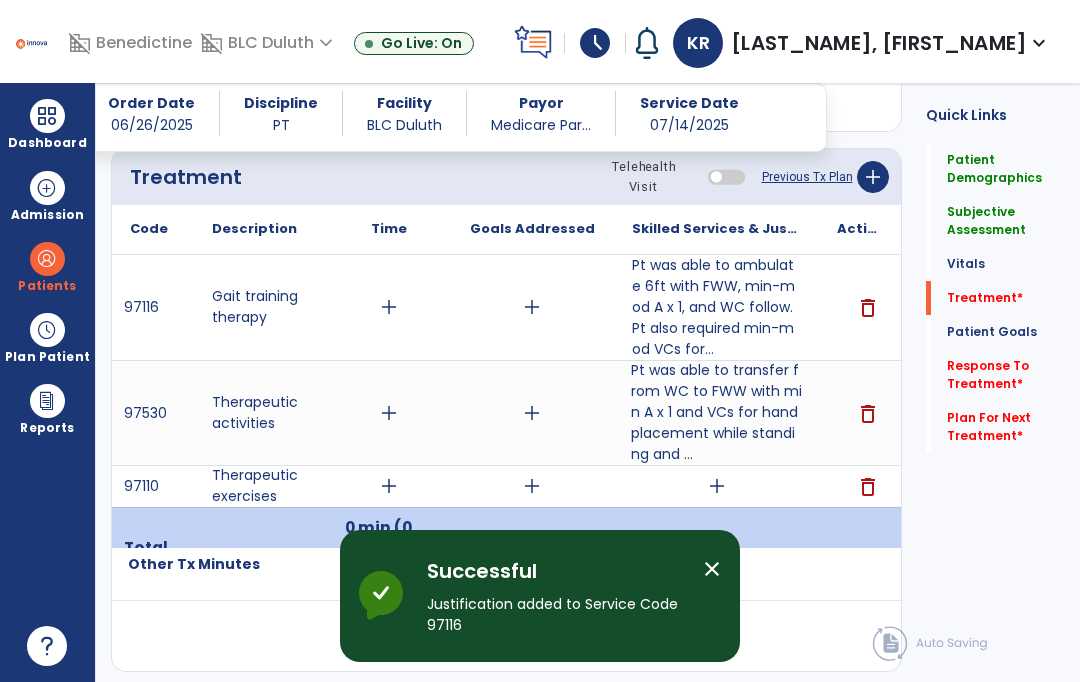 click on "Pt was able to transfer from WC to FWW with min A x 1 and VCs for hand placement while standing and ..." at bounding box center [716, 412] 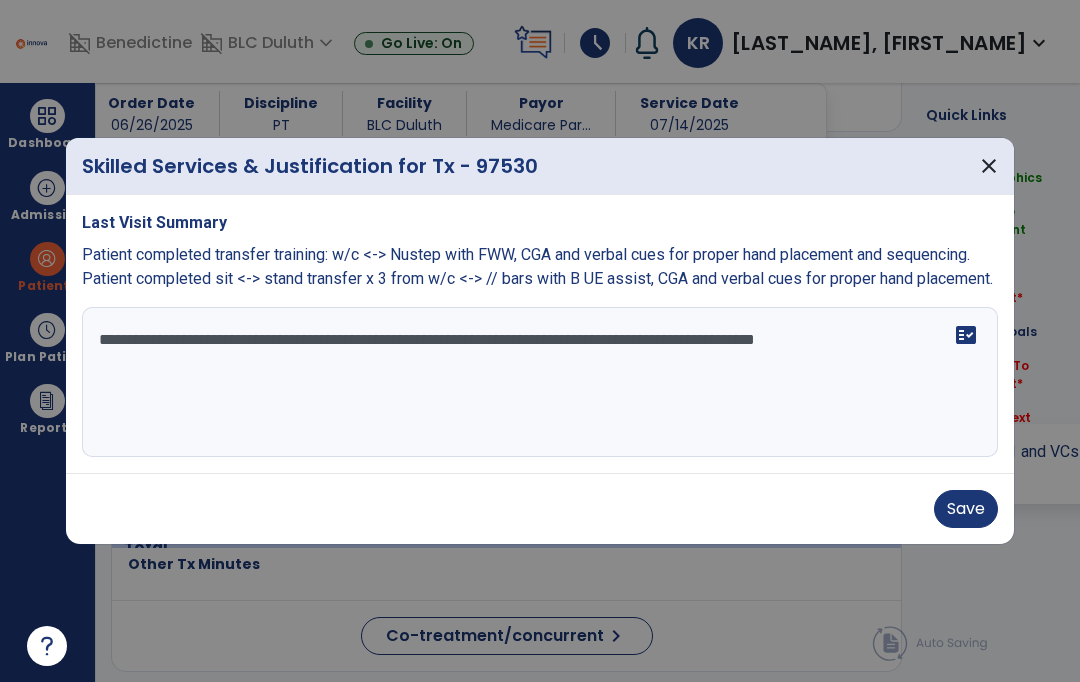 click on "**********" at bounding box center [540, 382] 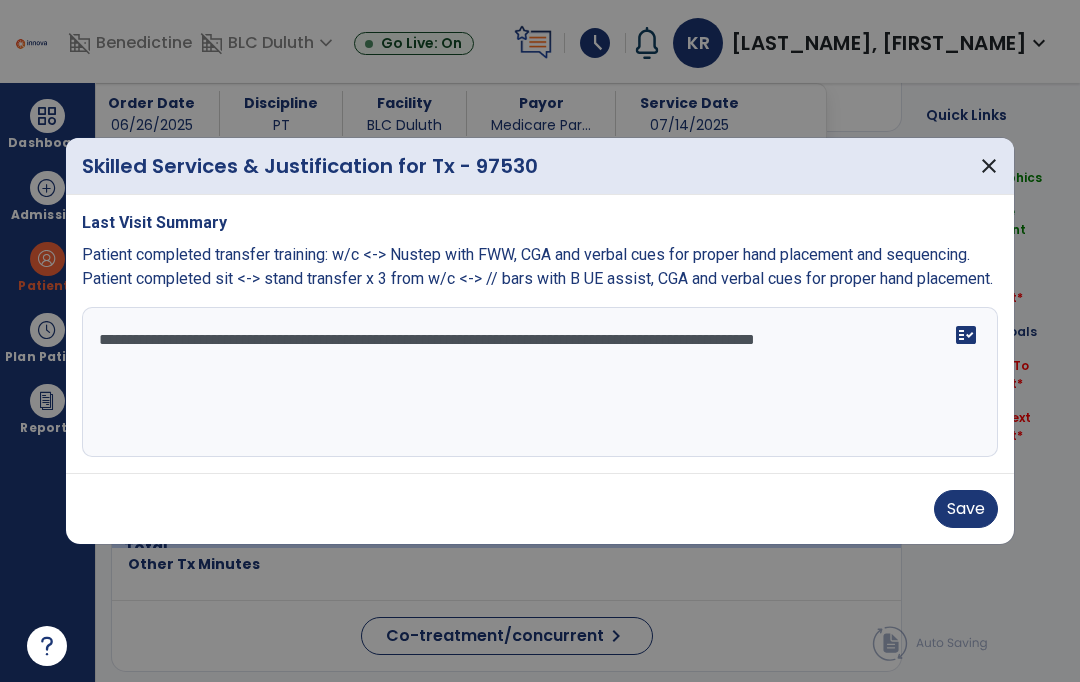click on "**********" at bounding box center [540, 382] 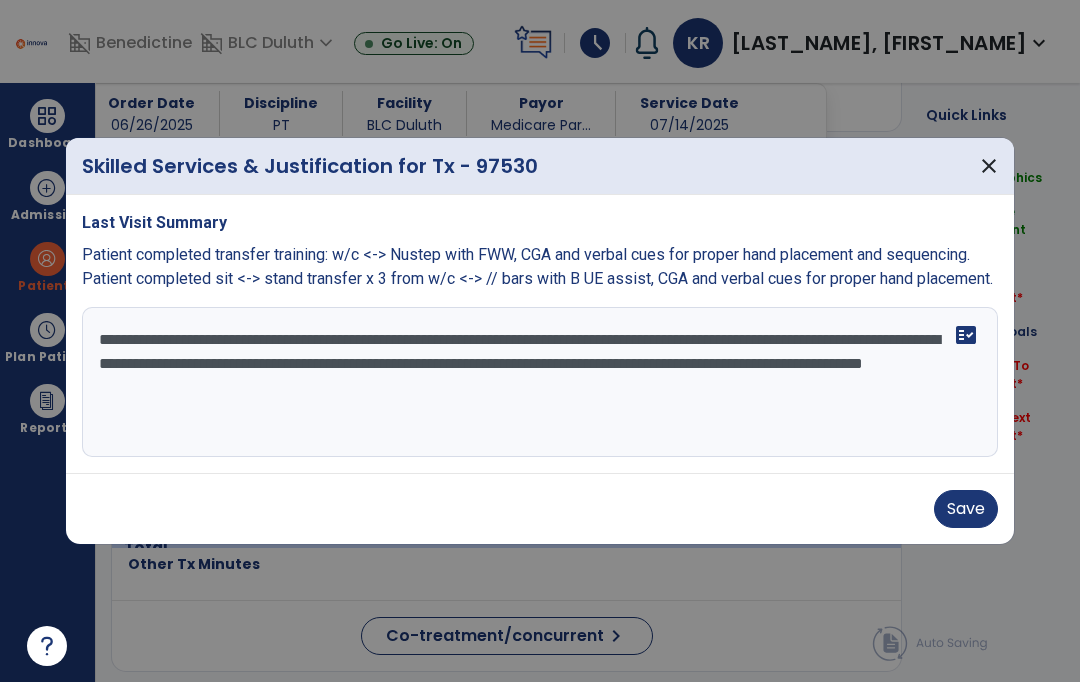 click on "**********" at bounding box center (540, 382) 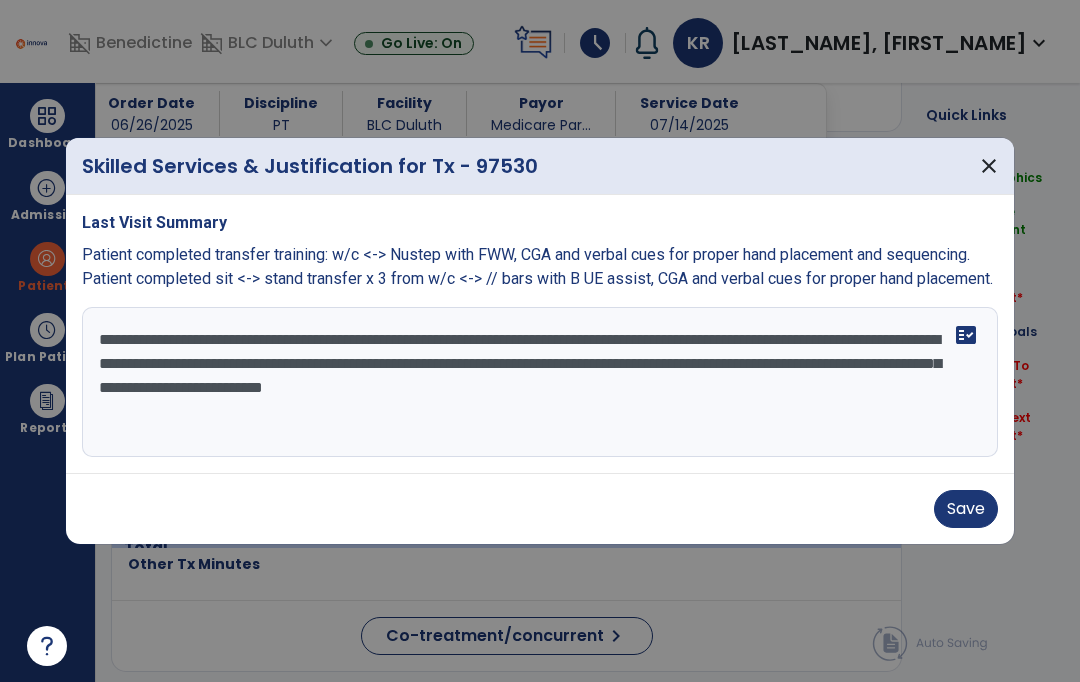 type on "**********" 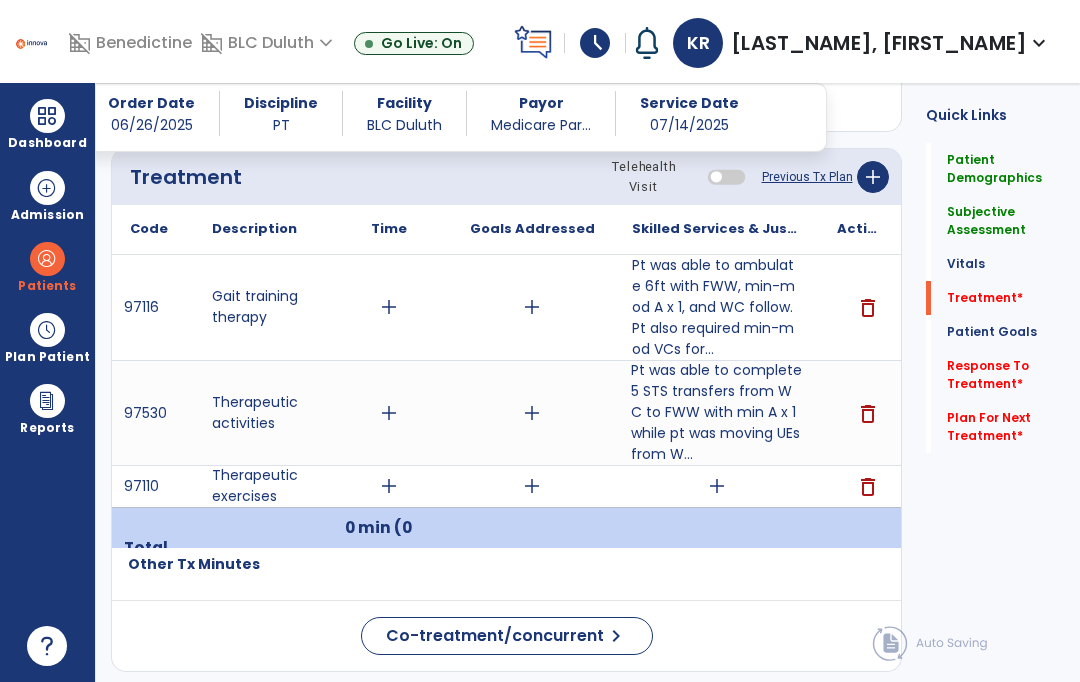 click on "delete" at bounding box center [868, 487] 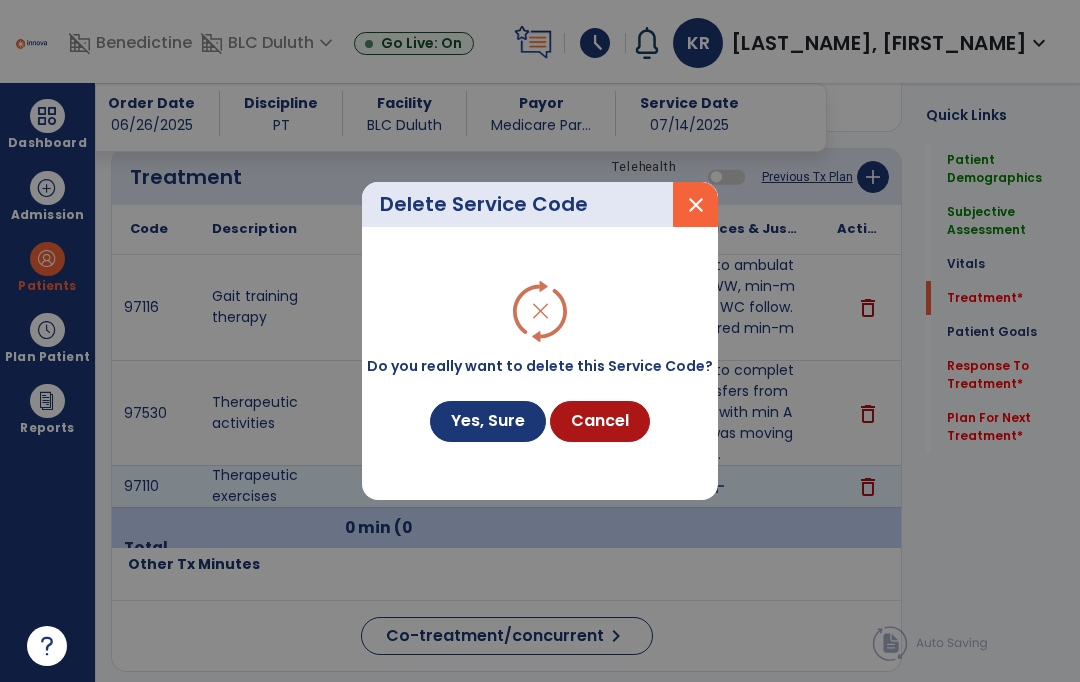 click on "Yes, Sure" at bounding box center (488, 421) 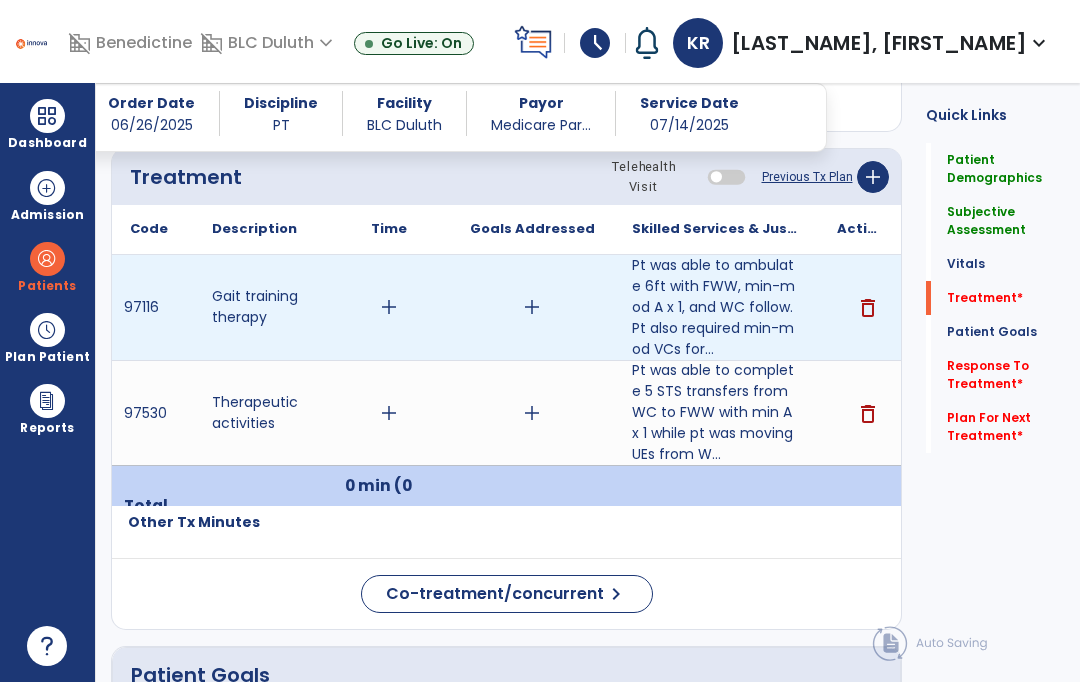 click on "add" at bounding box center [389, 307] 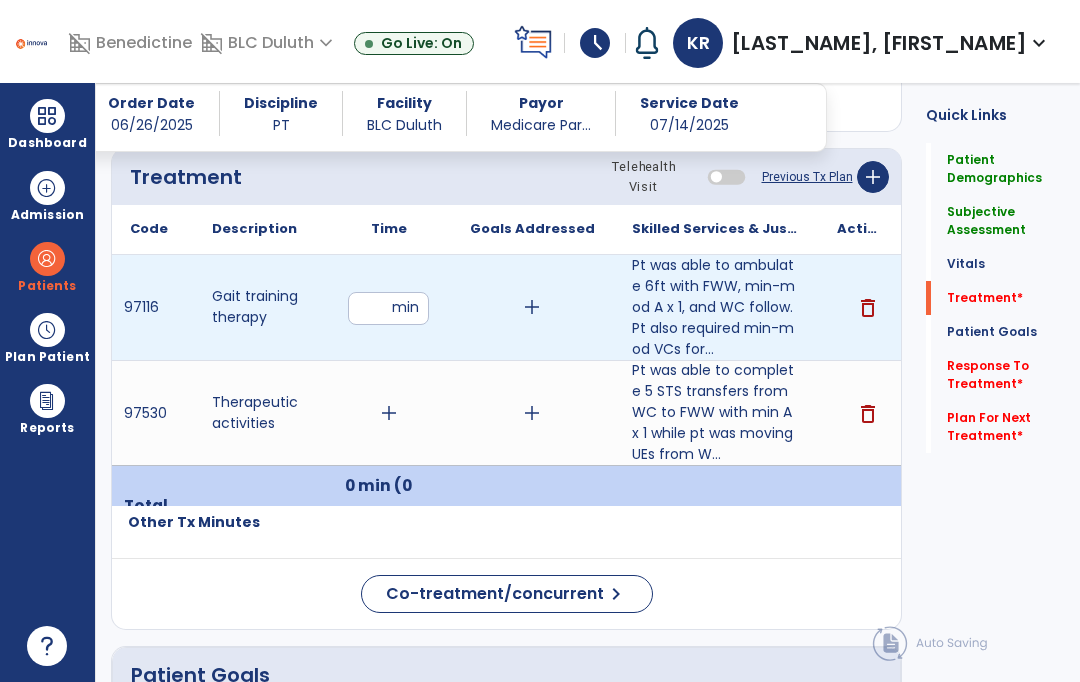 type on "**" 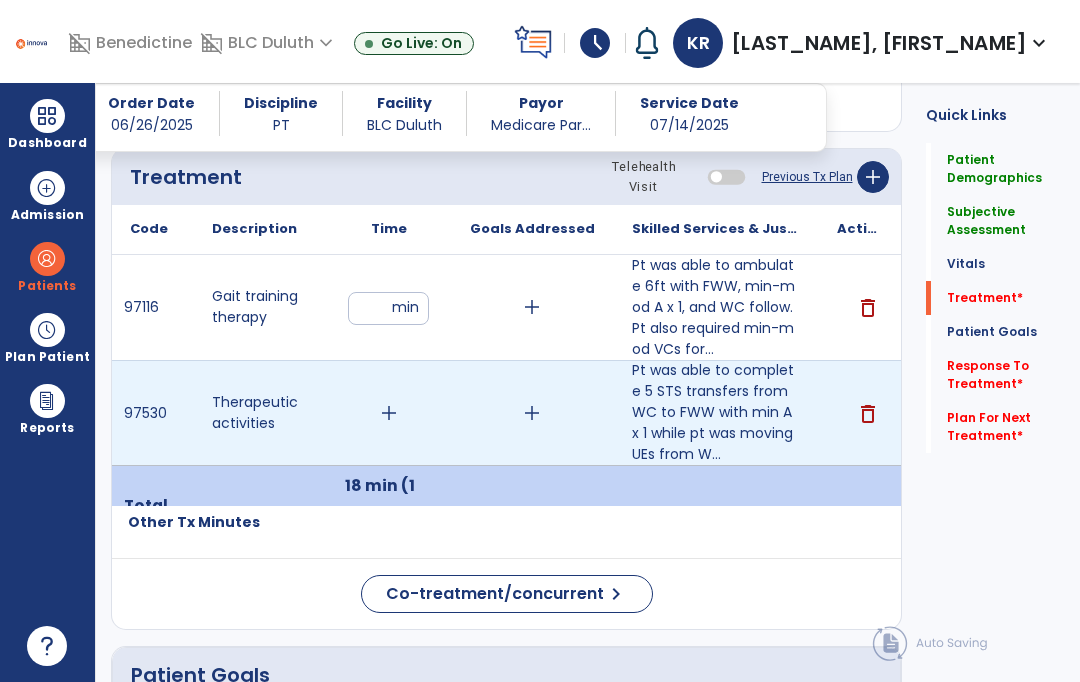 click on "add" at bounding box center [389, 413] 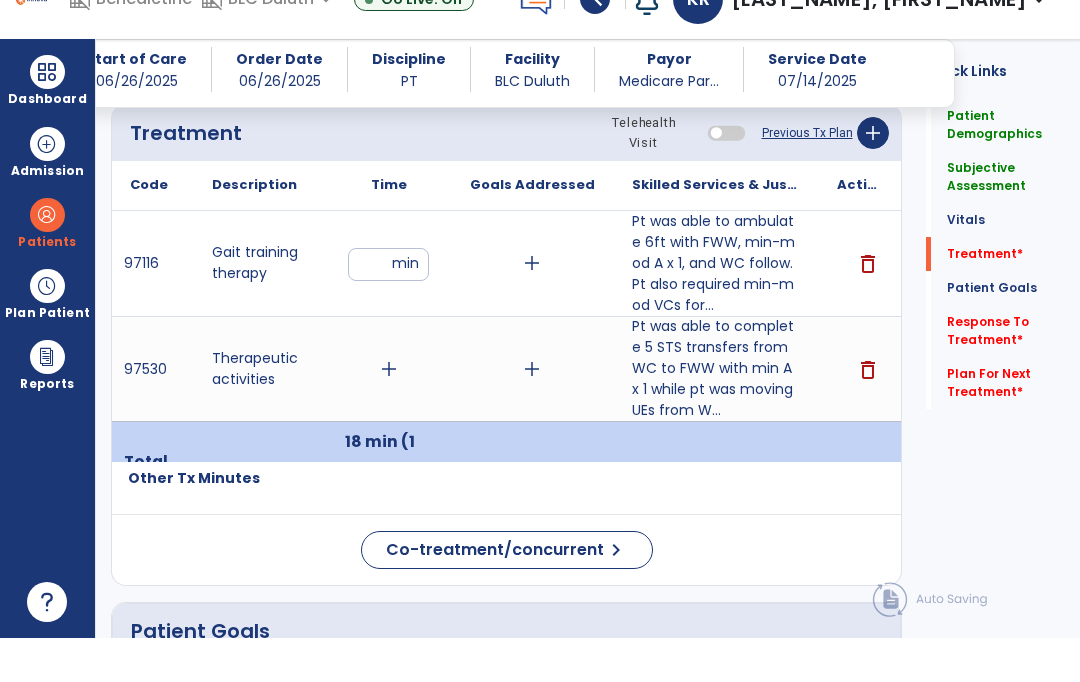 scroll, scrollTop: 44, scrollLeft: 0, axis: vertical 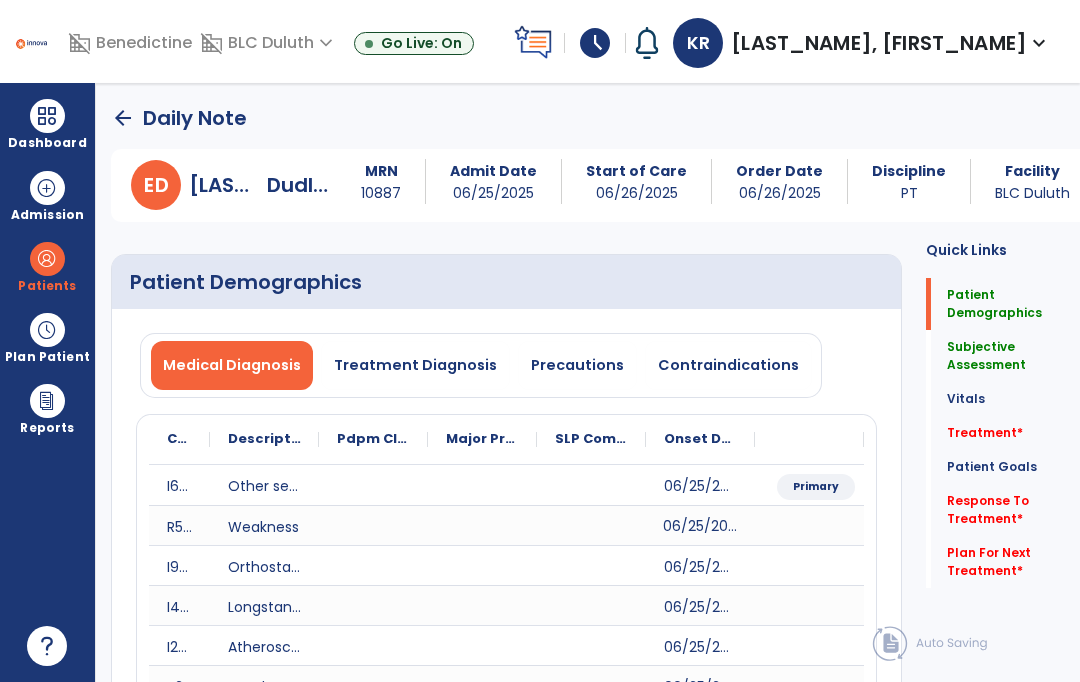 click on "arrow_back" 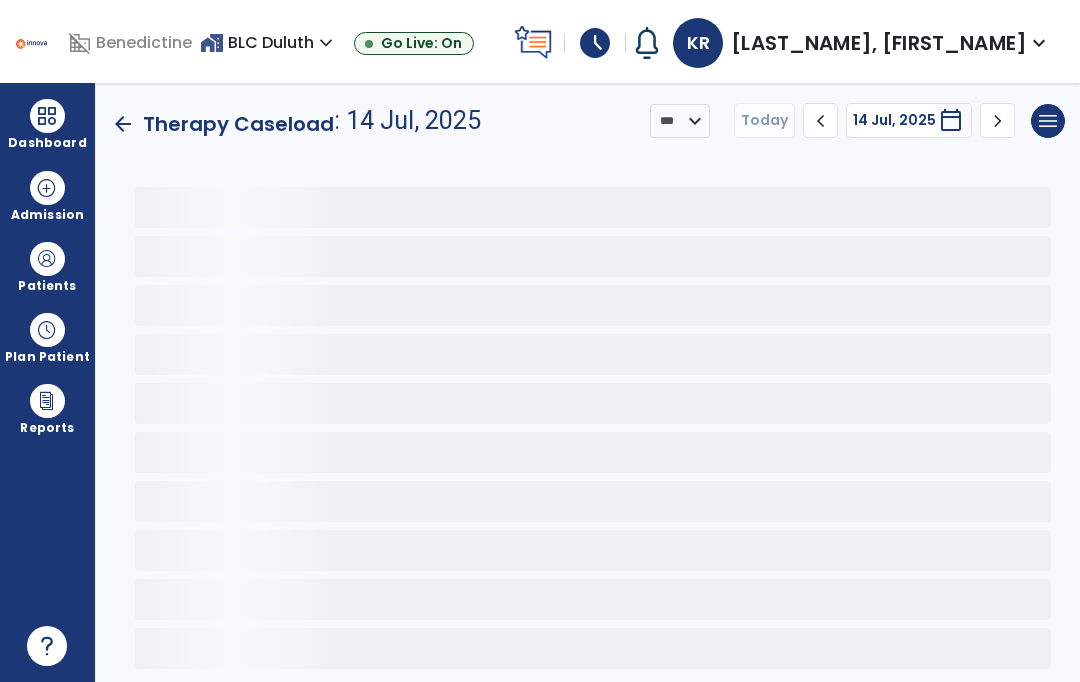 scroll, scrollTop: 0, scrollLeft: 0, axis: both 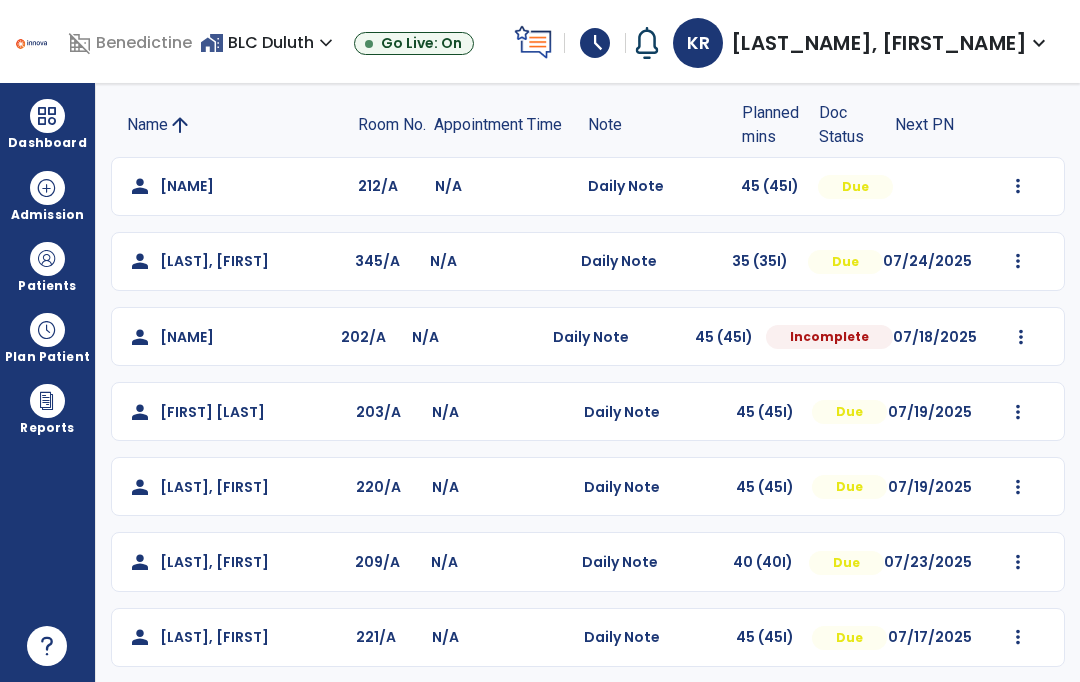 click on "Mark Visit As Complete   Reset Note   Open Document   G + C Mins" 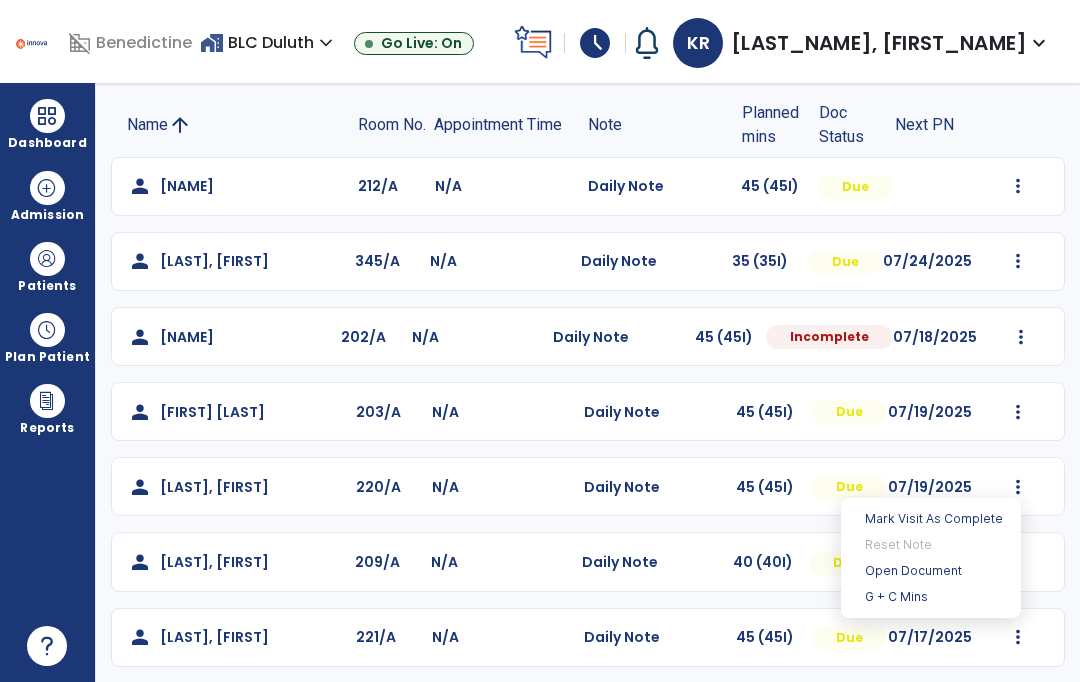 click on "Open Document" at bounding box center [931, 571] 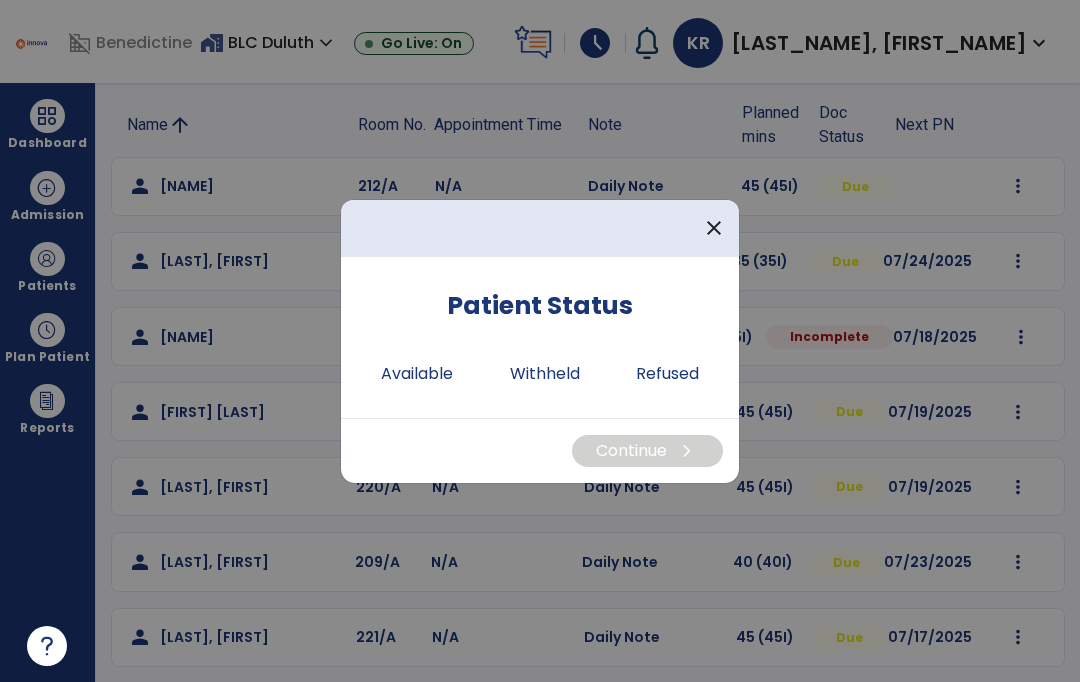 click on "Available" at bounding box center (417, 374) 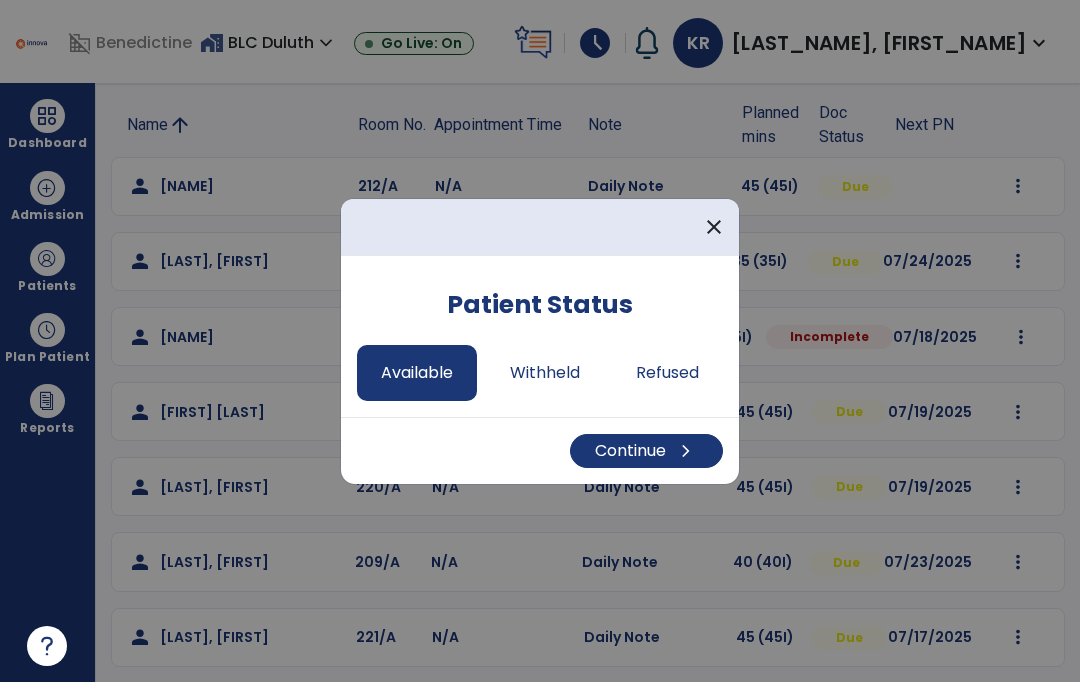 click on "chevron_right" at bounding box center (686, 451) 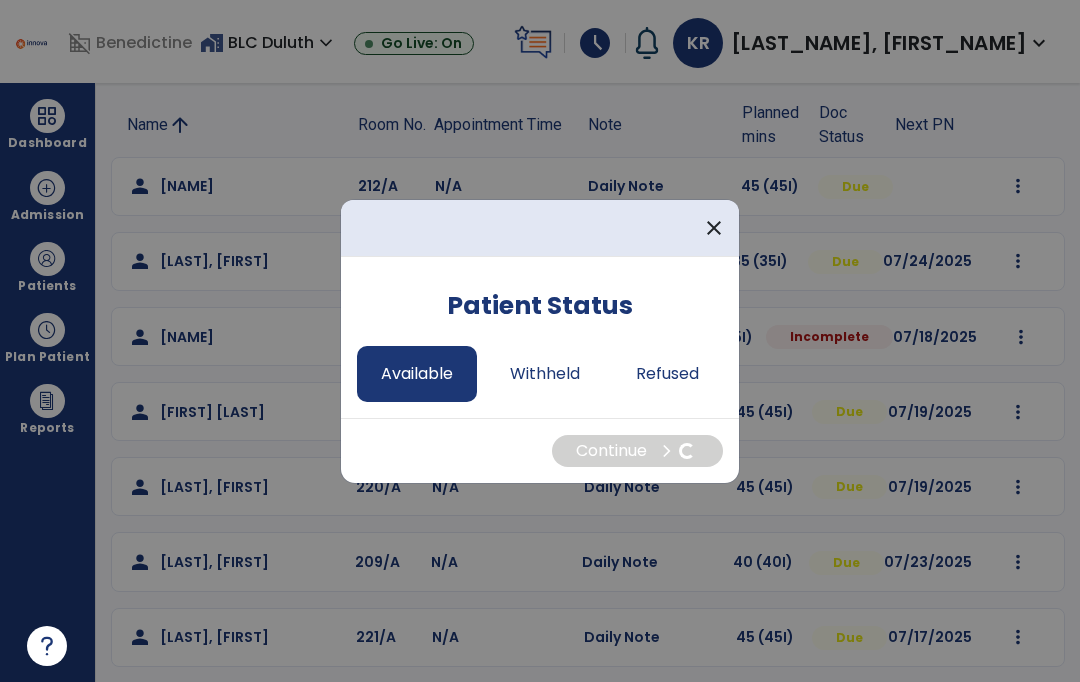 select on "*" 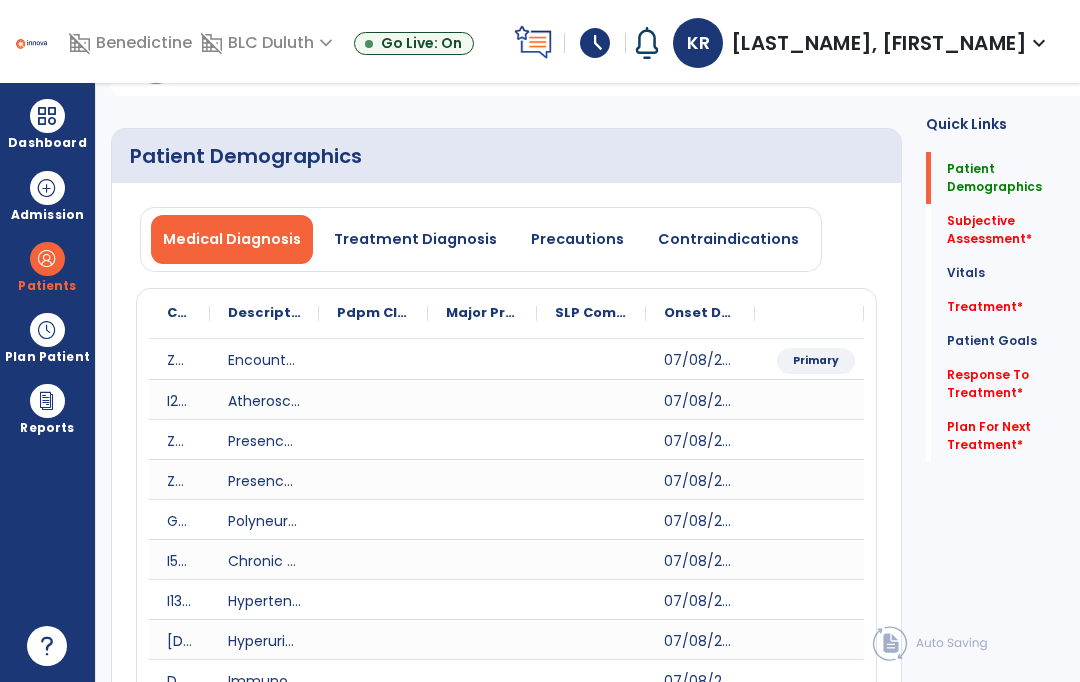 click on "Precautions" at bounding box center (577, 239) 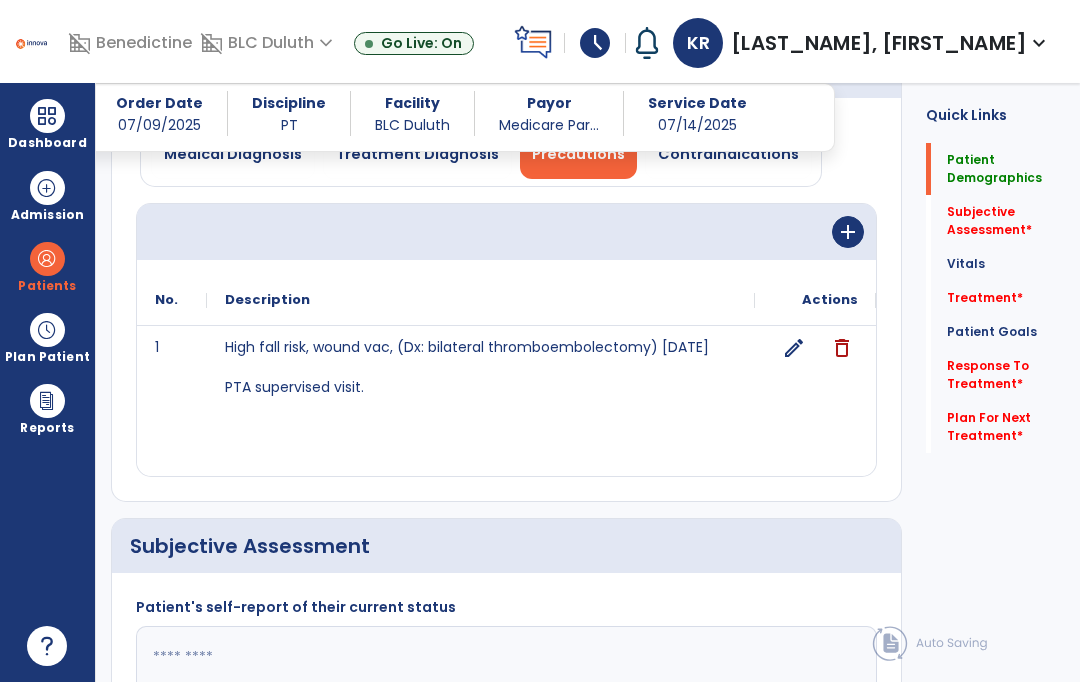 scroll, scrollTop: 222, scrollLeft: 0, axis: vertical 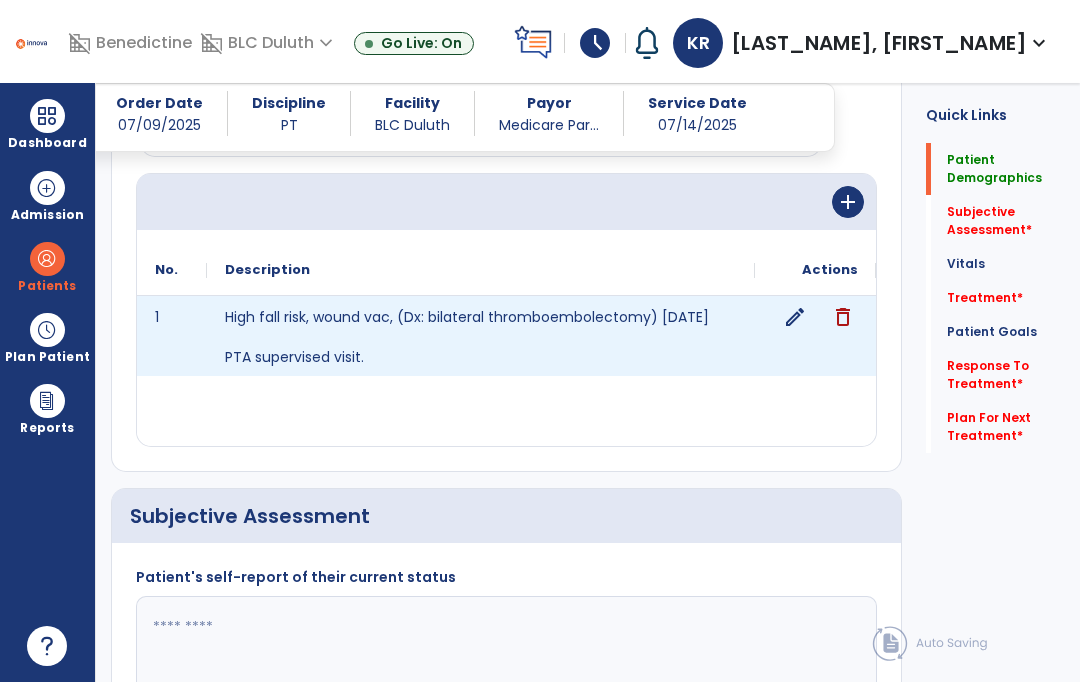 click on "edit" 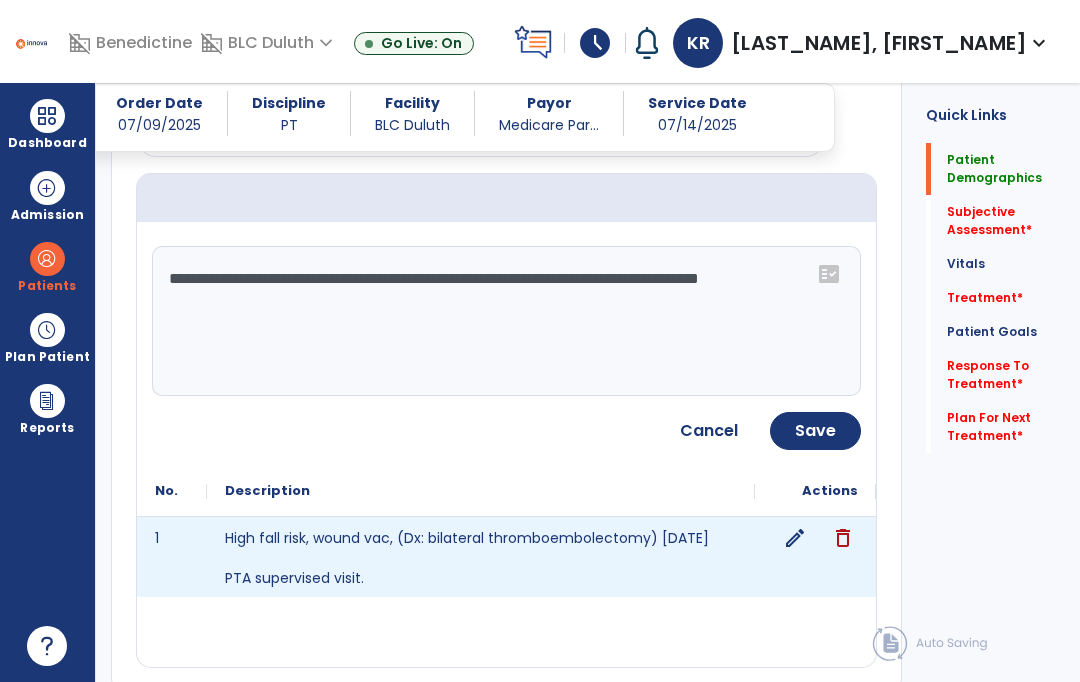 click on "**********" 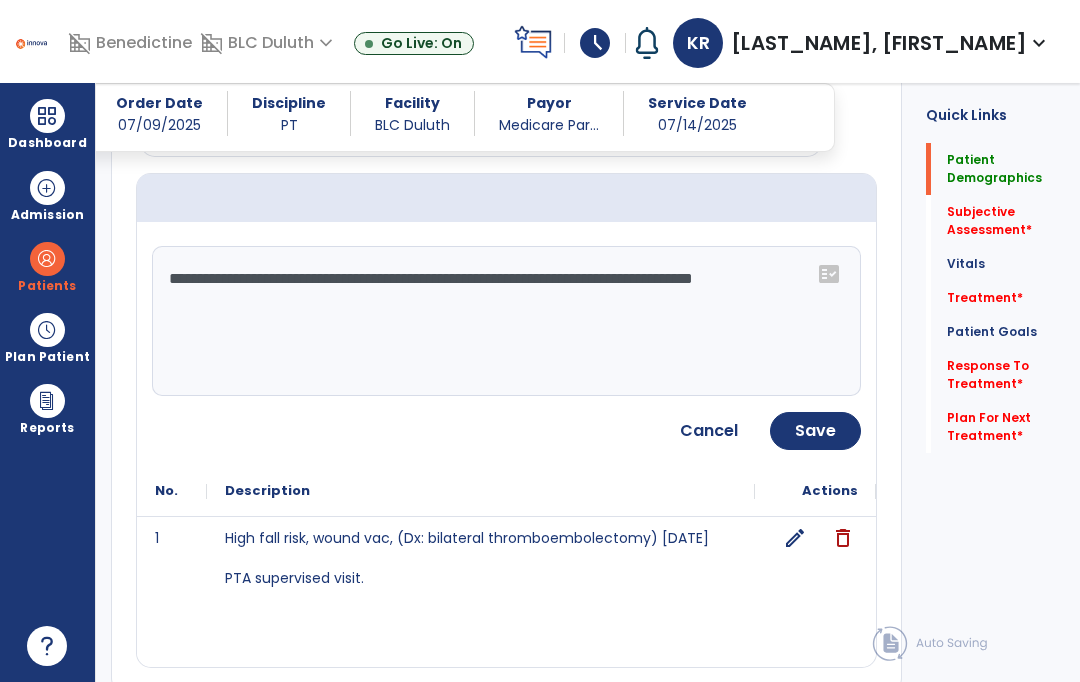 type on "**********" 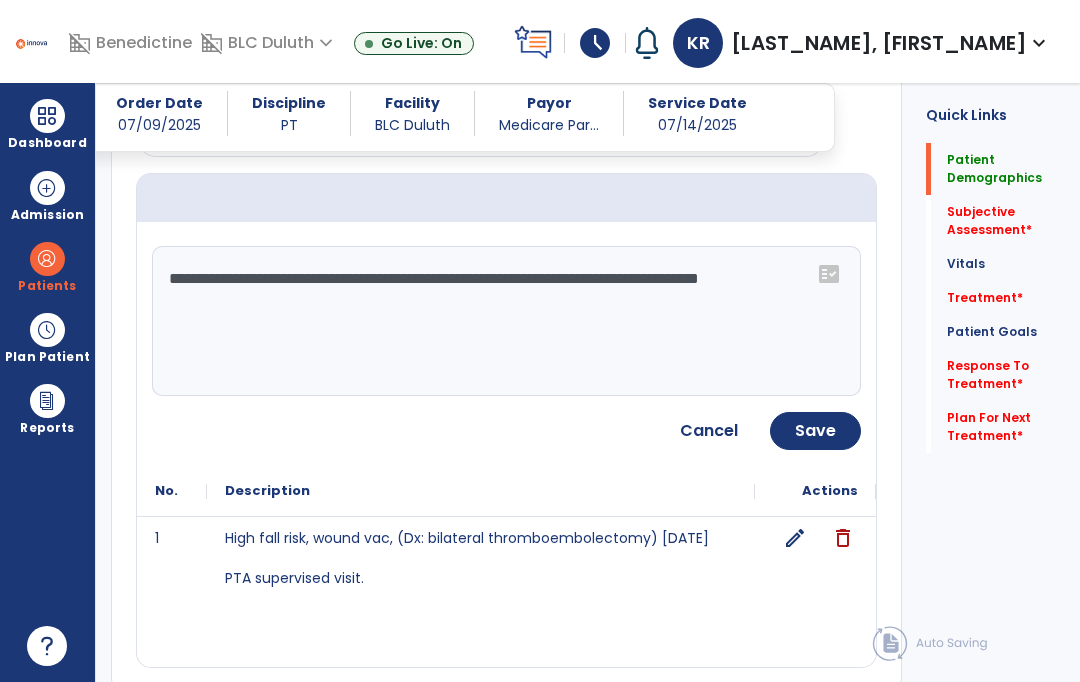 click on "Save" 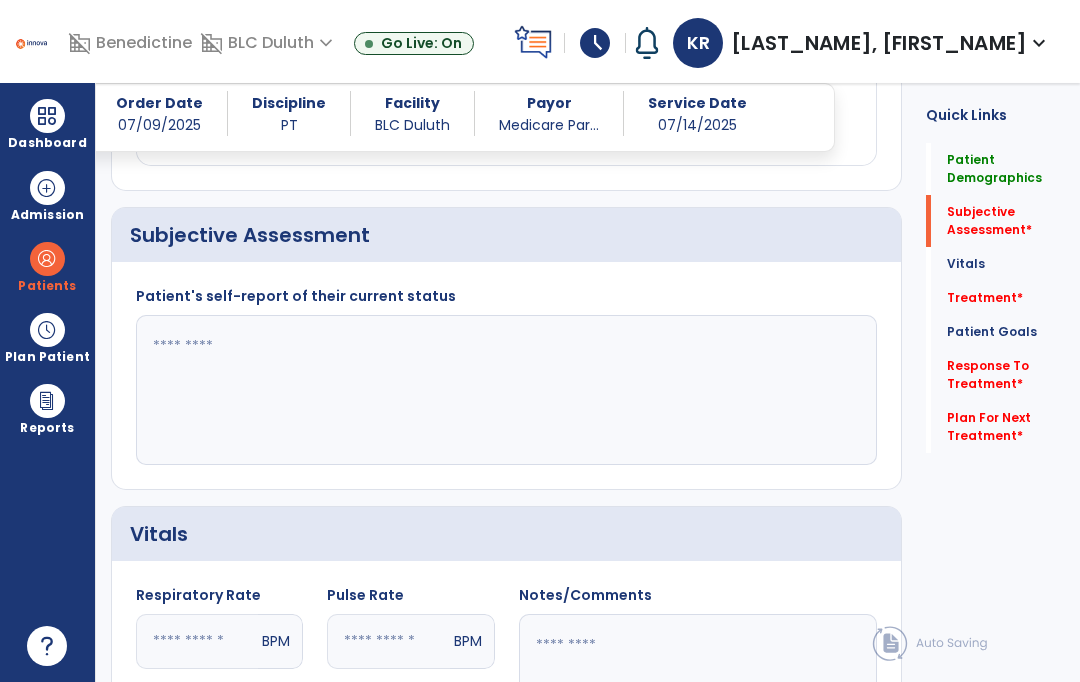 scroll, scrollTop: 505, scrollLeft: 0, axis: vertical 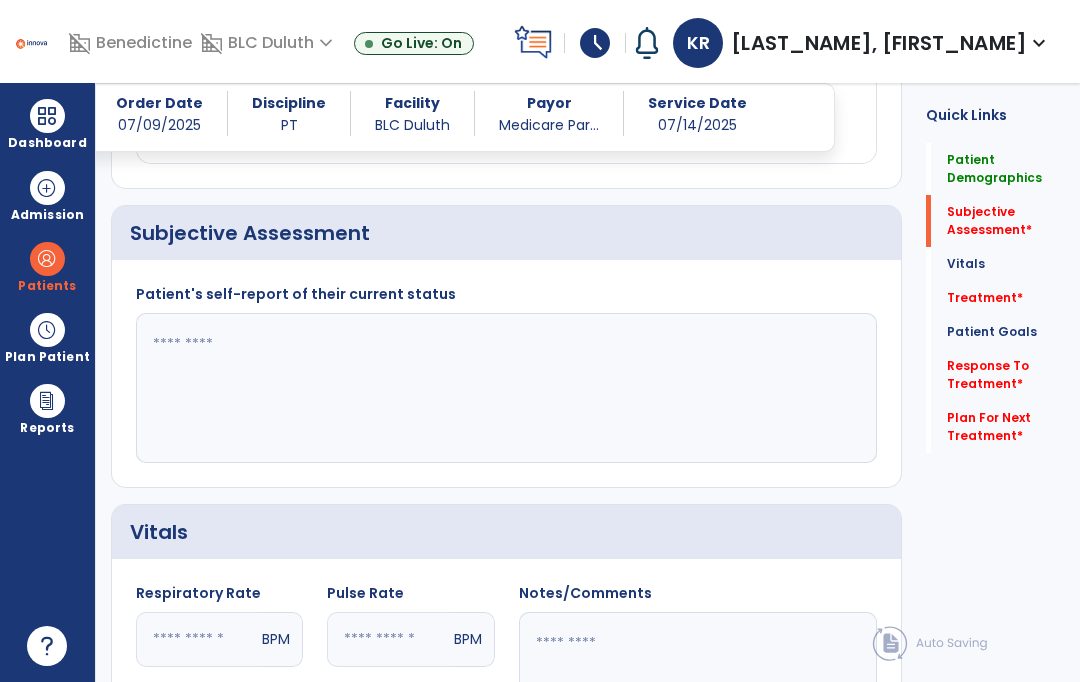 click 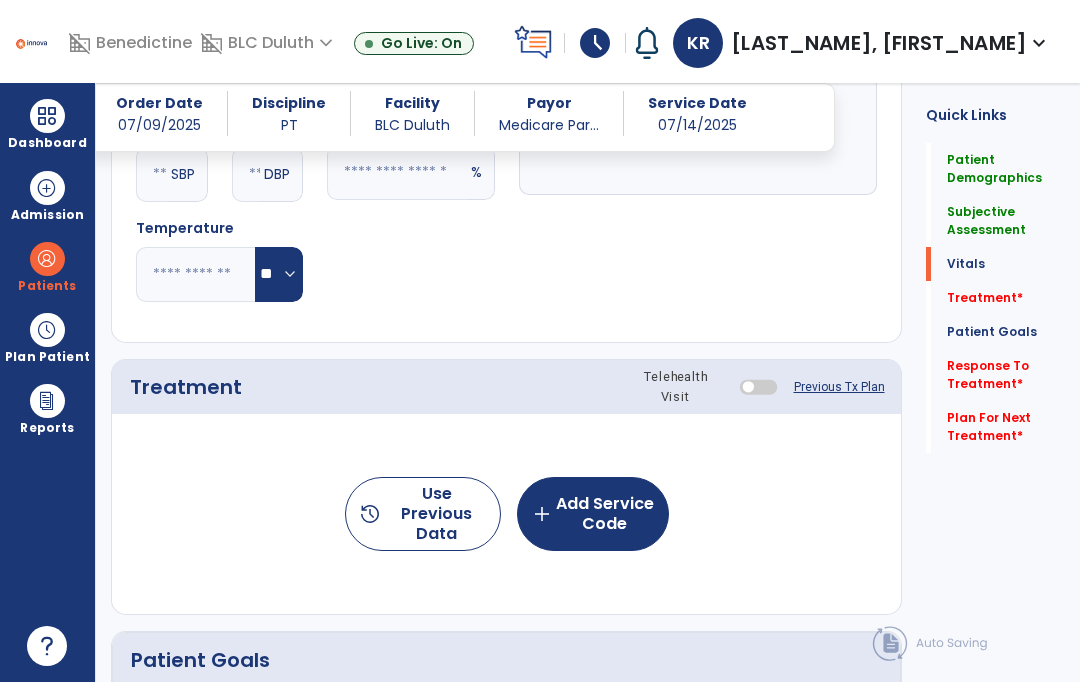 scroll, scrollTop: 1112, scrollLeft: 0, axis: vertical 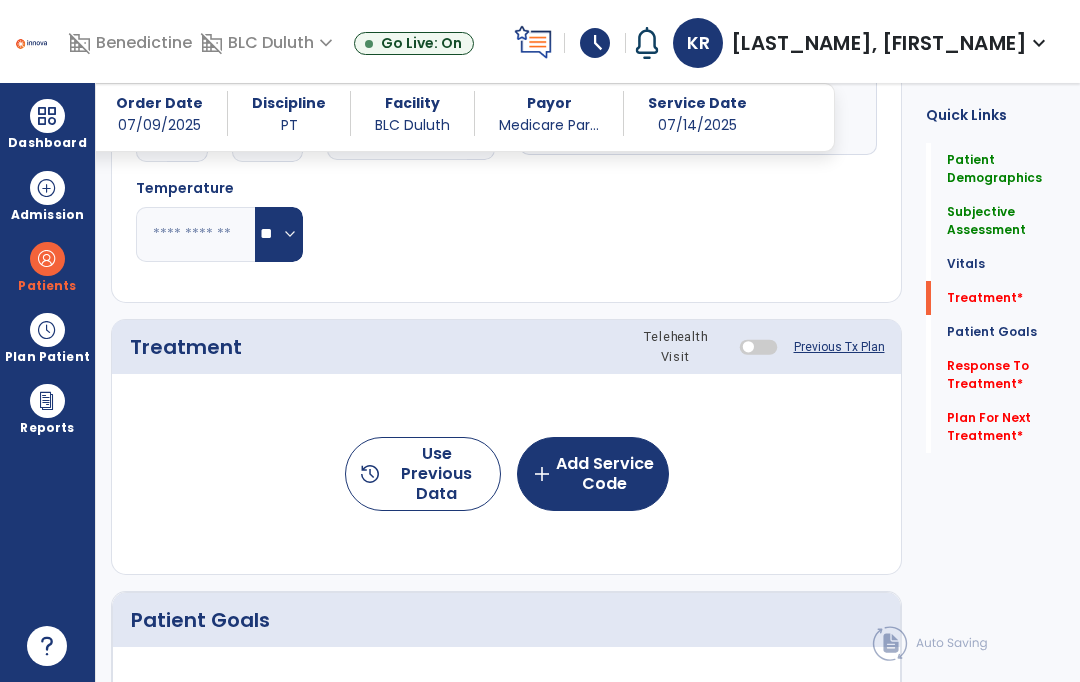 type on "**********" 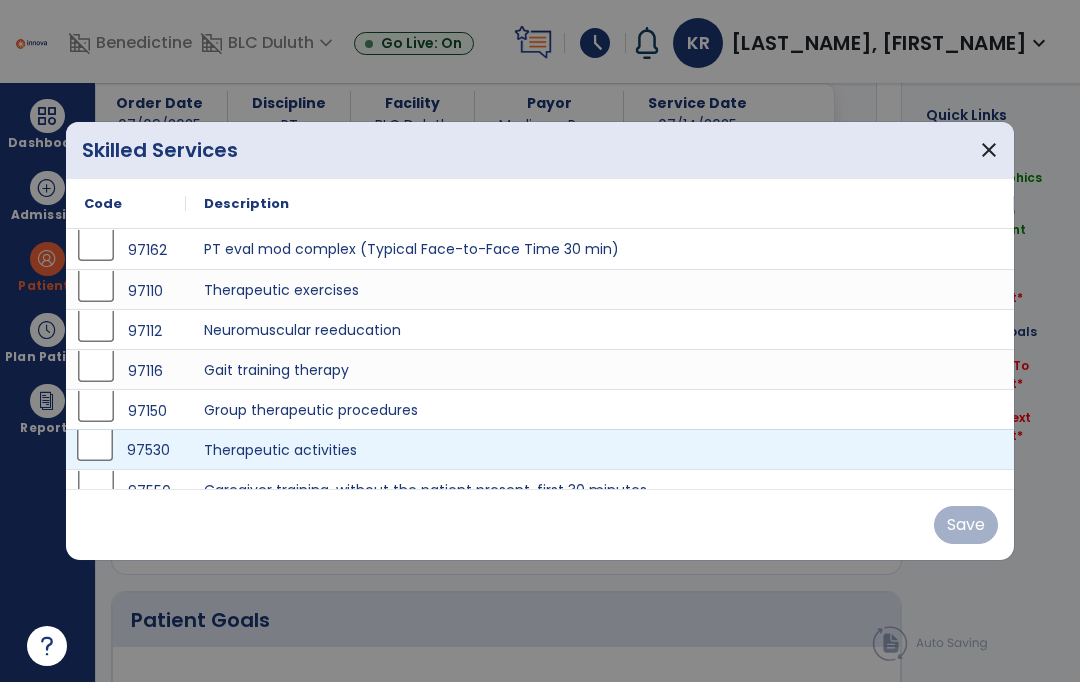 click on "97530" at bounding box center [126, 450] 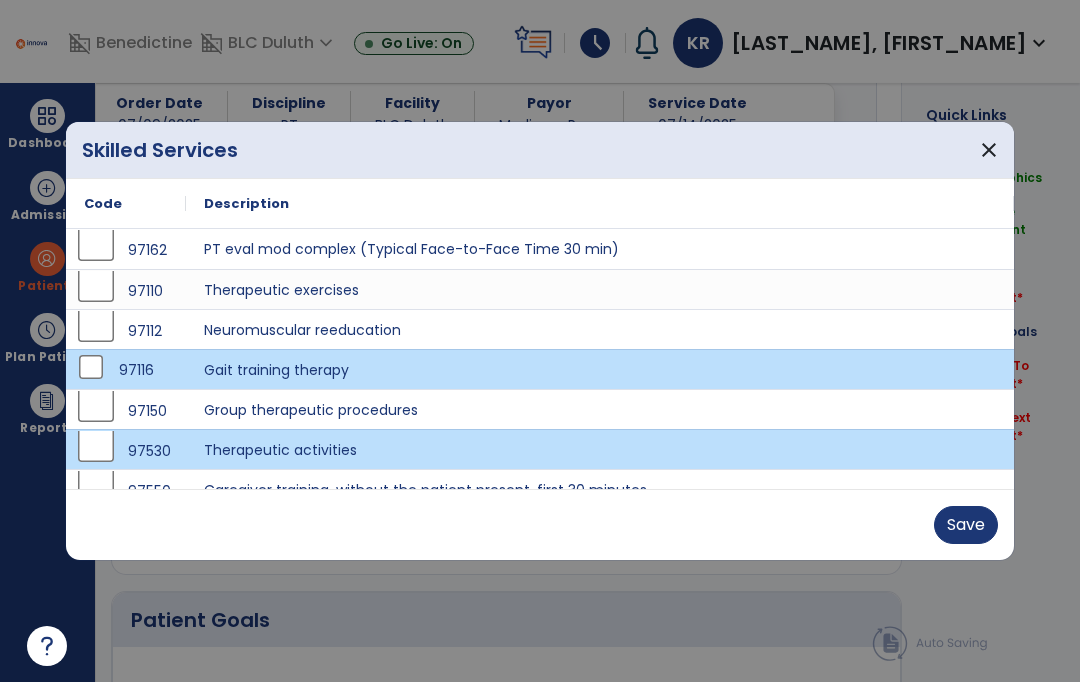 click on "Save" at bounding box center (966, 525) 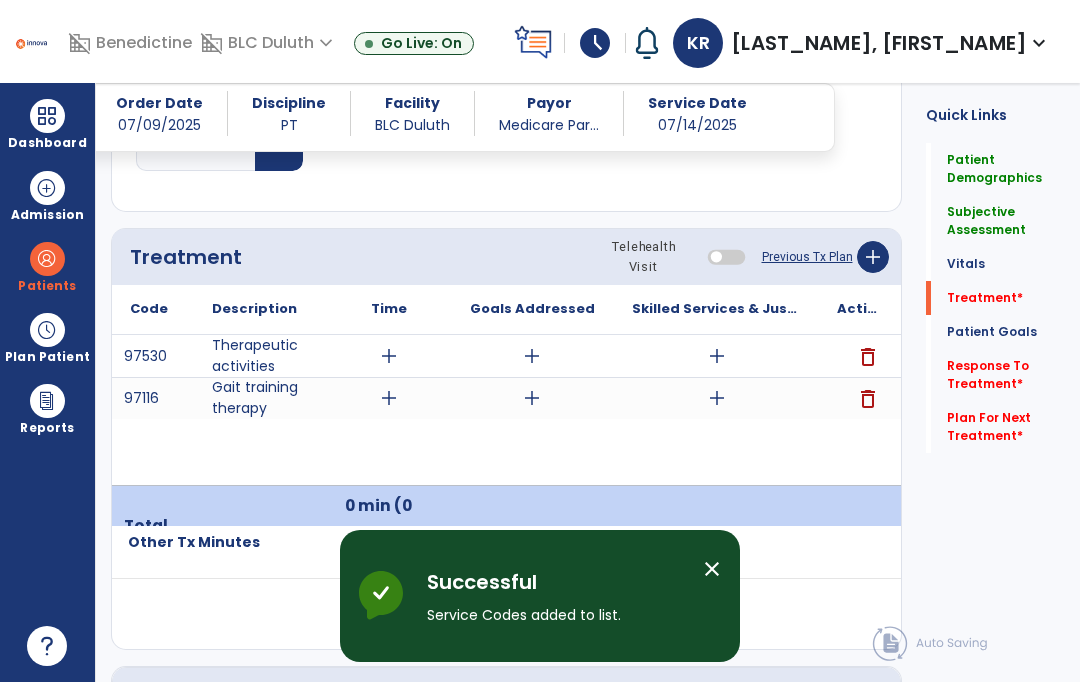 scroll, scrollTop: 1248, scrollLeft: 0, axis: vertical 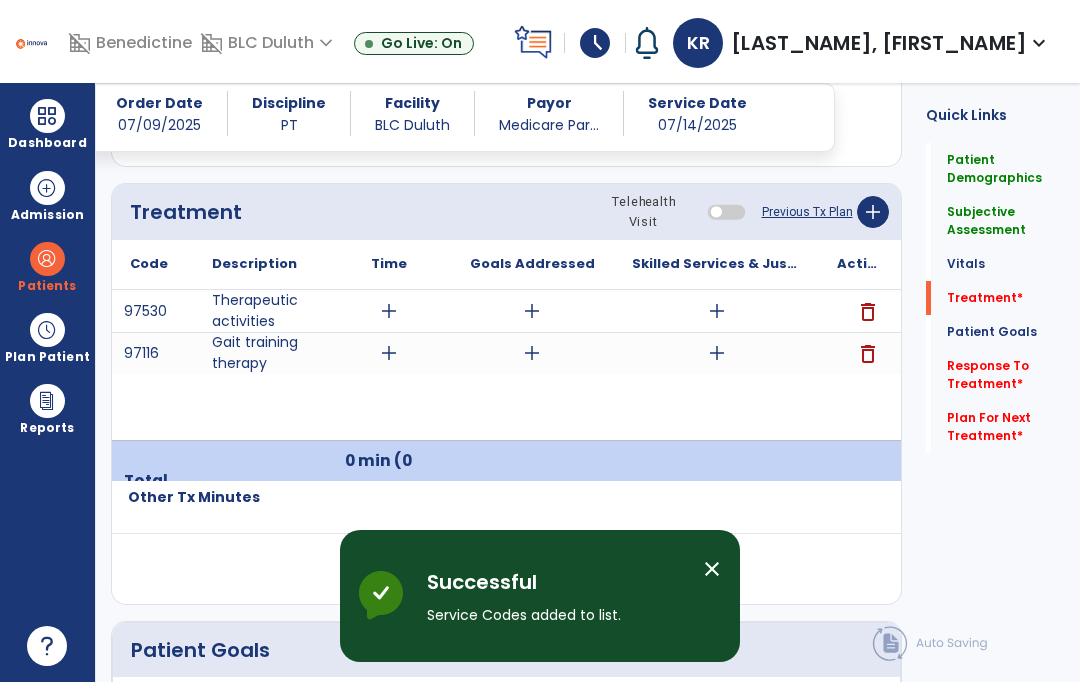 click on "add" at bounding box center [716, 311] 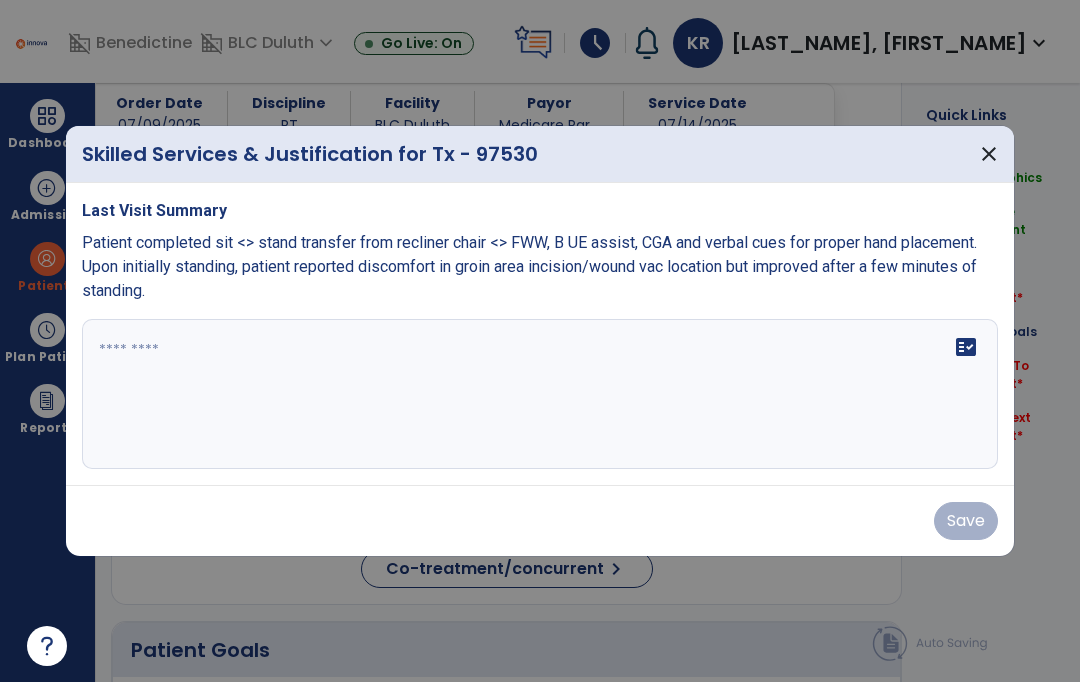 click on "fact_check" at bounding box center [540, 394] 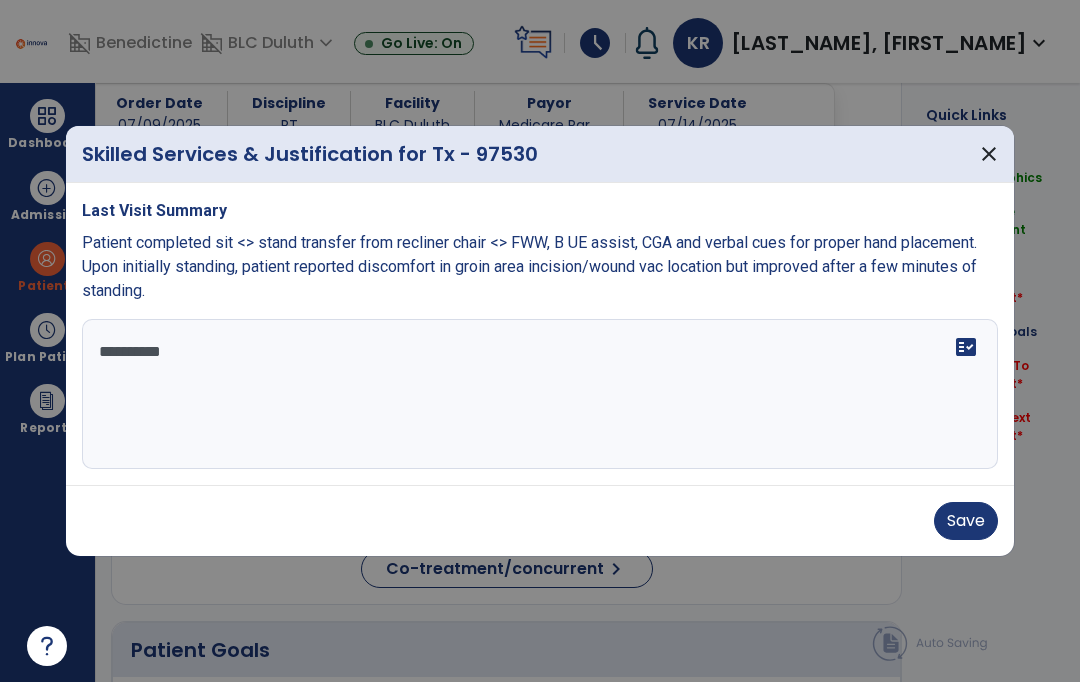 type on "*********" 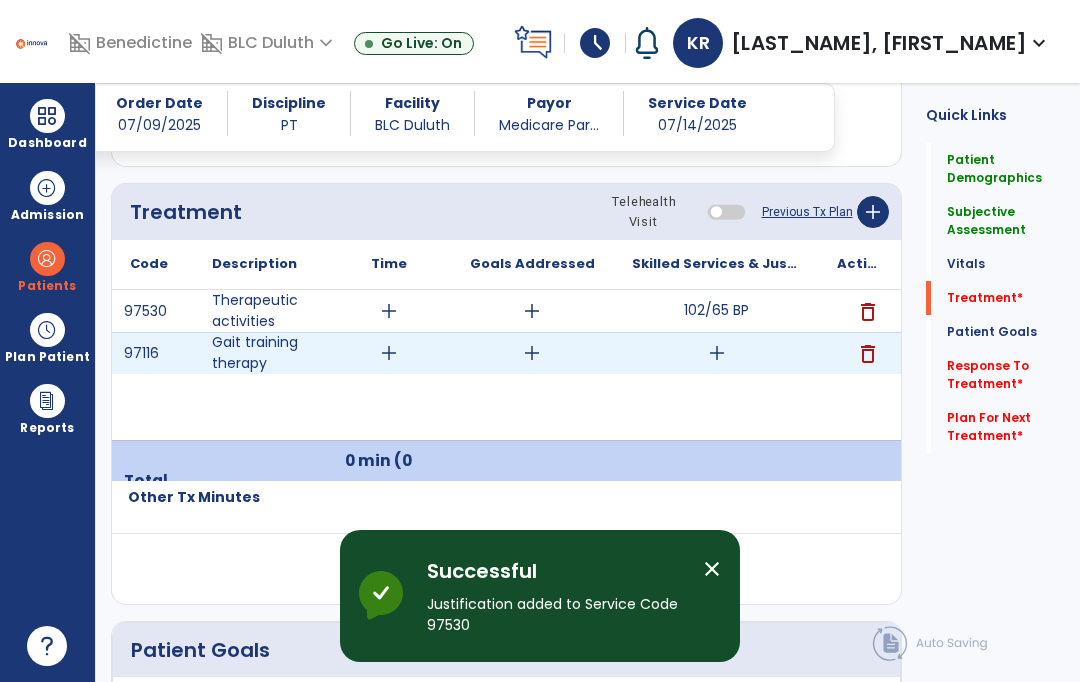 click on "add" at bounding box center [717, 353] 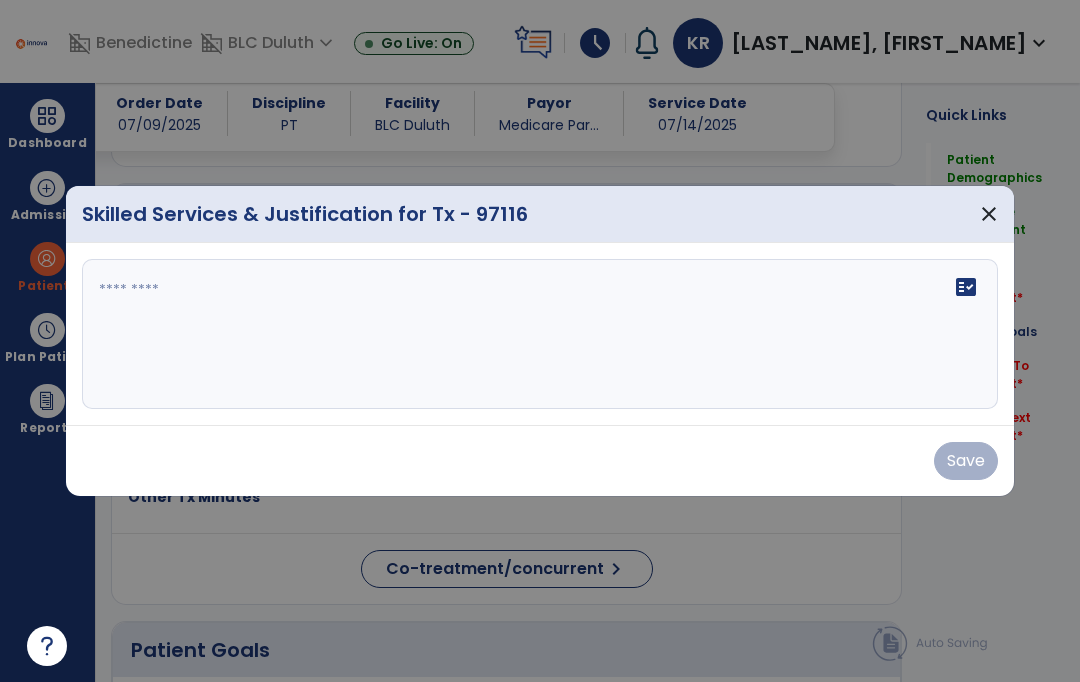 click on "fact_check" at bounding box center [540, 334] 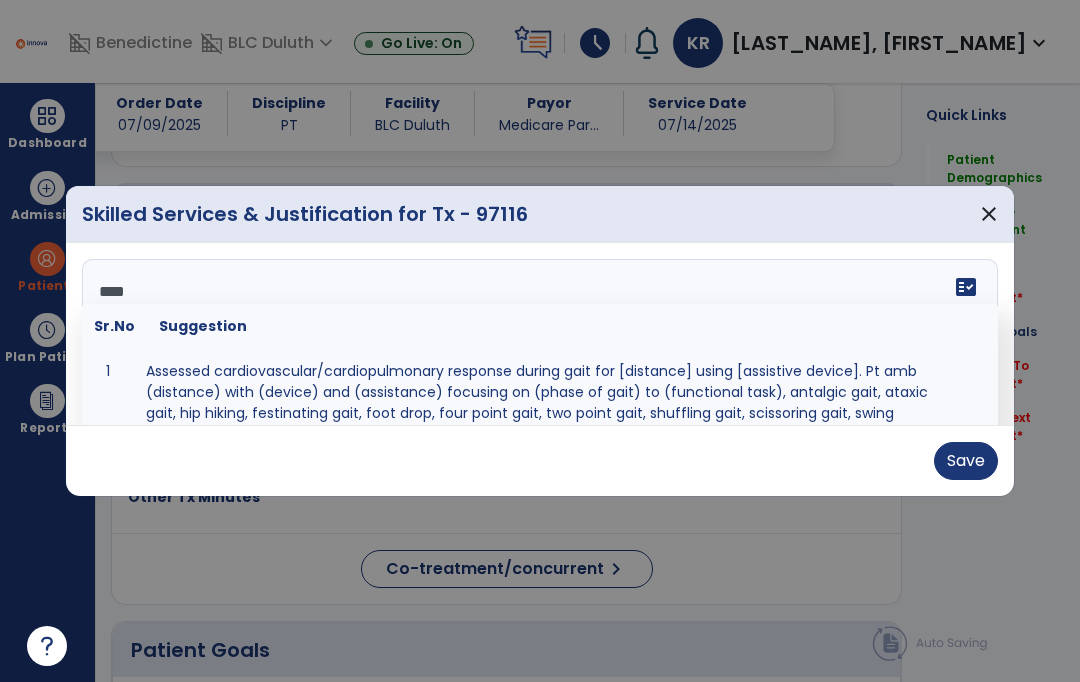 scroll, scrollTop: 0, scrollLeft: 0, axis: both 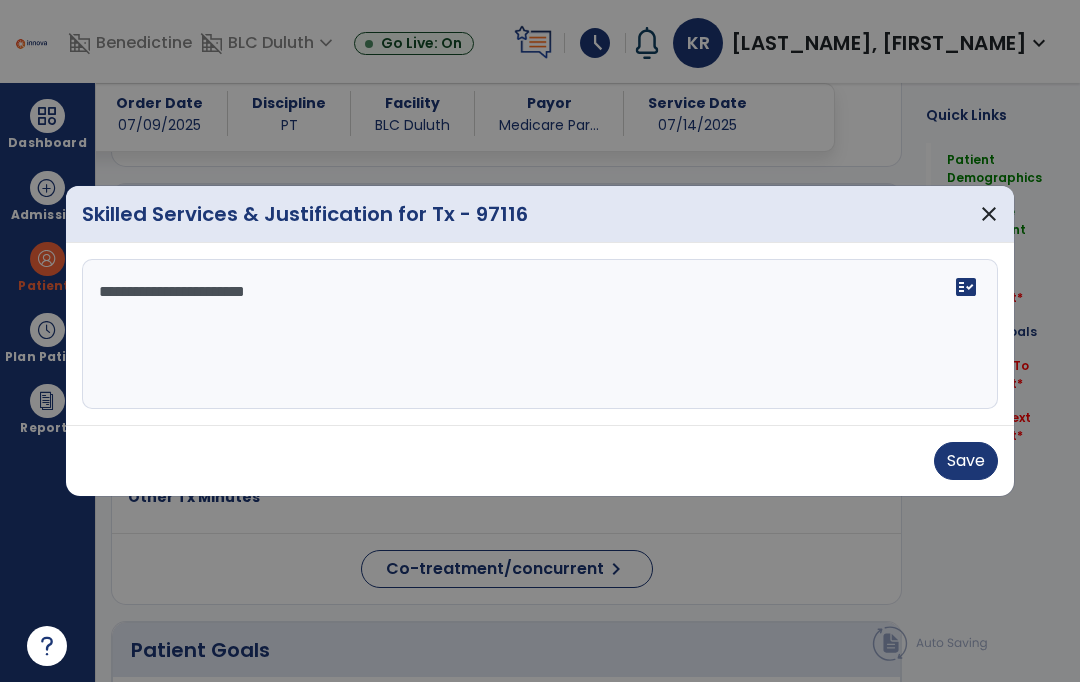 type on "**********" 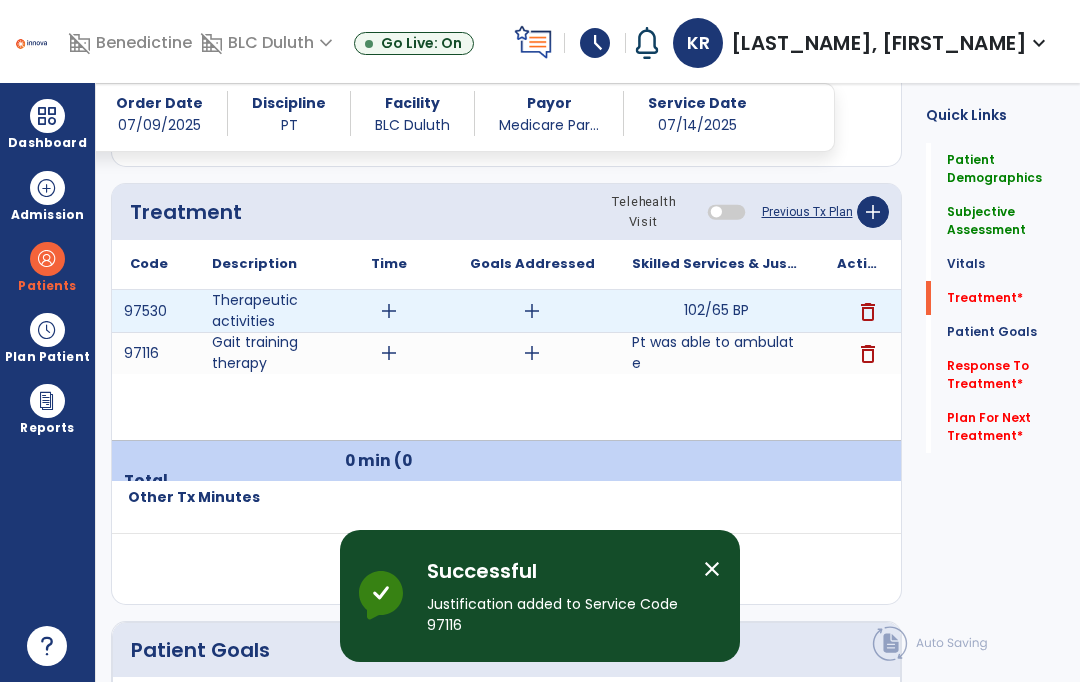 click on "add" at bounding box center [532, 311] 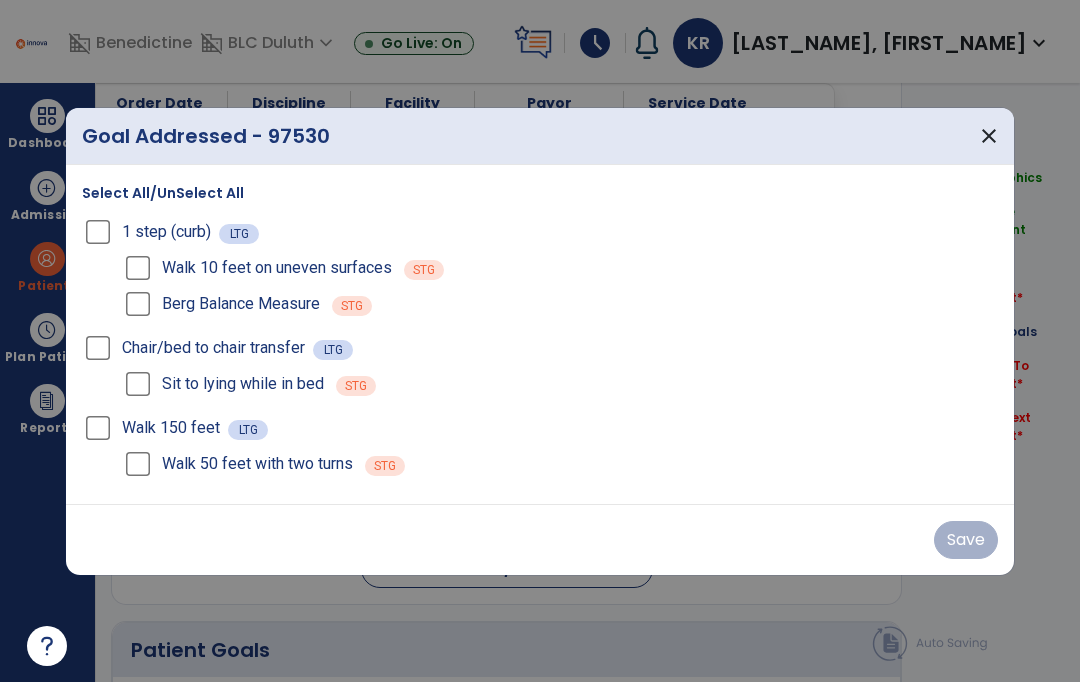 click on "Berg Balance Measure  STG" at bounding box center (560, 304) 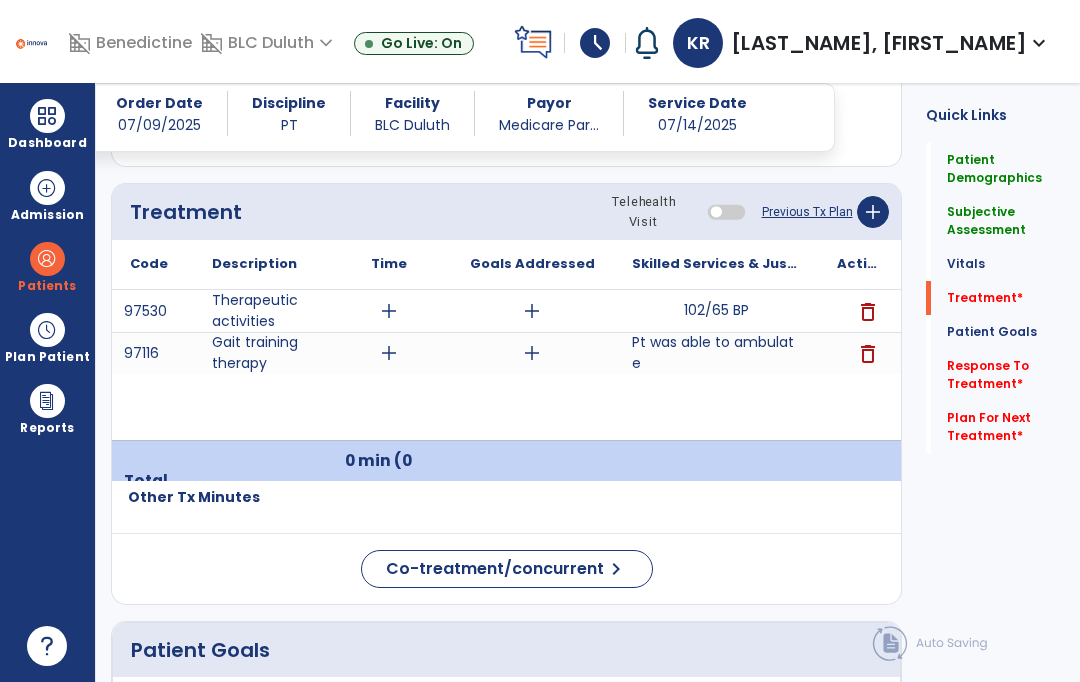 click on "add" at bounding box center (389, 311) 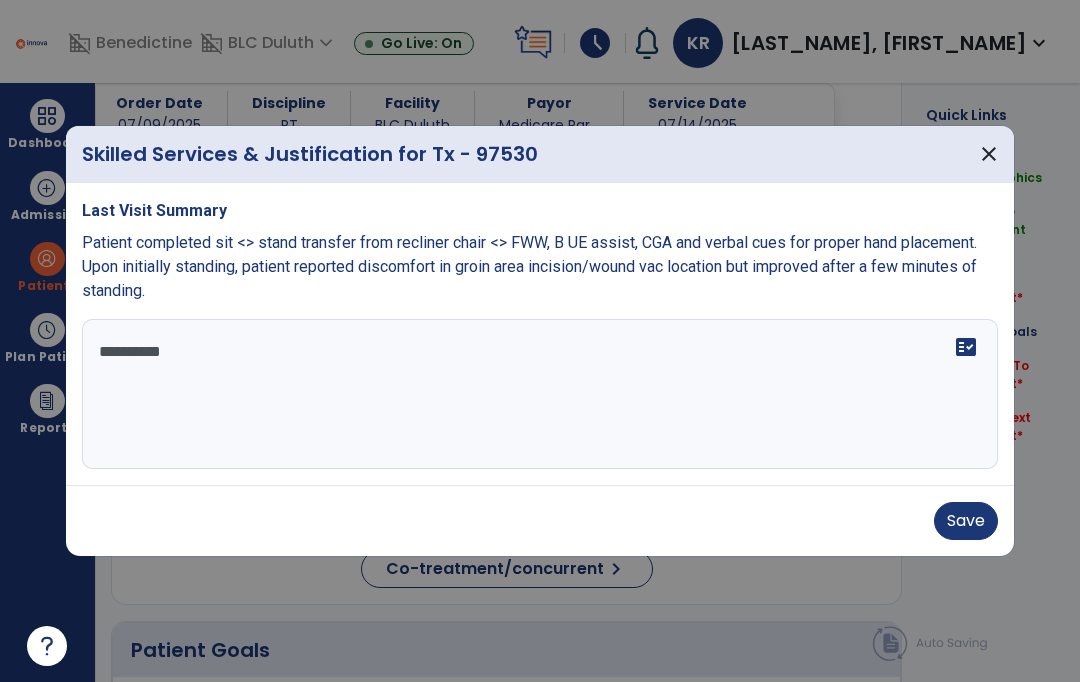 click on "*********" at bounding box center [540, 394] 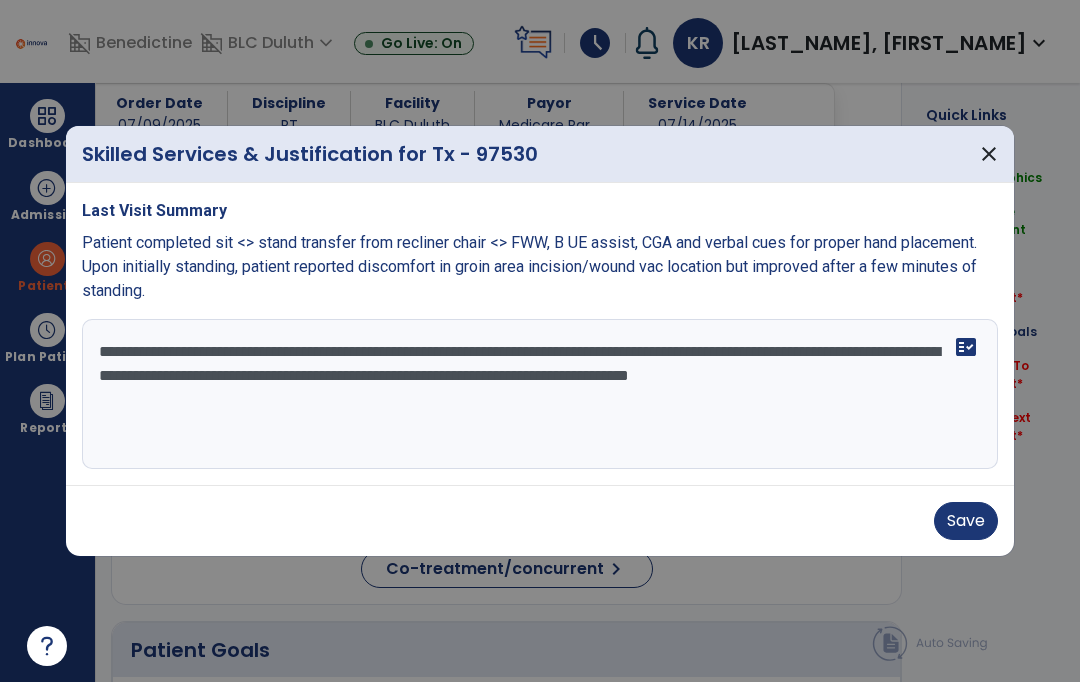 click on "**********" at bounding box center [540, 394] 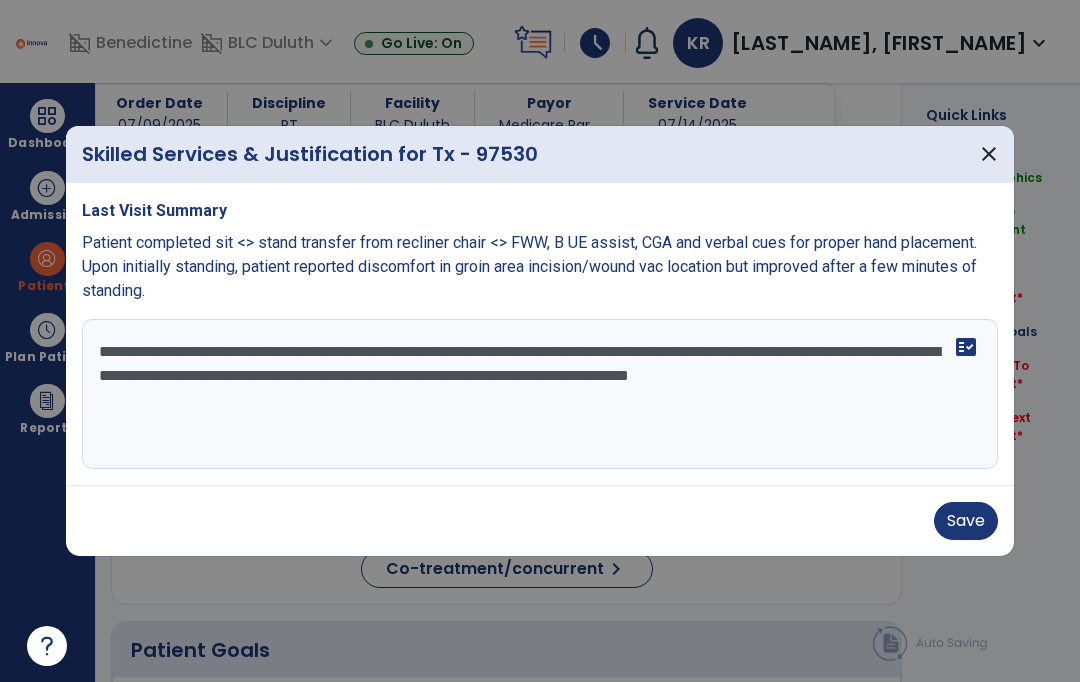 type on "**********" 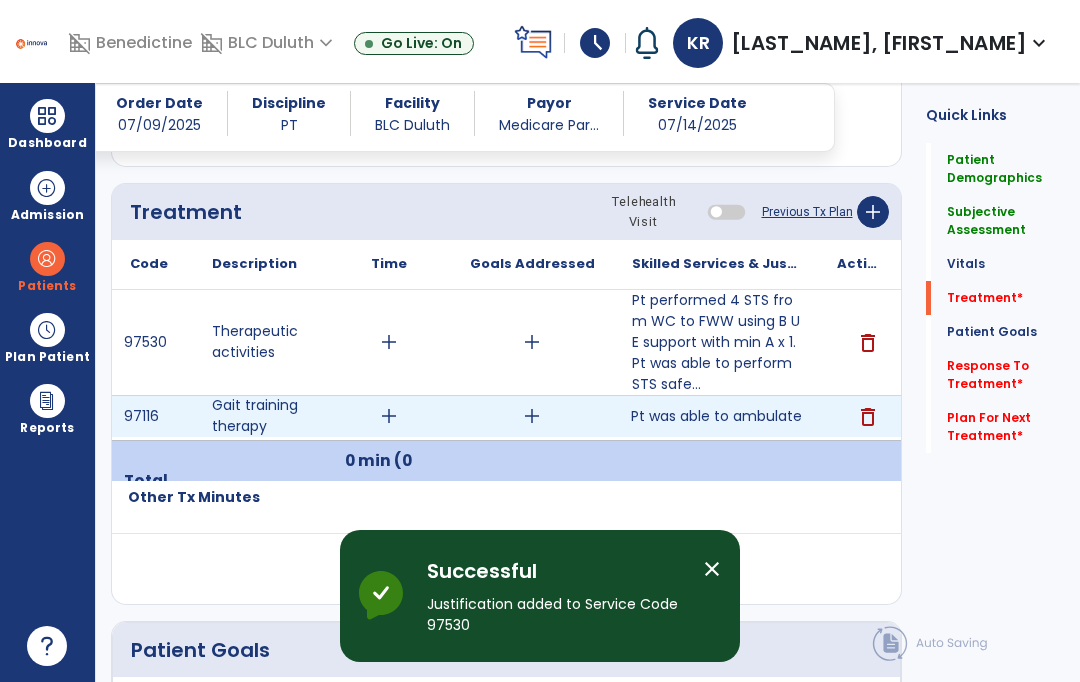click on "Pt was able to ambulate" at bounding box center [716, 416] 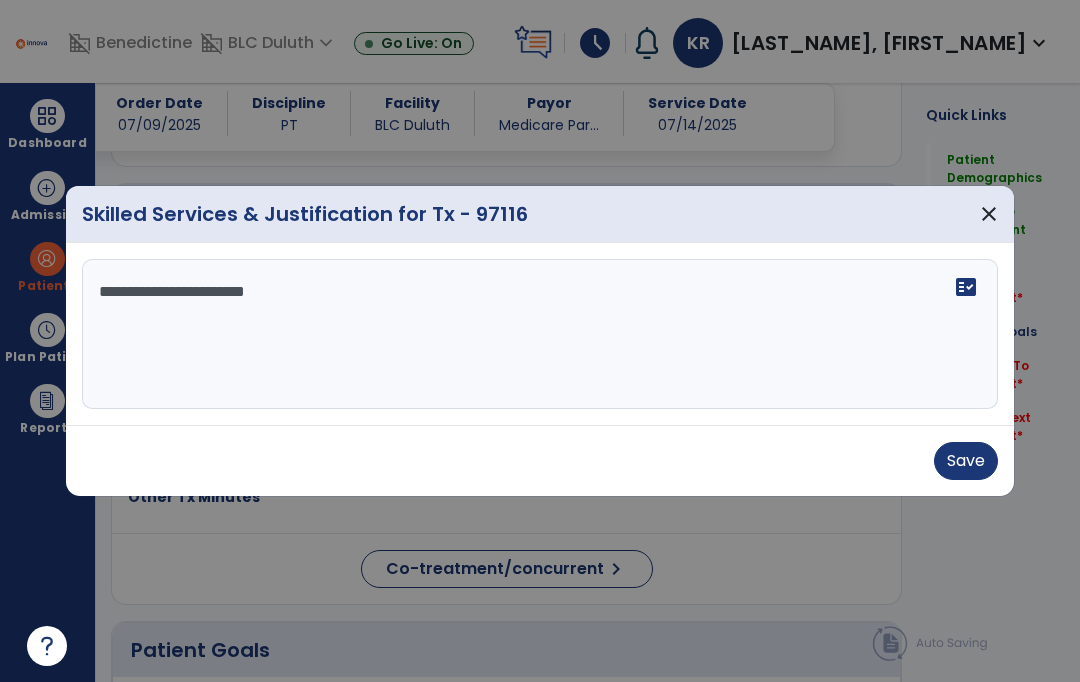 click on "close" at bounding box center [989, 214] 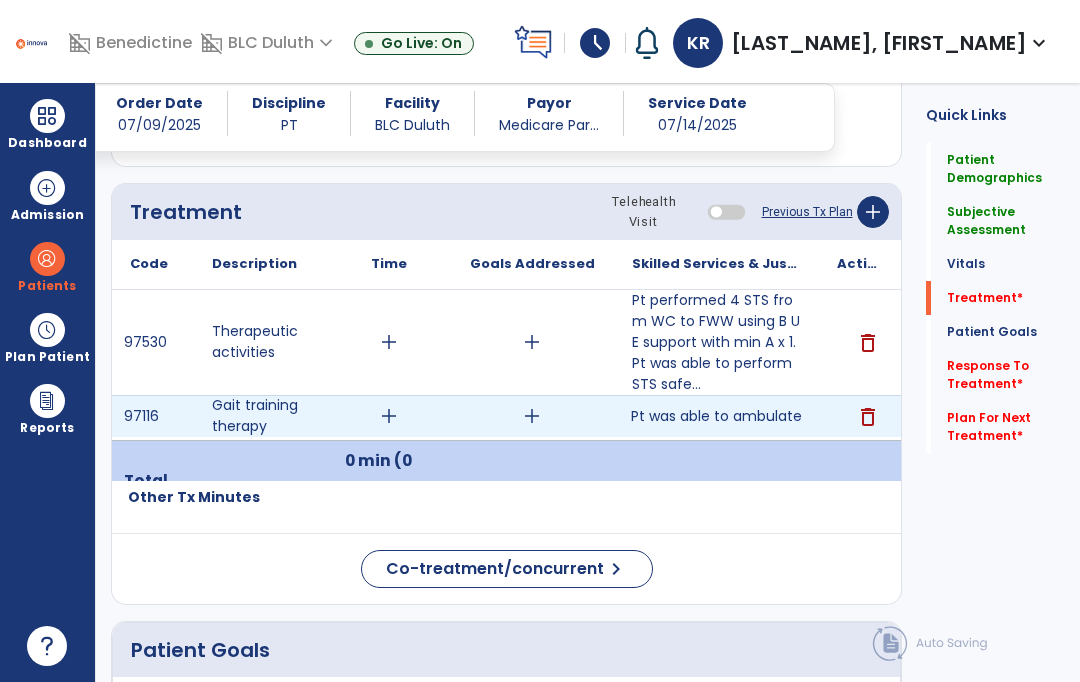 click on "Pt was able to ambulate" at bounding box center [716, 416] 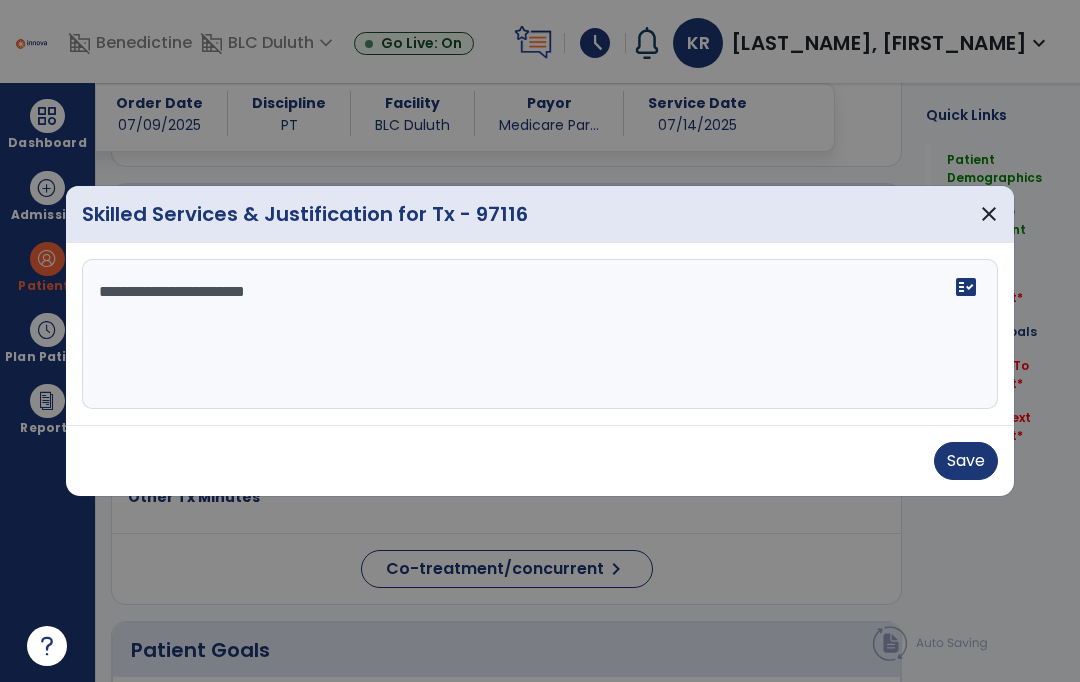 click on "**********" at bounding box center (540, 334) 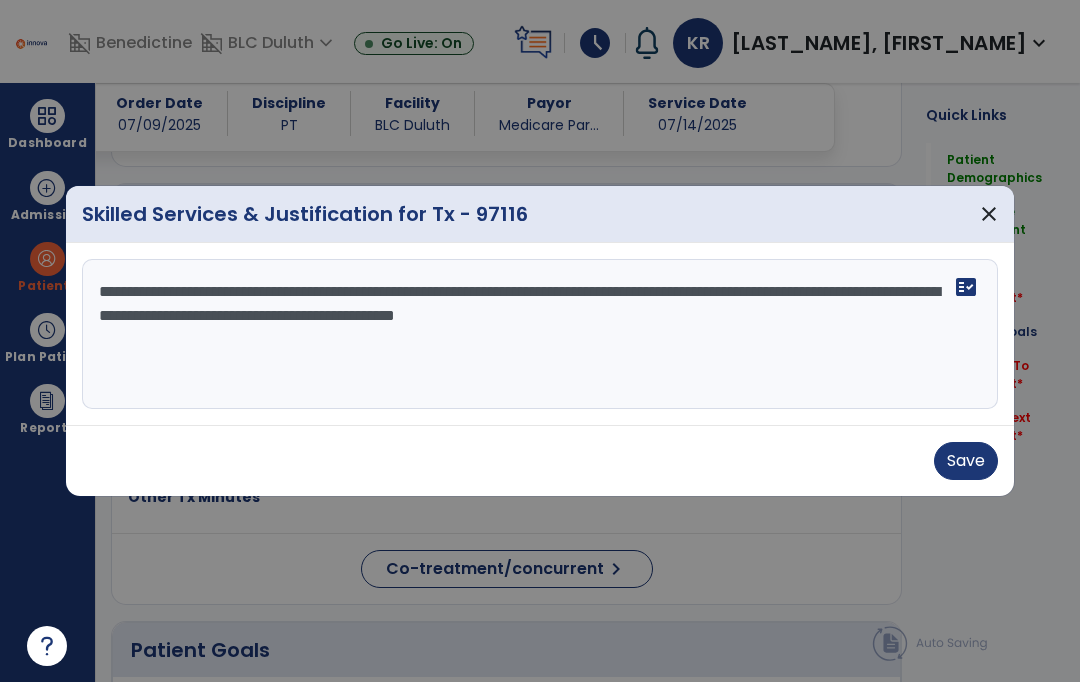 click on "**********" at bounding box center (540, 334) 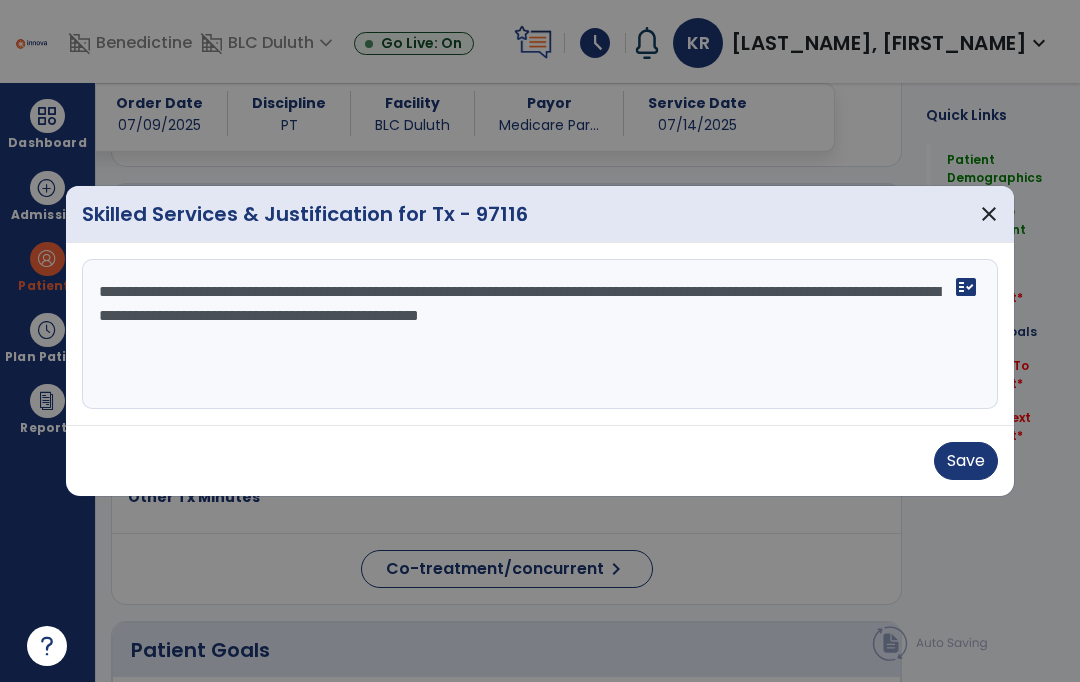 click on "**********" at bounding box center [540, 334] 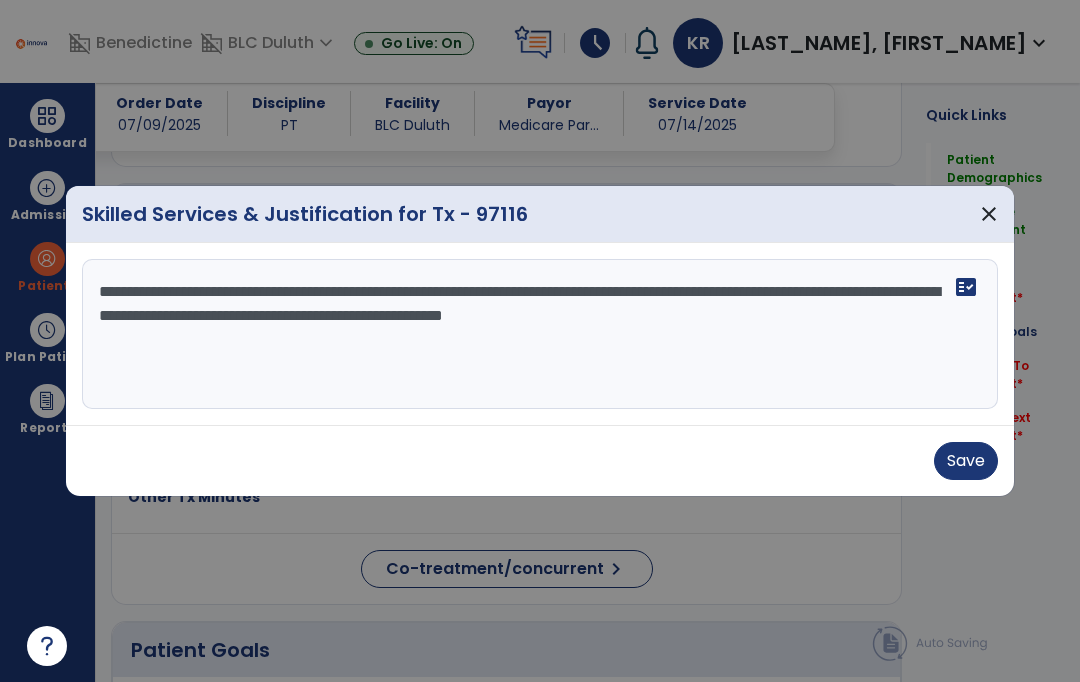 click on "**********" at bounding box center (540, 334) 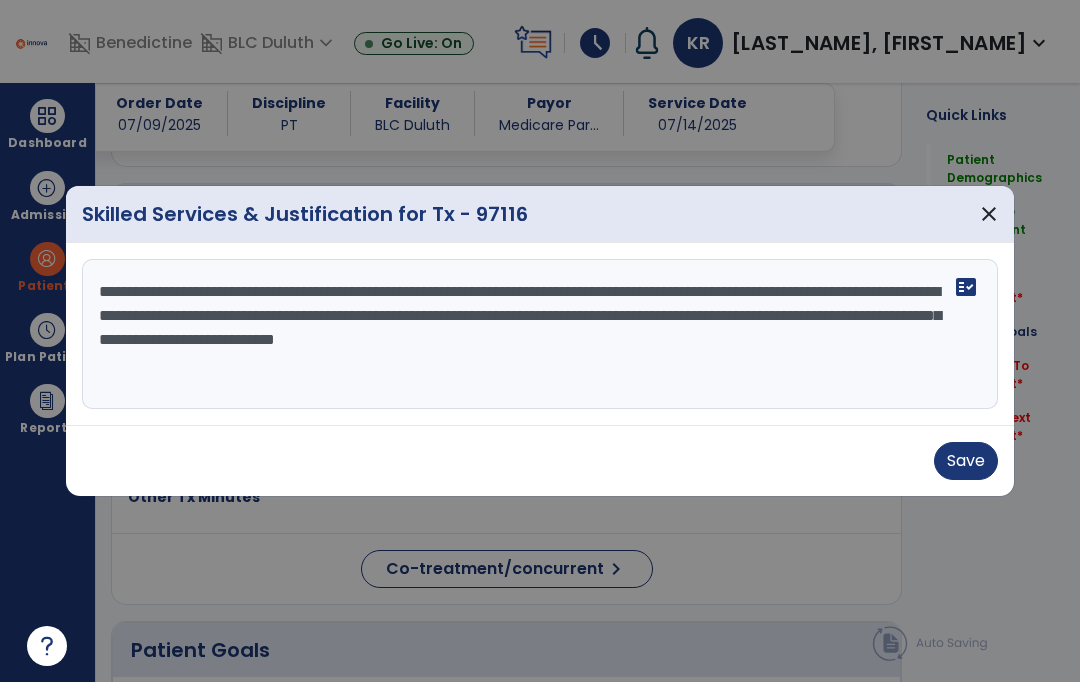 type on "**********" 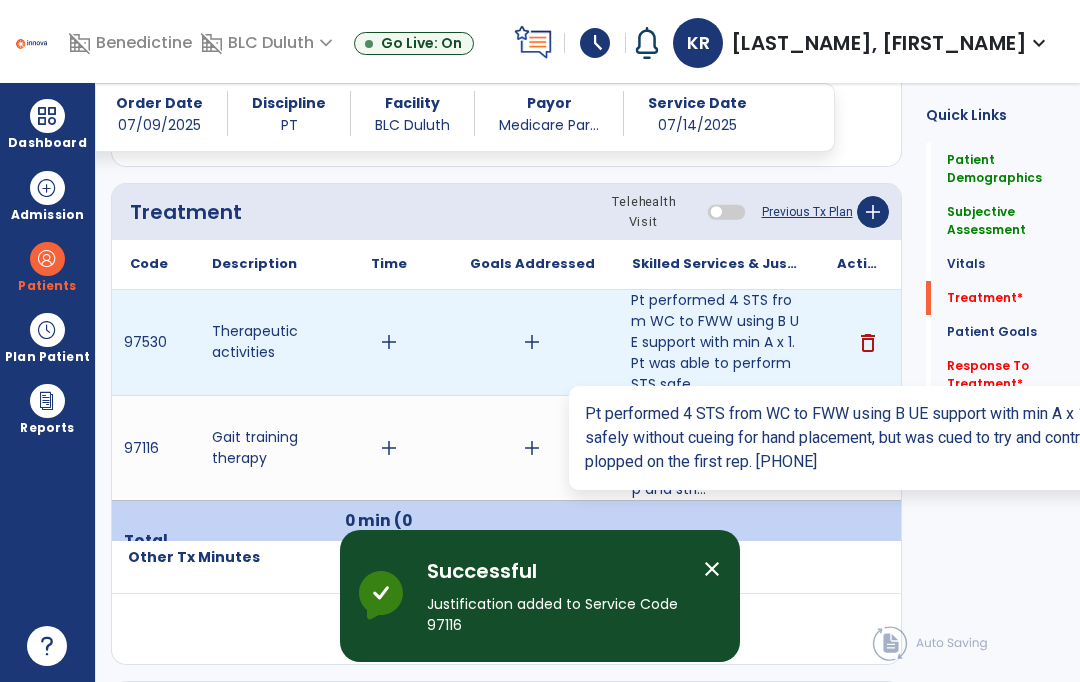 click on "Pt performed 4 STS from WC to FWW using B UE support with min A x 1. Pt was able to perform STS safe..." at bounding box center (716, 342) 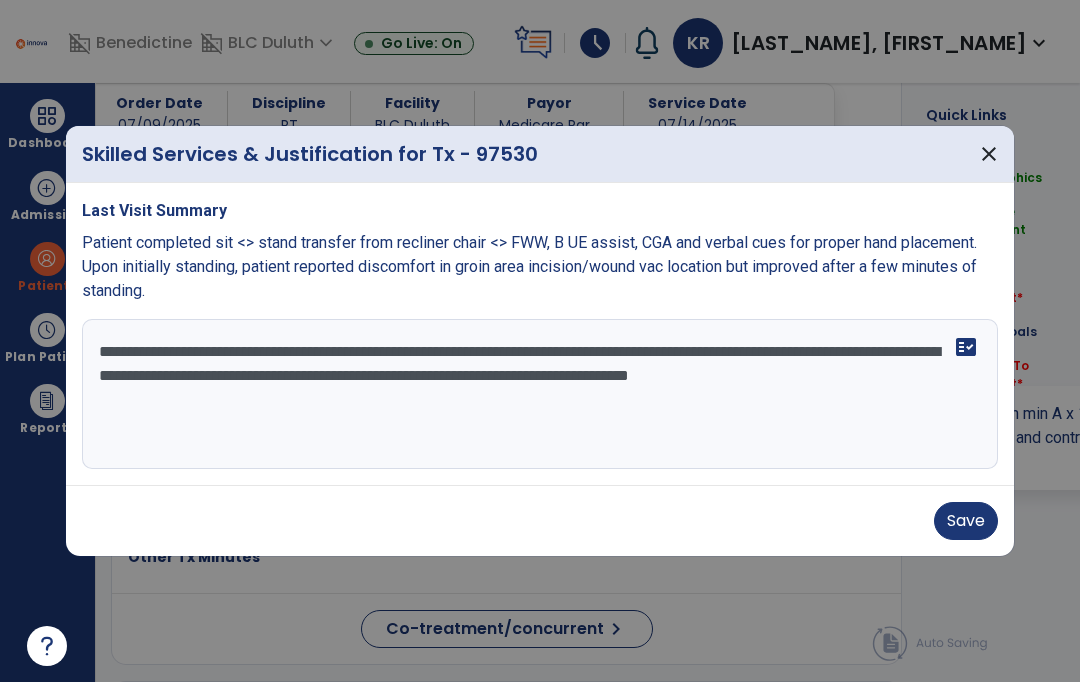 click on "**********" at bounding box center [540, 394] 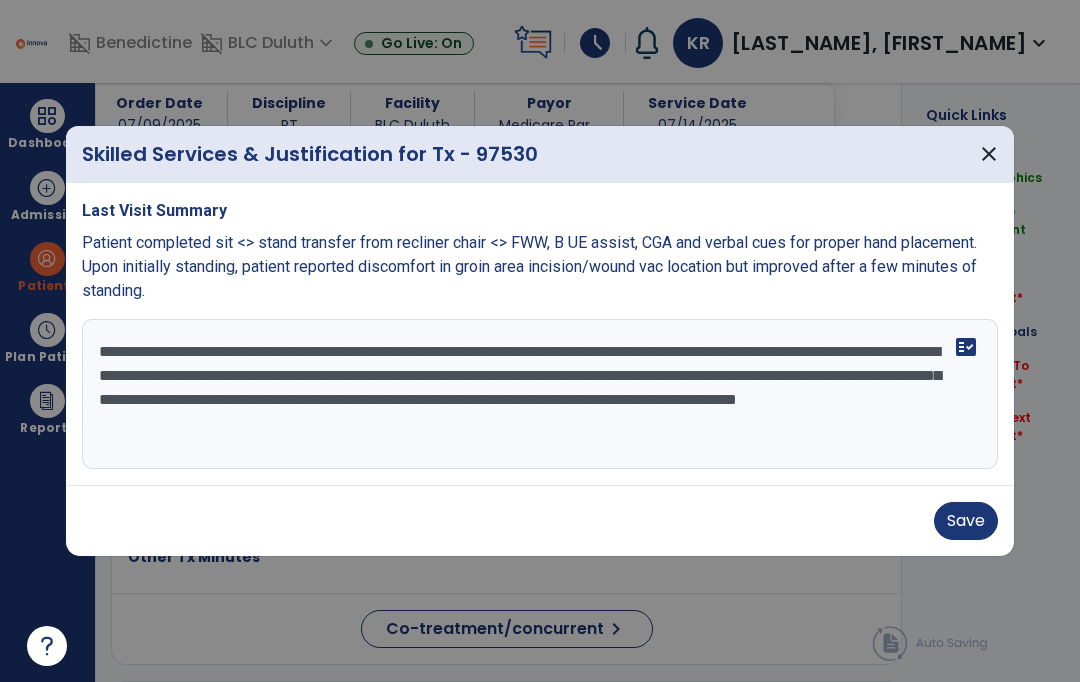 type on "**********" 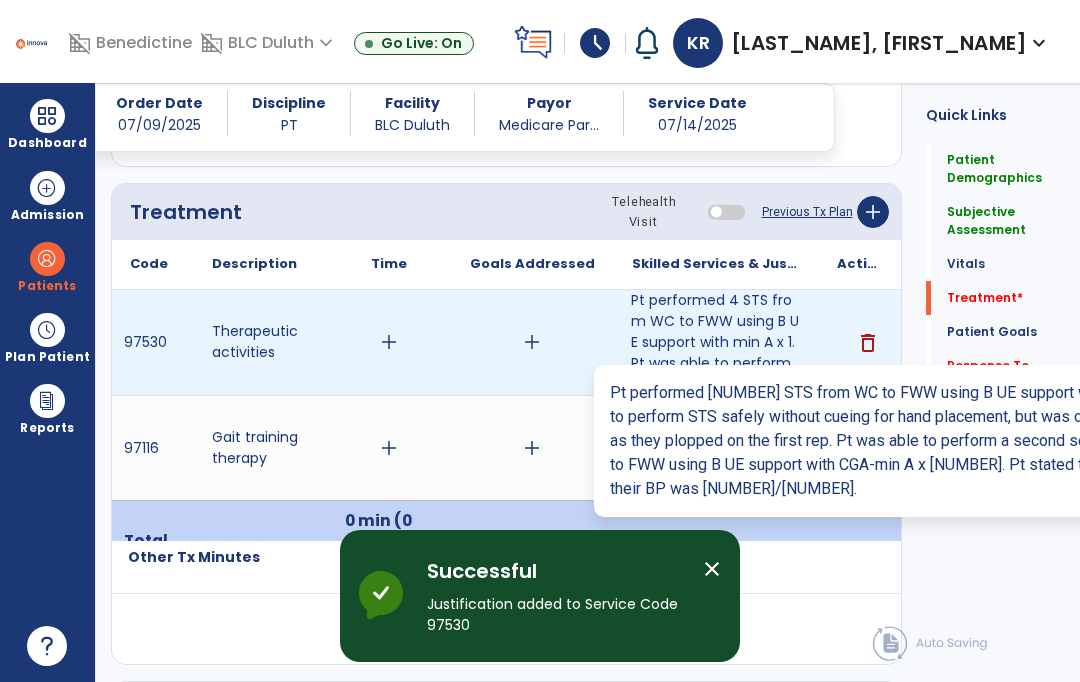 click on "Pt performed 4 STS from WC to FWW using B UE support with min A x 1. Pt was able to perform STS safe..." at bounding box center (716, 342) 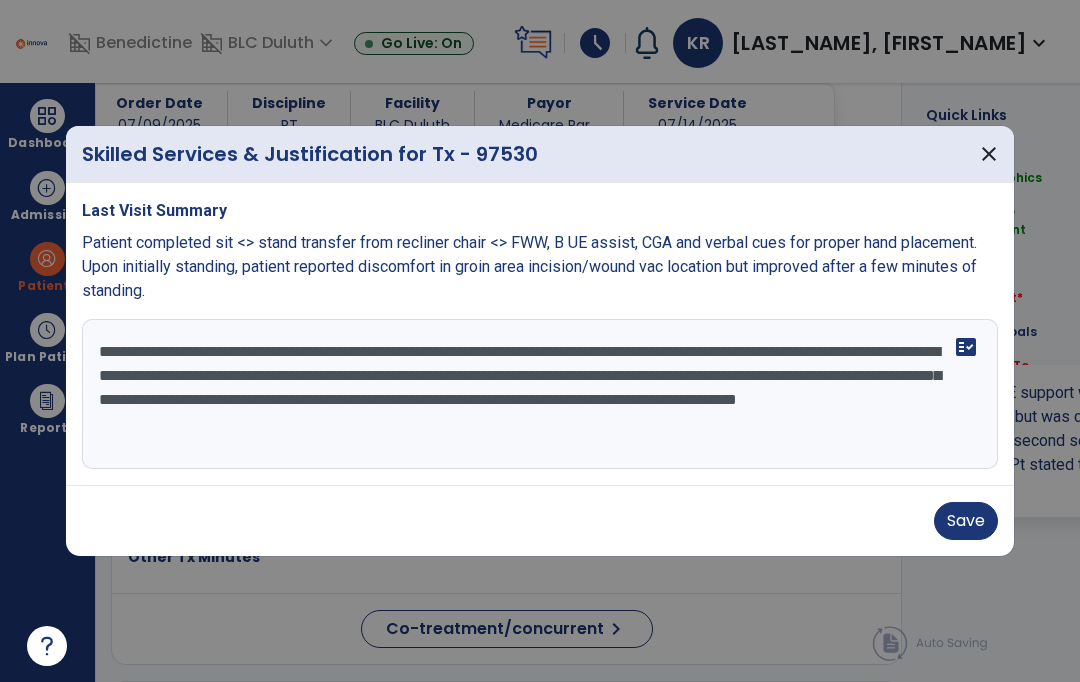 click on "Save" at bounding box center (966, 521) 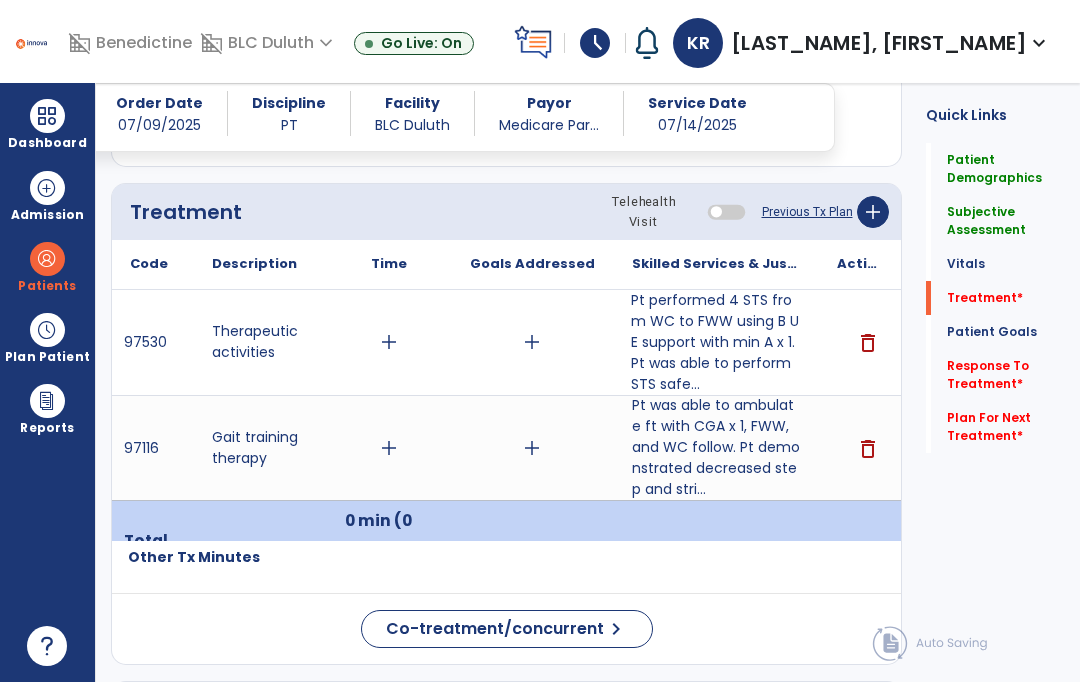 click on "Pt performed 4 STS from WC to FWW using B UE support with min A x 1. Pt was able to perform STS safe..." at bounding box center (716, 342) 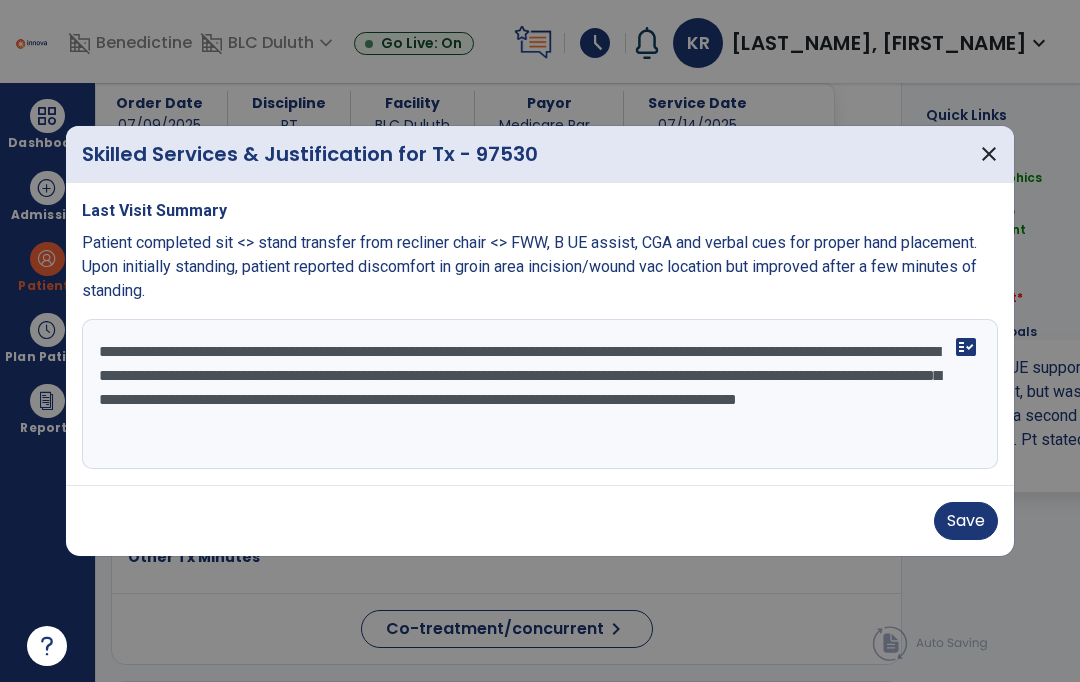 click on "**********" at bounding box center [540, 394] 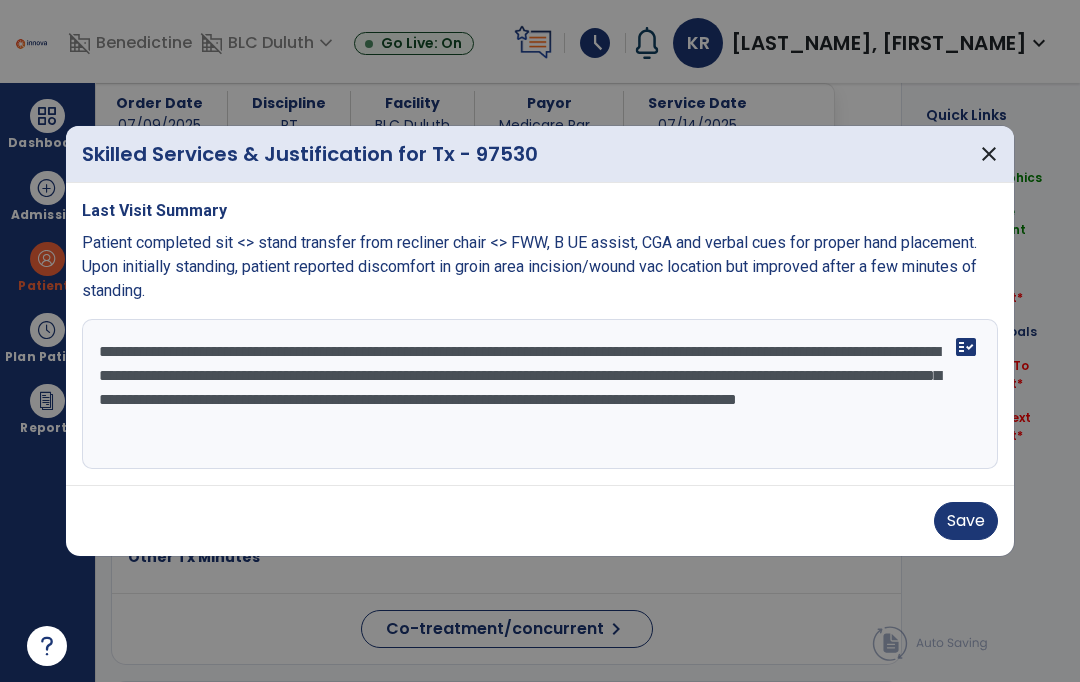 click on "Save" at bounding box center (966, 521) 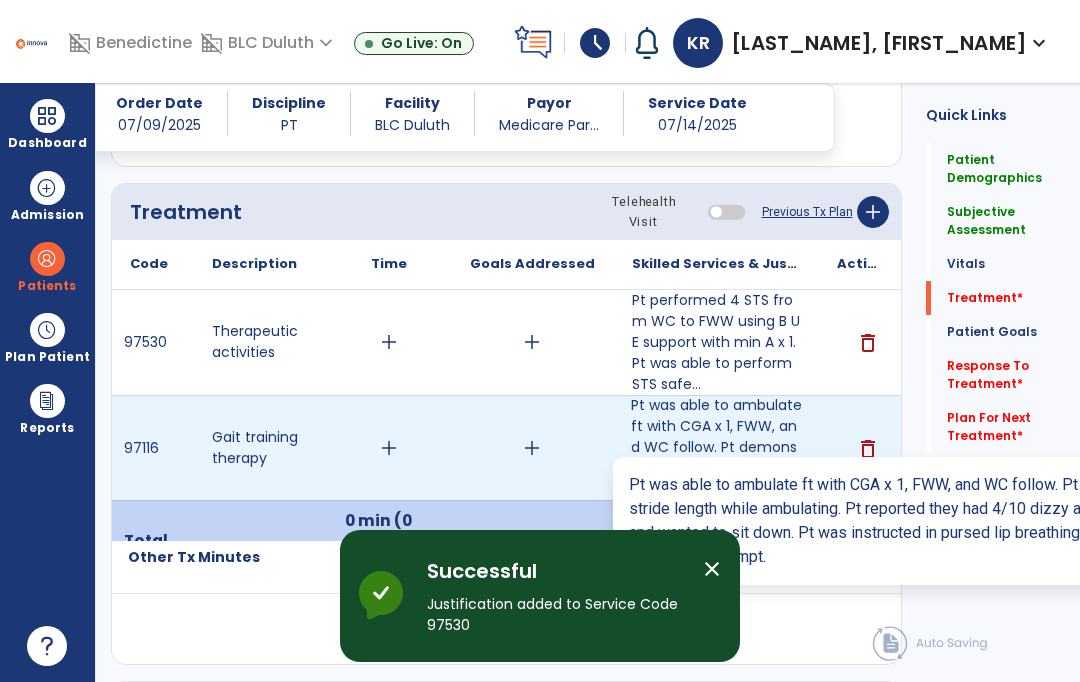 click on "Pt was able to ambulate ft with CGA x 1, FWW, and WC follow. Pt demonstrated decreased step and stri..." at bounding box center [716, 447] 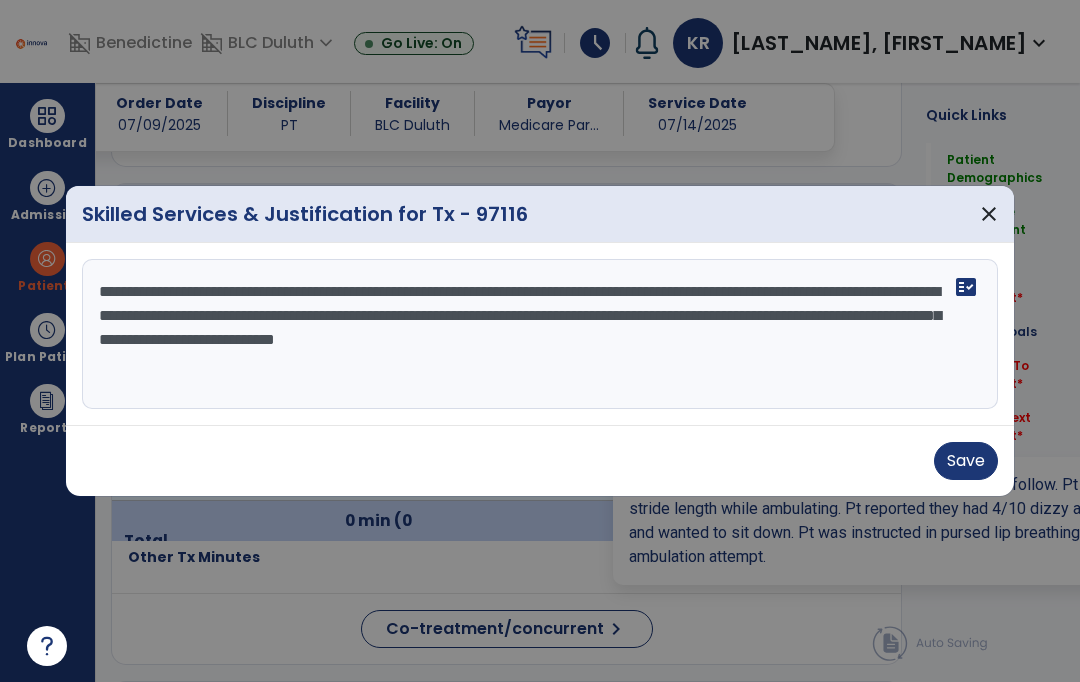 click on "Save" at bounding box center (966, 461) 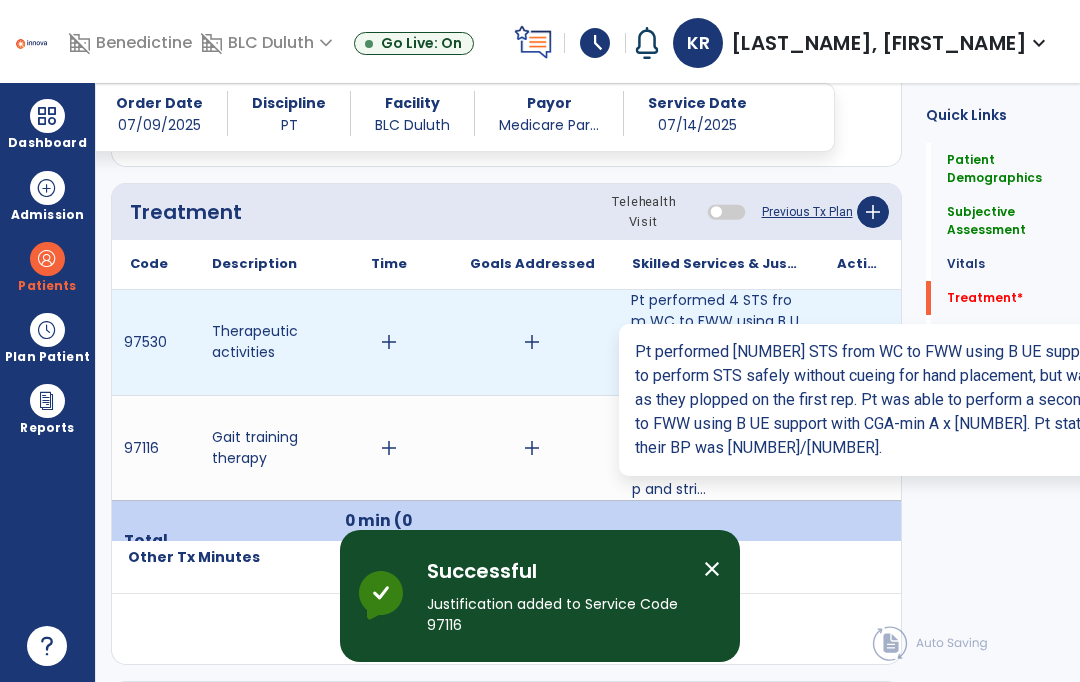 click on "Pt performed 4 STS from WC to FWW using B UE support with min A x 1. Pt was able to perform STS safe..." at bounding box center [716, 342] 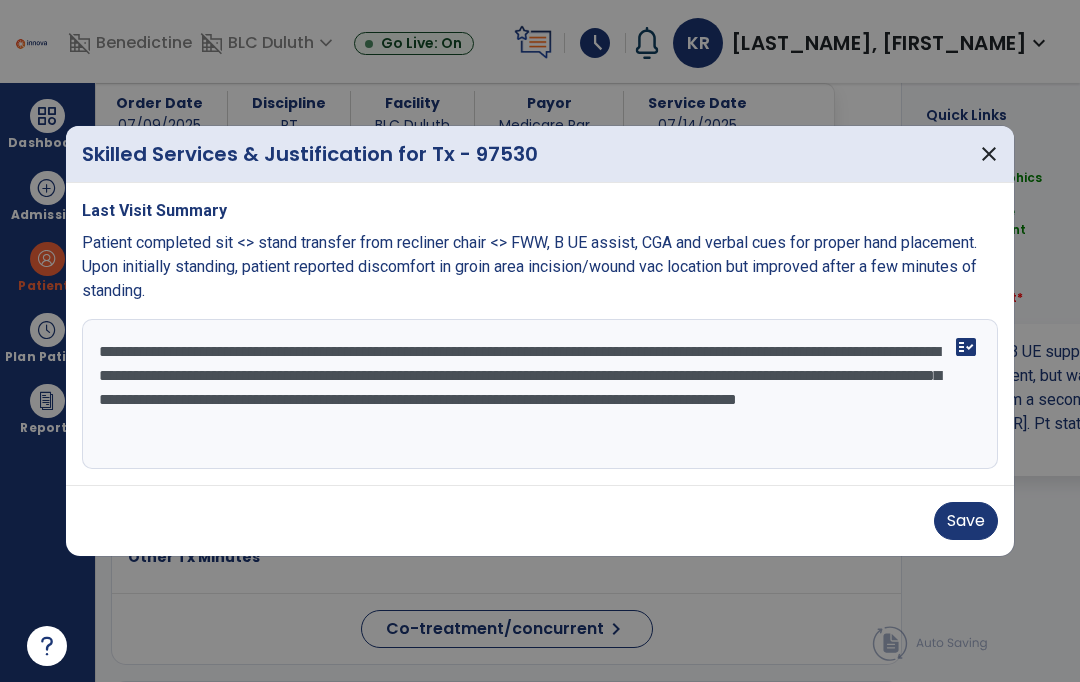 click on "**********" at bounding box center [540, 394] 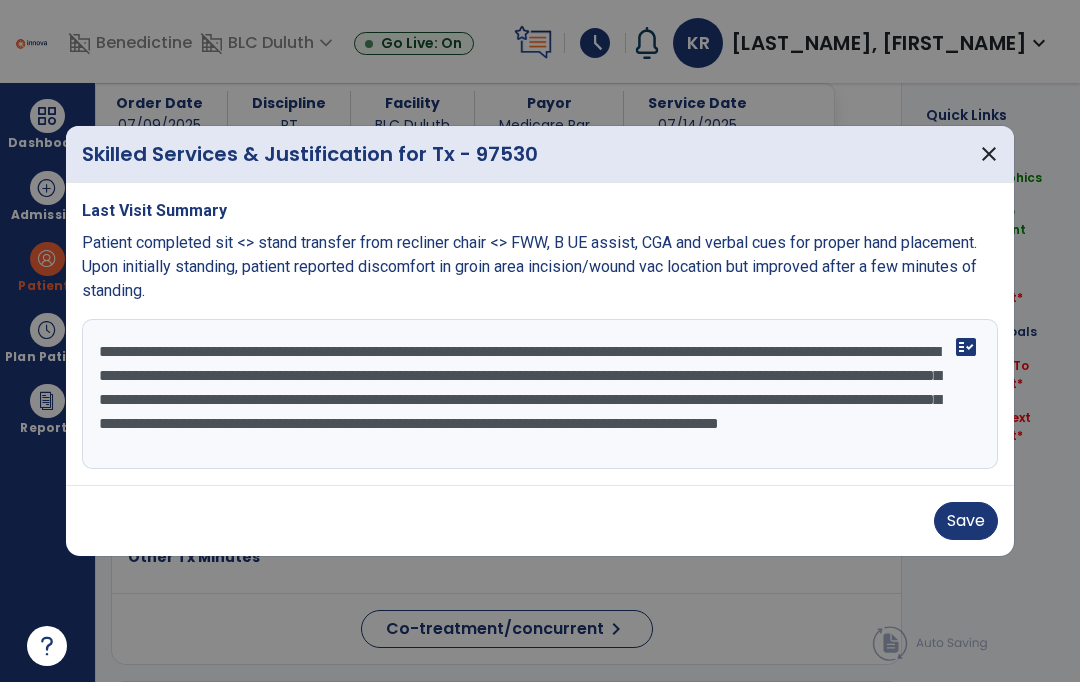 scroll, scrollTop: 15, scrollLeft: 0, axis: vertical 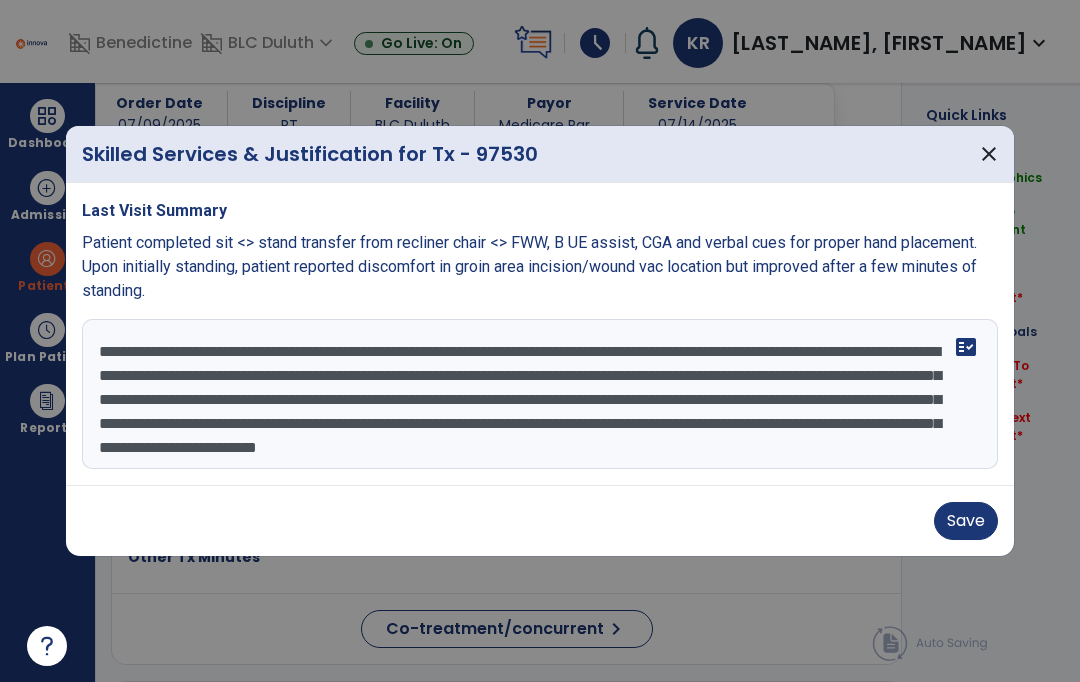 type on "**********" 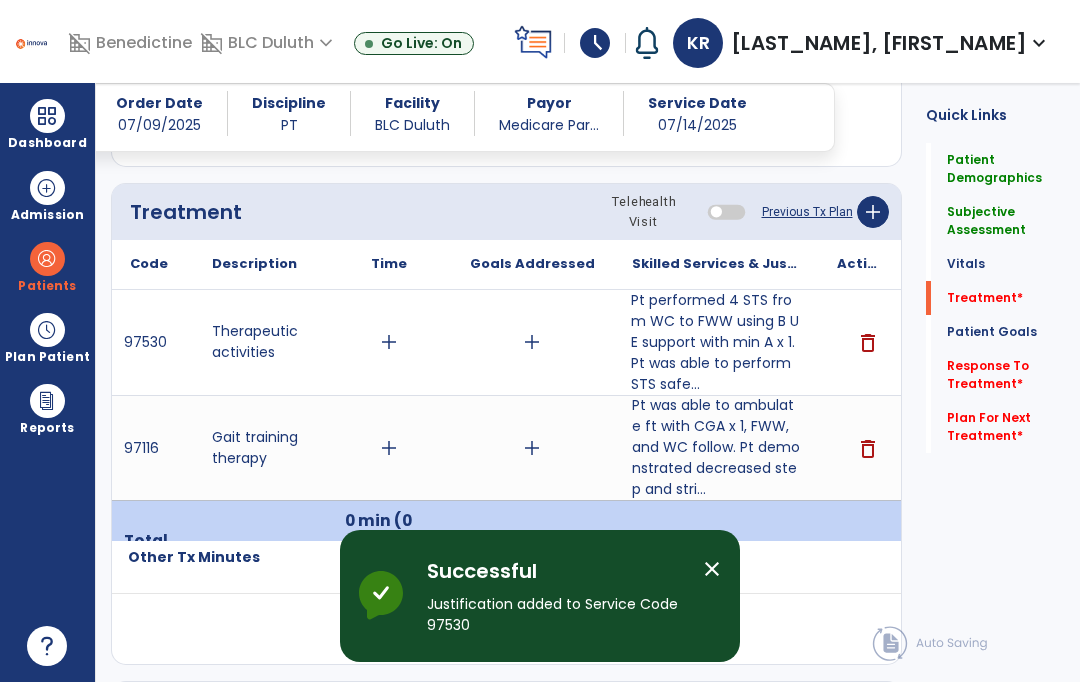 click on "Pt performed 4 STS from WC to FWW using B UE support with min A x 1. Pt was able to perform STS safe..." at bounding box center (716, 342) 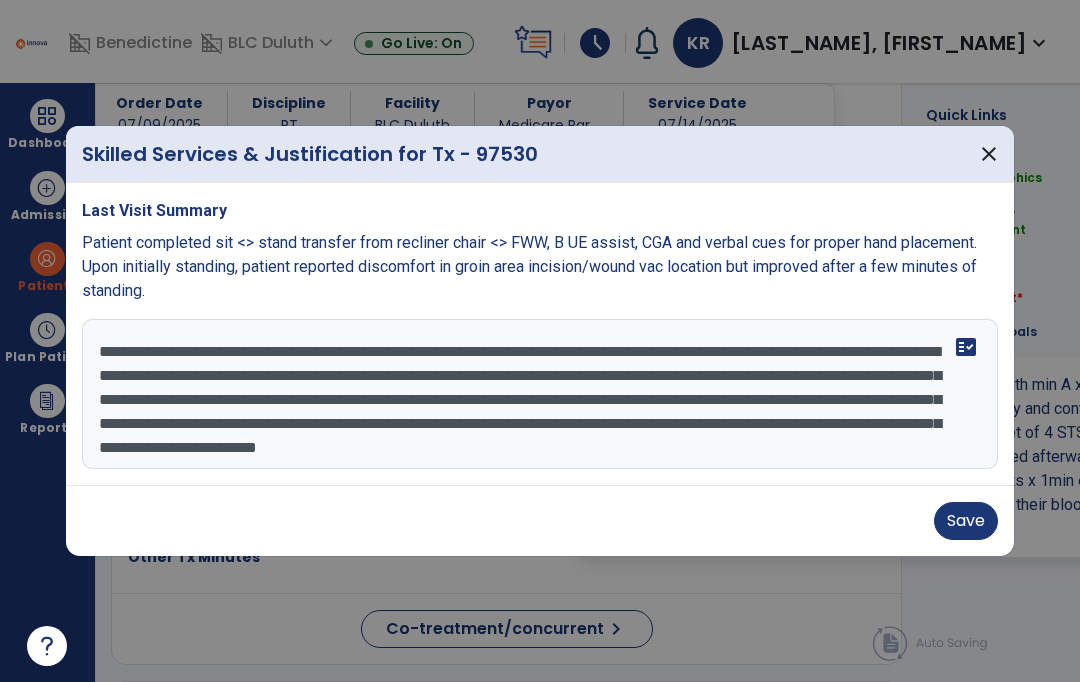 scroll, scrollTop: 42, scrollLeft: 0, axis: vertical 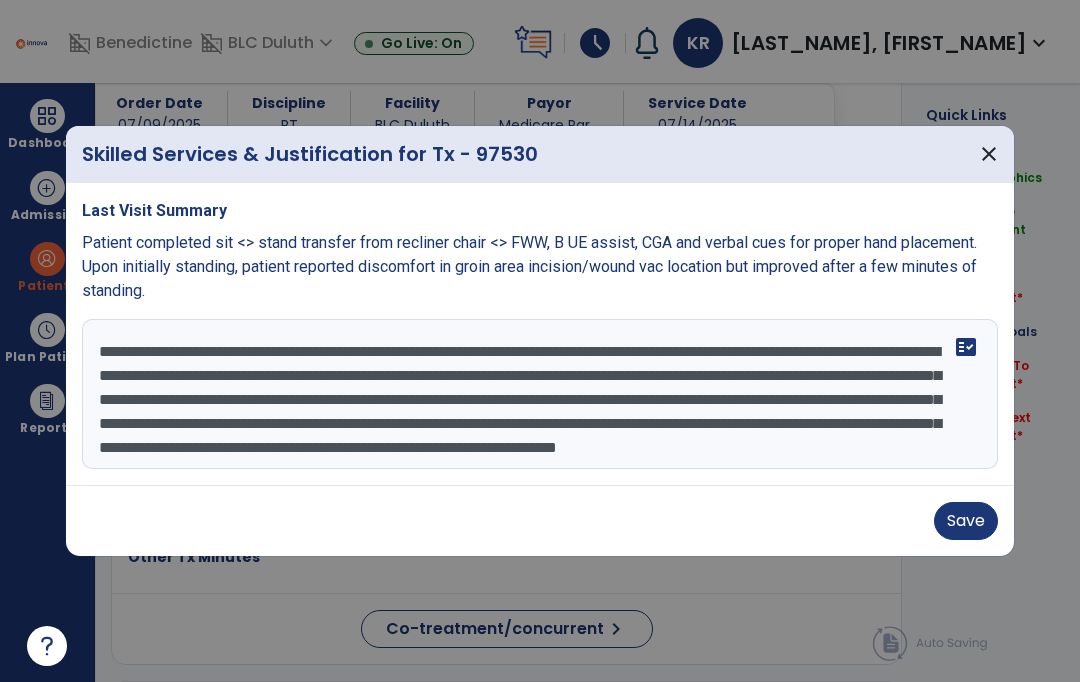 type on "**********" 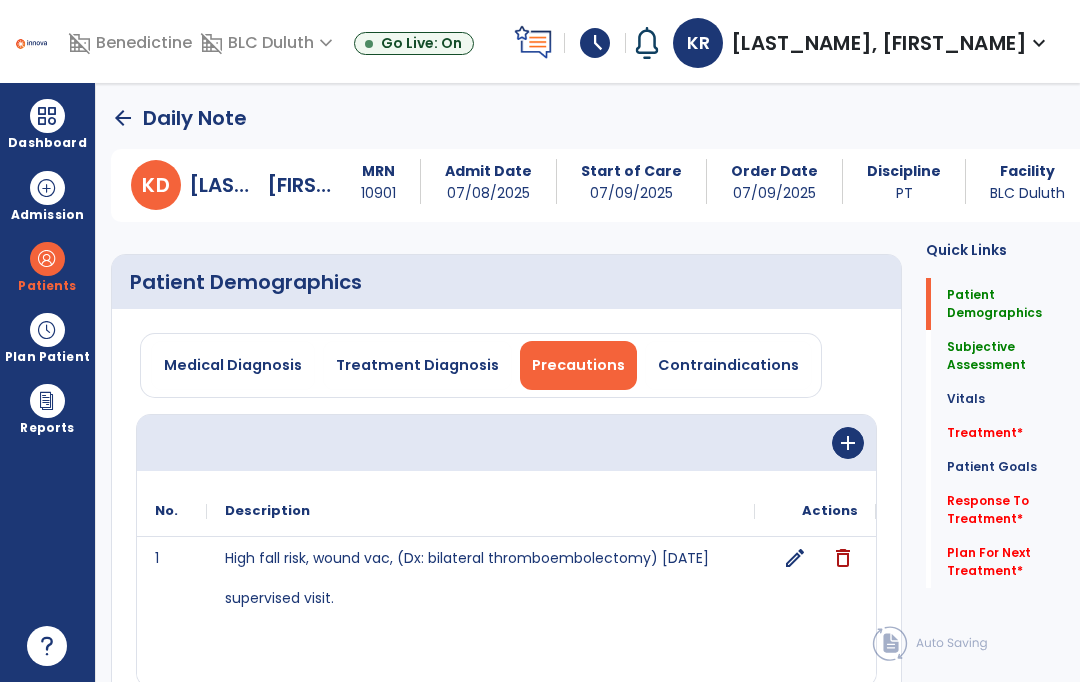scroll, scrollTop: 0, scrollLeft: 0, axis: both 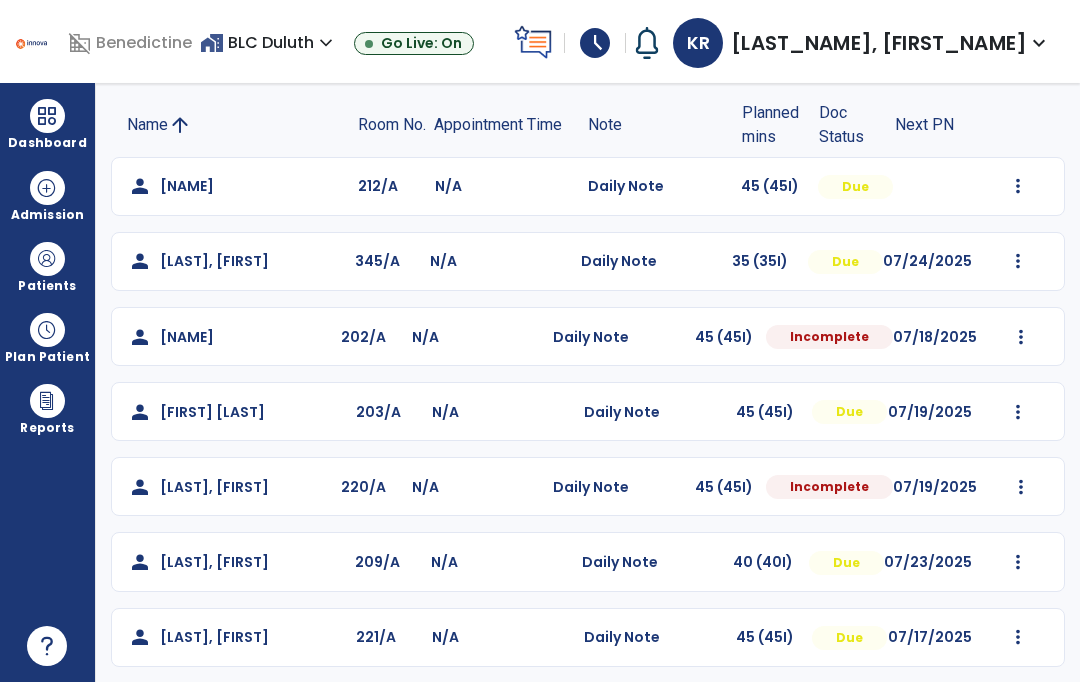 click at bounding box center [1018, 186] 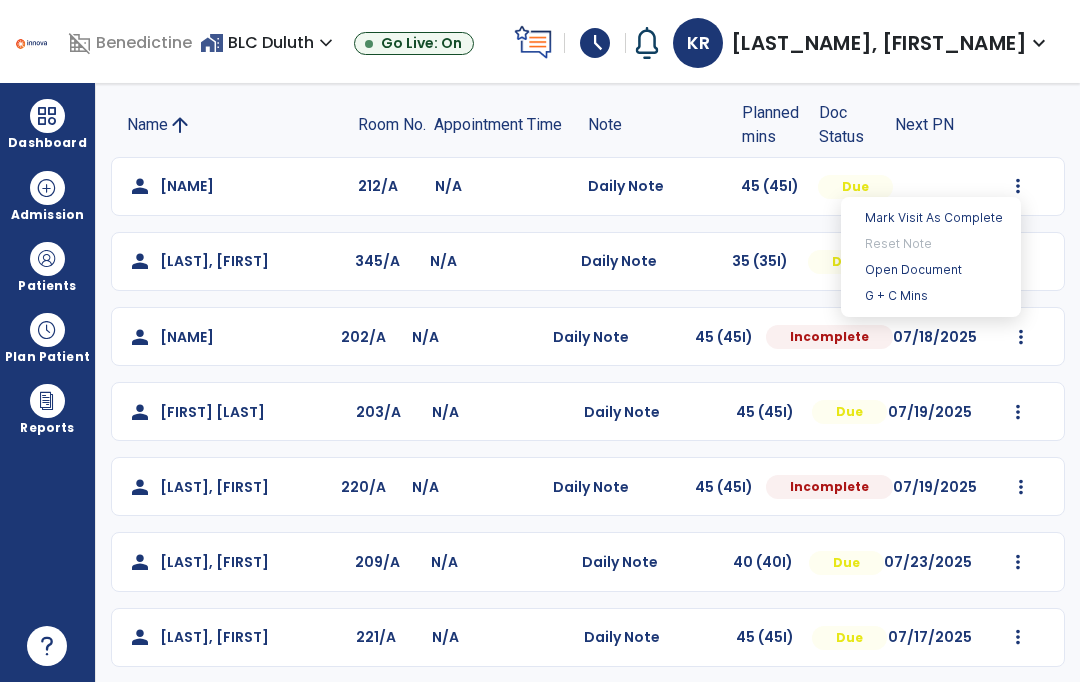 click on "Open Document" at bounding box center (931, 270) 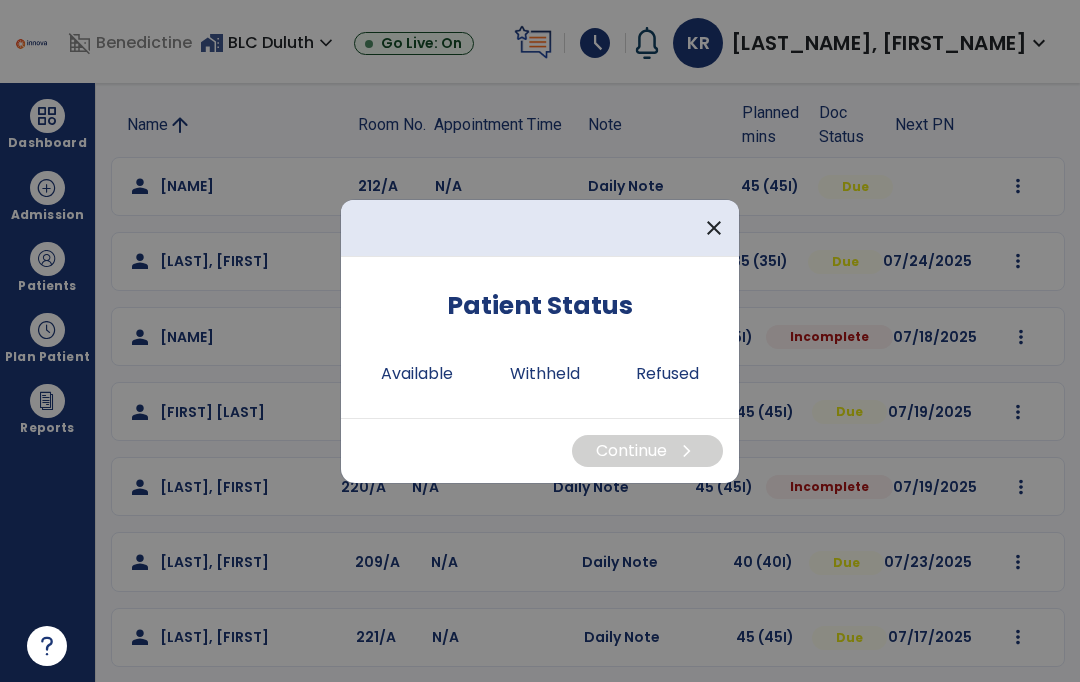 click on "Available" at bounding box center (417, 374) 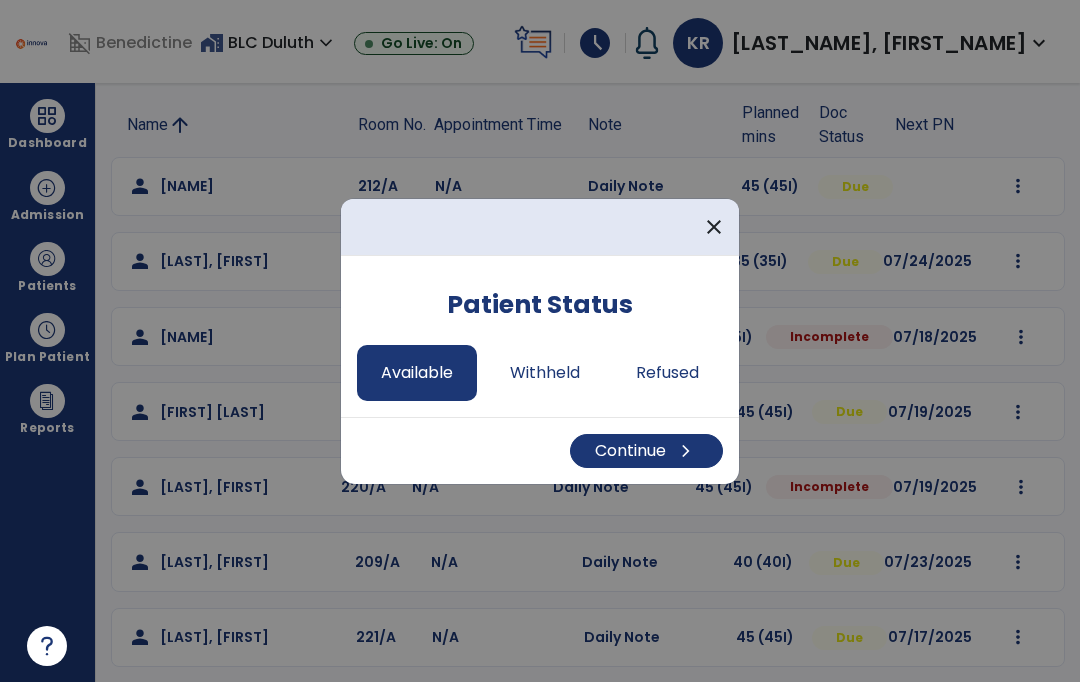 click on "Continue   chevron_right" at bounding box center (646, 451) 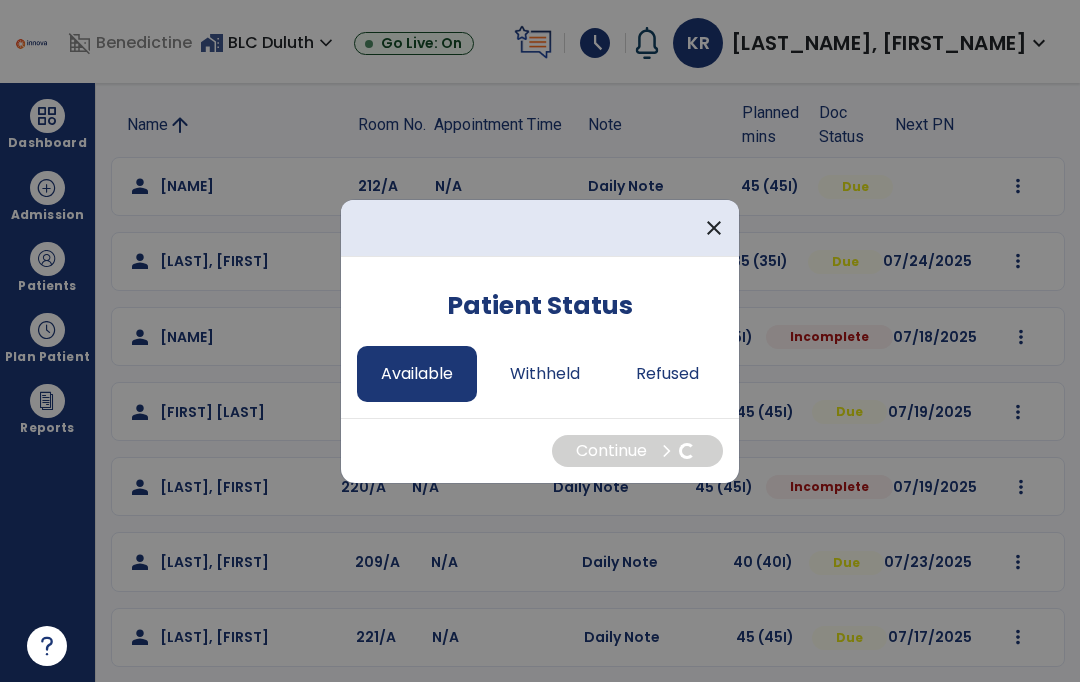 select on "*" 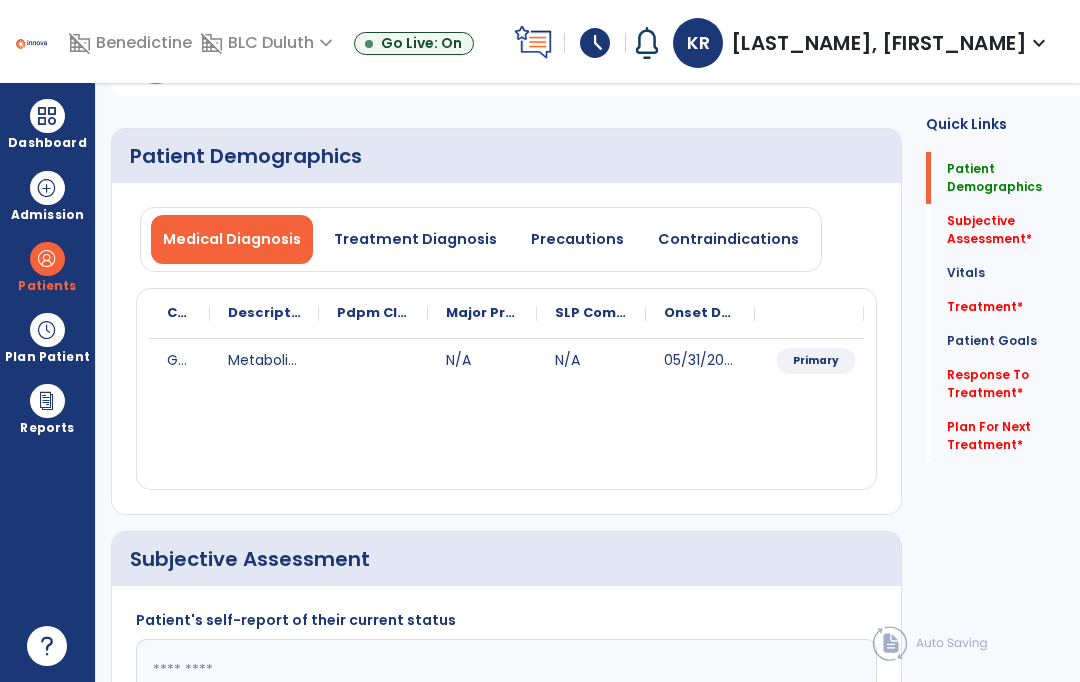 click on "Precautions" at bounding box center [577, 239] 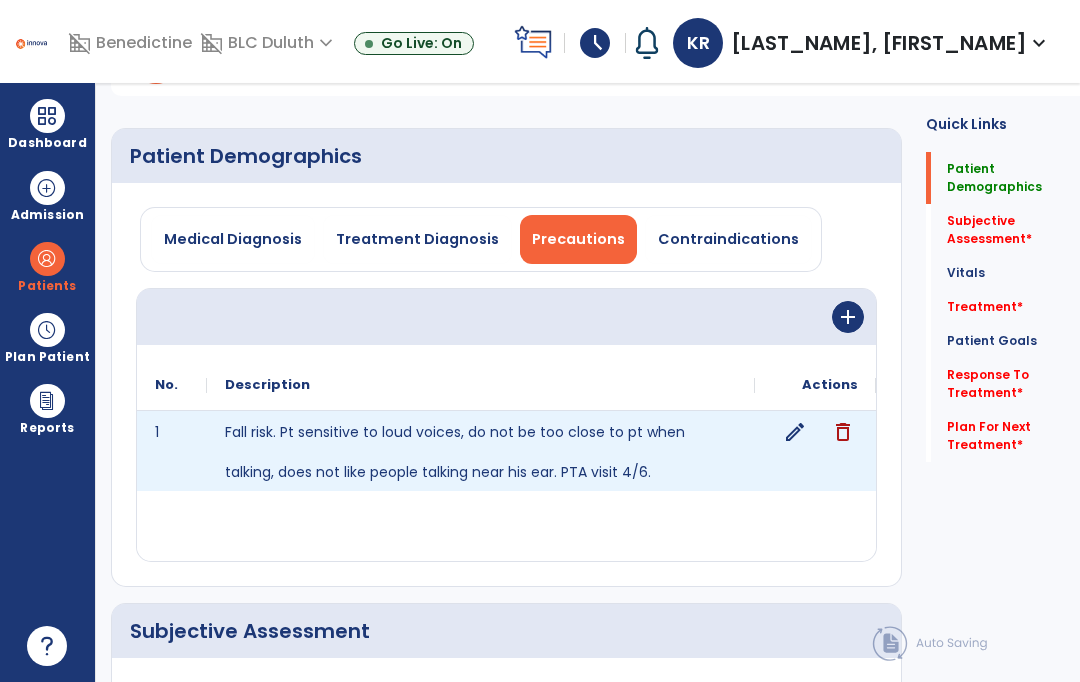 click on "edit" 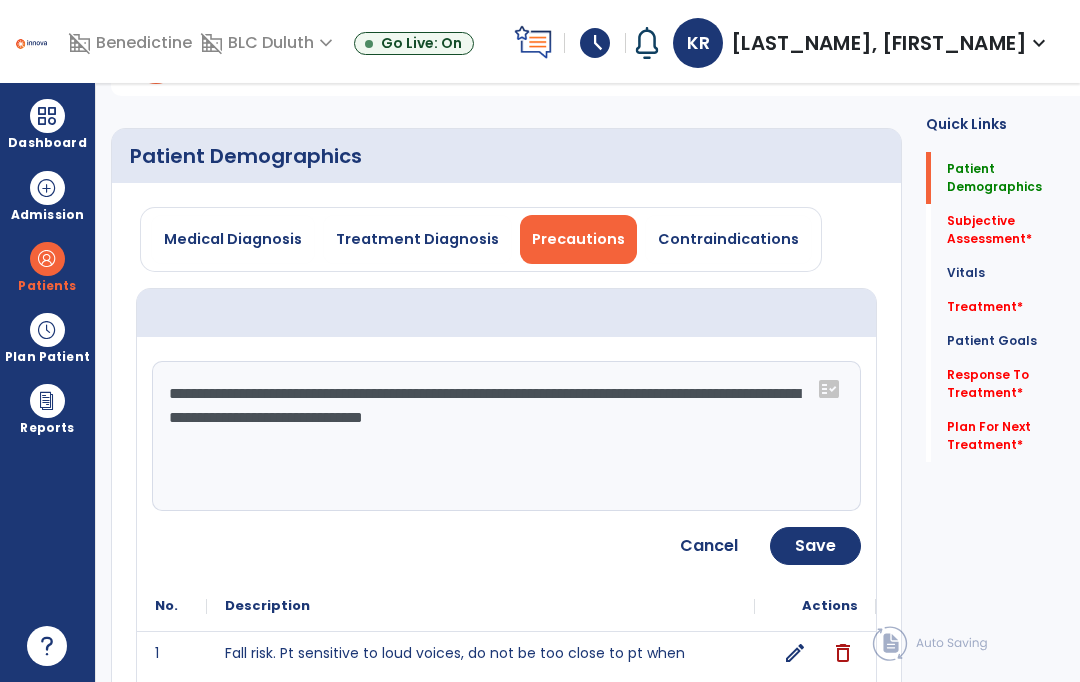 click on "**********" 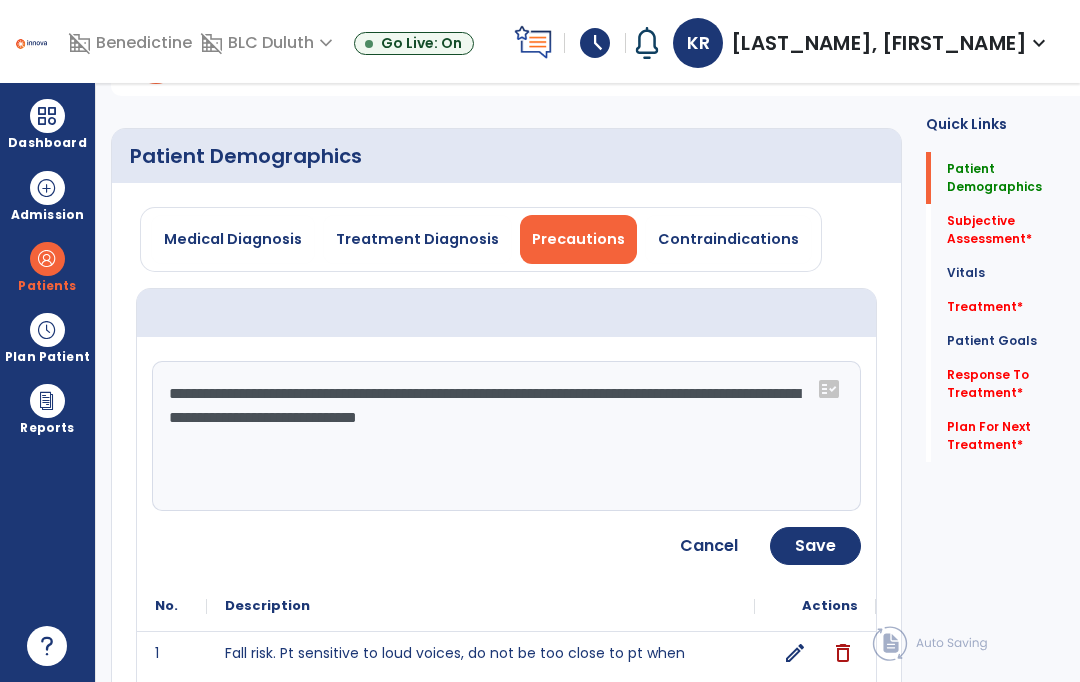 type on "**********" 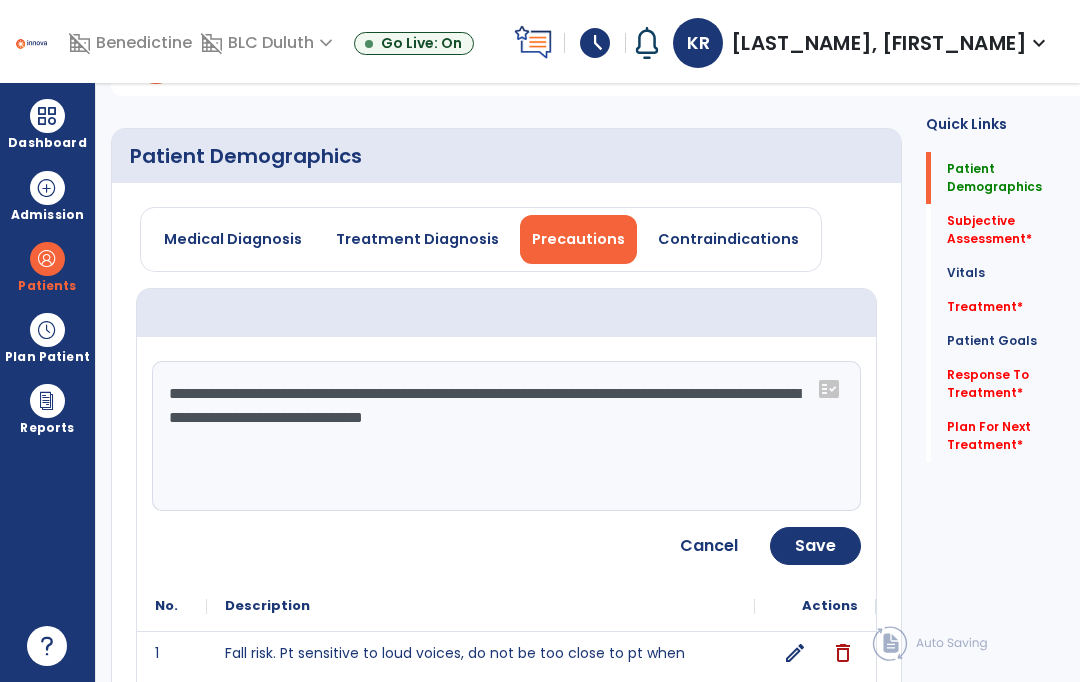 click on "Save" 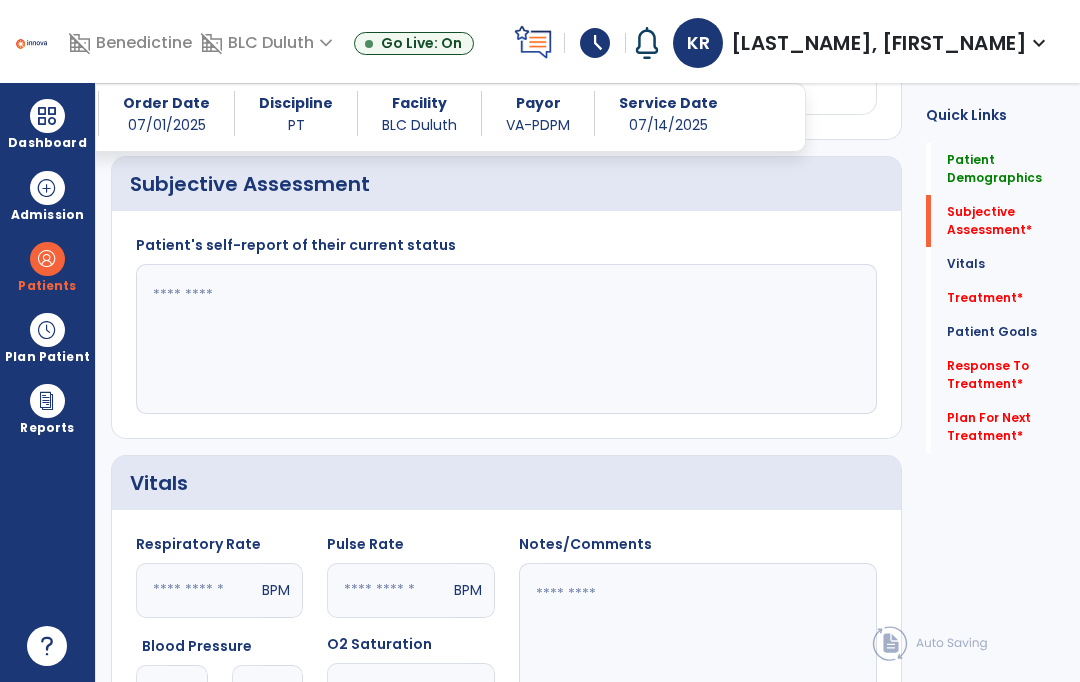 scroll, scrollTop: 624, scrollLeft: 0, axis: vertical 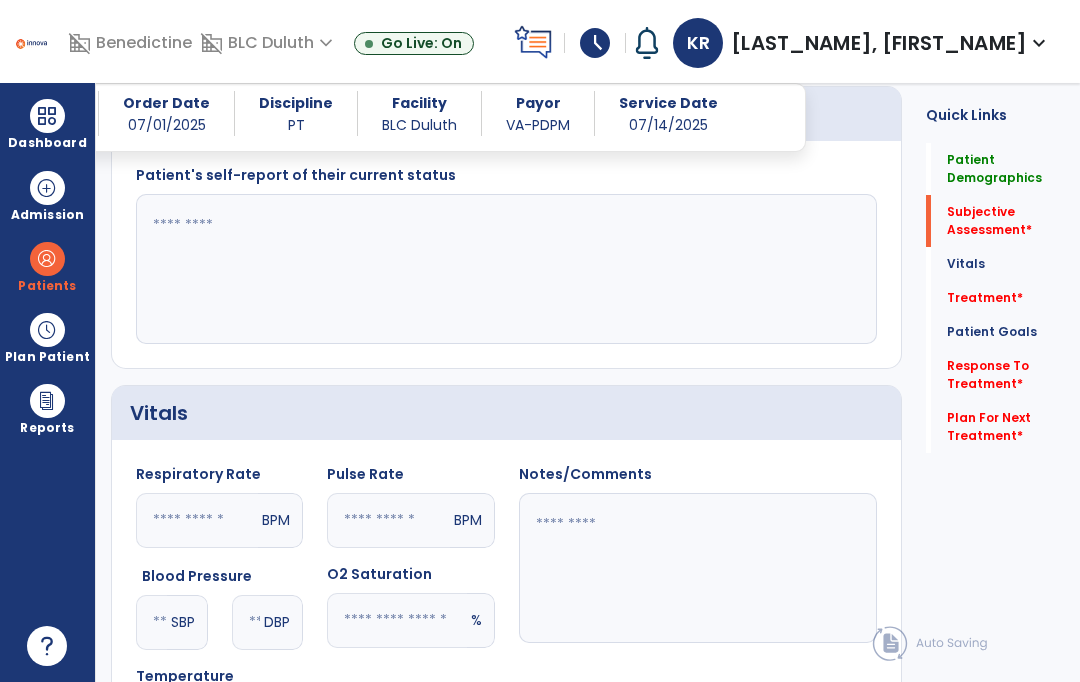 click 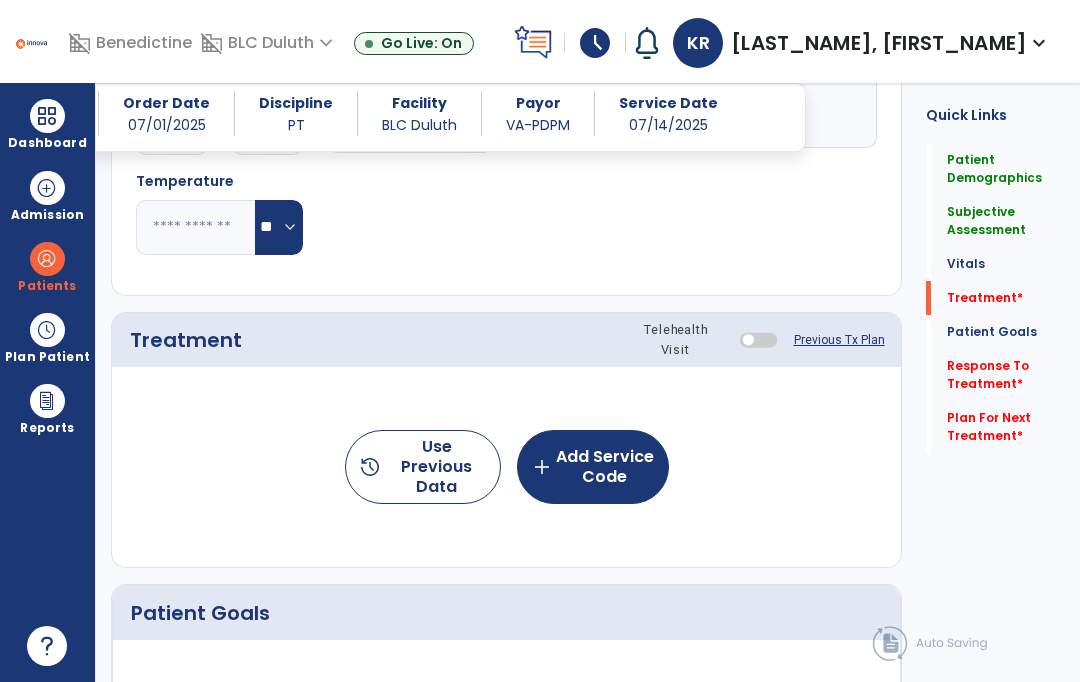 scroll, scrollTop: 1124, scrollLeft: 0, axis: vertical 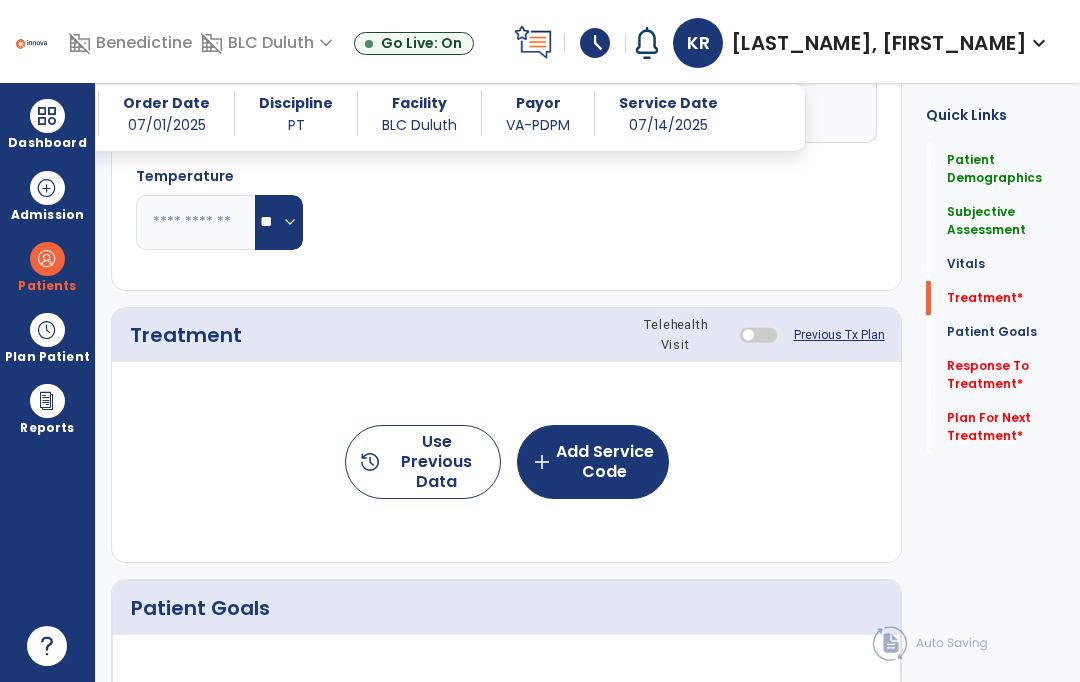 type on "**********" 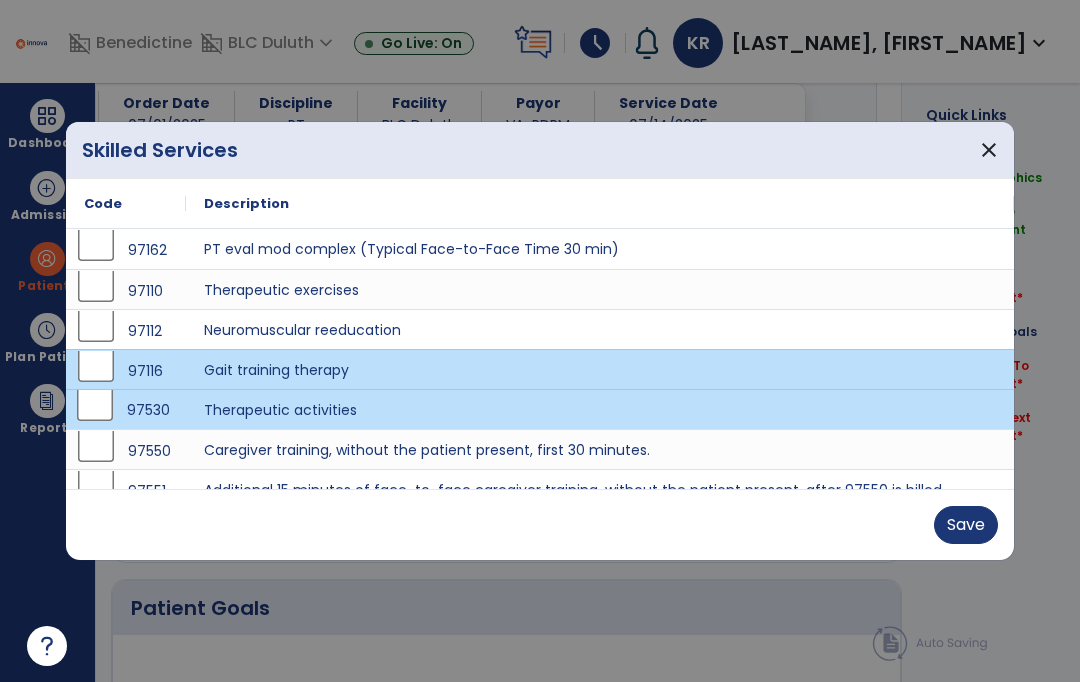 click on "Save" at bounding box center (966, 525) 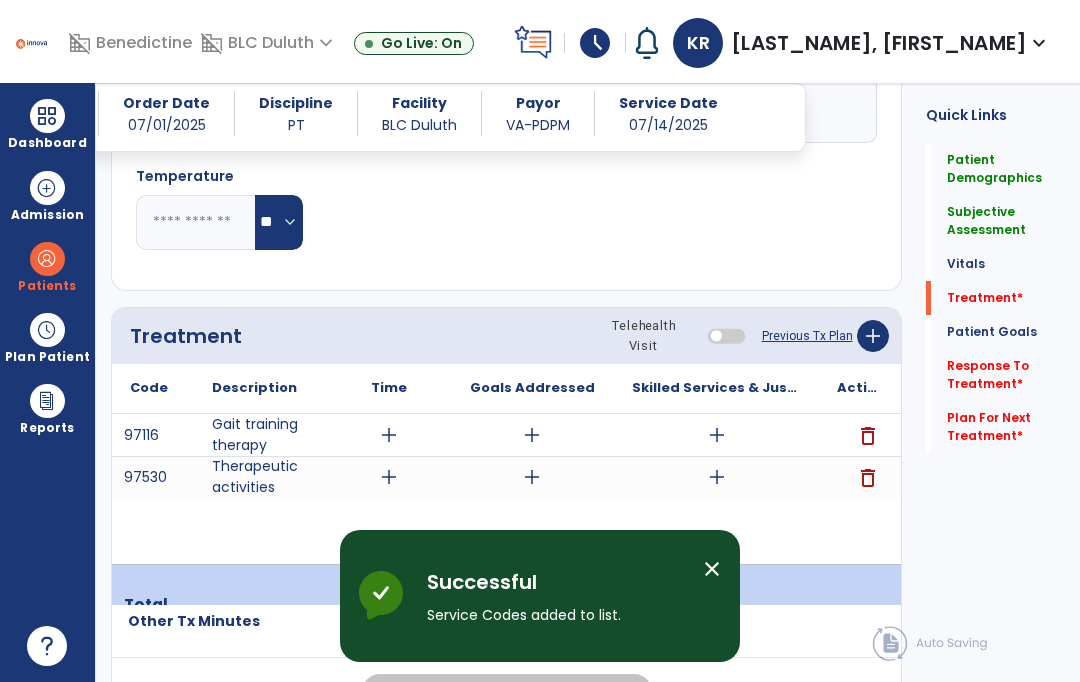 click on "add" 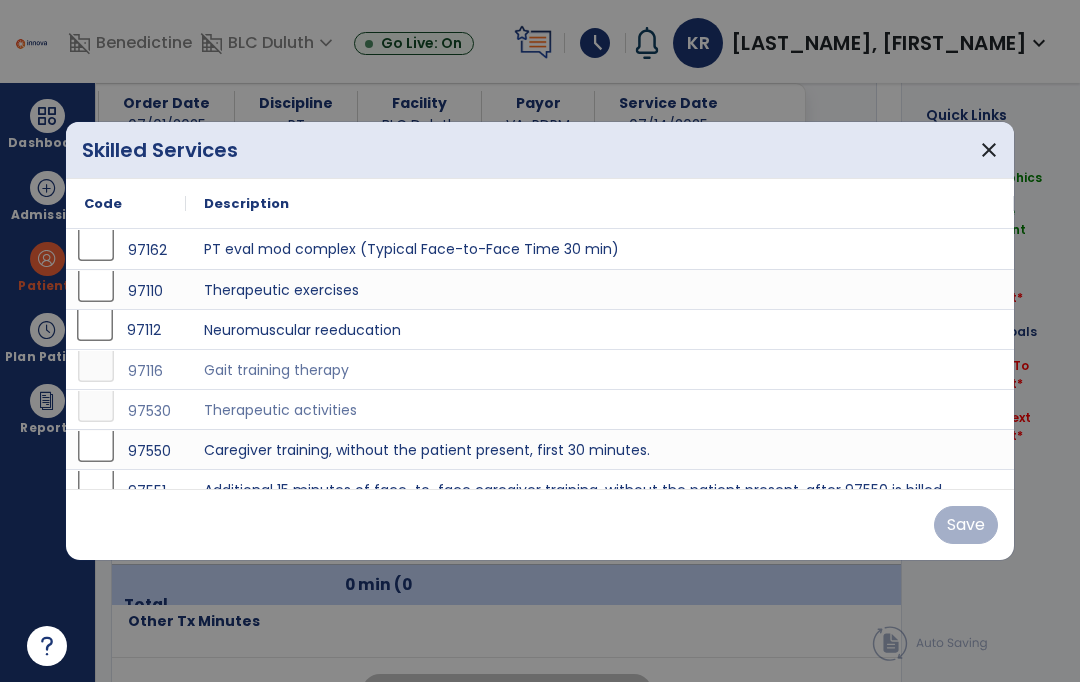 click on "97112" at bounding box center (126, 330) 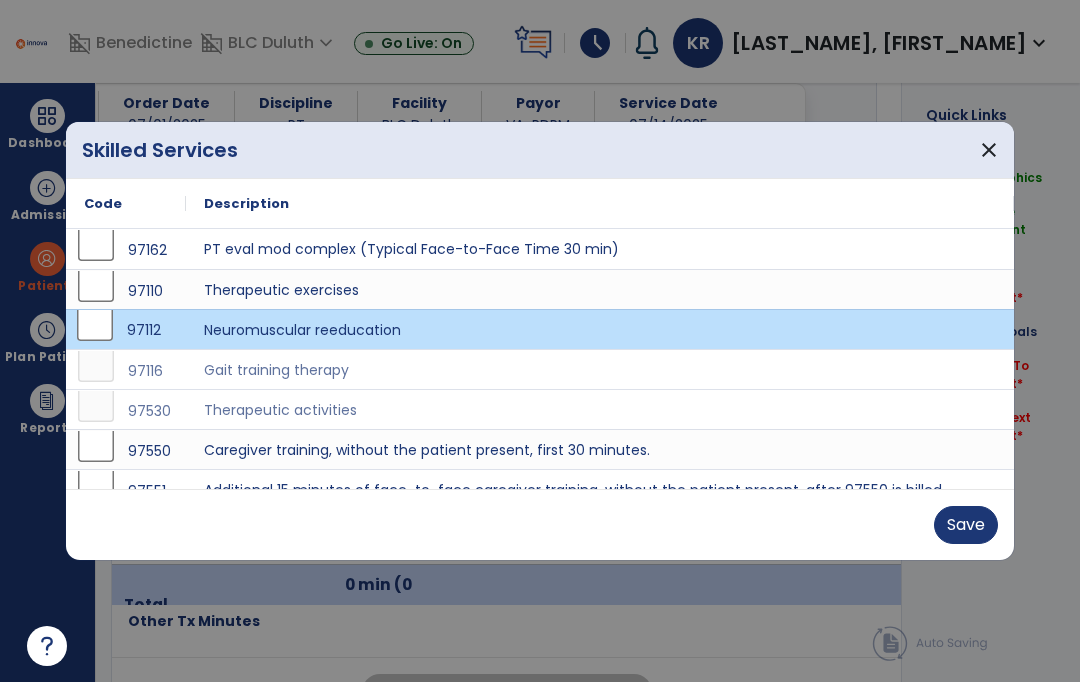 click on "Save" at bounding box center (966, 525) 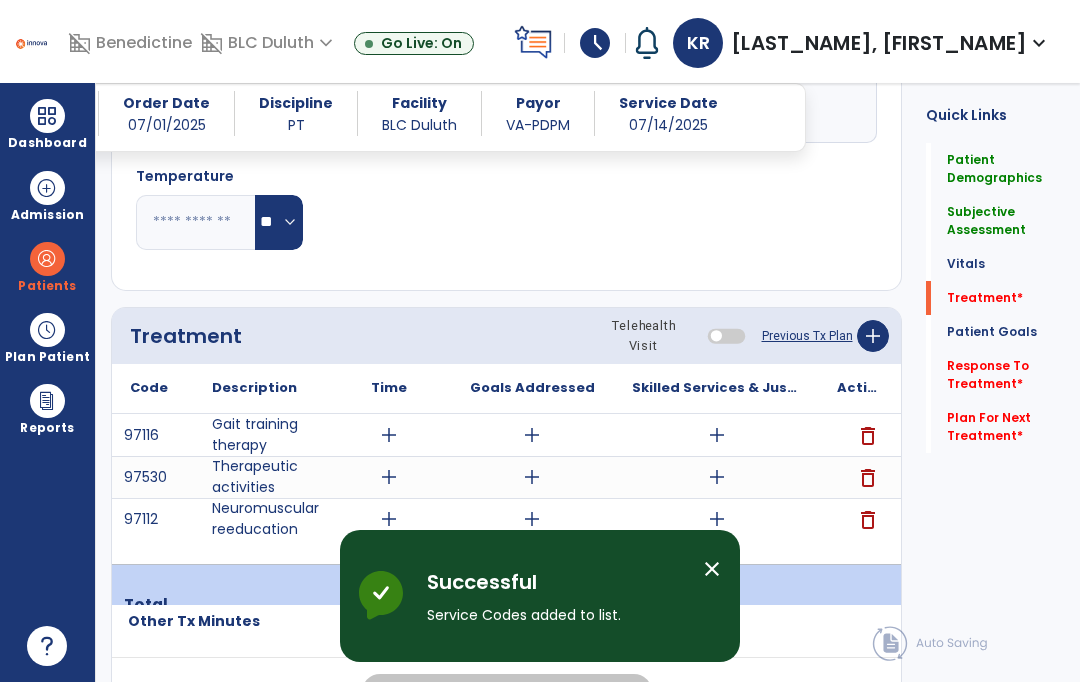 click on "add" at bounding box center [716, 519] 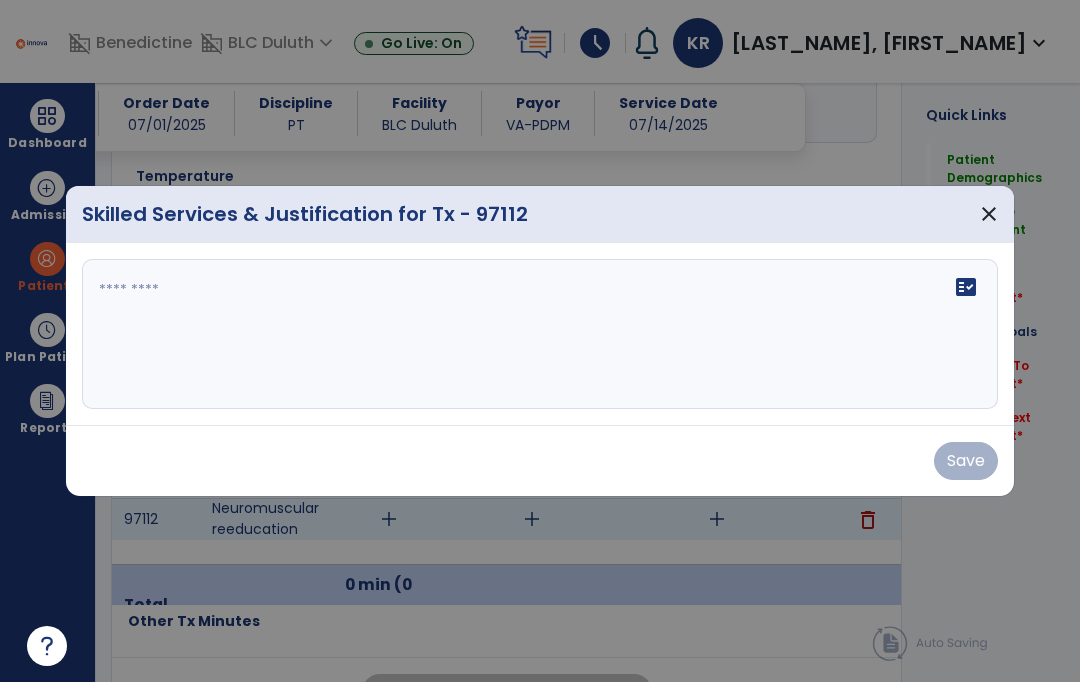 click on "fact_check" at bounding box center (540, 334) 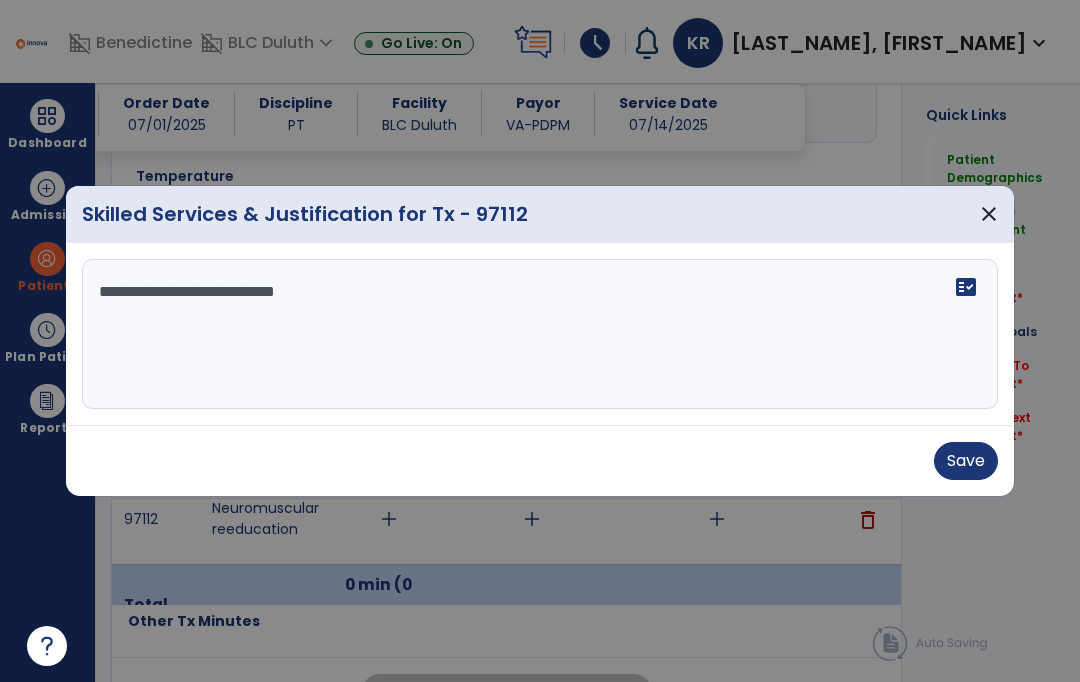 click on "**********" at bounding box center [540, 334] 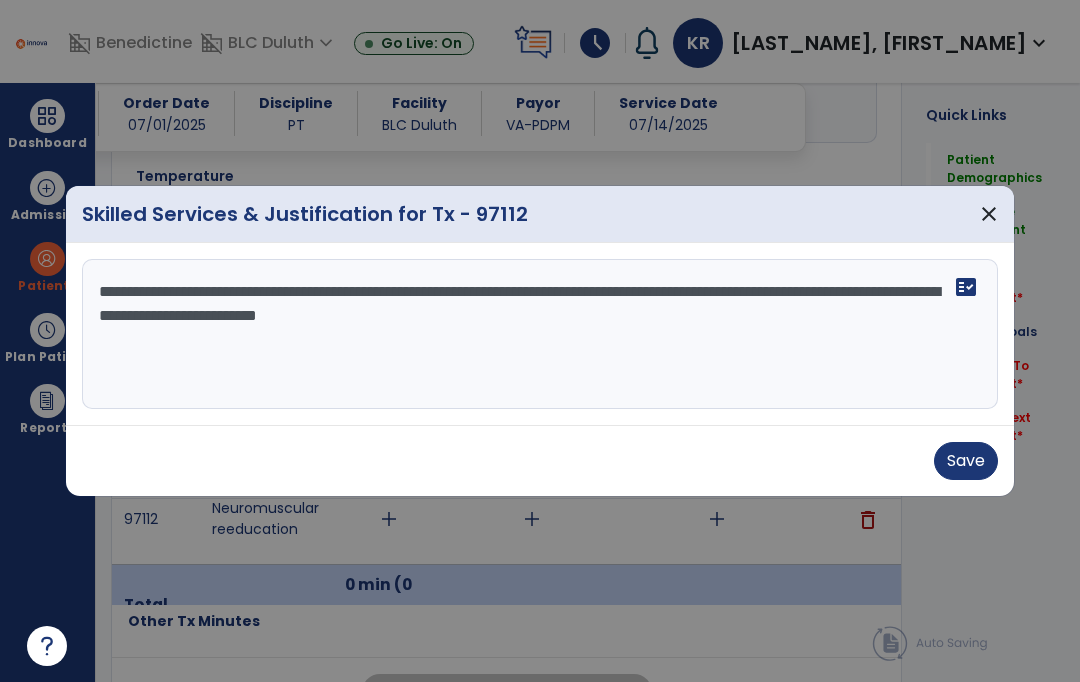 type on "**********" 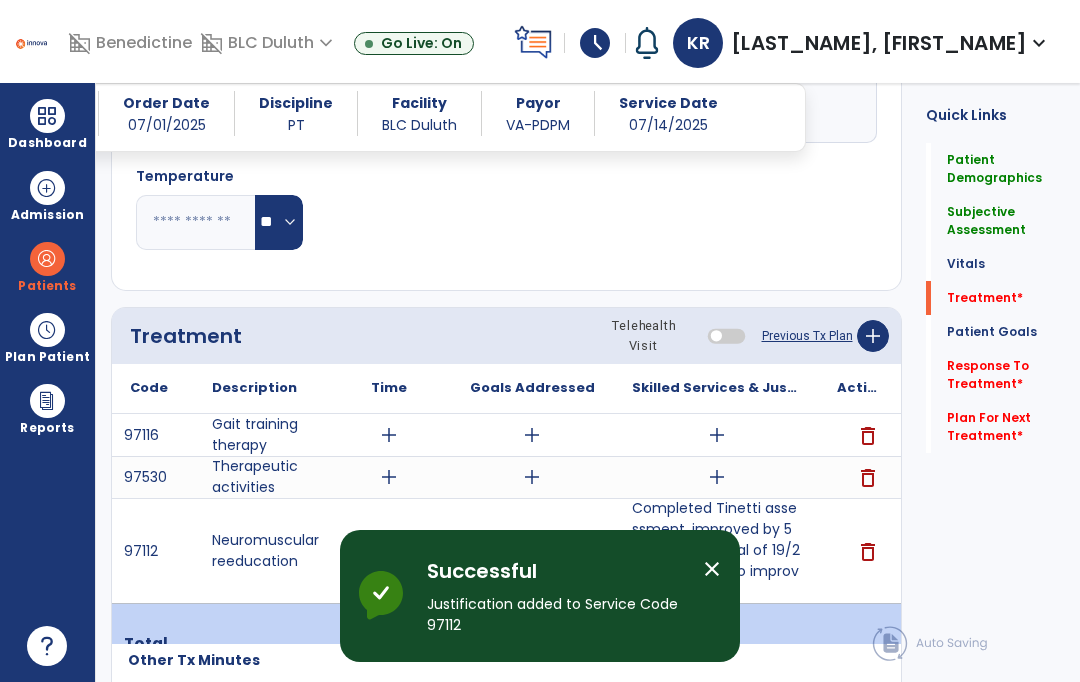 click on "add" at bounding box center [717, 435] 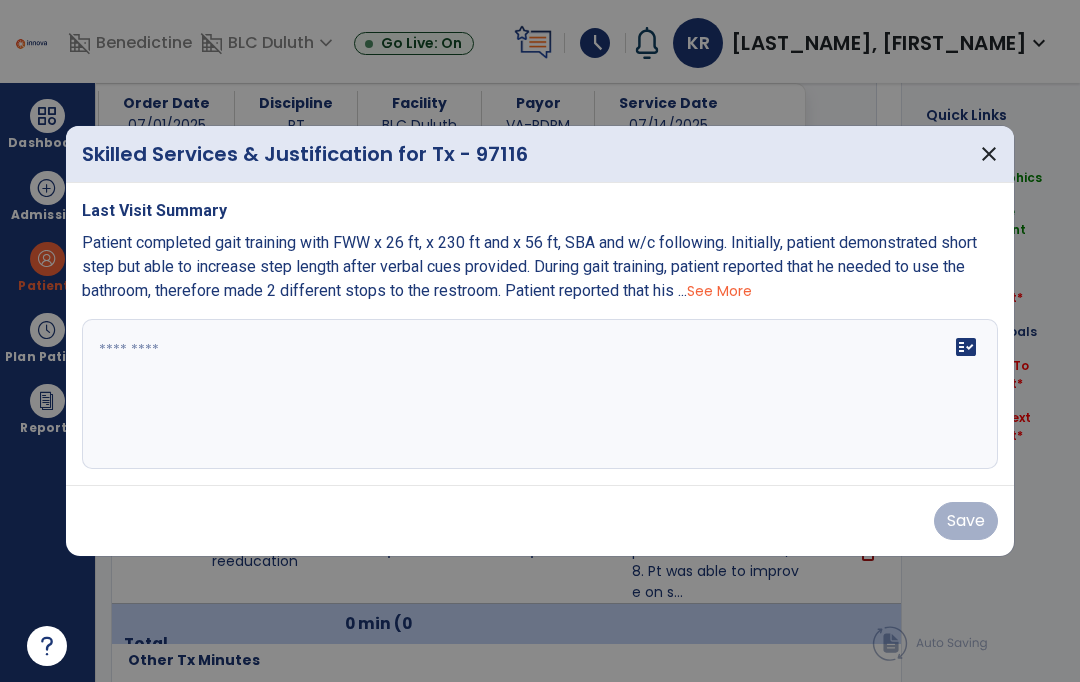 click on "close" at bounding box center [989, 154] 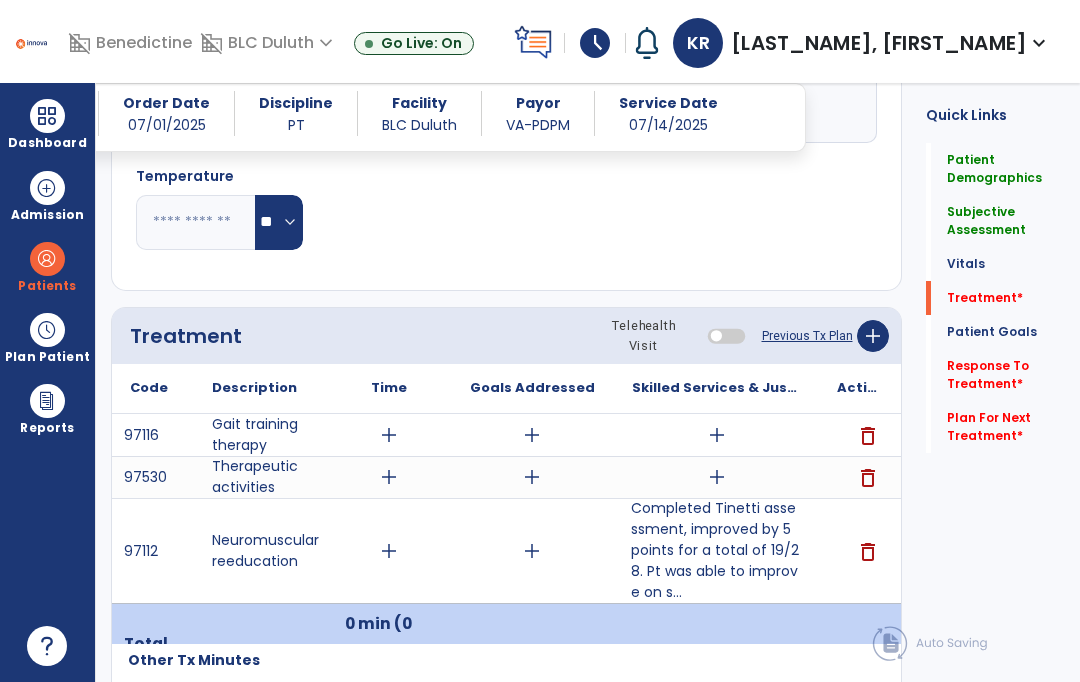 click on "Completed Tinetti assessment, improved by 5 points for a total of 19/28. Pt was able to improve on s..." at bounding box center (716, 550) 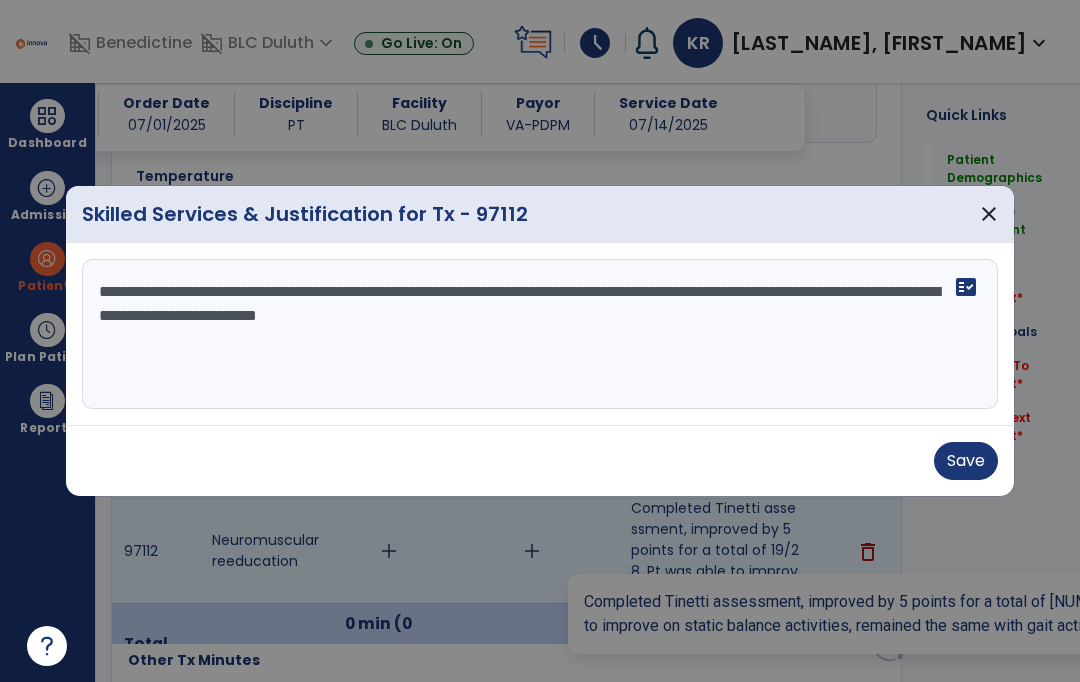 click on "**********" at bounding box center [540, 334] 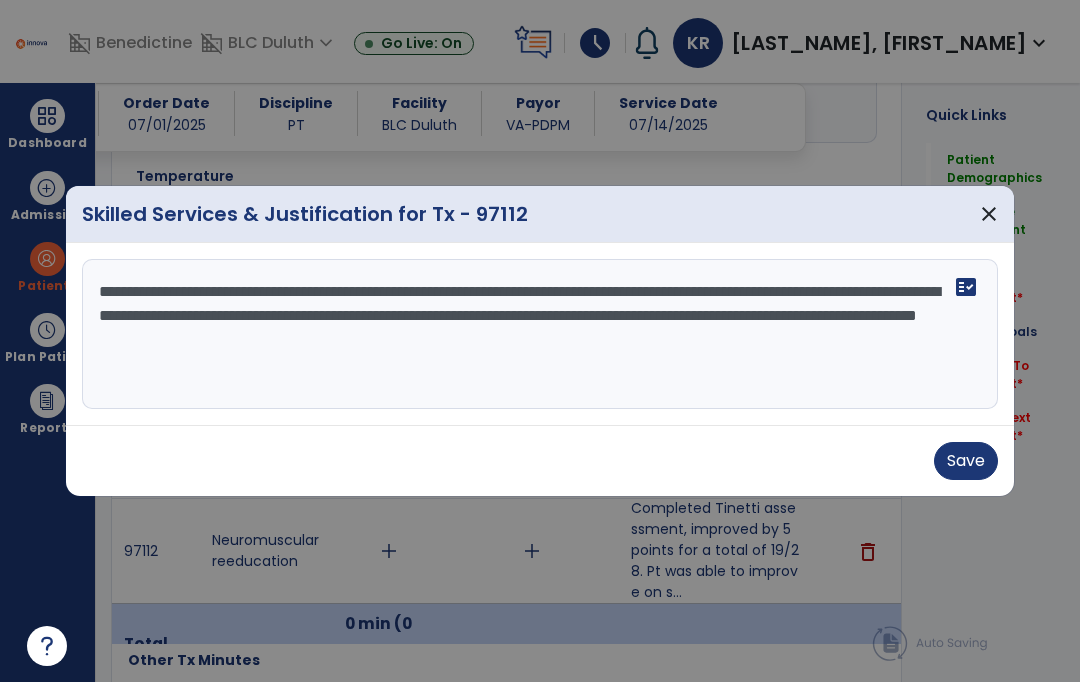 type on "**********" 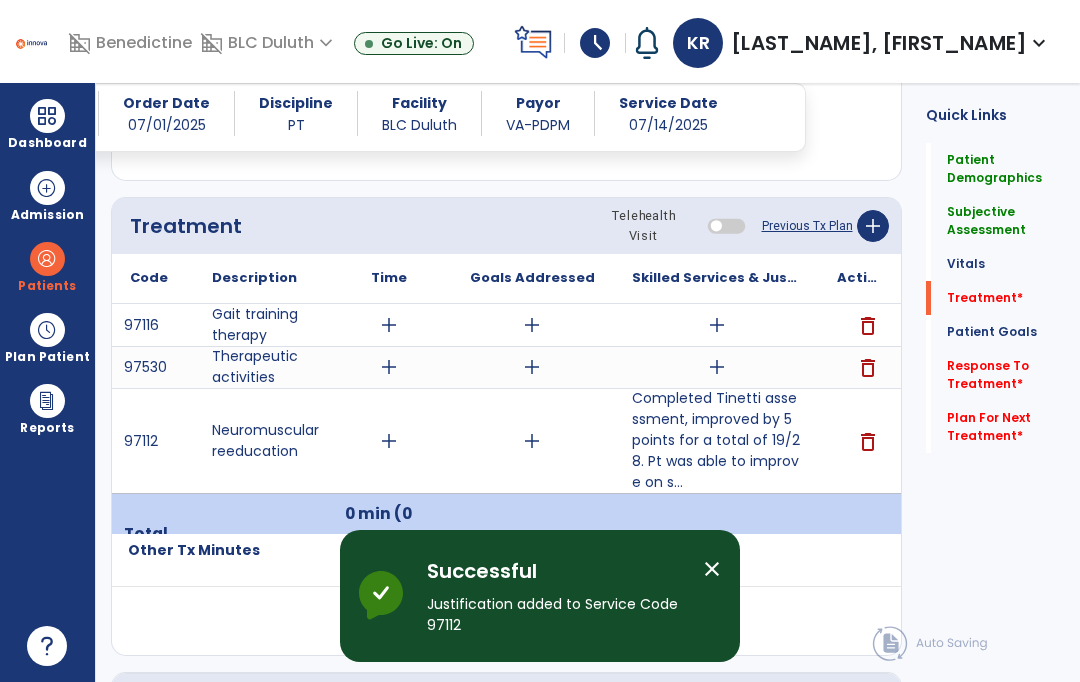 scroll, scrollTop: 1261, scrollLeft: 0, axis: vertical 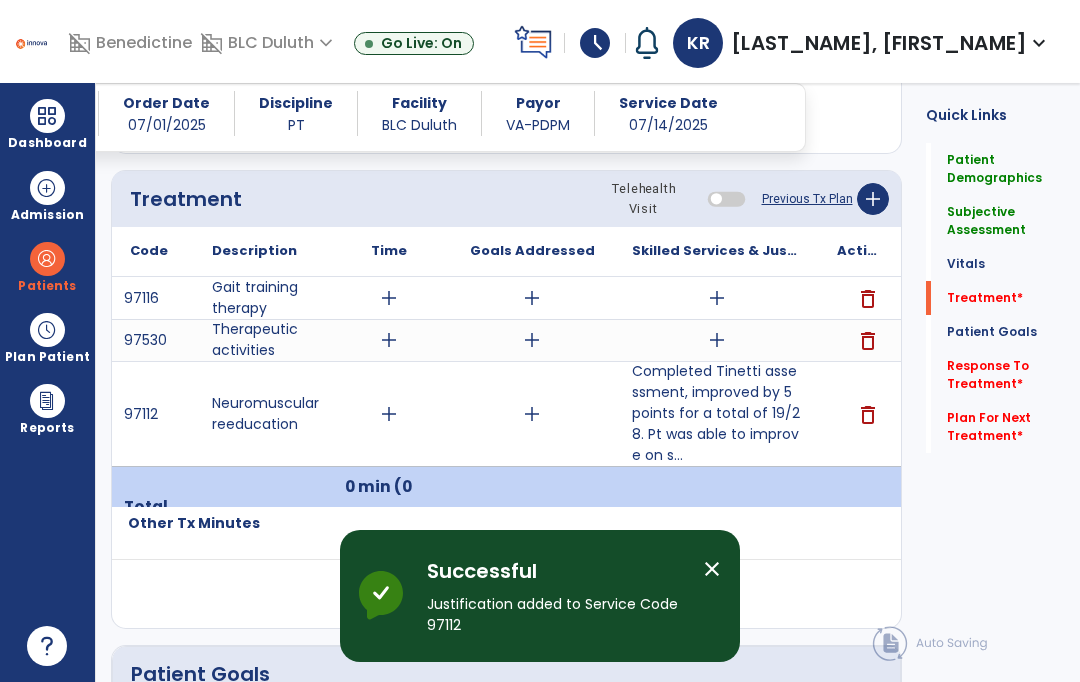 click on "add" at bounding box center [532, 414] 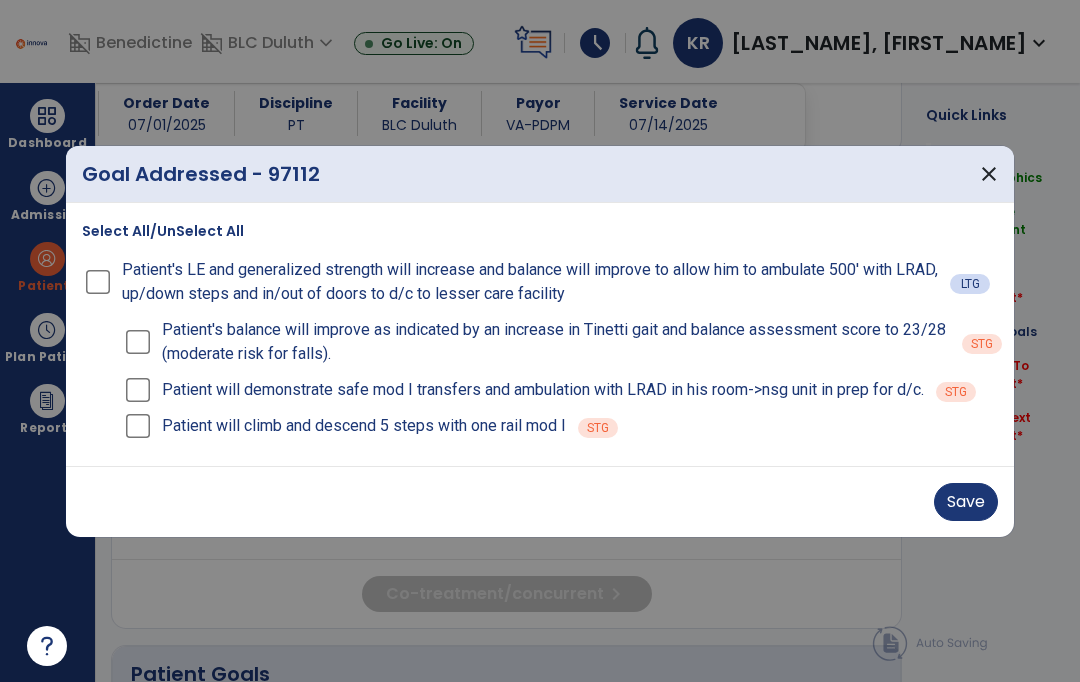 click on "Save" at bounding box center (966, 502) 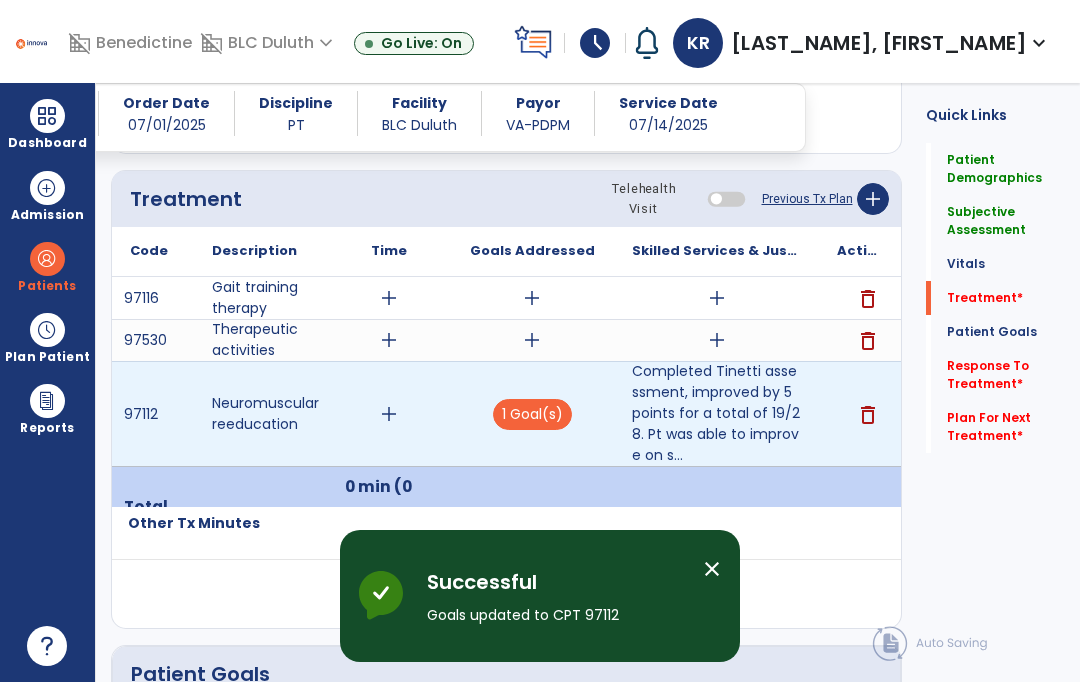 click on "add" at bounding box center [389, 414] 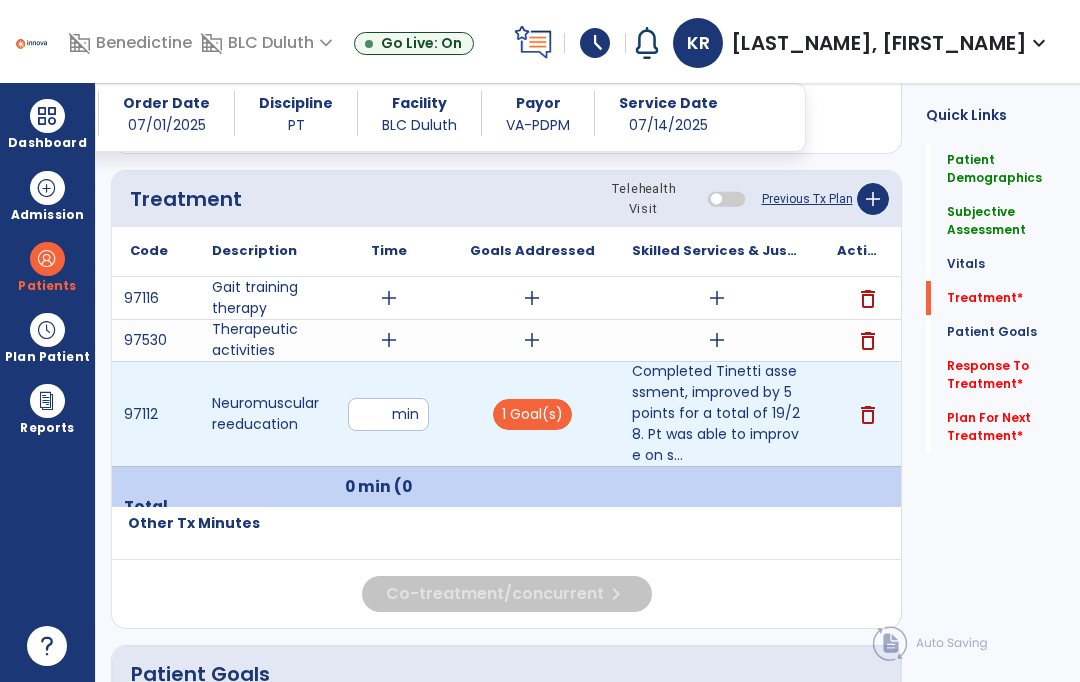 type on "**" 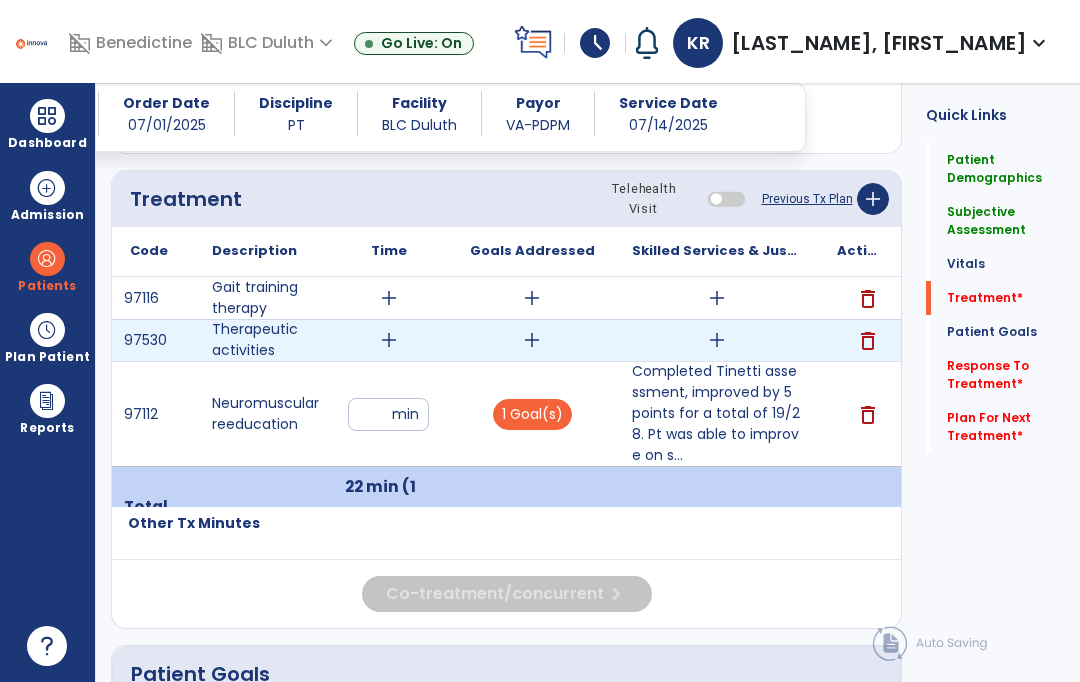 click on "add" at bounding box center [717, 340] 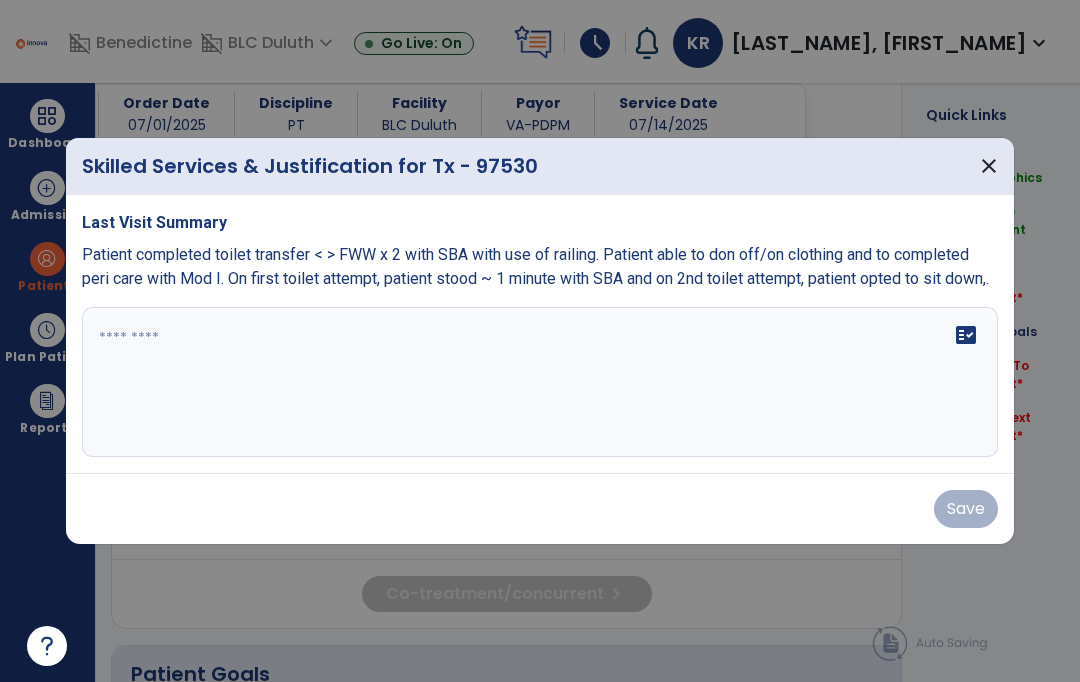 click on "fact_check" at bounding box center [540, 382] 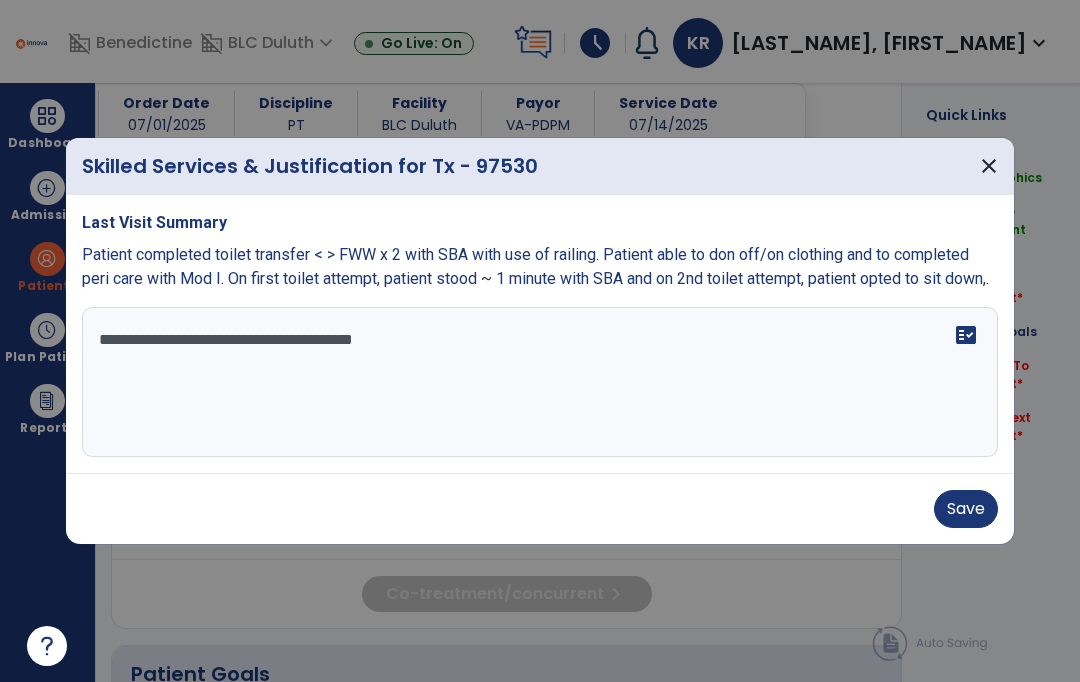 type on "**********" 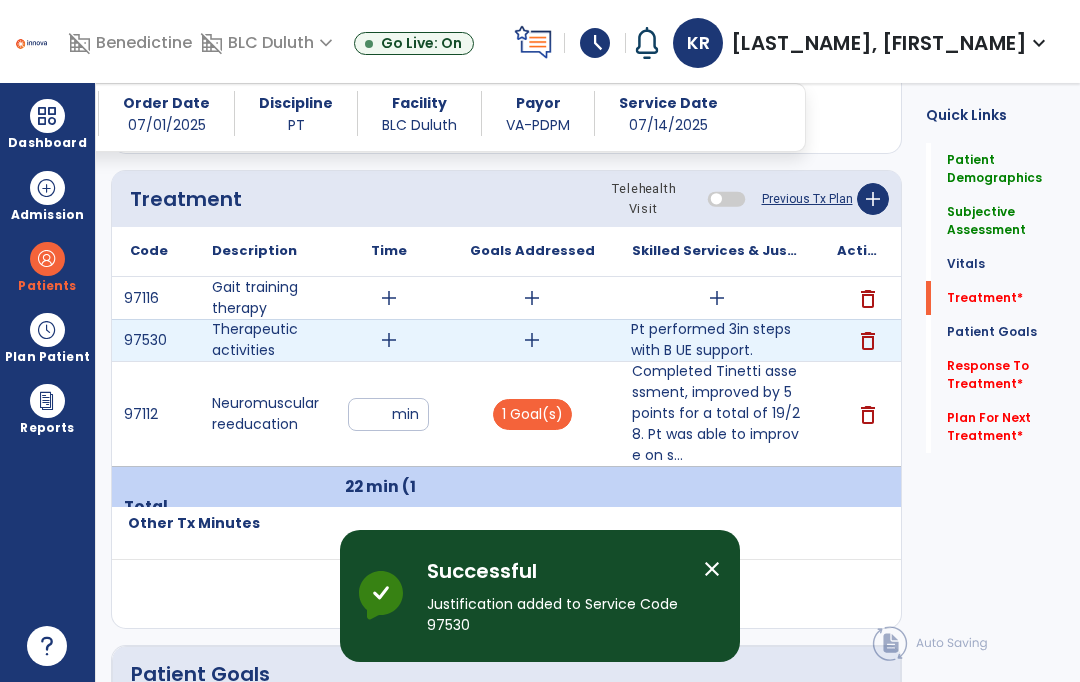 click on "Pt performed 3in steps with B UE support." at bounding box center (716, 340) 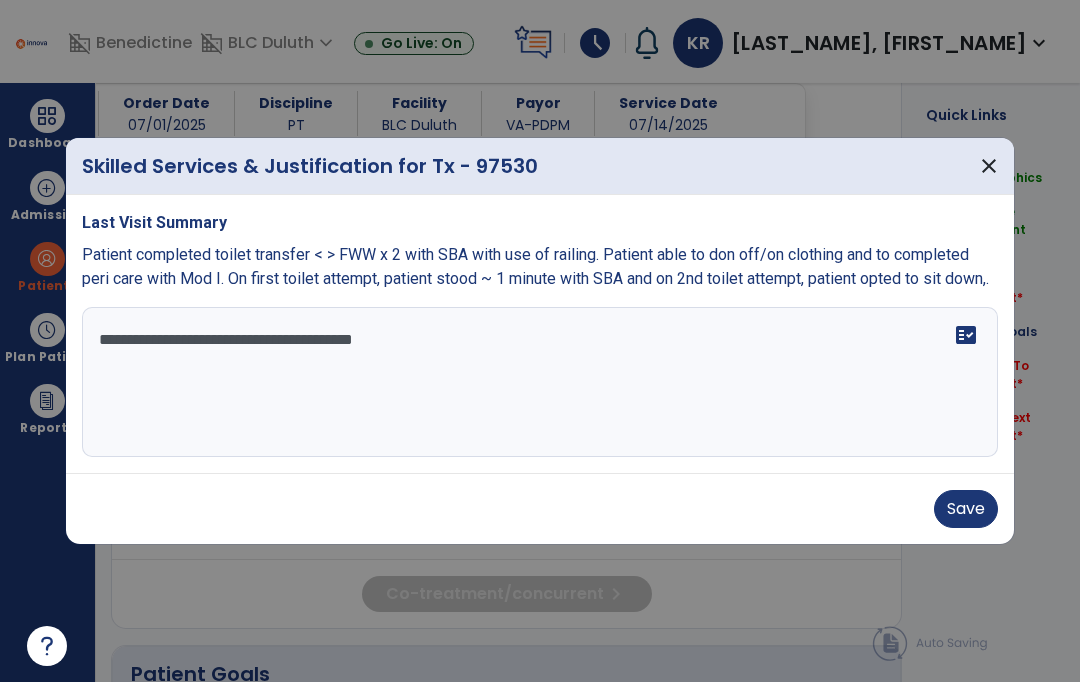 click on "**********" at bounding box center (540, 382) 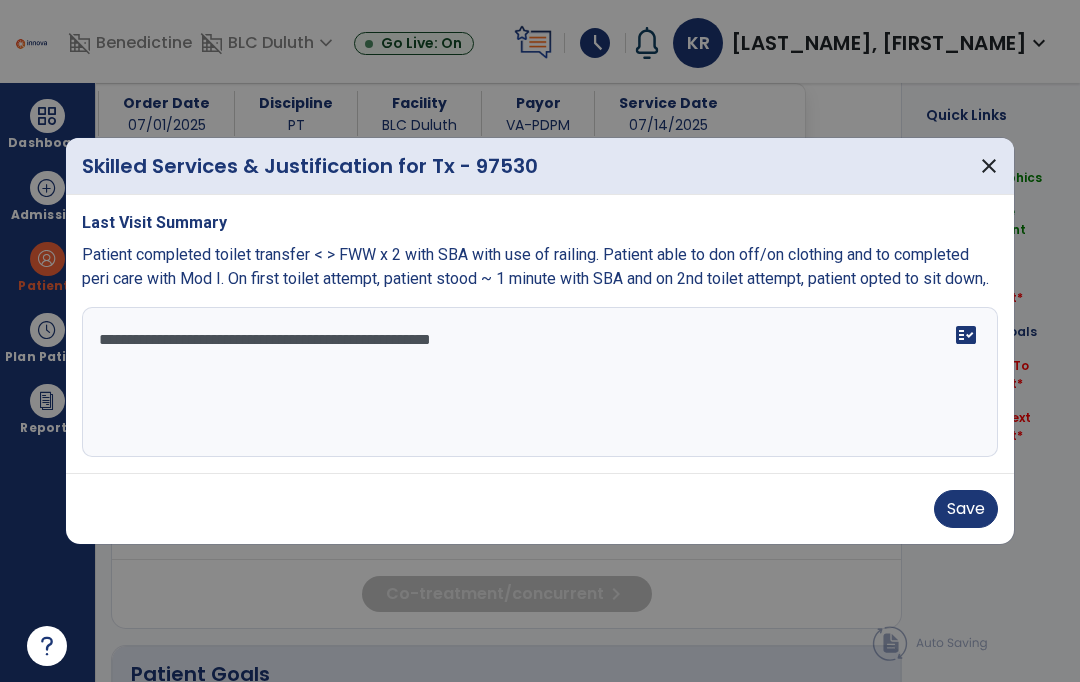 click on "**********" at bounding box center (540, 382) 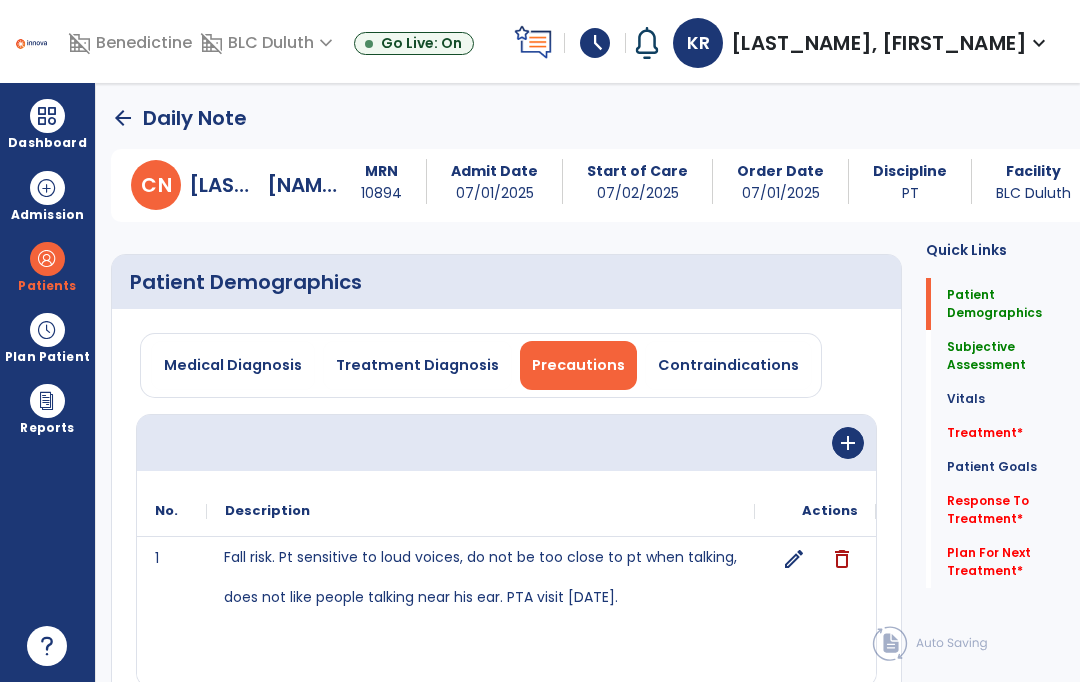 scroll, scrollTop: 0, scrollLeft: 0, axis: both 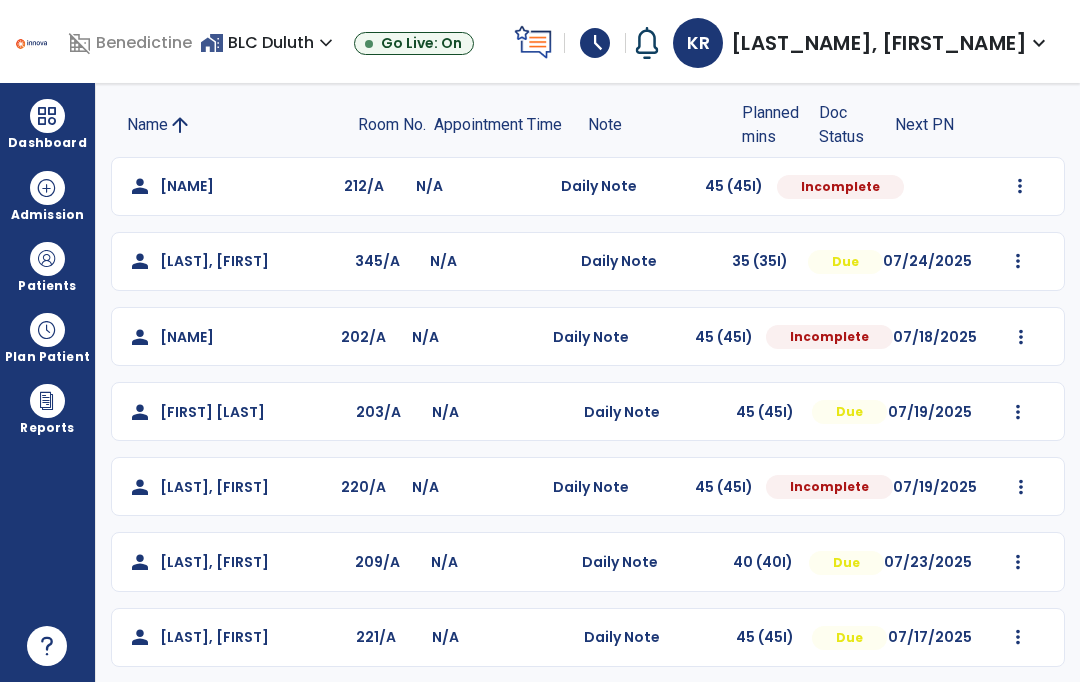 click on "Mark Visit As Complete   Reset Note   Open Document   G + C Mins" 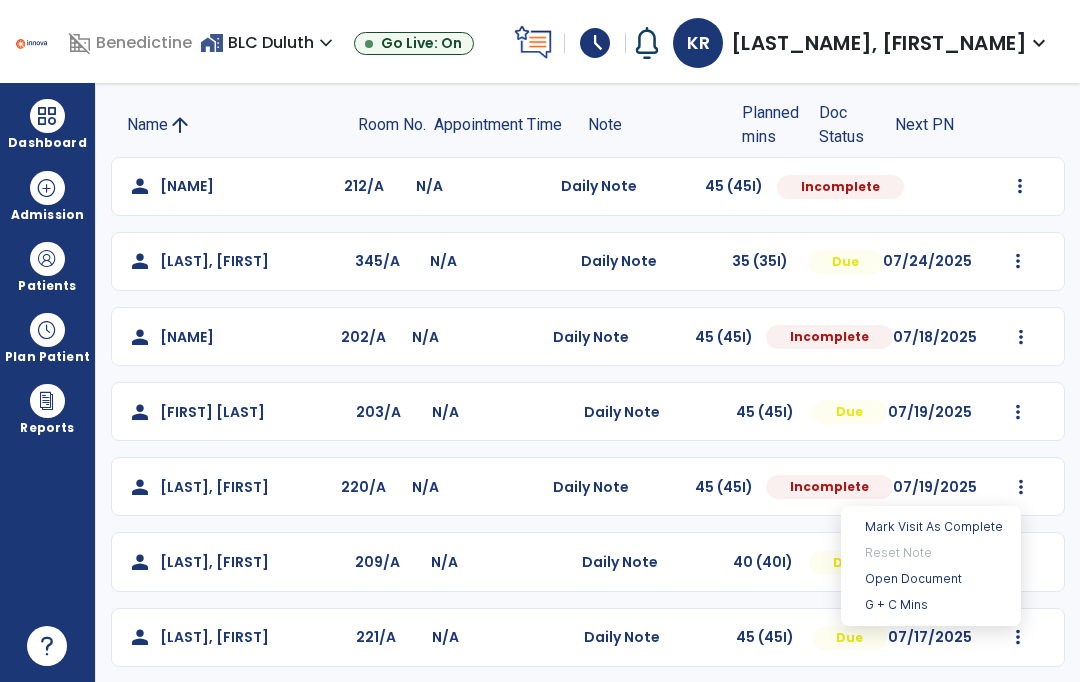 click on "Open Document" at bounding box center [931, 579] 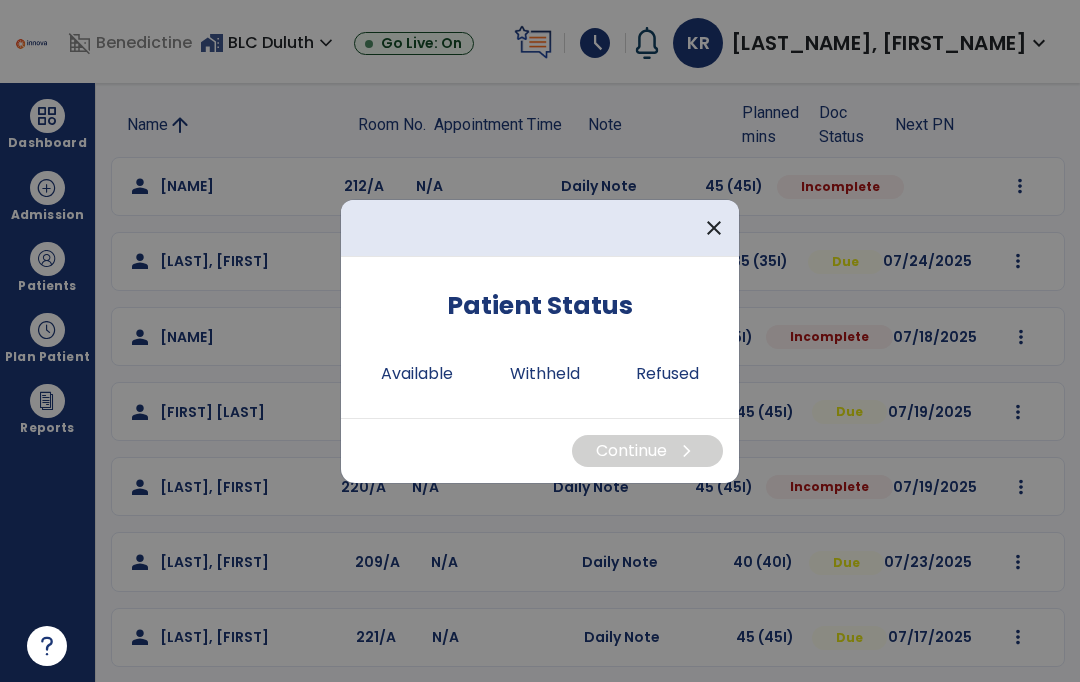 click on "Available" at bounding box center [417, 374] 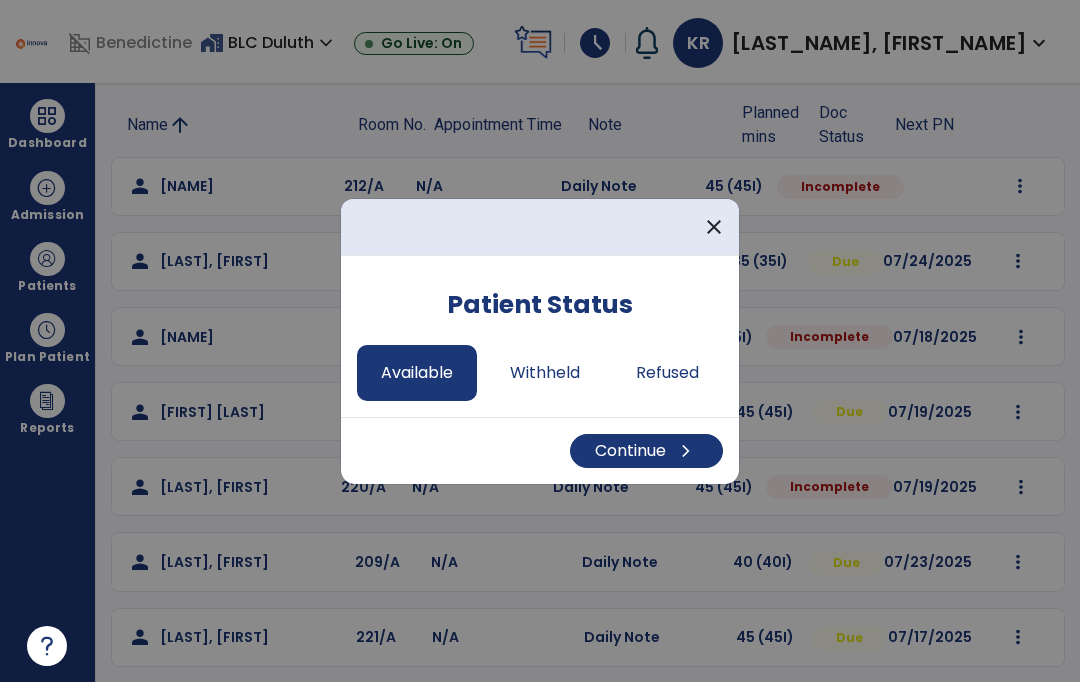click on "Continue   chevron_right" at bounding box center [646, 451] 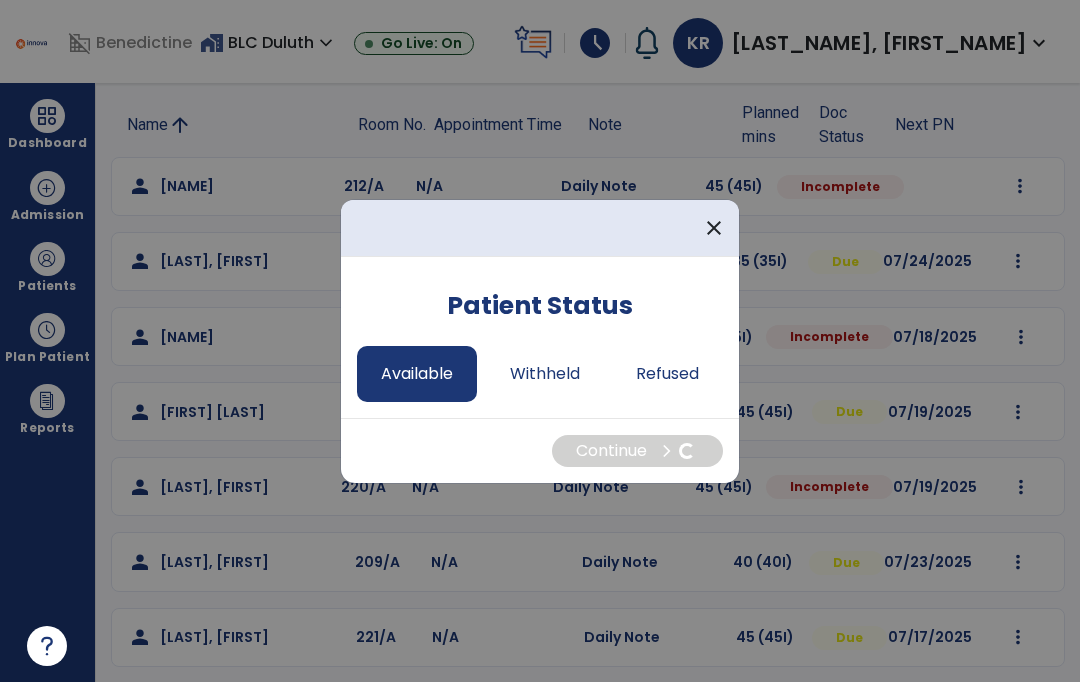 select on "*" 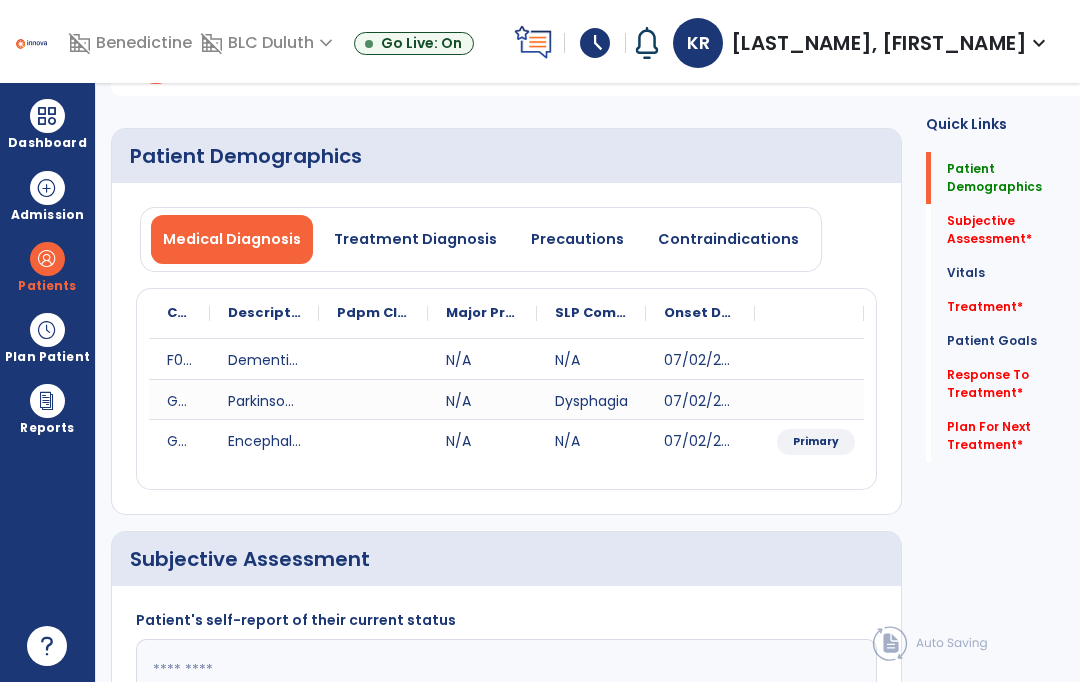 click on "Precautions" at bounding box center [577, 239] 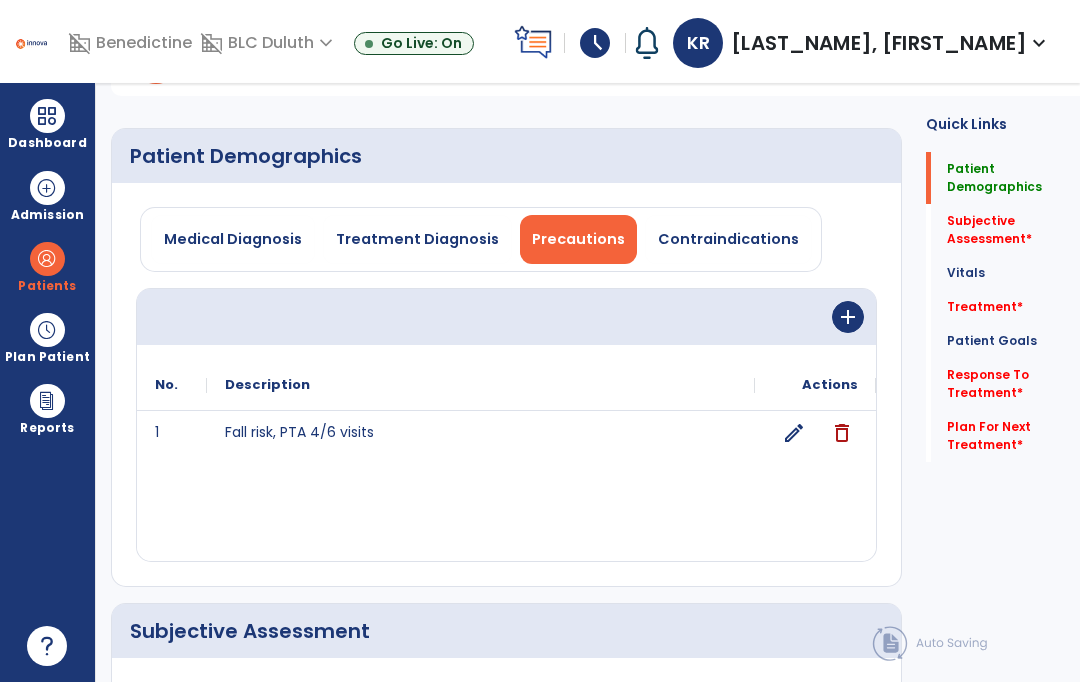 click on "Medical Diagnosis" at bounding box center [233, 239] 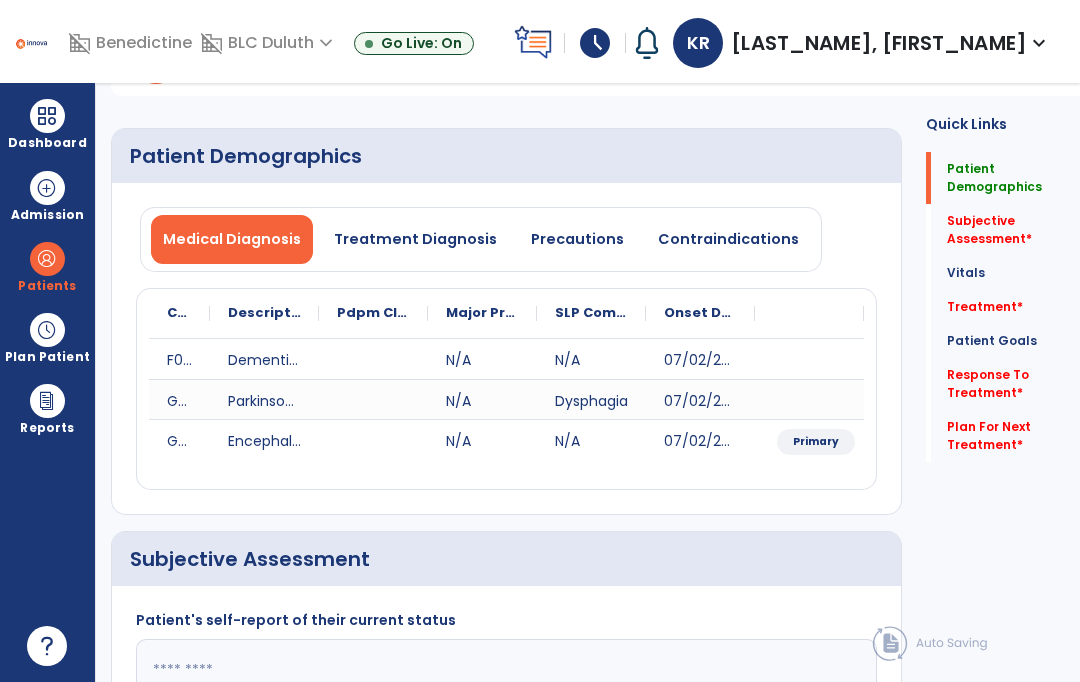 click on "Precautions" at bounding box center [577, 239] 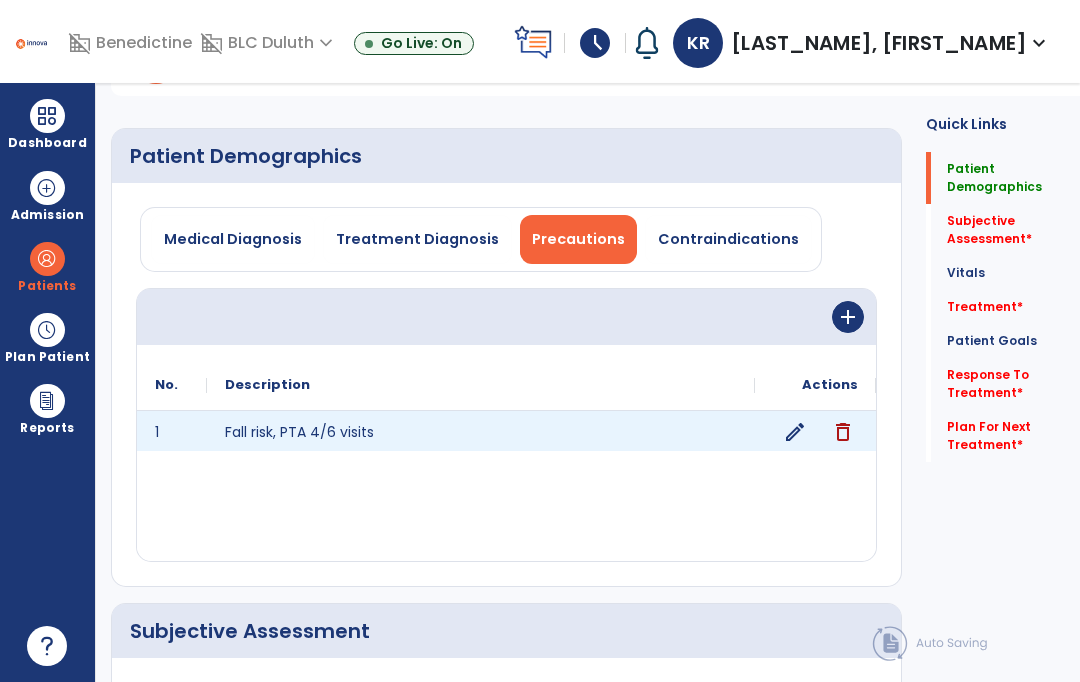 click on "edit" 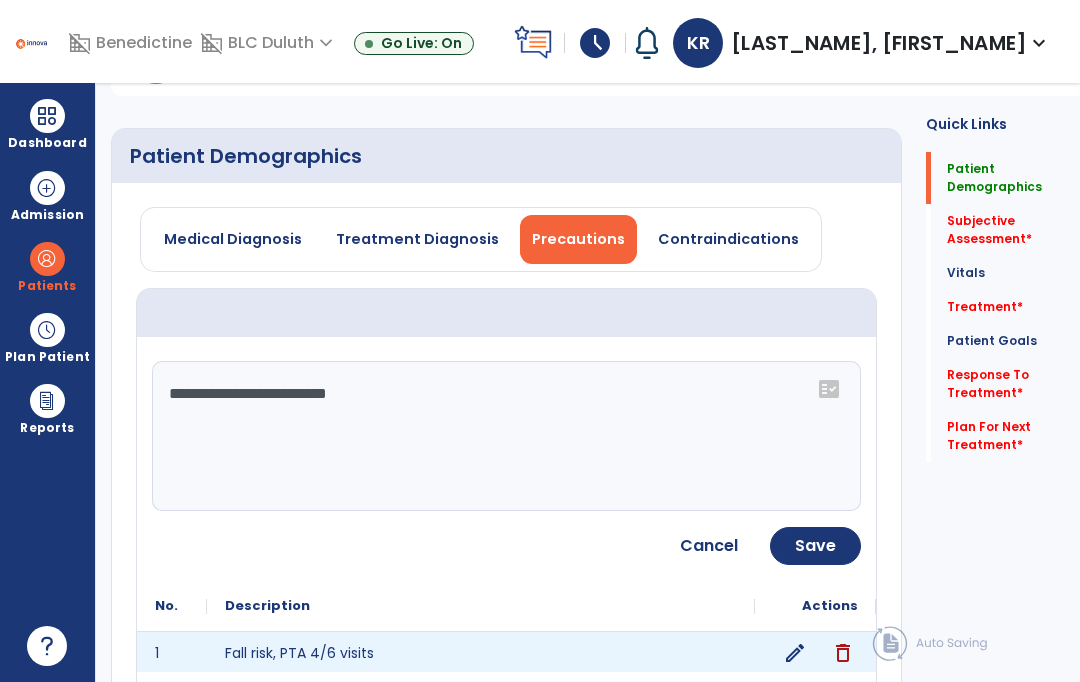 click on "**********" 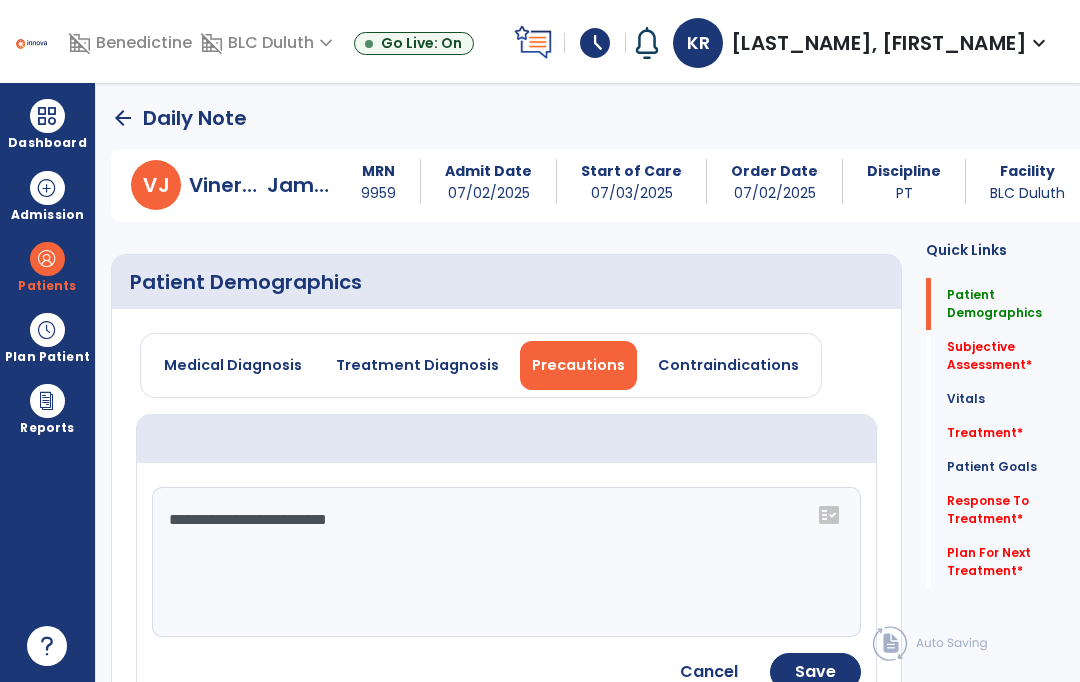 scroll, scrollTop: -4, scrollLeft: 0, axis: vertical 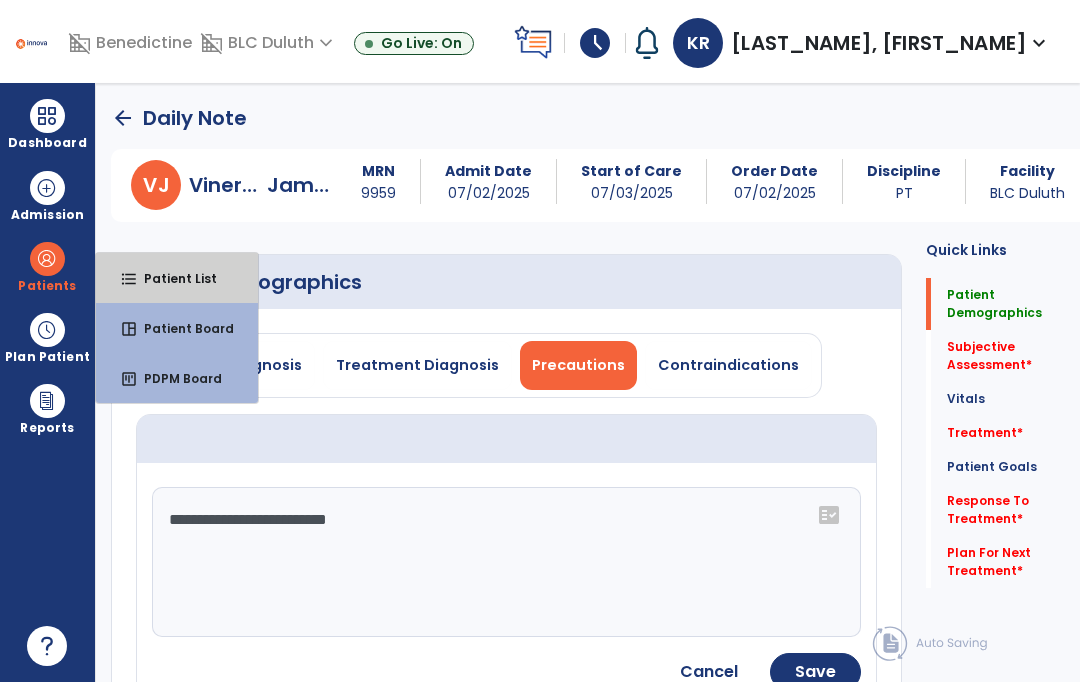 click on "format_list_bulleted" at bounding box center [129, 279] 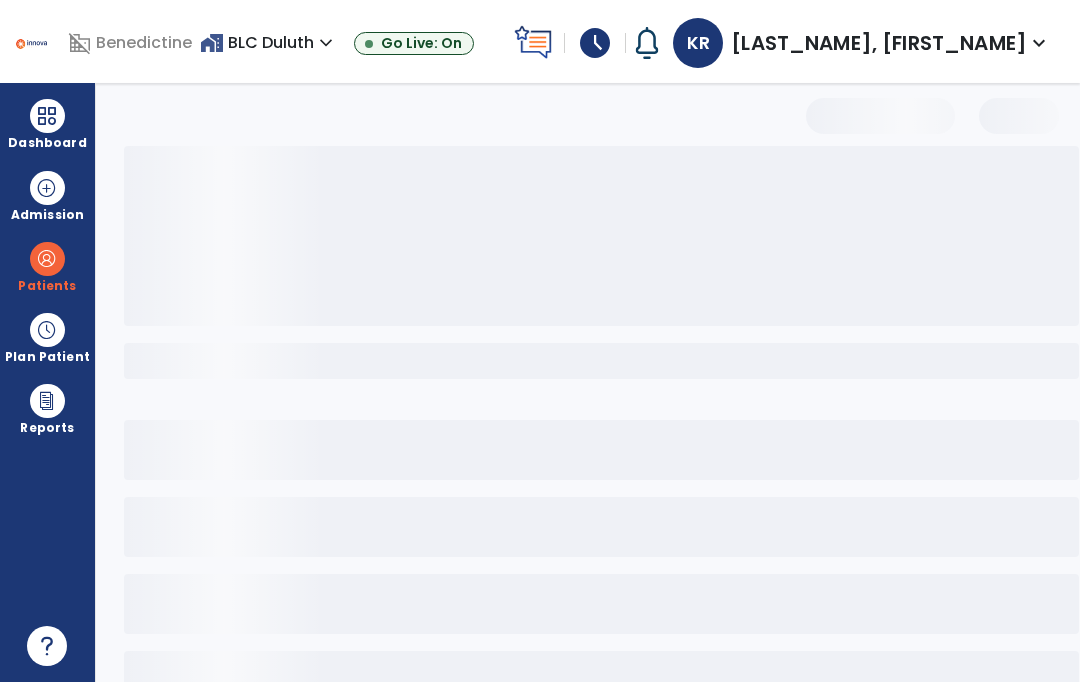 select on "***" 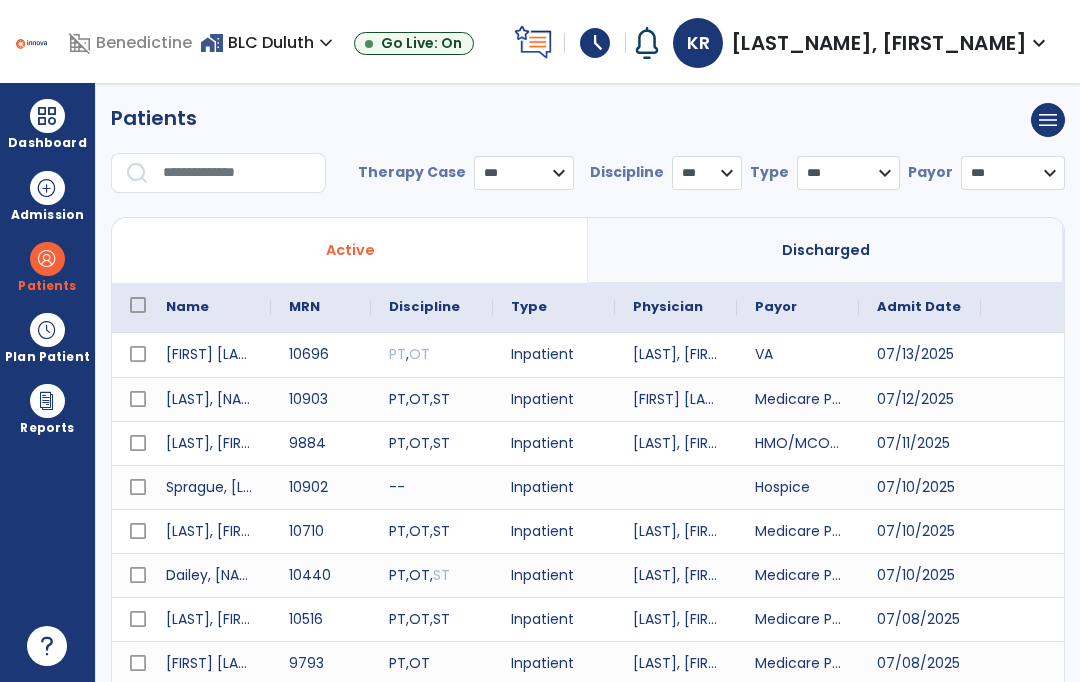 click at bounding box center [237, 173] 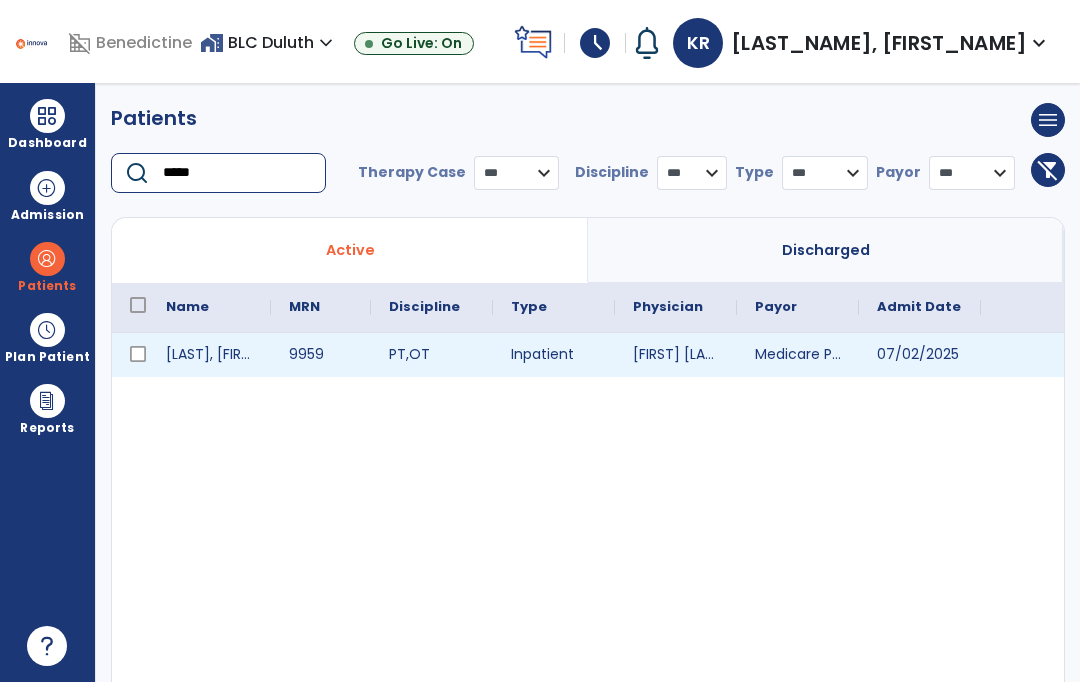 type on "*****" 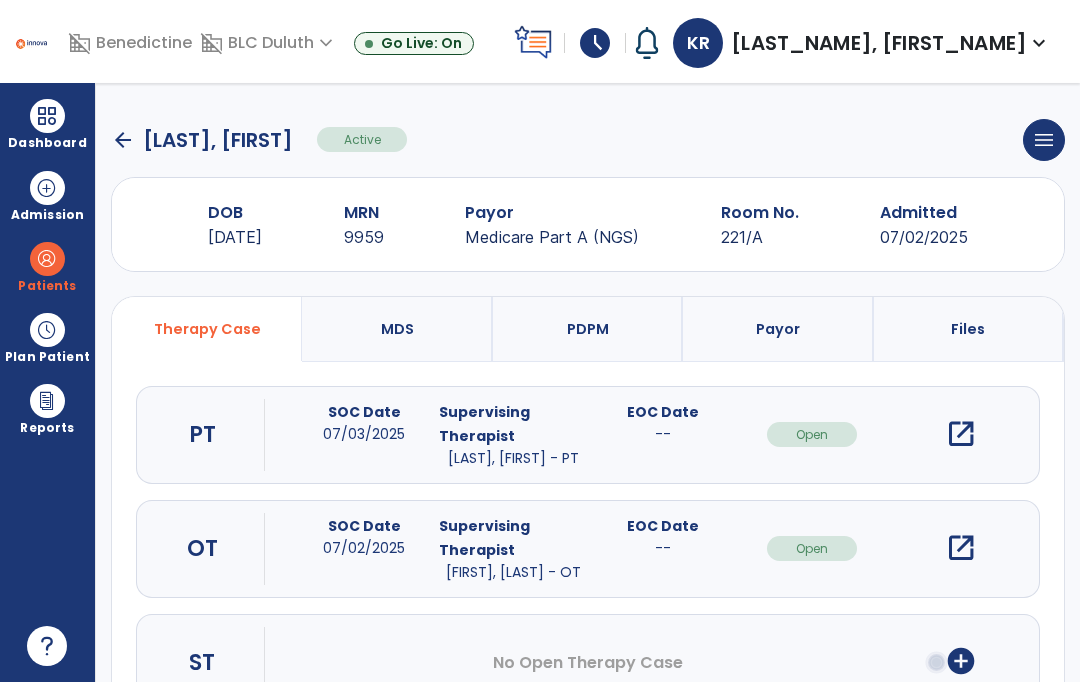 click on "open_in_new" at bounding box center [961, 434] 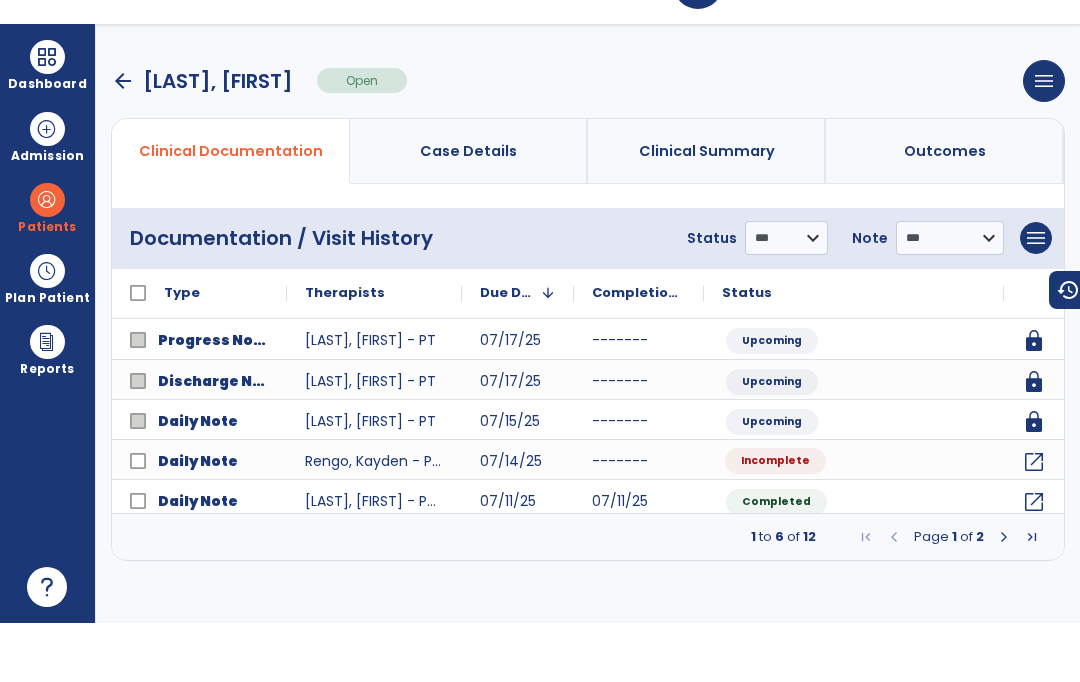click at bounding box center [1004, 596] 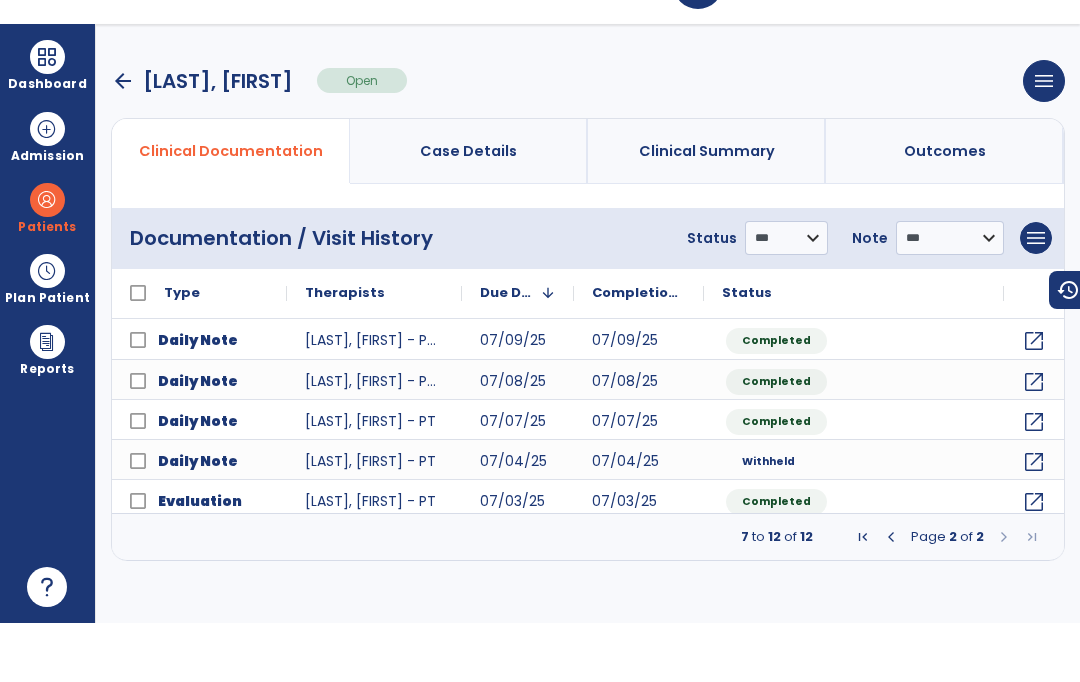 scroll, scrollTop: 59, scrollLeft: 0, axis: vertical 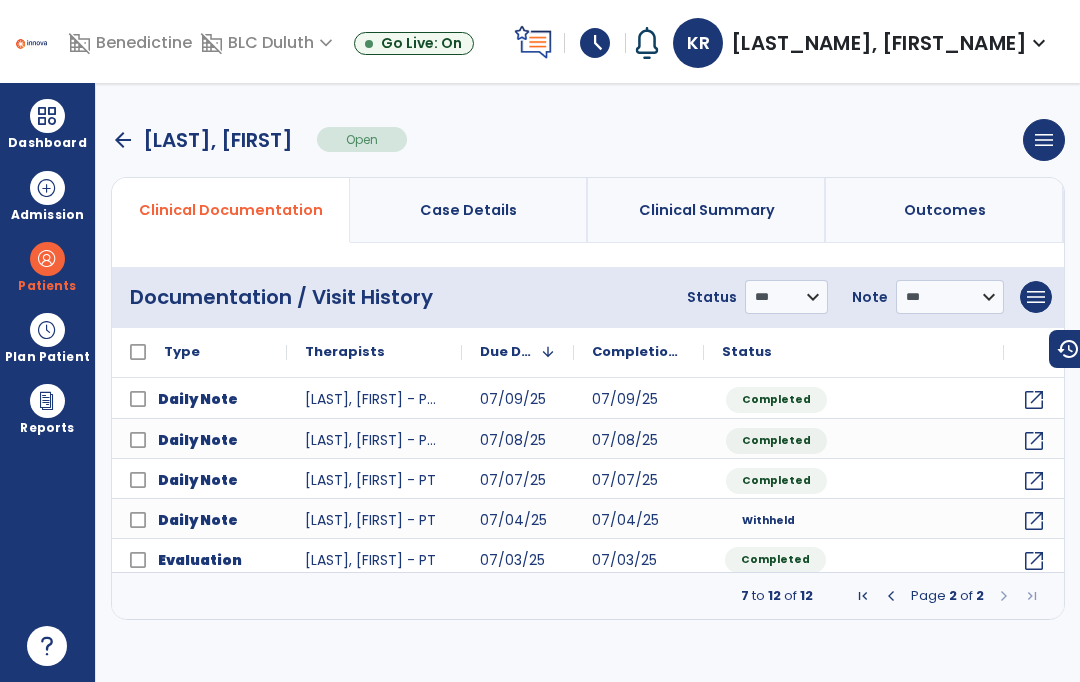 click at bounding box center (891, 596) 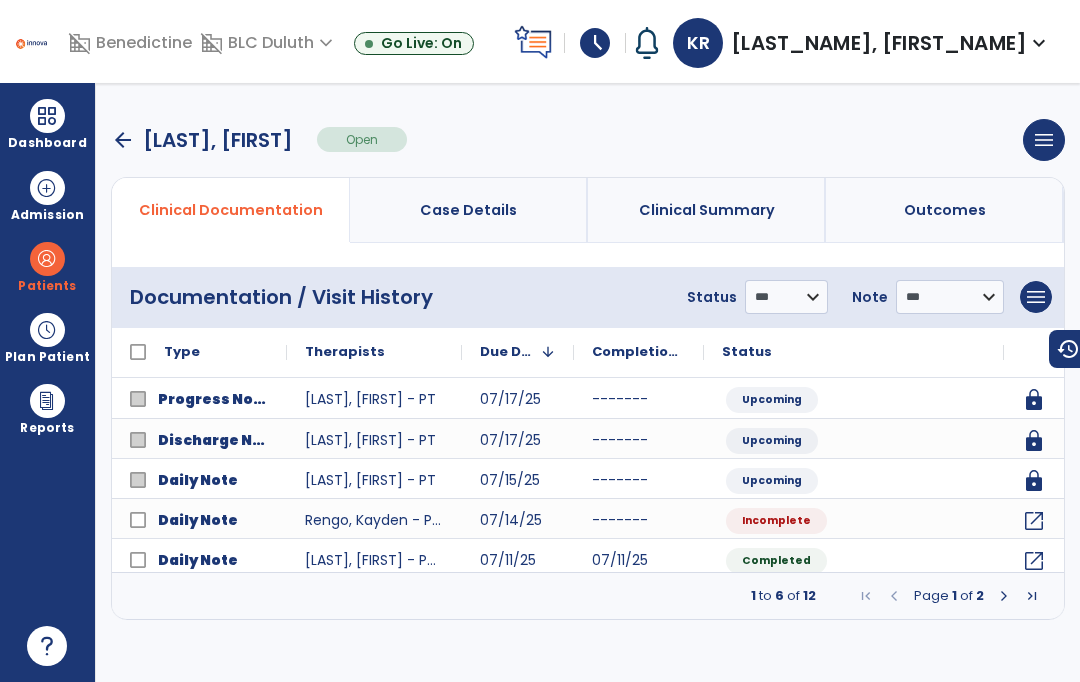 click on "arrow_back" at bounding box center (123, 140) 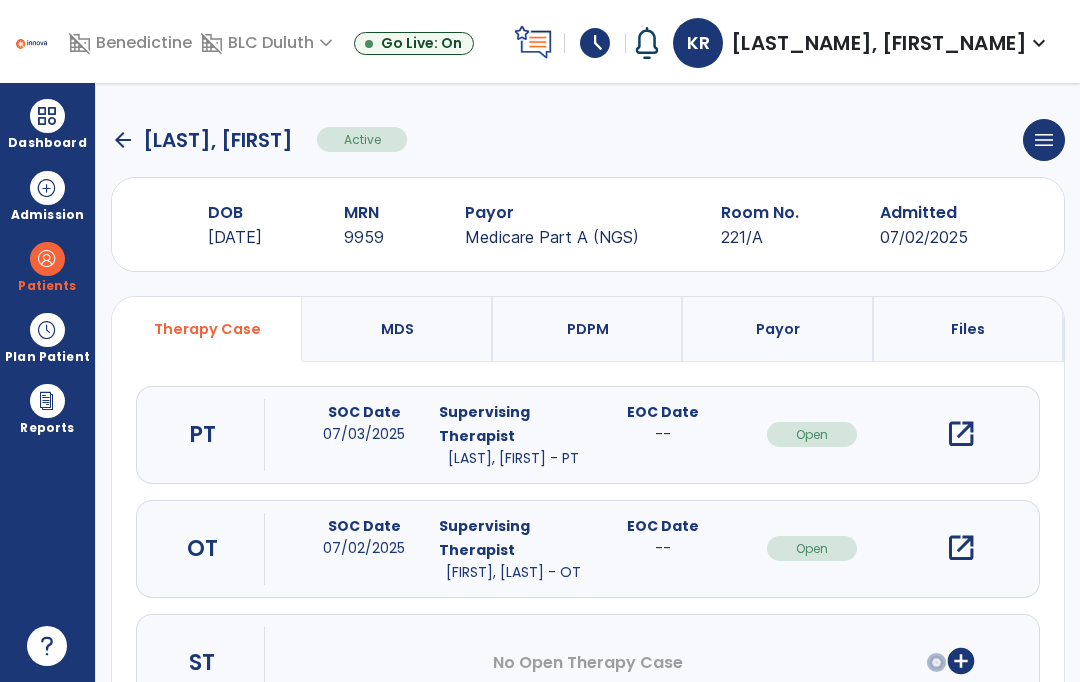 click on "arrow_back" 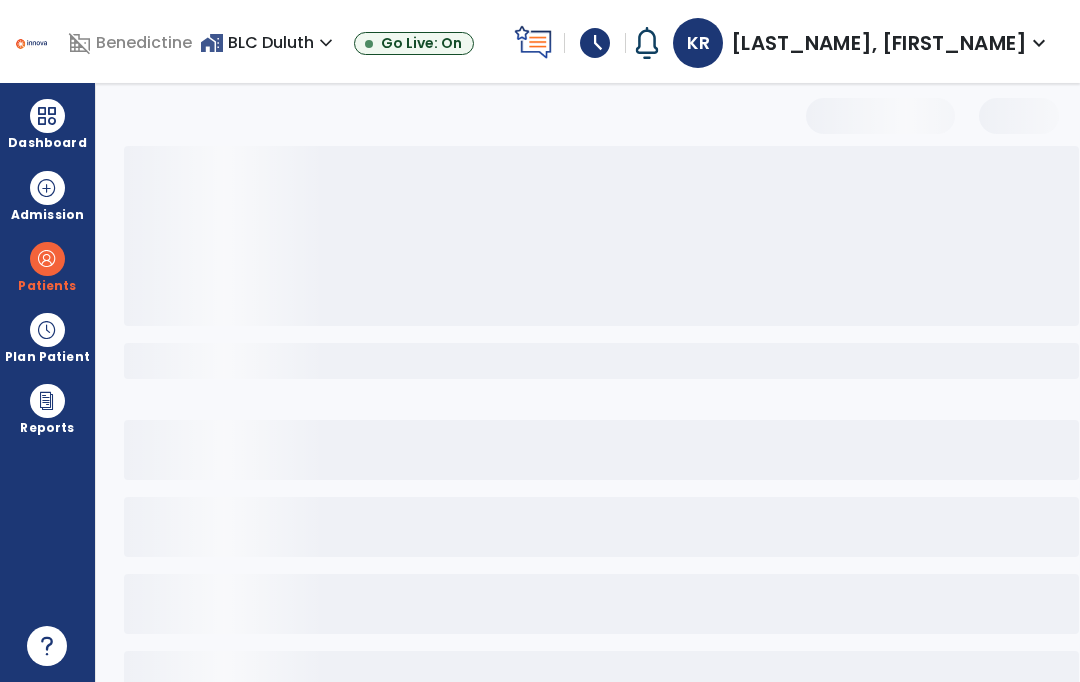 select on "***" 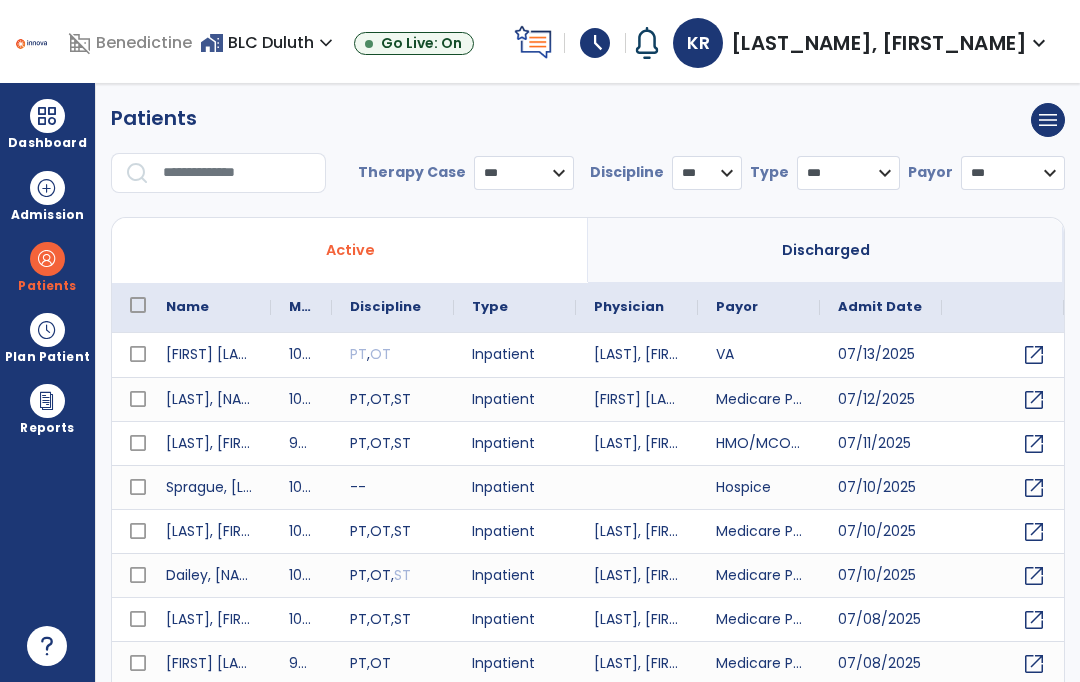 click at bounding box center (47, 116) 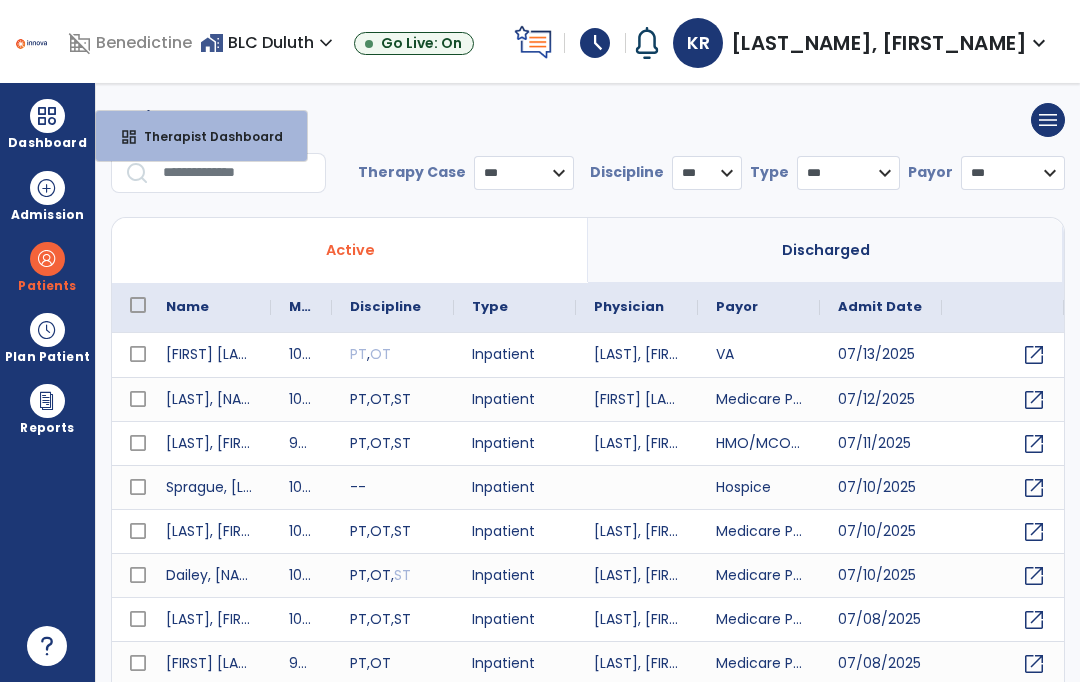 click on "dashboard  Therapist Dashboard" at bounding box center [201, 136] 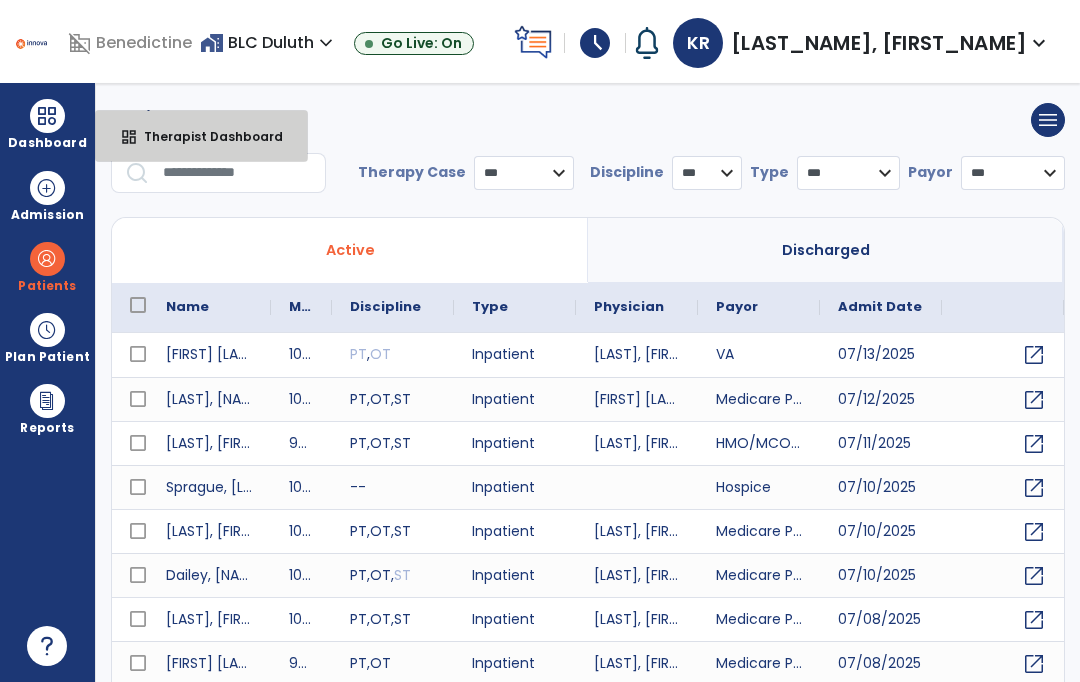 select on "****" 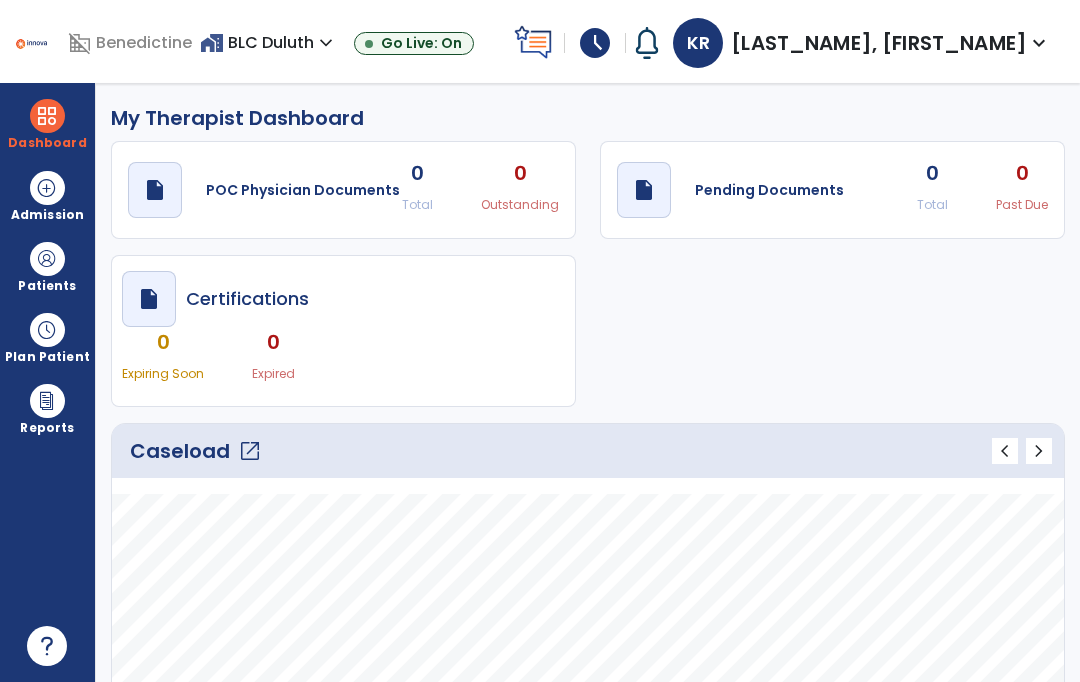 click on "Caseload   open_in_new" 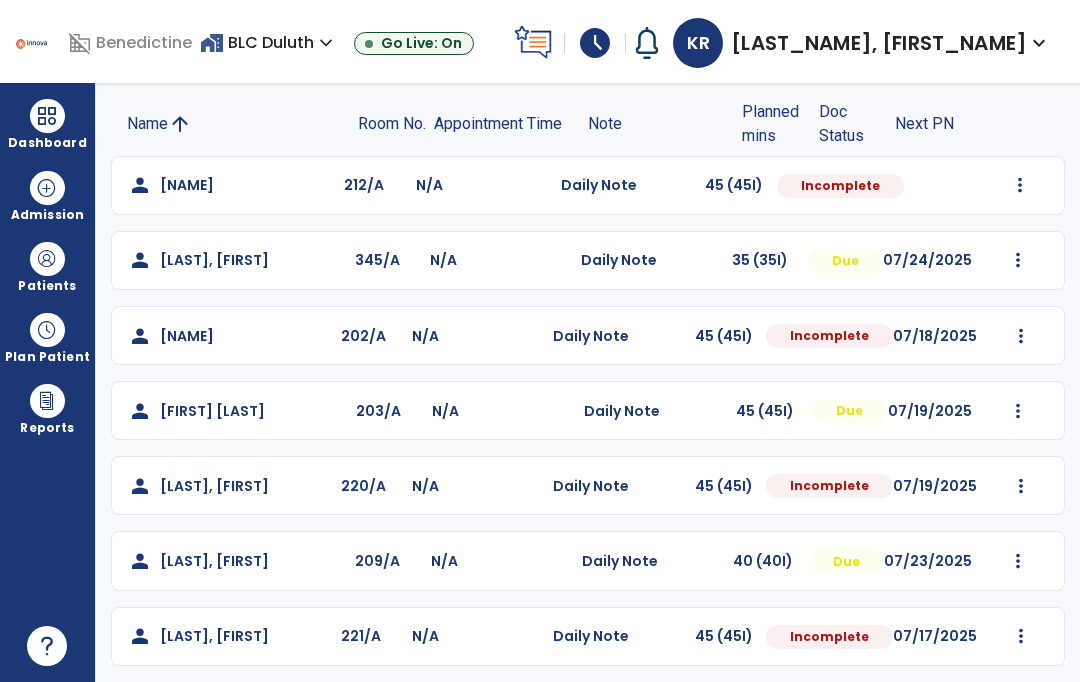 scroll, scrollTop: 126, scrollLeft: 0, axis: vertical 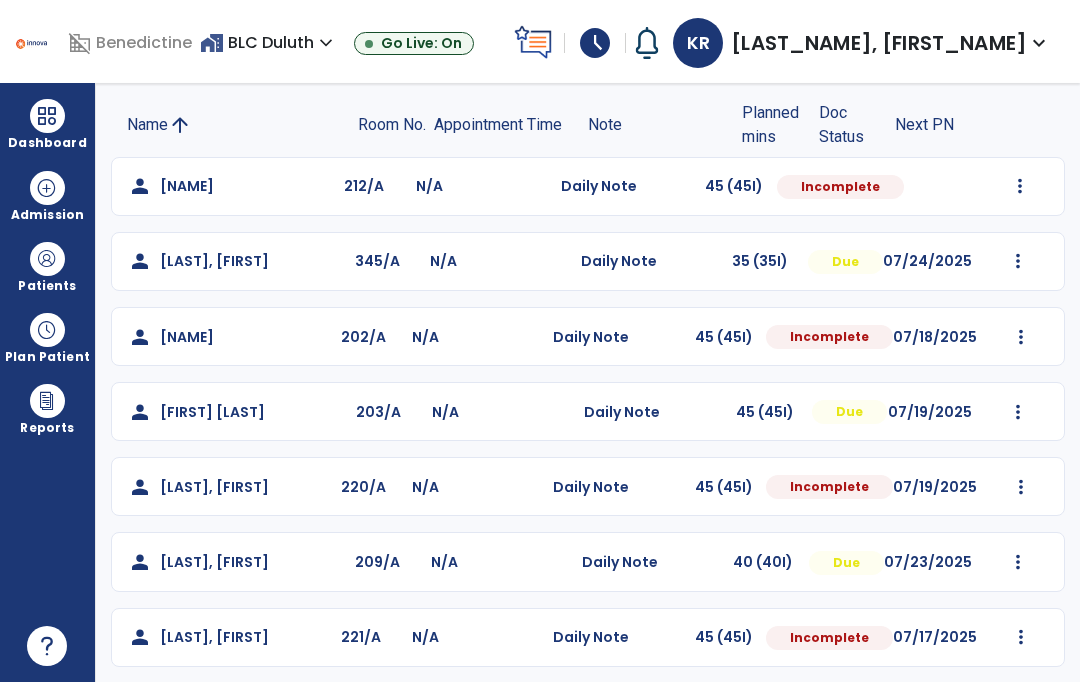 click at bounding box center (1020, 186) 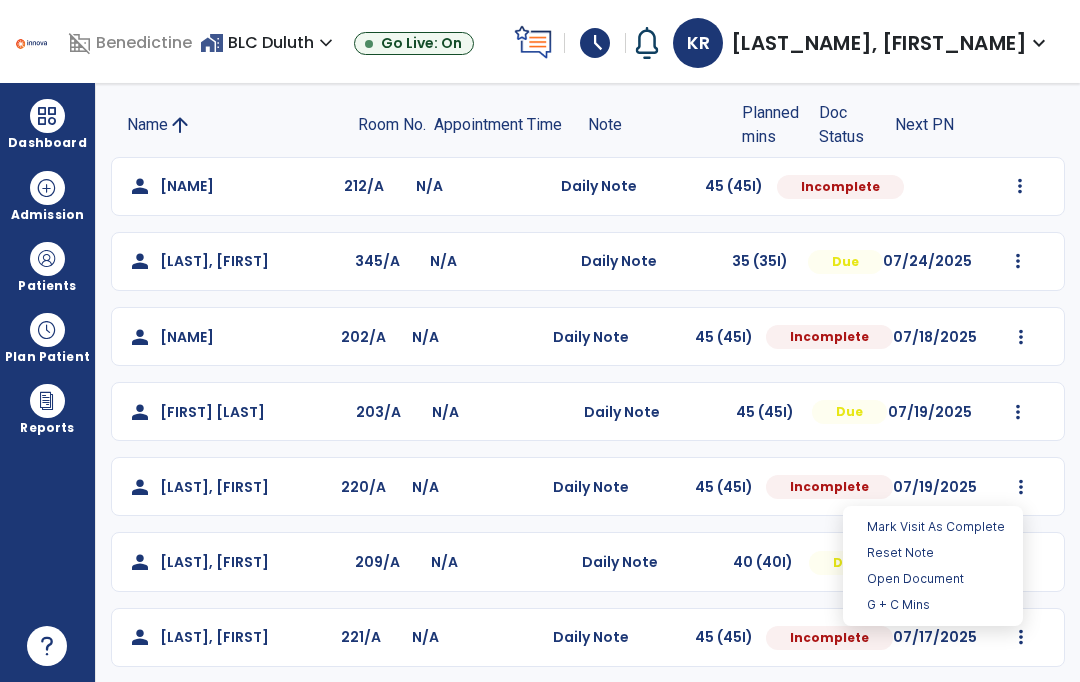 click on "Open Document" at bounding box center (933, 579) 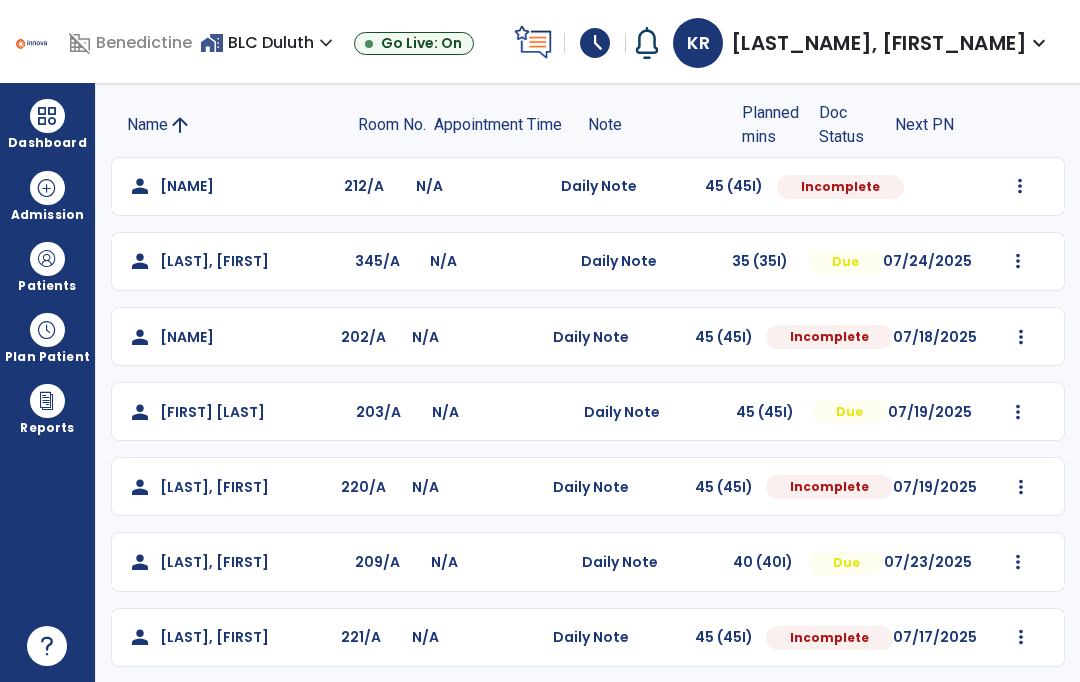 click on "Mark Visit As Complete   Reset Note   Open Document   G + C Mins" 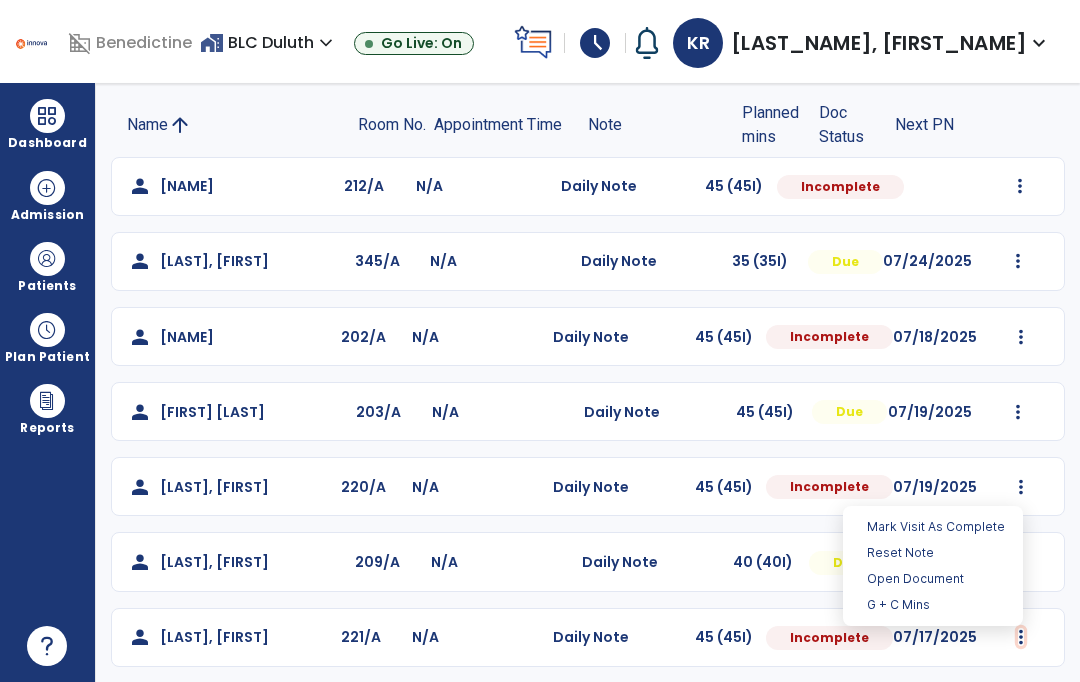 select on "*" 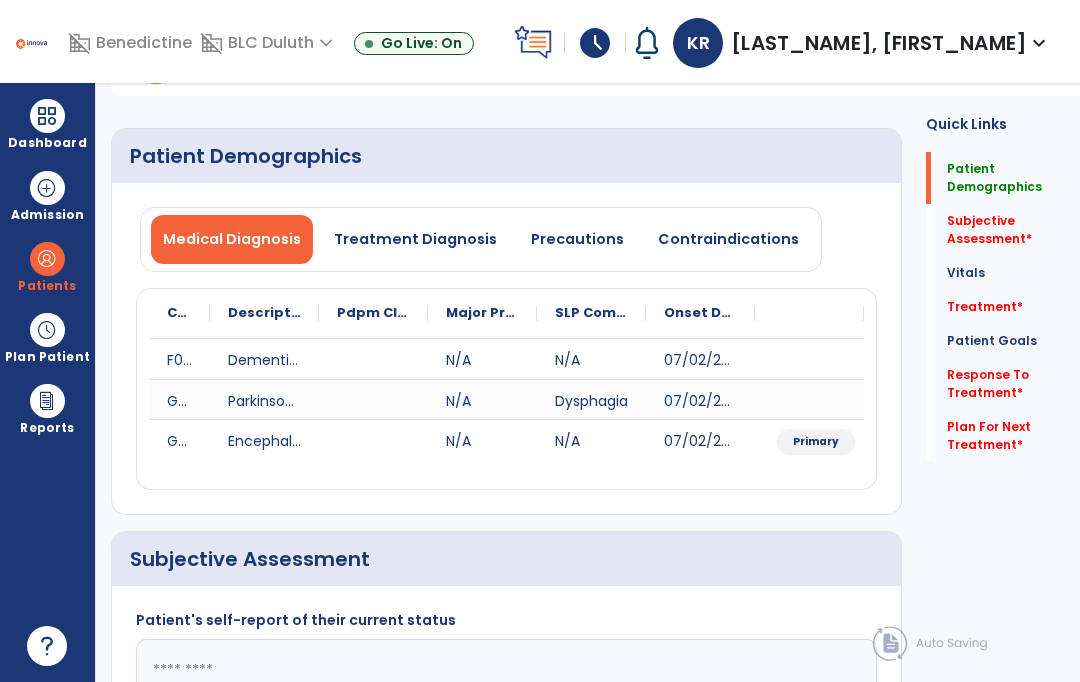 click on "Precautions" at bounding box center (577, 239) 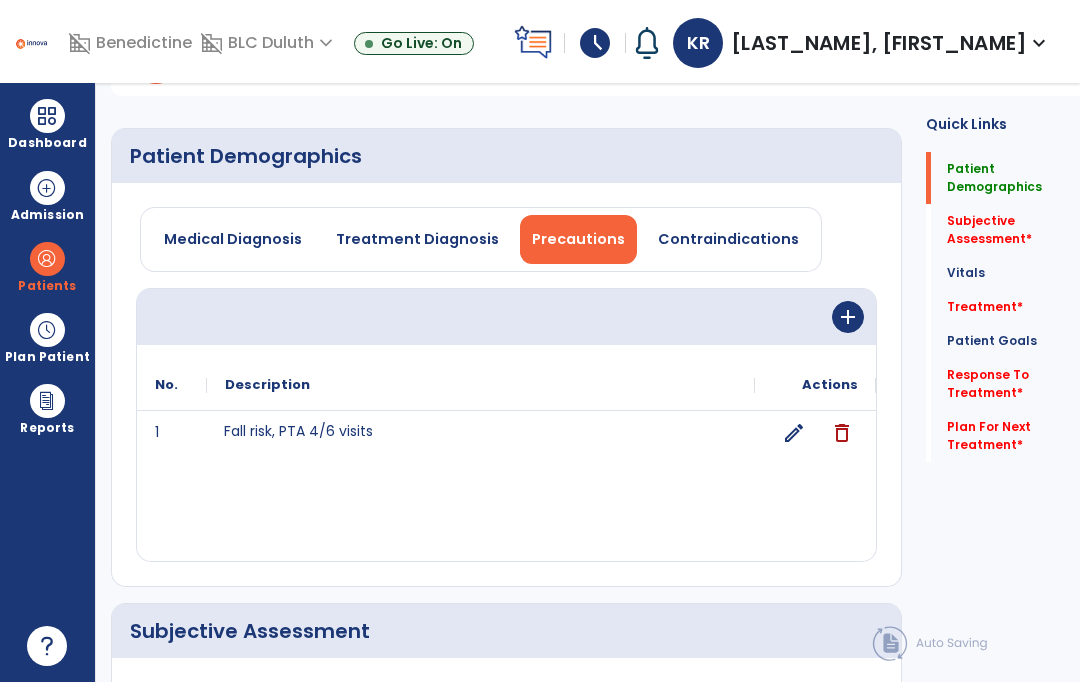 click on "Fall risk, PTA 4/6 visits" 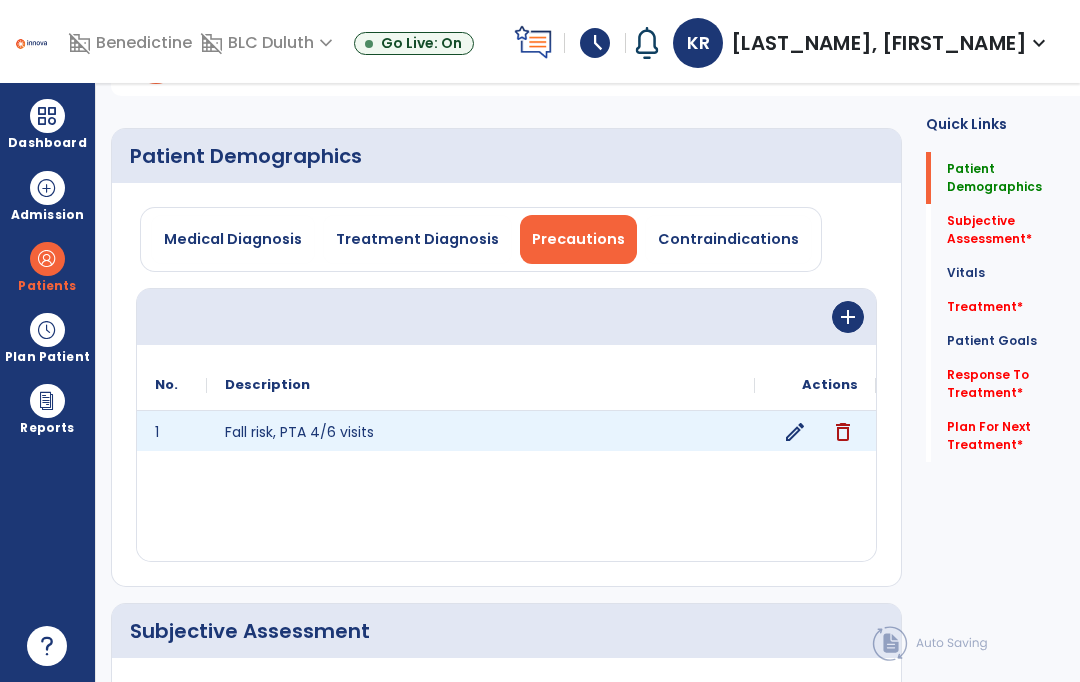 click on "edit" 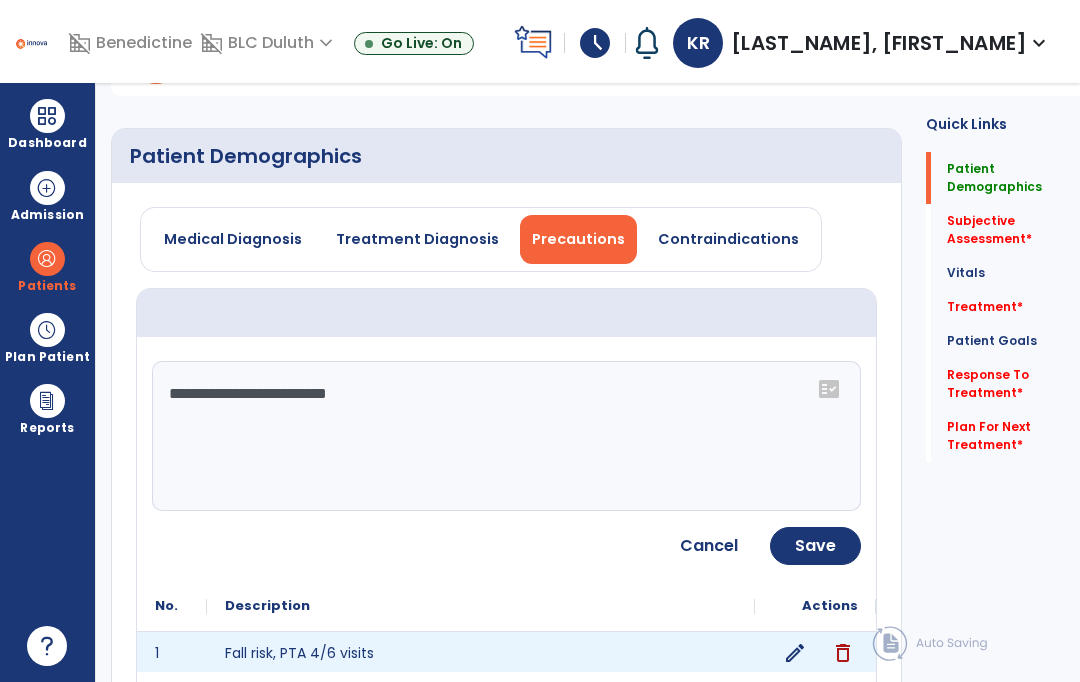 click on "**********" 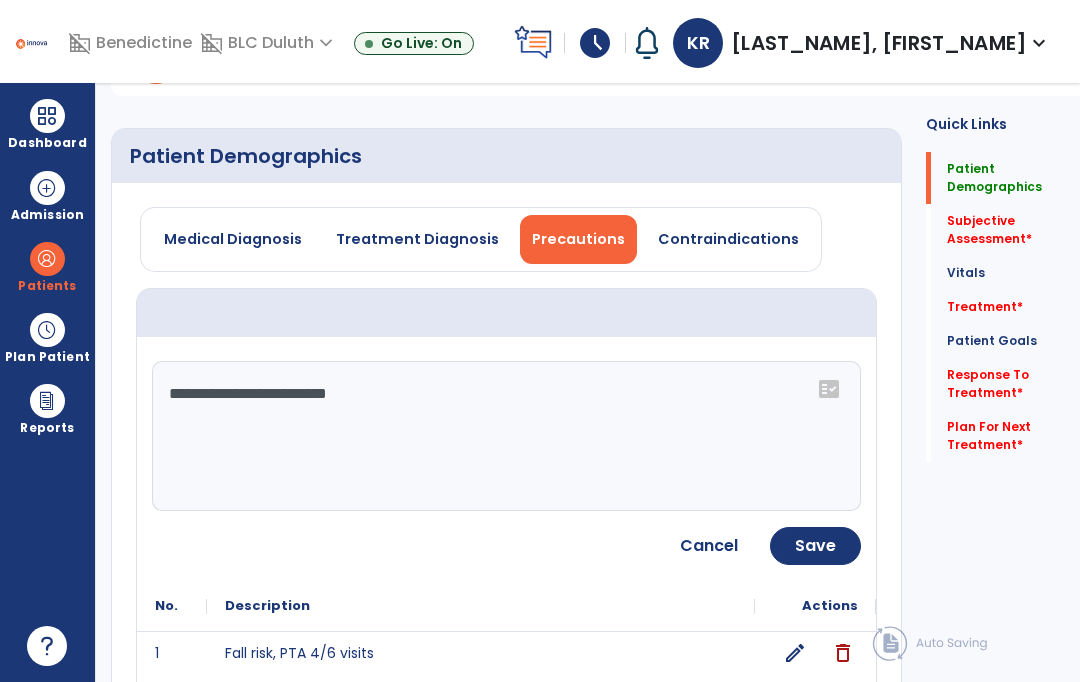 scroll, scrollTop: 58, scrollLeft: 0, axis: vertical 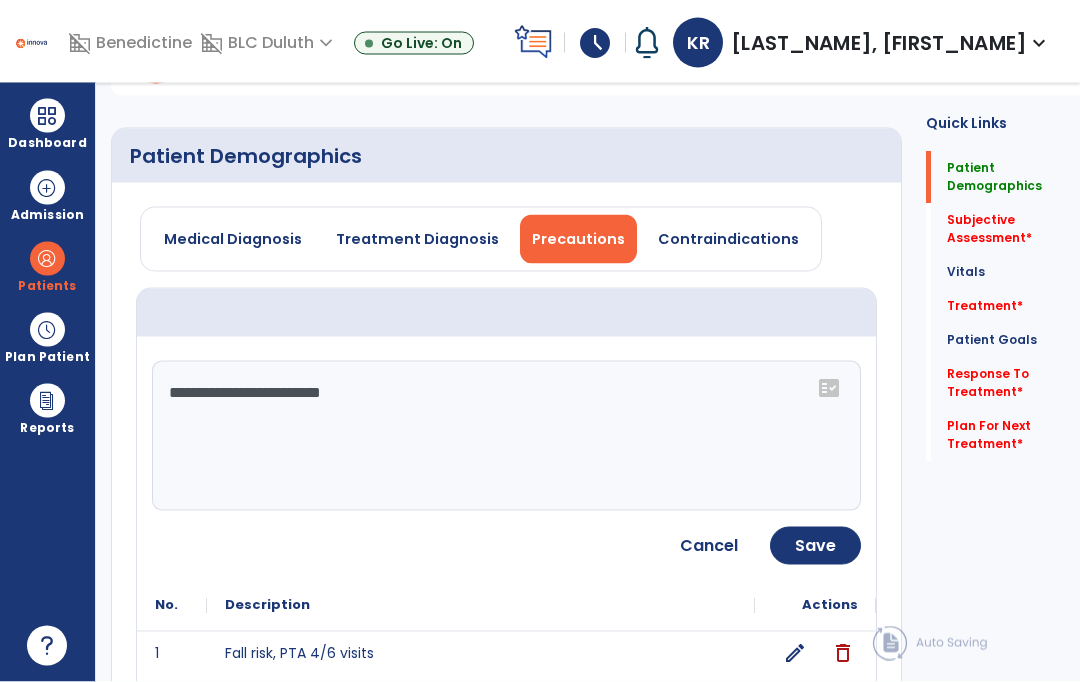 type on "**********" 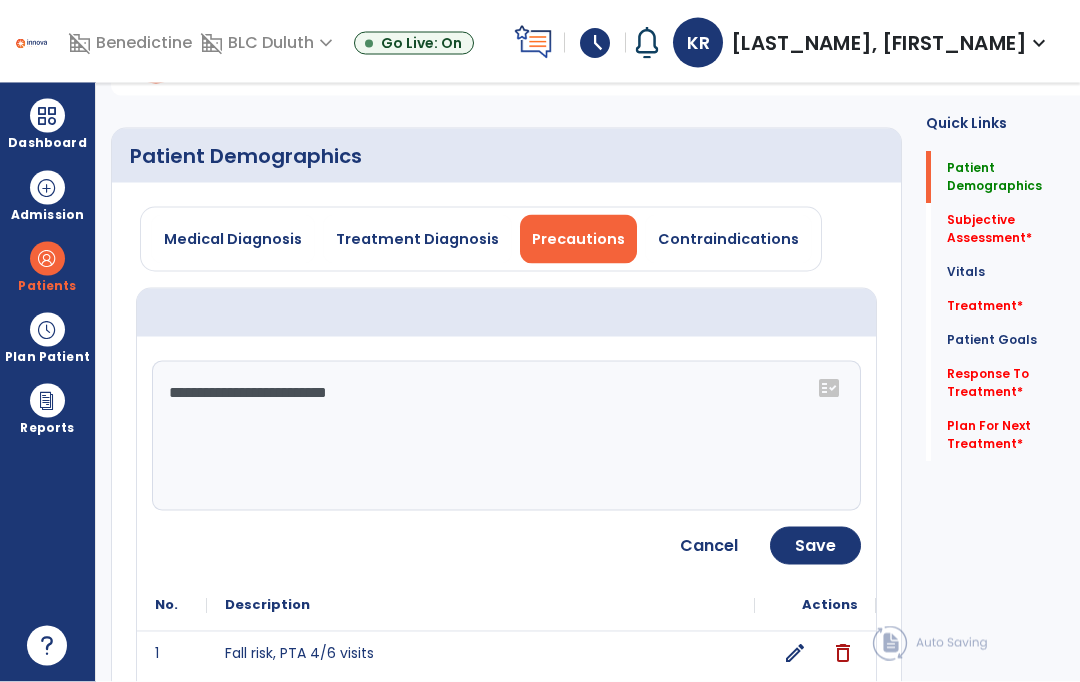 click on "Save" 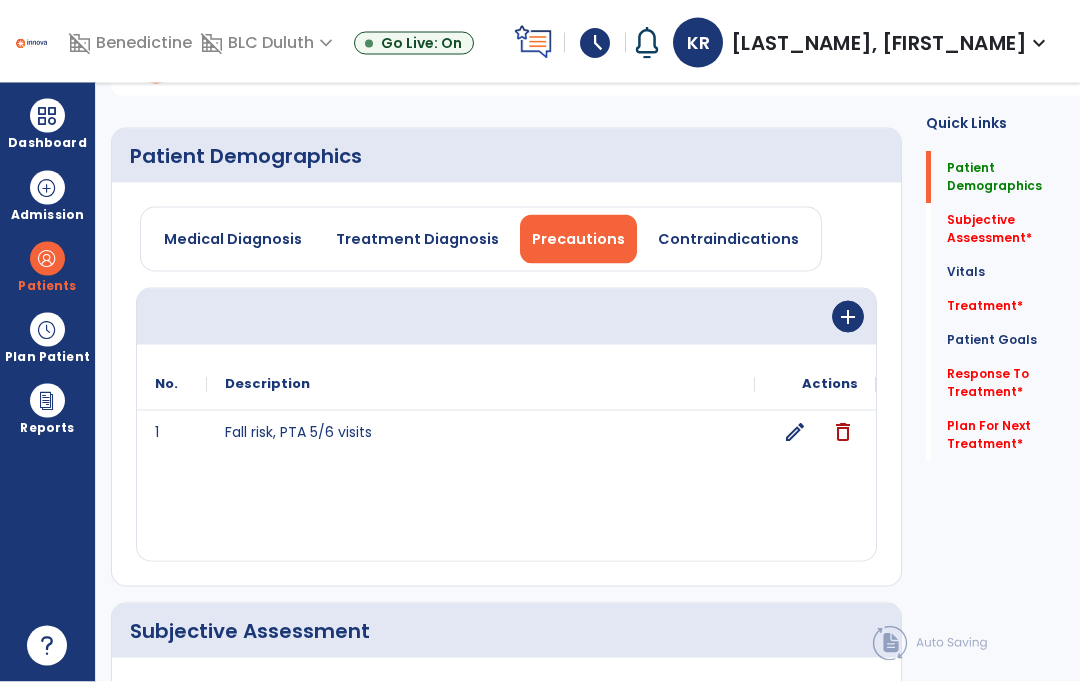 scroll, scrollTop: 59, scrollLeft: 0, axis: vertical 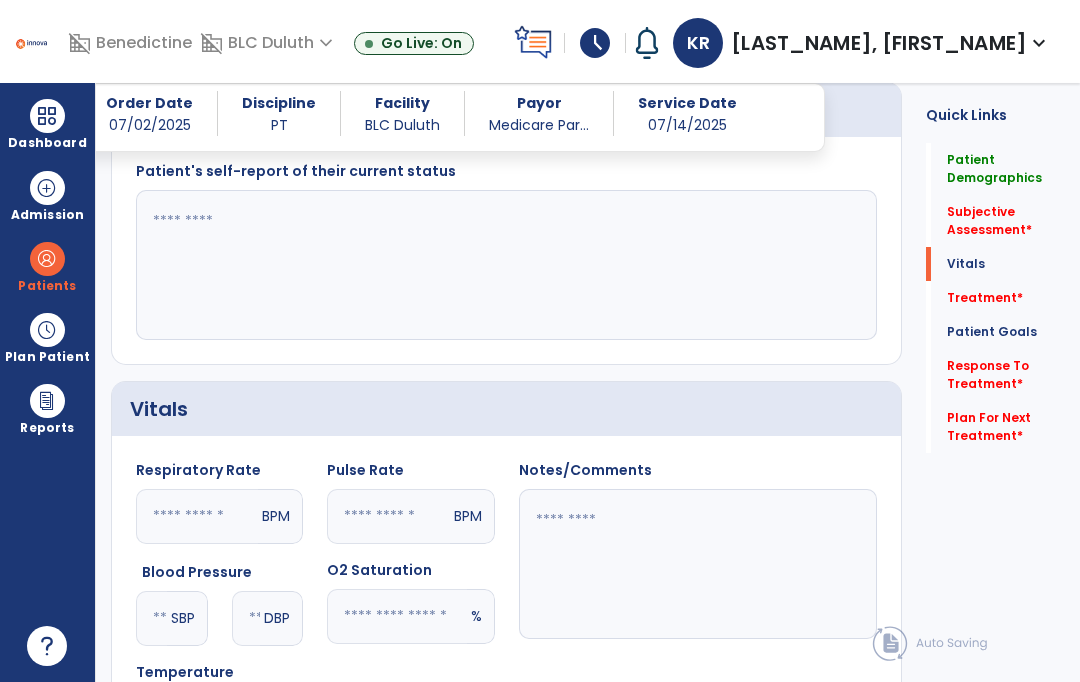 click 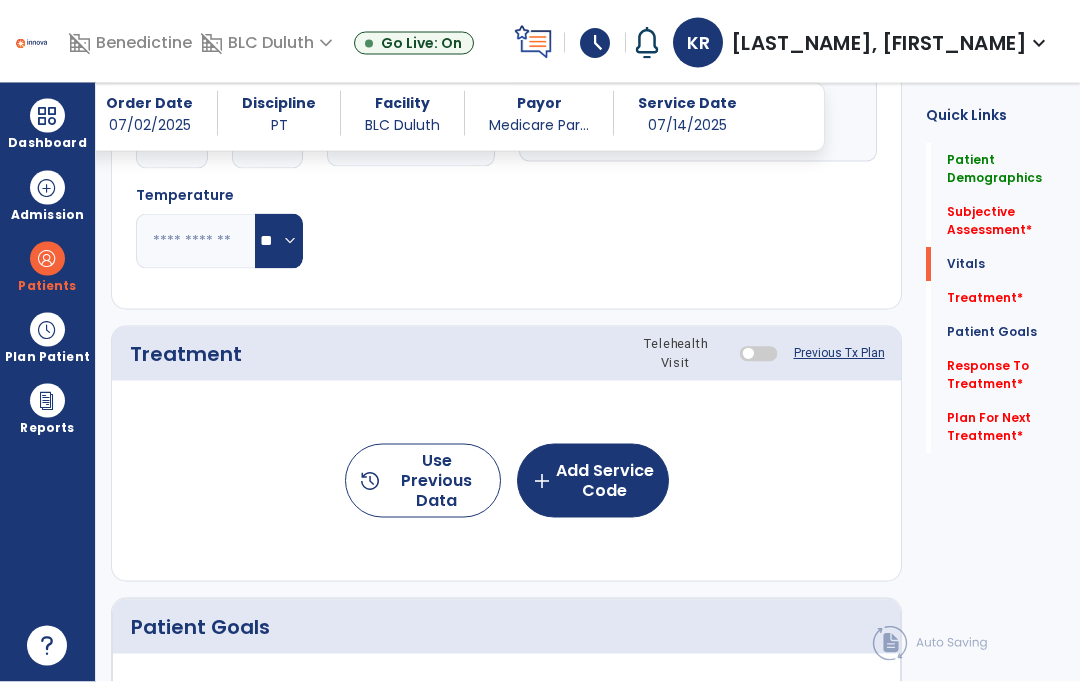 scroll, scrollTop: 1110, scrollLeft: 0, axis: vertical 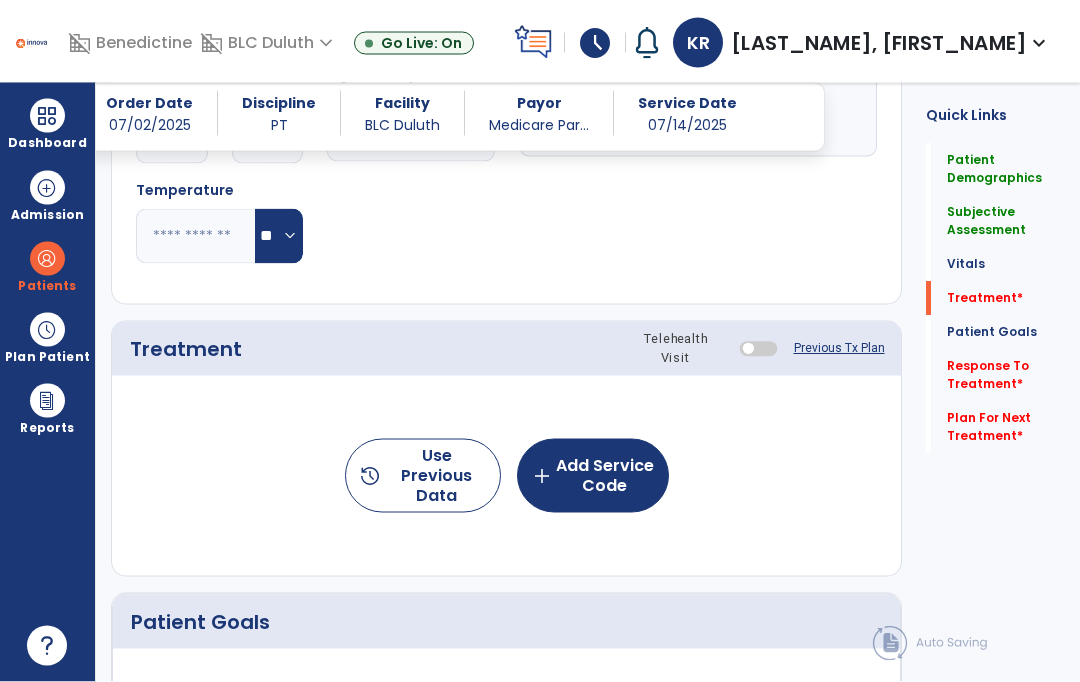 type on "**********" 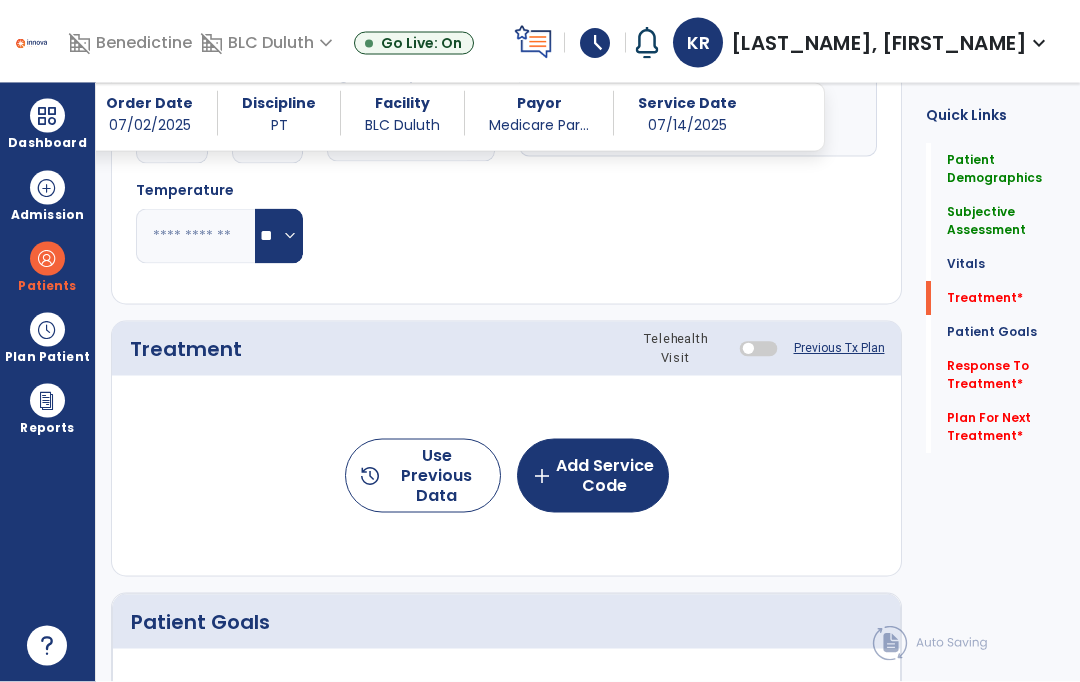 click on "add  Add Service Code" 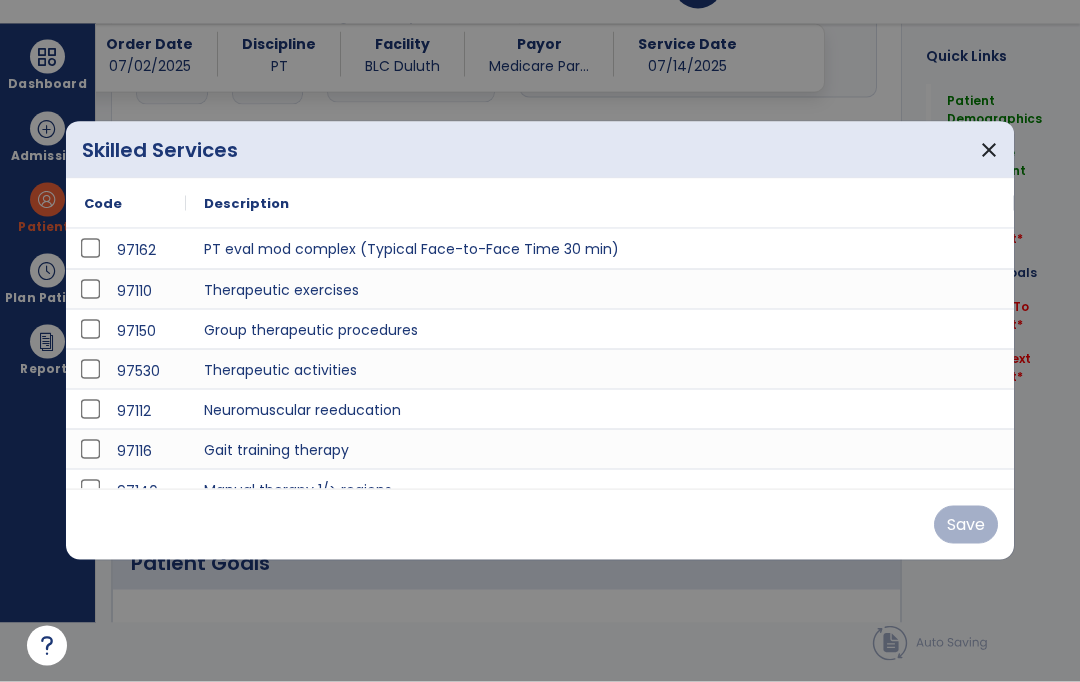 scroll, scrollTop: 0, scrollLeft: 0, axis: both 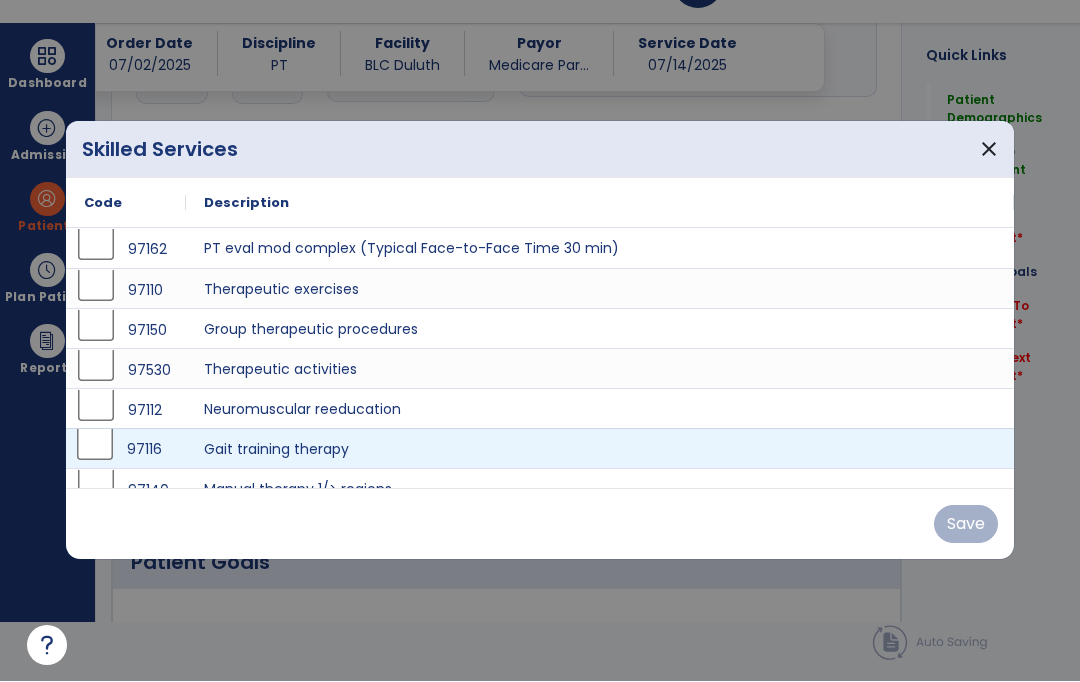 click on "97116" at bounding box center (126, 450) 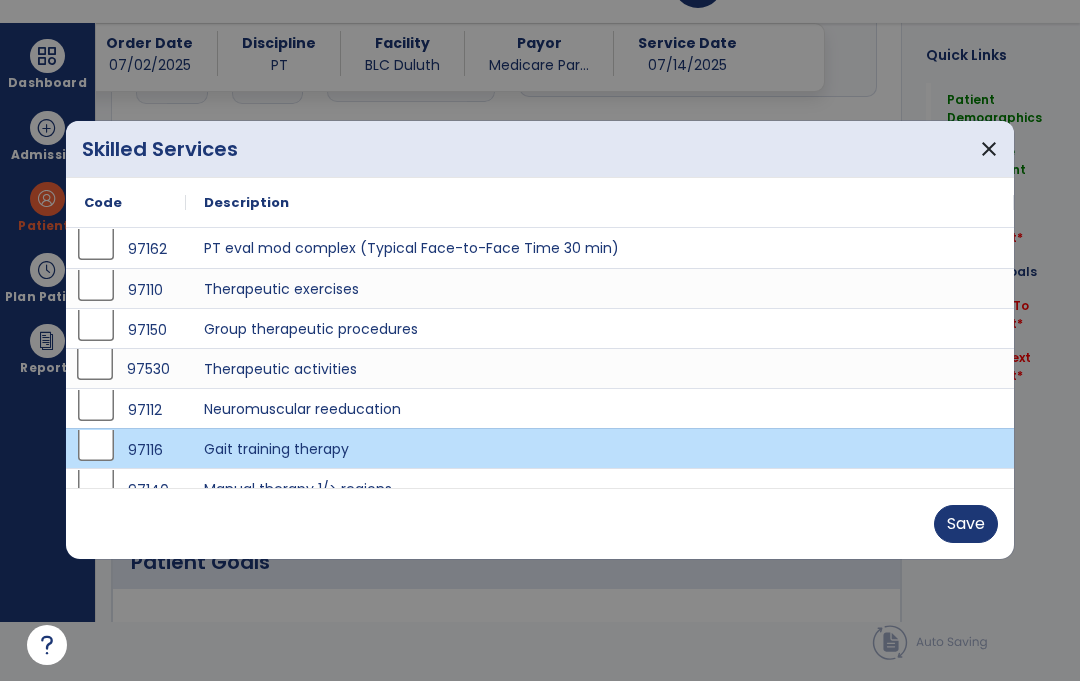 click on "97530" at bounding box center (126, 370) 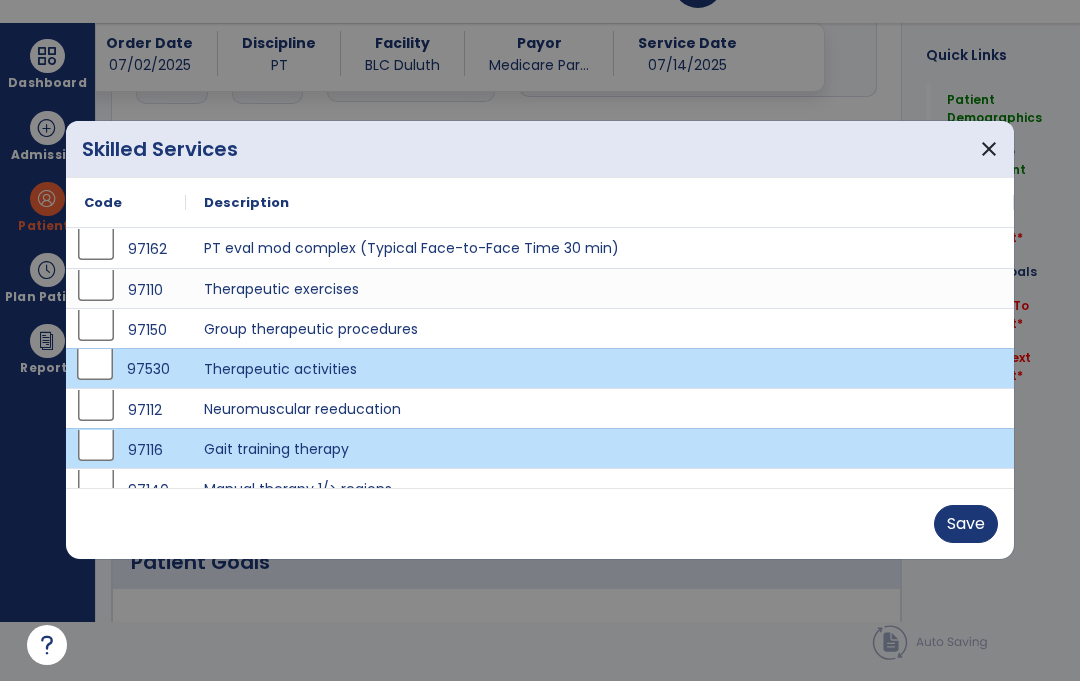 click on "Save" at bounding box center [966, 525] 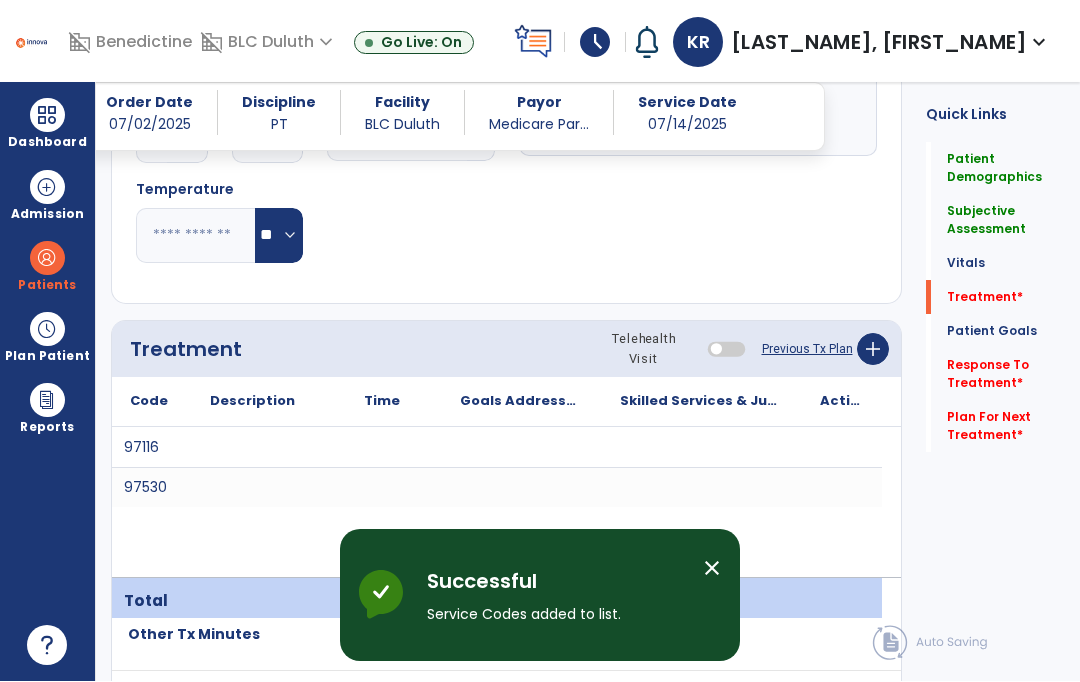scroll, scrollTop: 59, scrollLeft: 0, axis: vertical 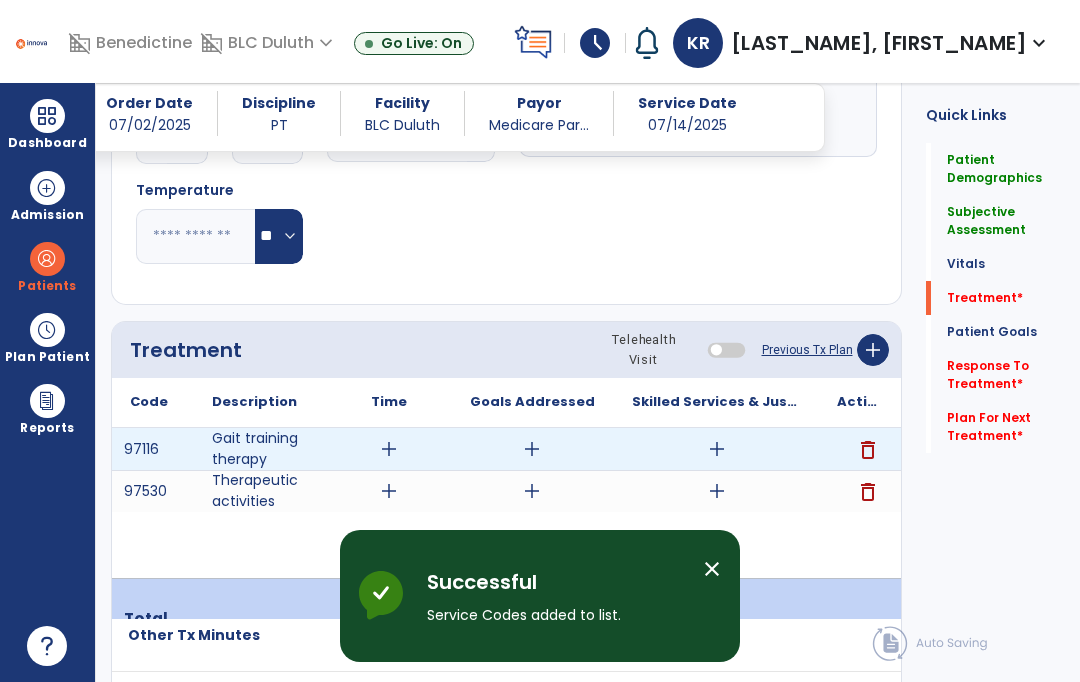 click on "add" at bounding box center [717, 449] 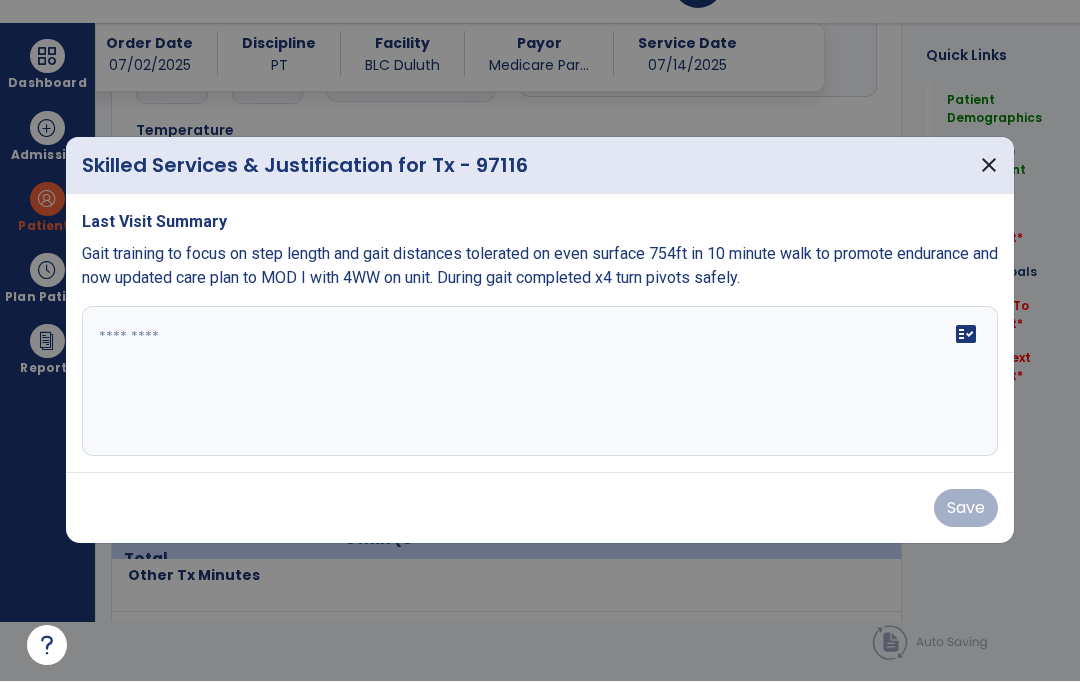 click on "close" at bounding box center [989, 166] 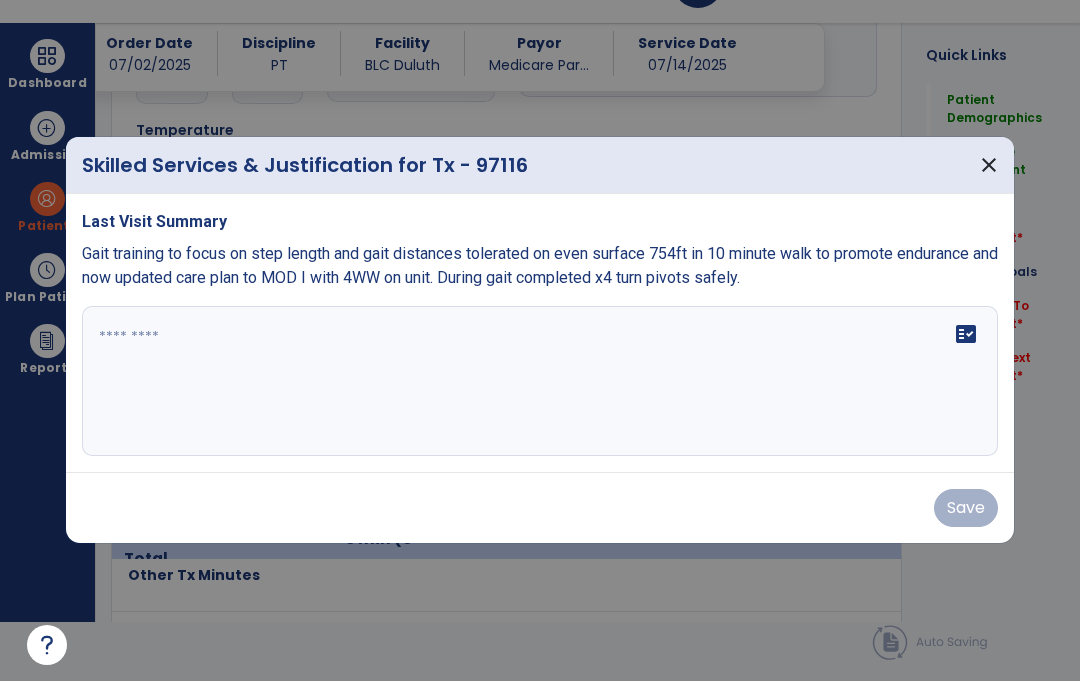 scroll, scrollTop: 59, scrollLeft: 0, axis: vertical 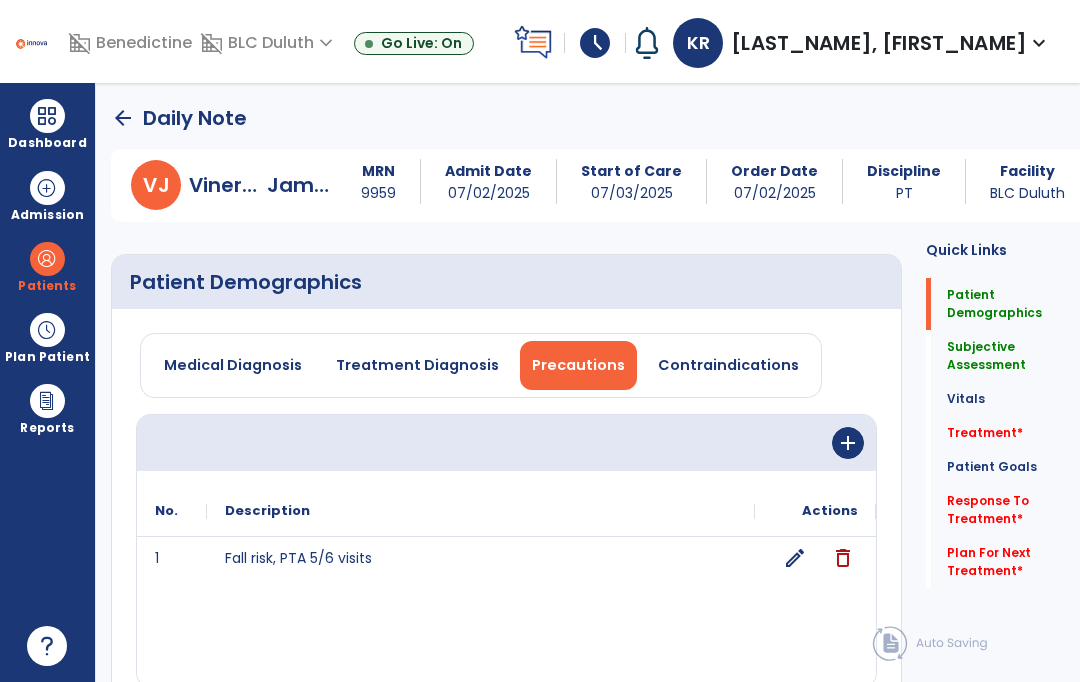 click on "arrow_back" 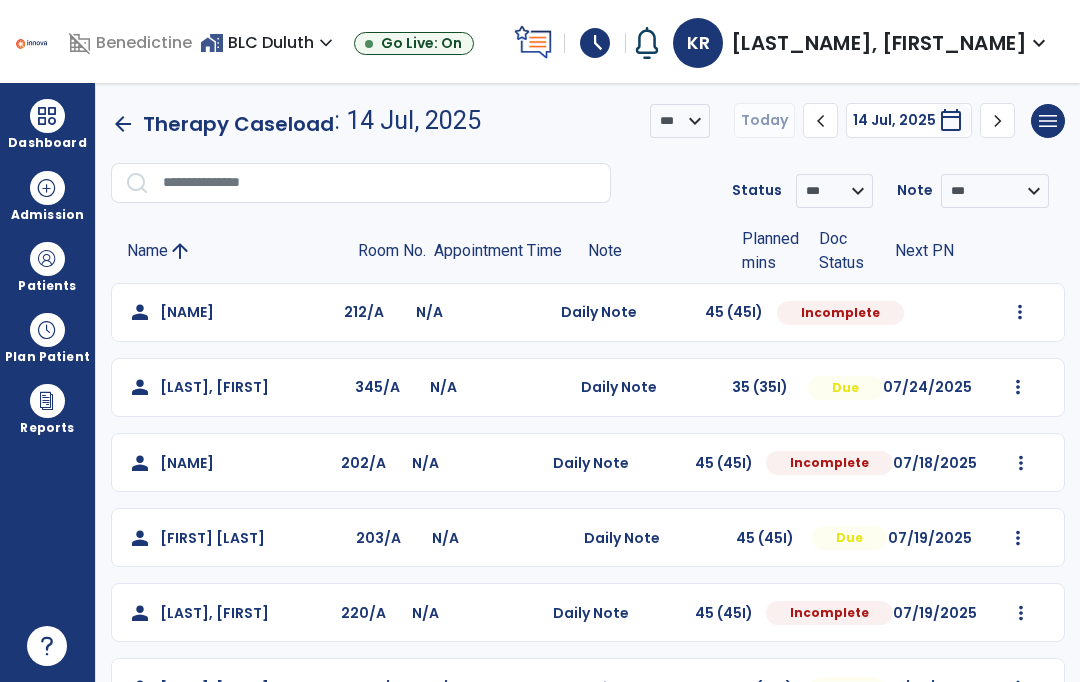 click on "Mark Visit As Complete   Reset Note   Open Document   G + C Mins" 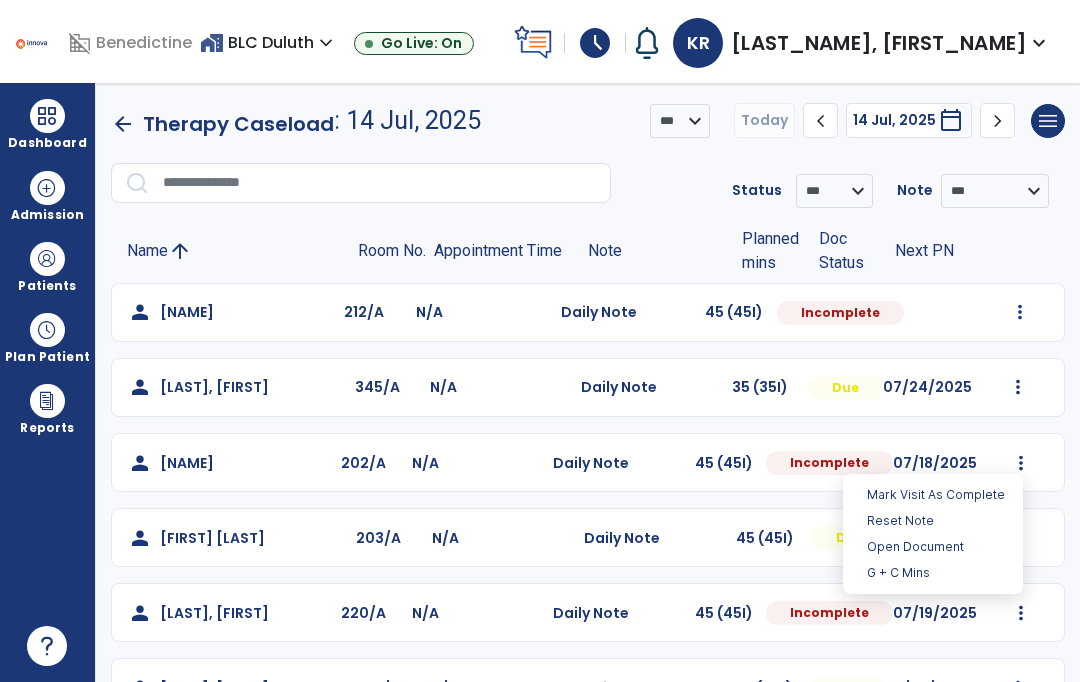click on "Open Document" at bounding box center (933, 547) 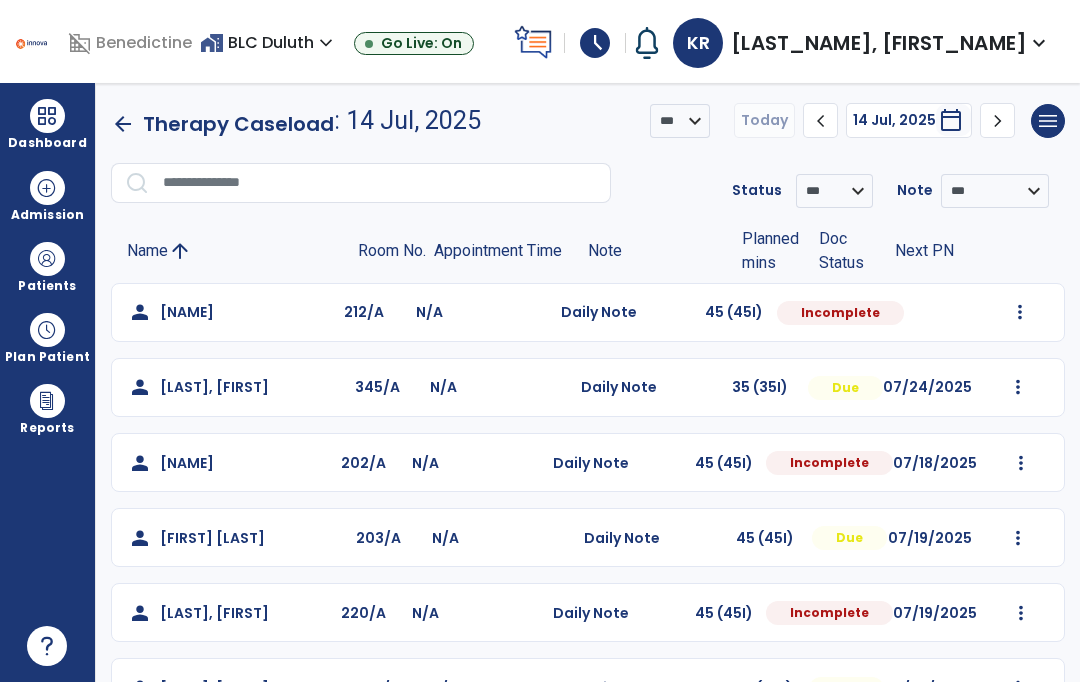 click at bounding box center [1020, 312] 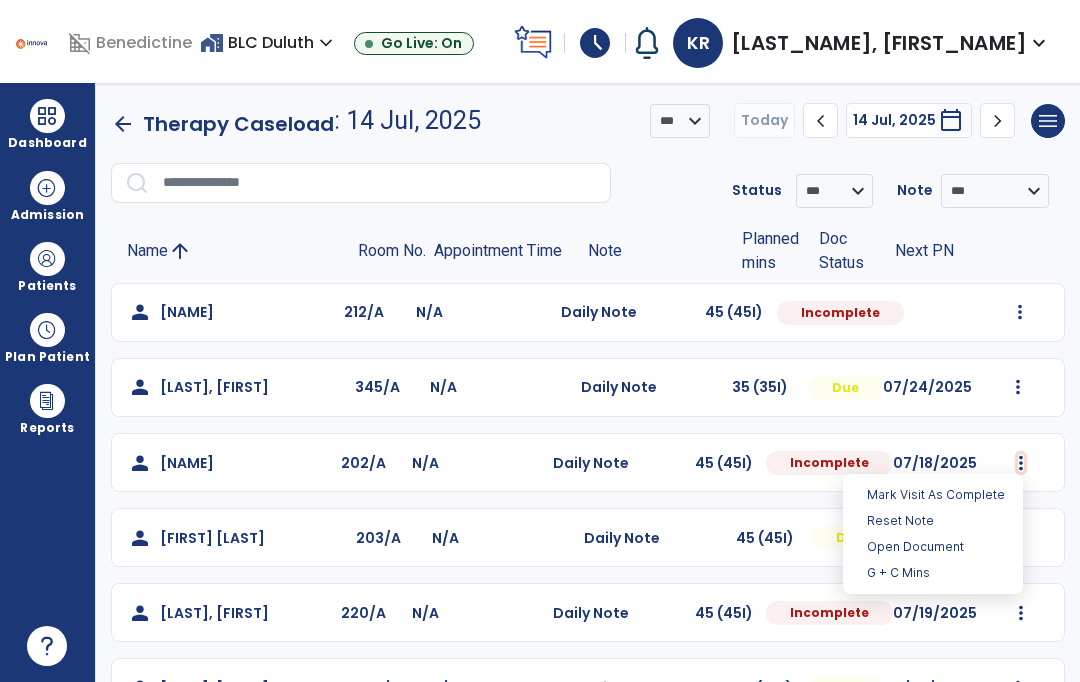 select on "*" 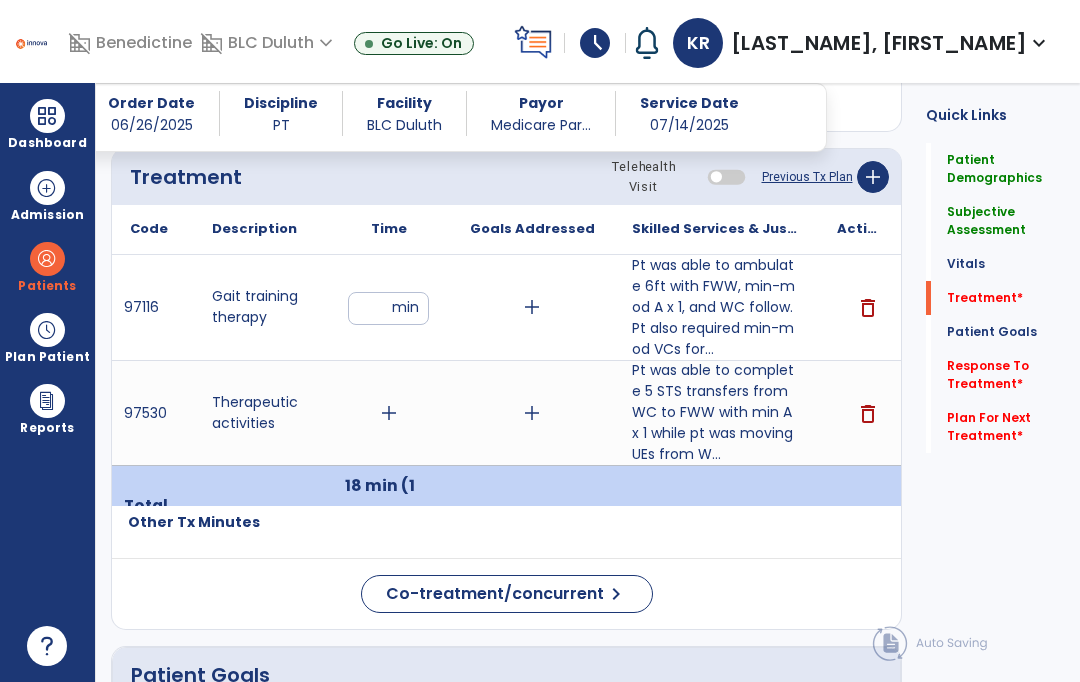 scroll, scrollTop: 1380, scrollLeft: 0, axis: vertical 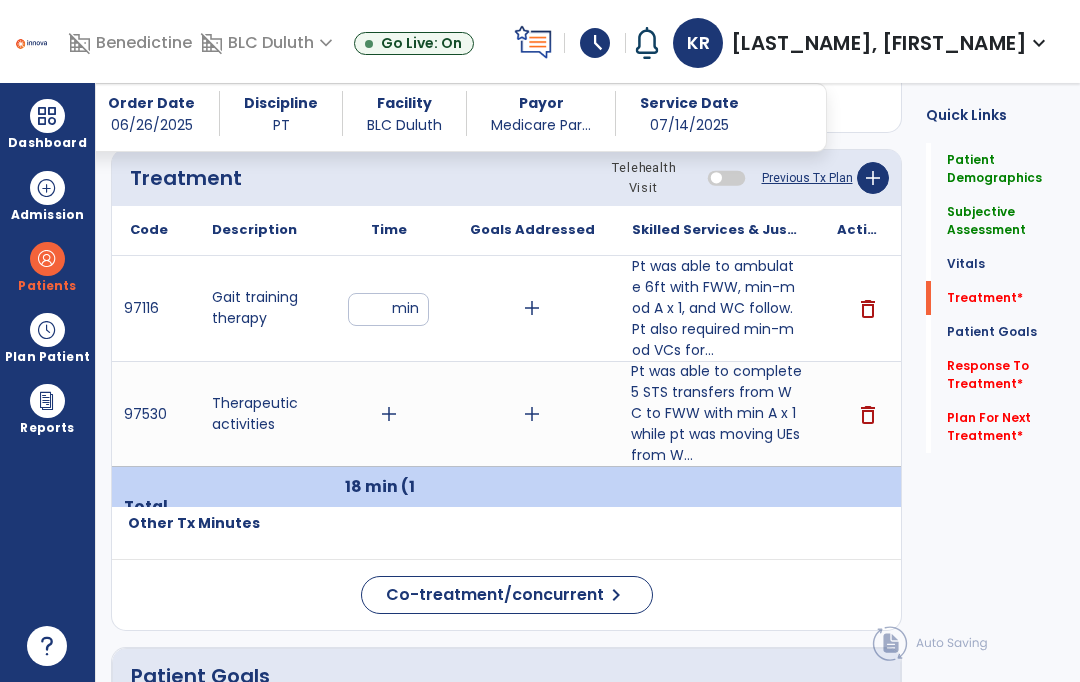 click on "Pt was able to complete 5 STS transfers from WC to FWW with min A x 1 while pt was moving UEs from W..." at bounding box center (716, 413) 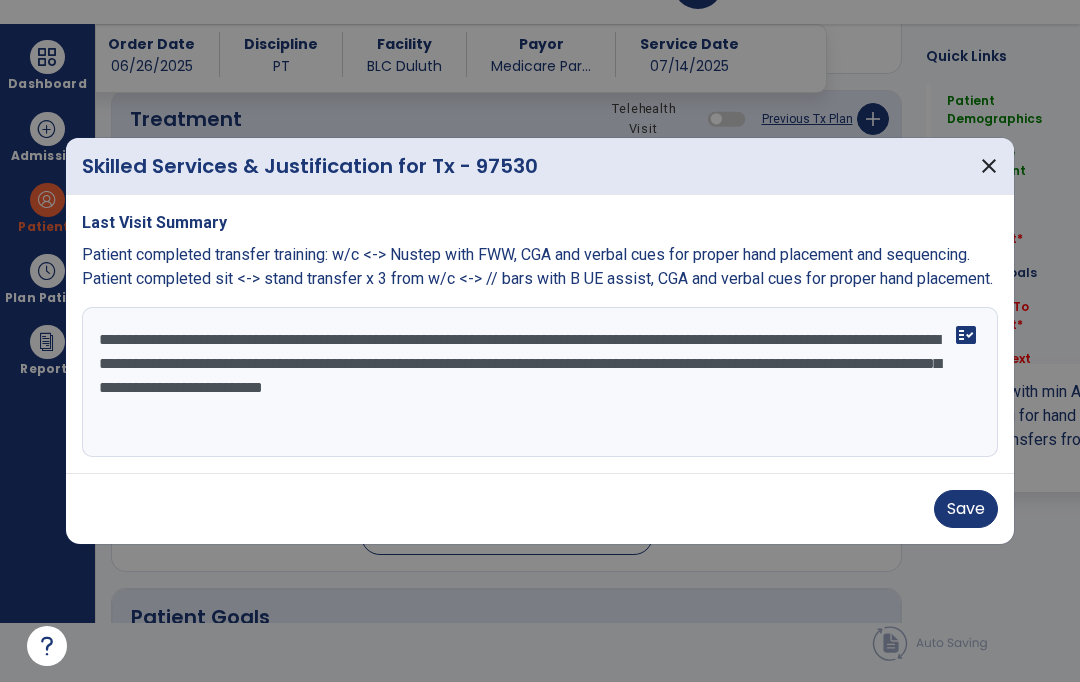 scroll, scrollTop: 0, scrollLeft: 0, axis: both 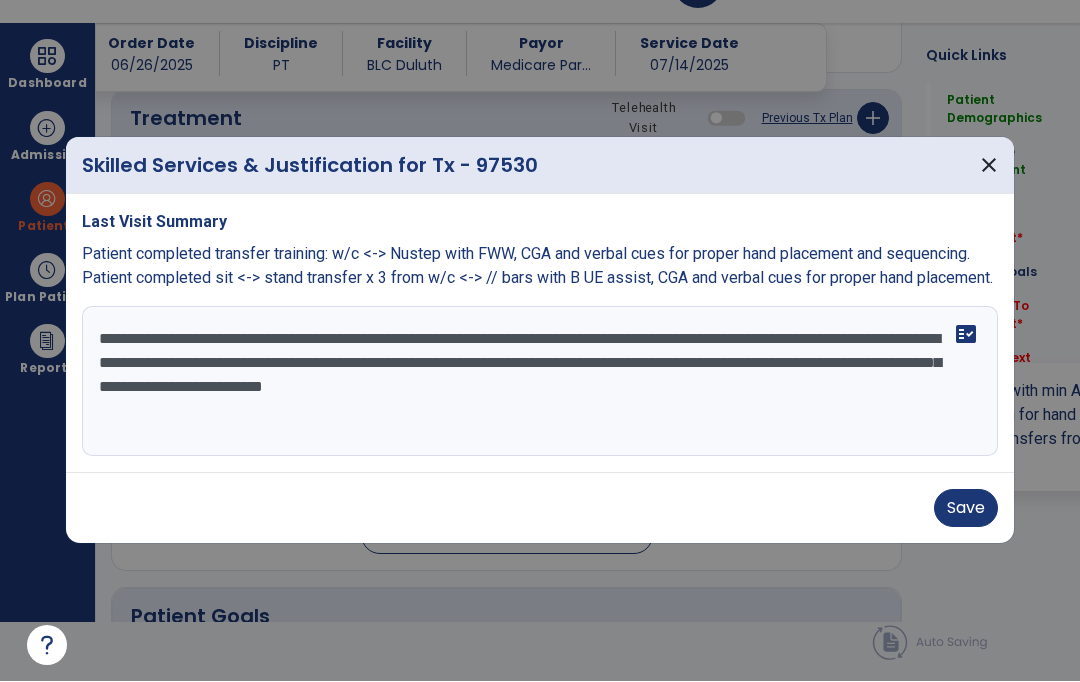 click on "**********" at bounding box center [540, 382] 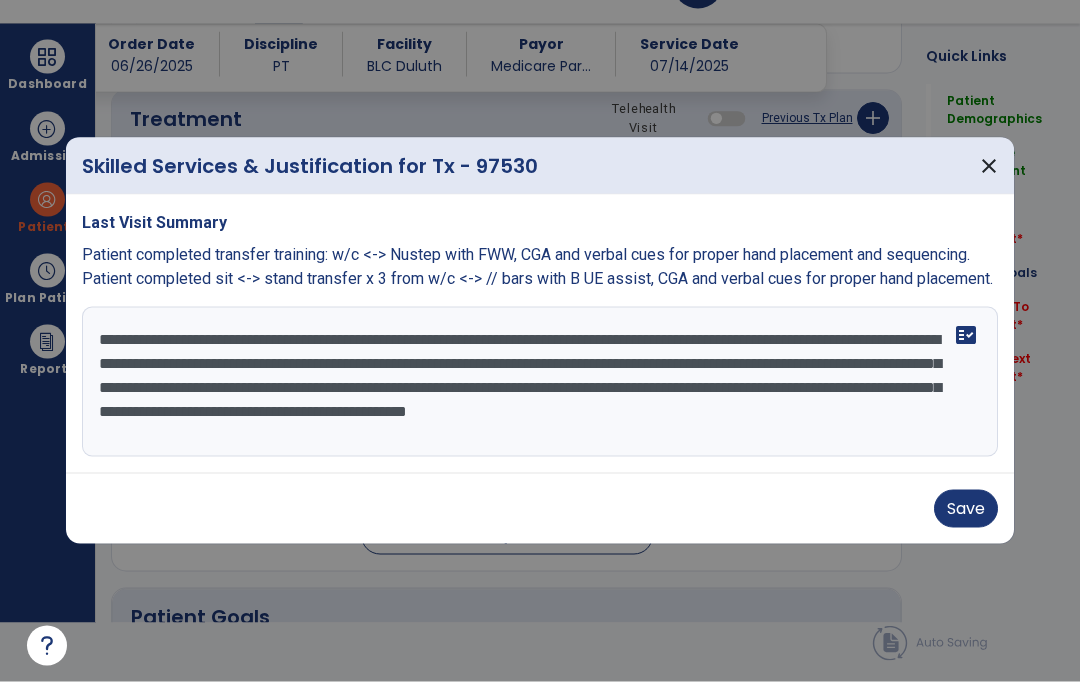 type on "**********" 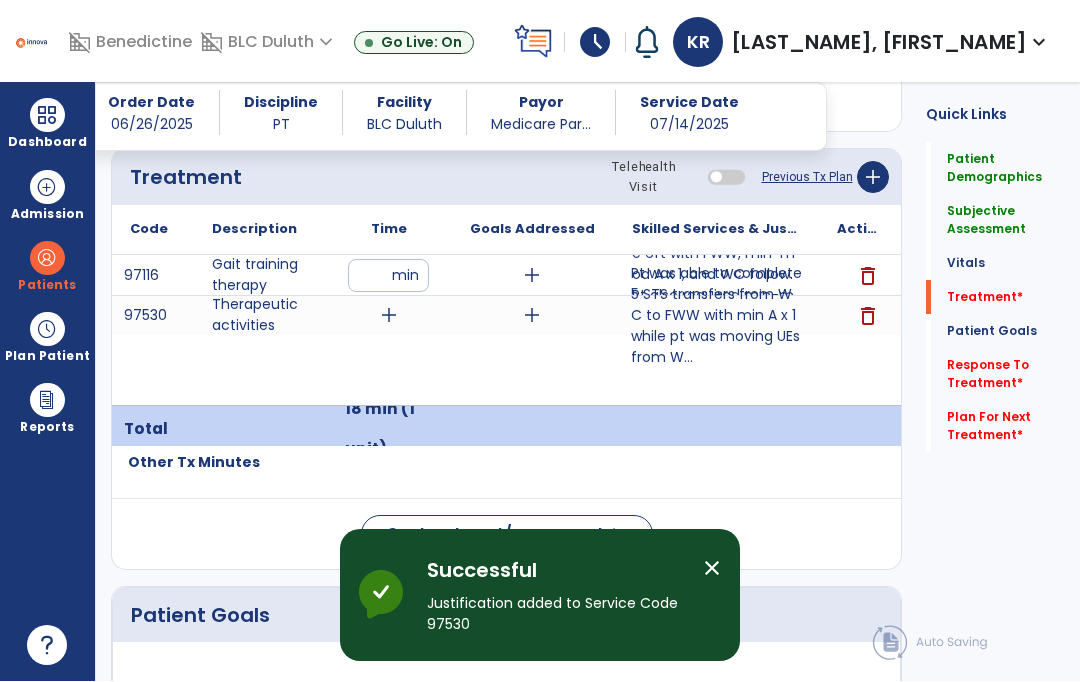 scroll, scrollTop: 59, scrollLeft: 0, axis: vertical 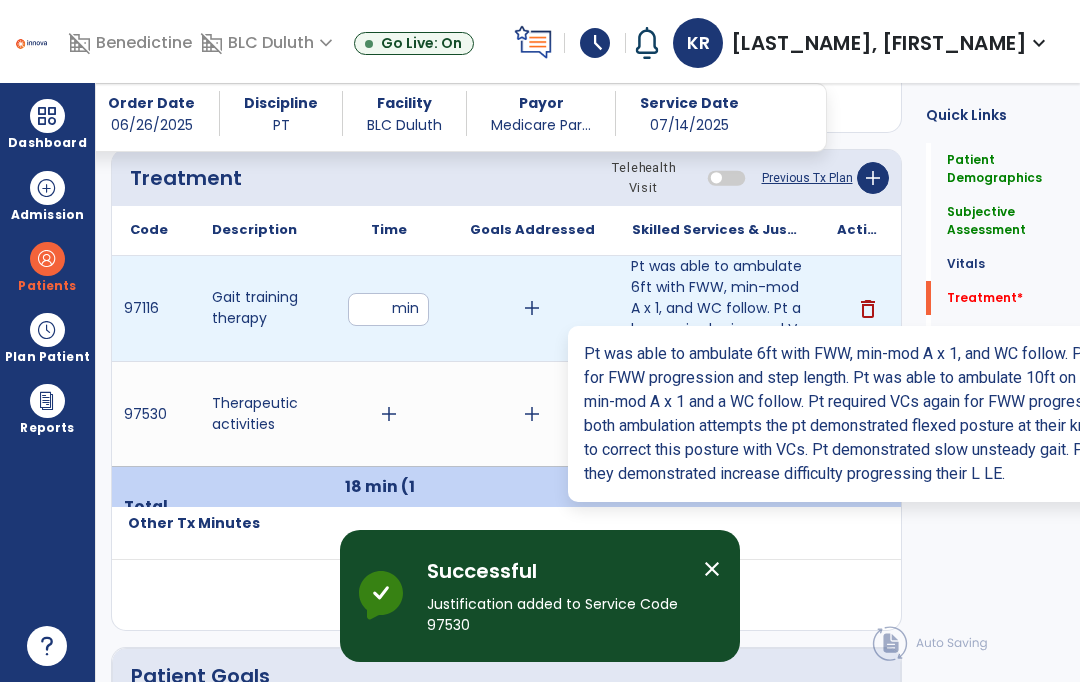 click on "Pt was able to ambulate 6ft with FWW, min-mod A x 1, and WC follow. Pt also required min-mod VCs for..." at bounding box center [716, 308] 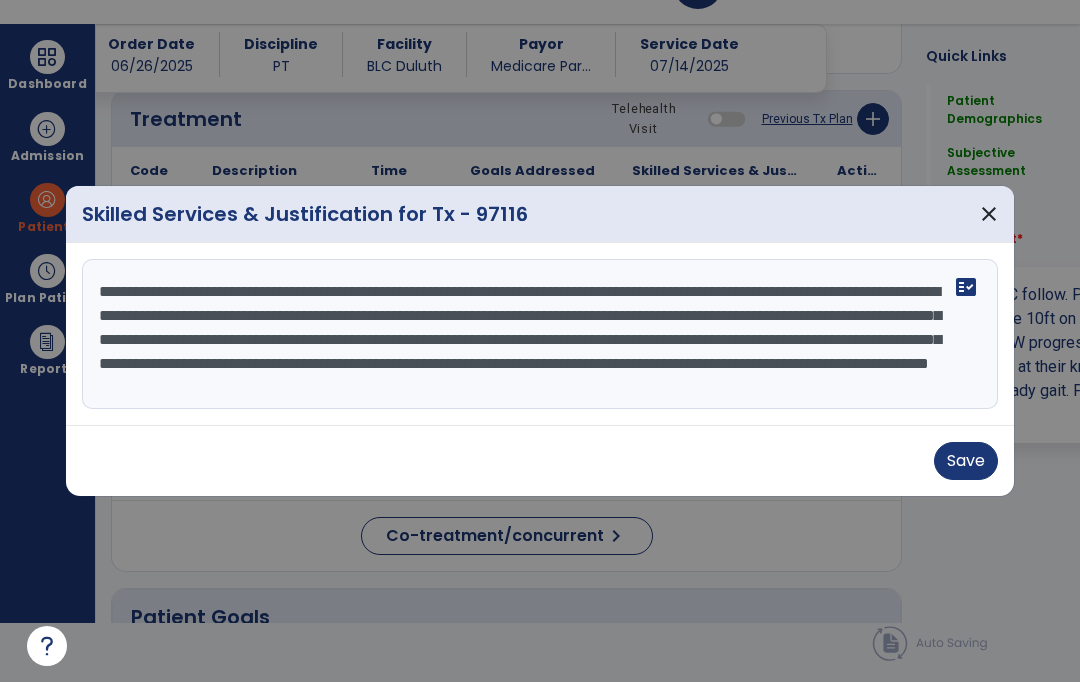 scroll, scrollTop: 0, scrollLeft: 0, axis: both 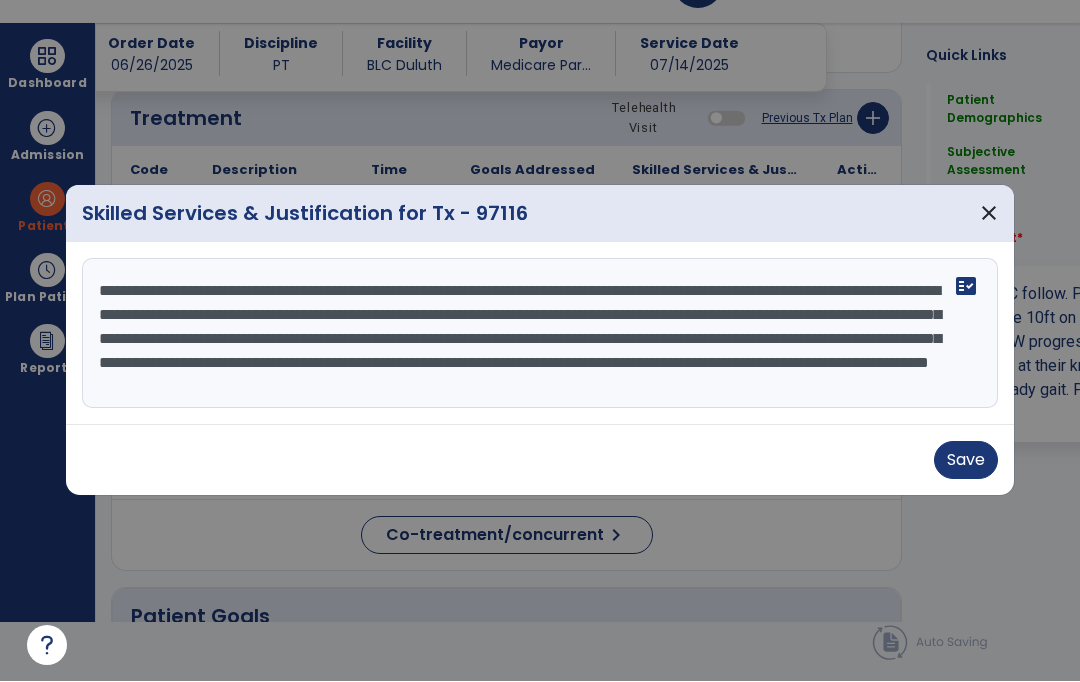 click on "**********" at bounding box center [540, 334] 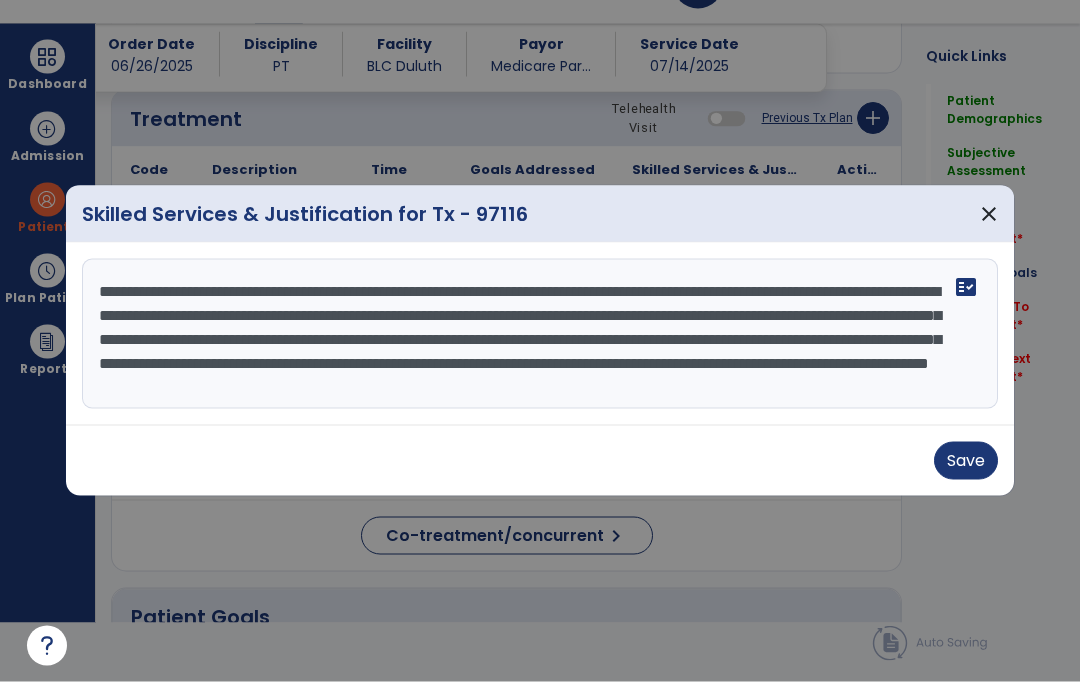 click on "Save" at bounding box center (966, 461) 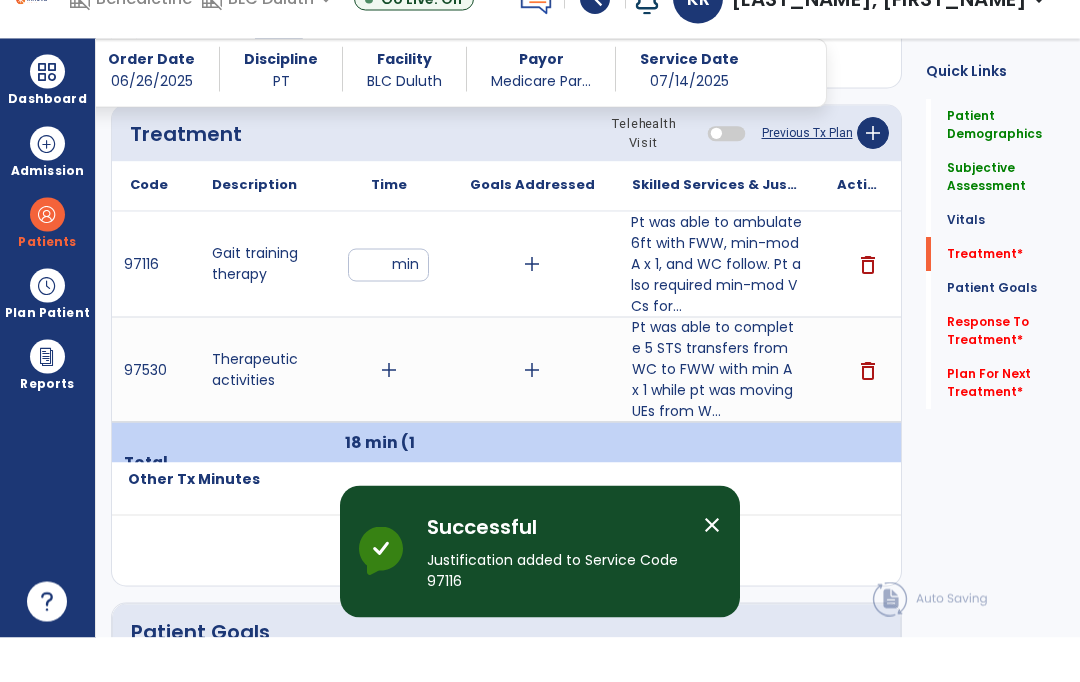 scroll, scrollTop: 59, scrollLeft: 0, axis: vertical 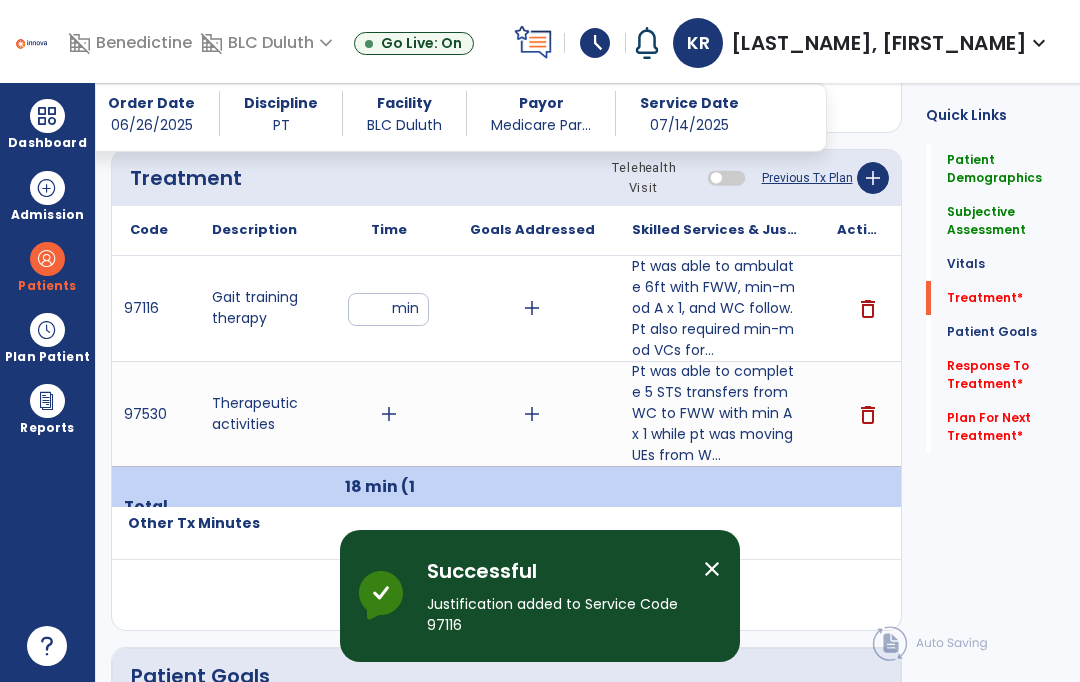 click on "add" at bounding box center (389, 414) 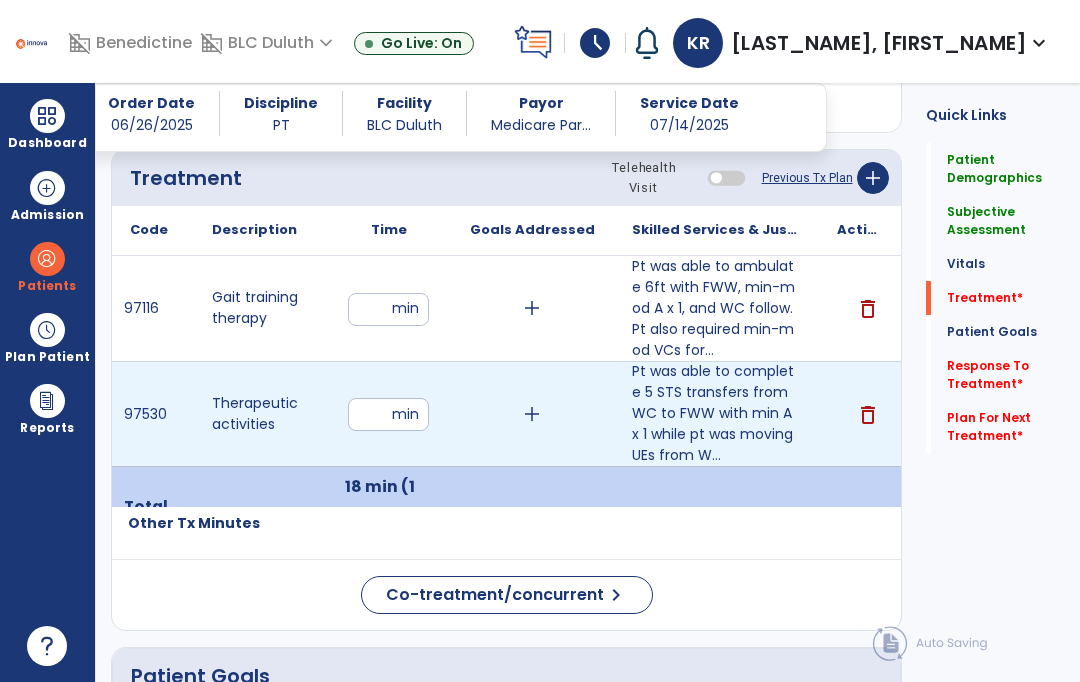 scroll, scrollTop: 58, scrollLeft: 0, axis: vertical 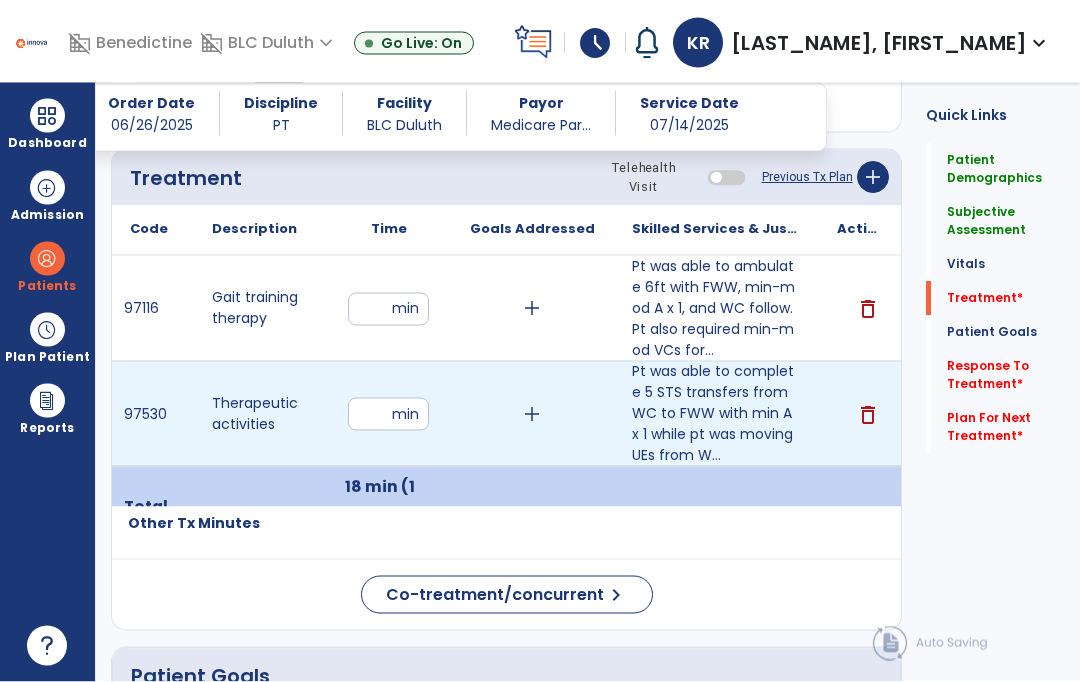 type on "**" 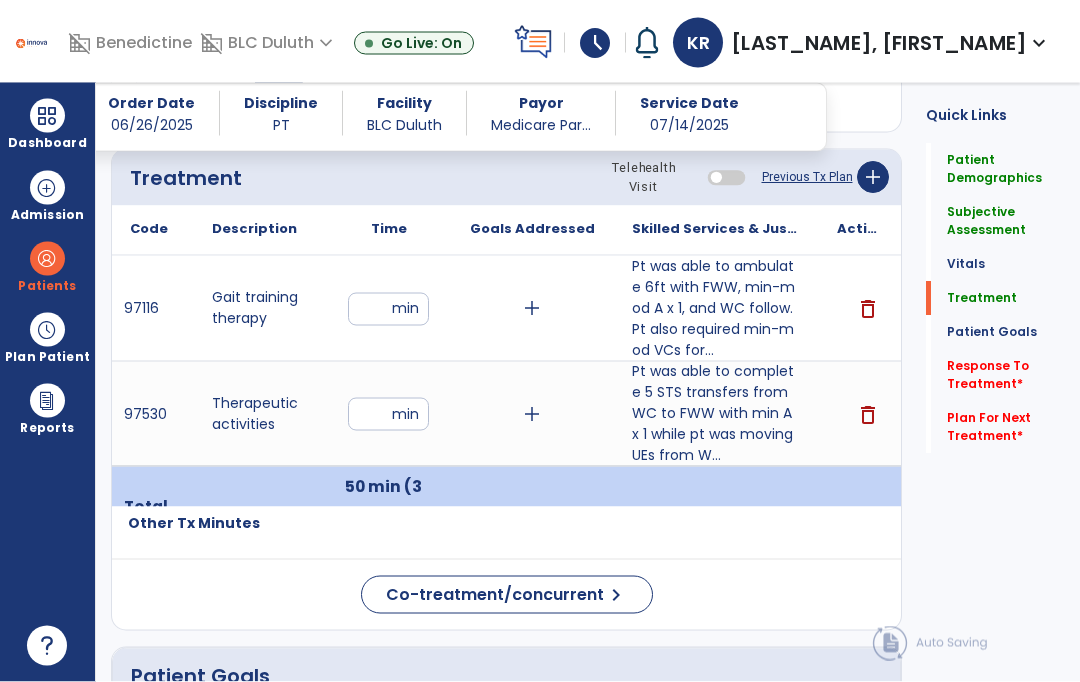 scroll, scrollTop: 59, scrollLeft: 0, axis: vertical 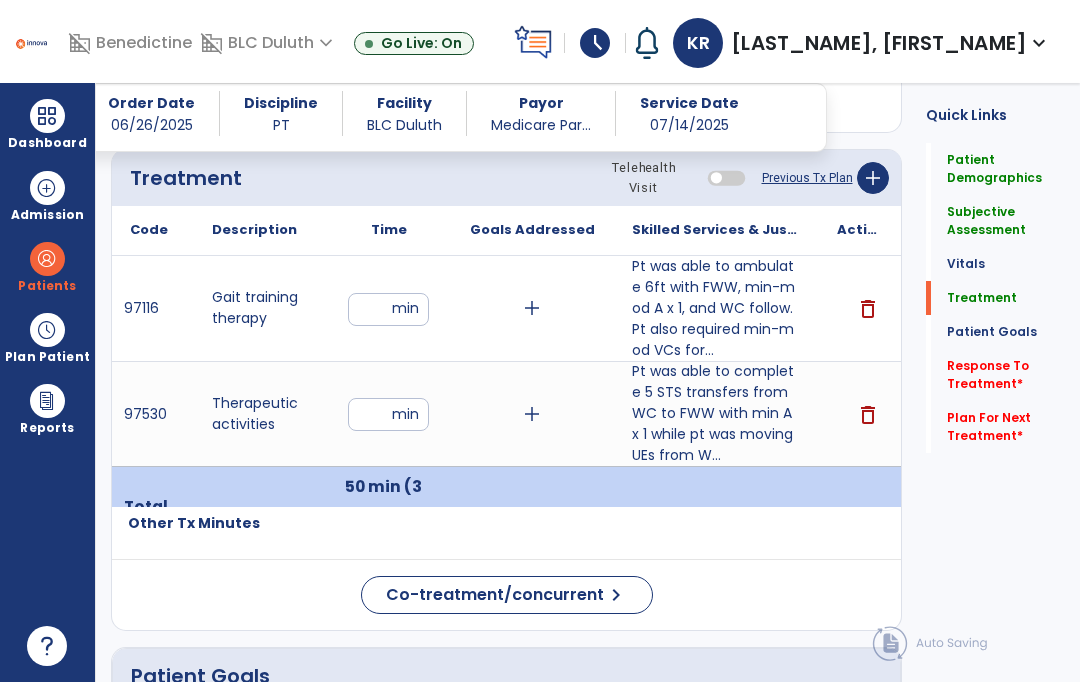 click on "add" at bounding box center [532, 414] 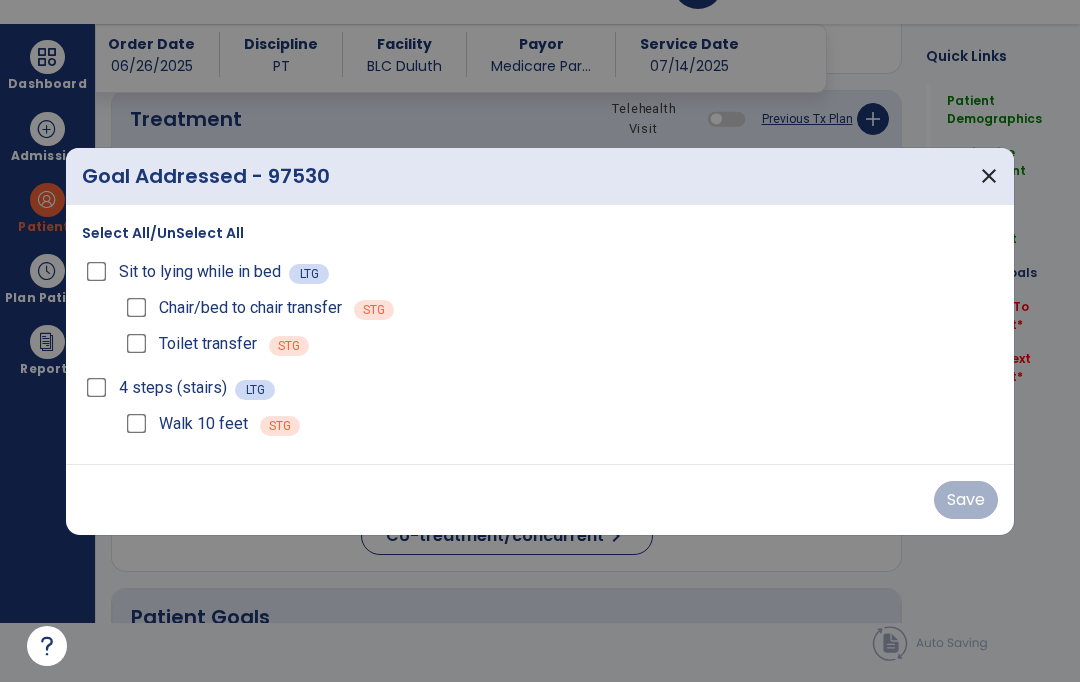 scroll, scrollTop: 0, scrollLeft: 0, axis: both 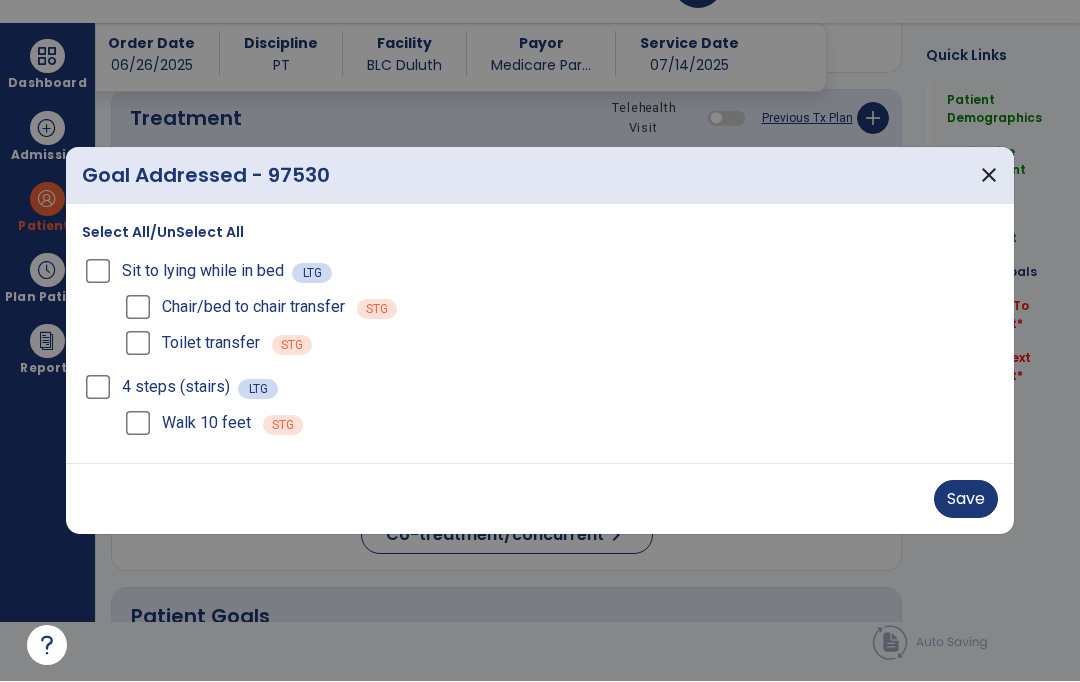 click at bounding box center [540, 341] 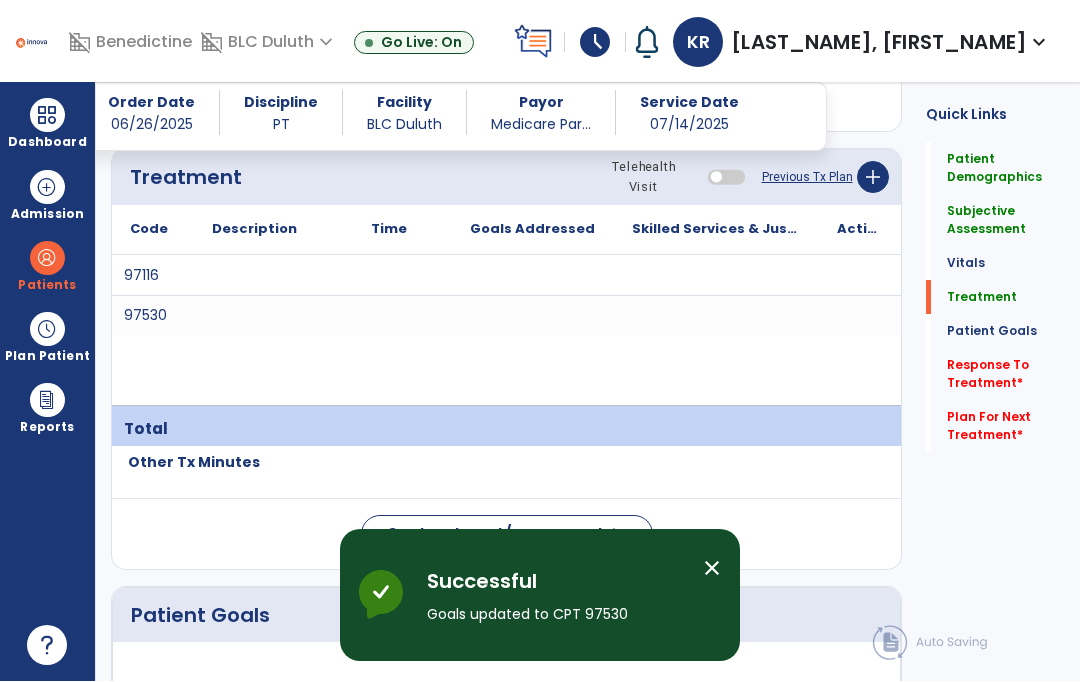 scroll, scrollTop: 59, scrollLeft: 0, axis: vertical 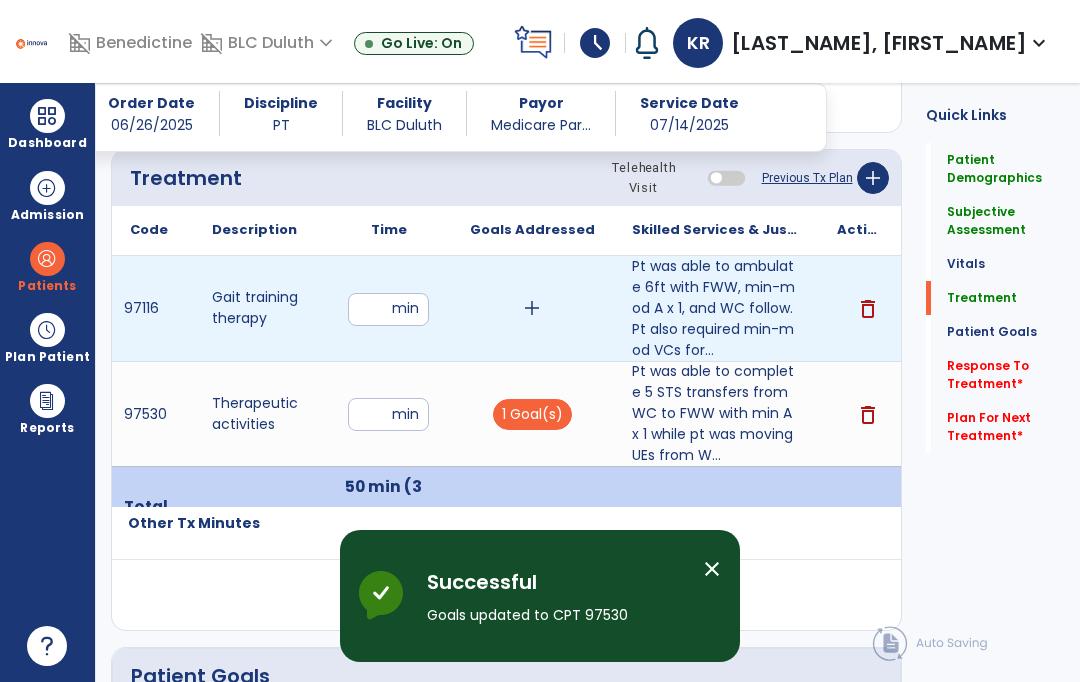 click on "add" at bounding box center [532, 308] 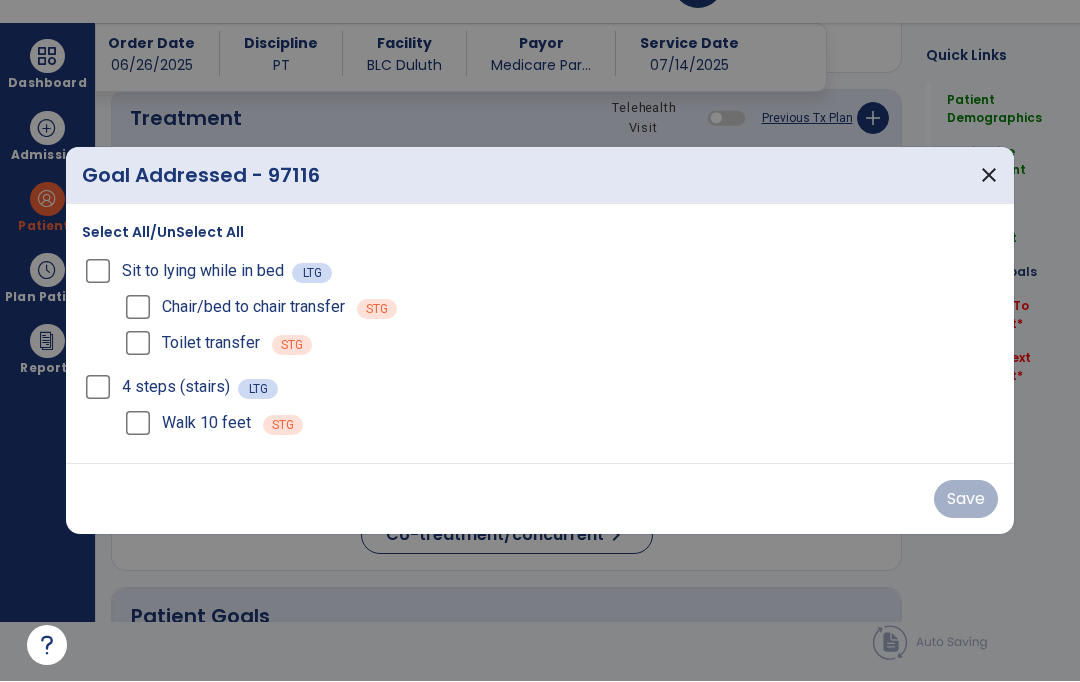 click on "4 steps (stairs)  LTG" at bounding box center [540, 388] 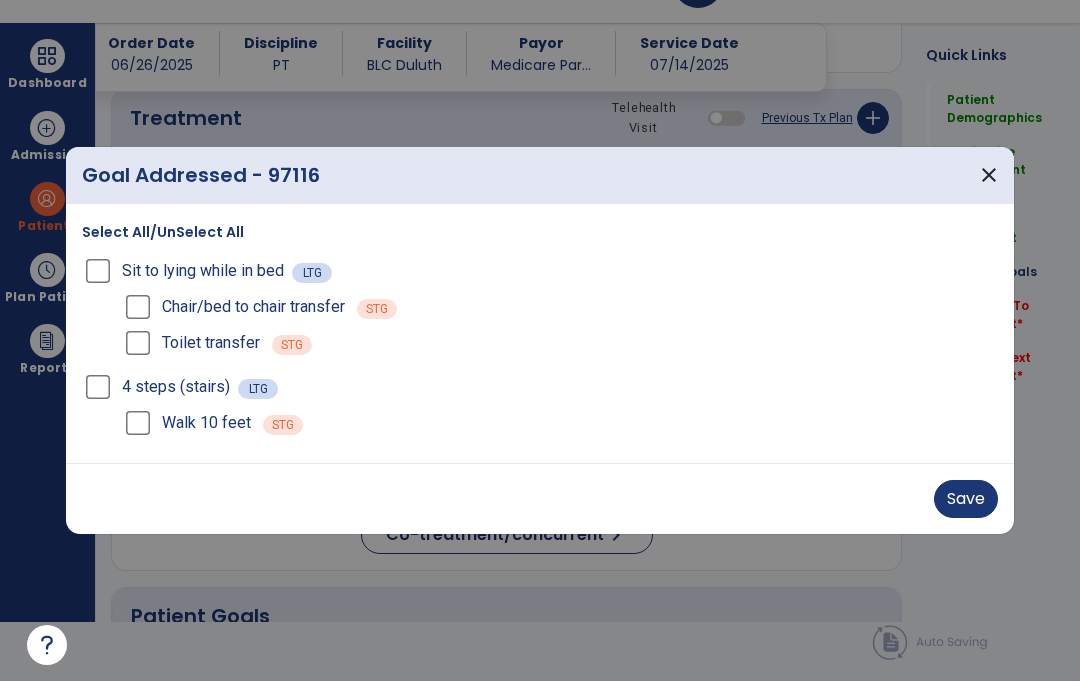 click on "Save" at bounding box center (966, 500) 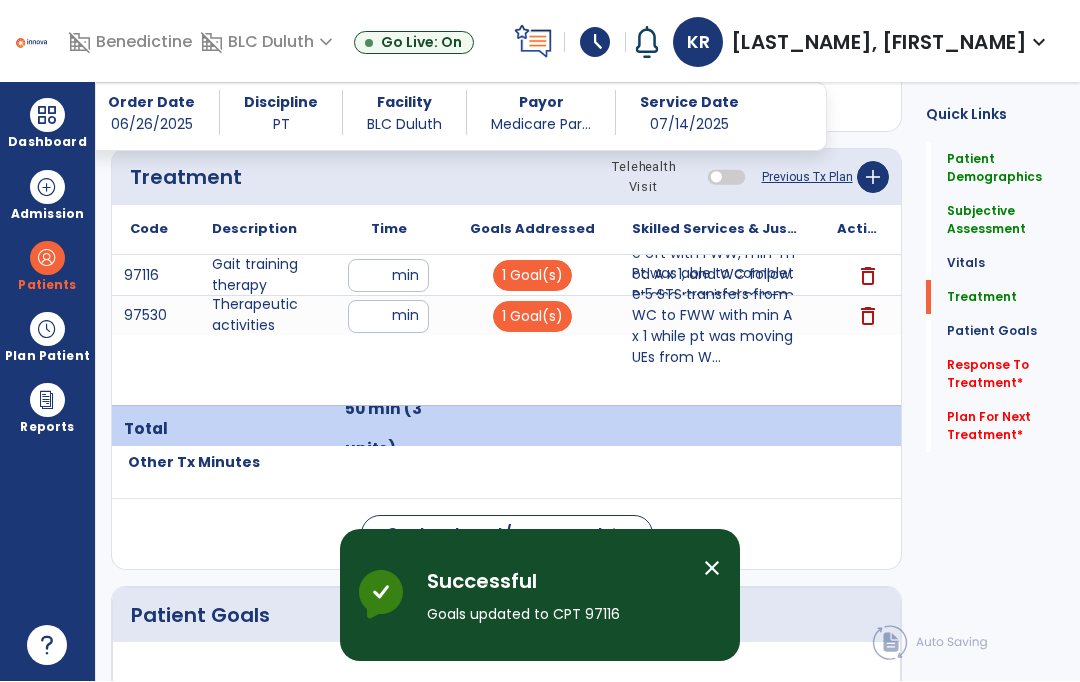 scroll, scrollTop: 59, scrollLeft: 0, axis: vertical 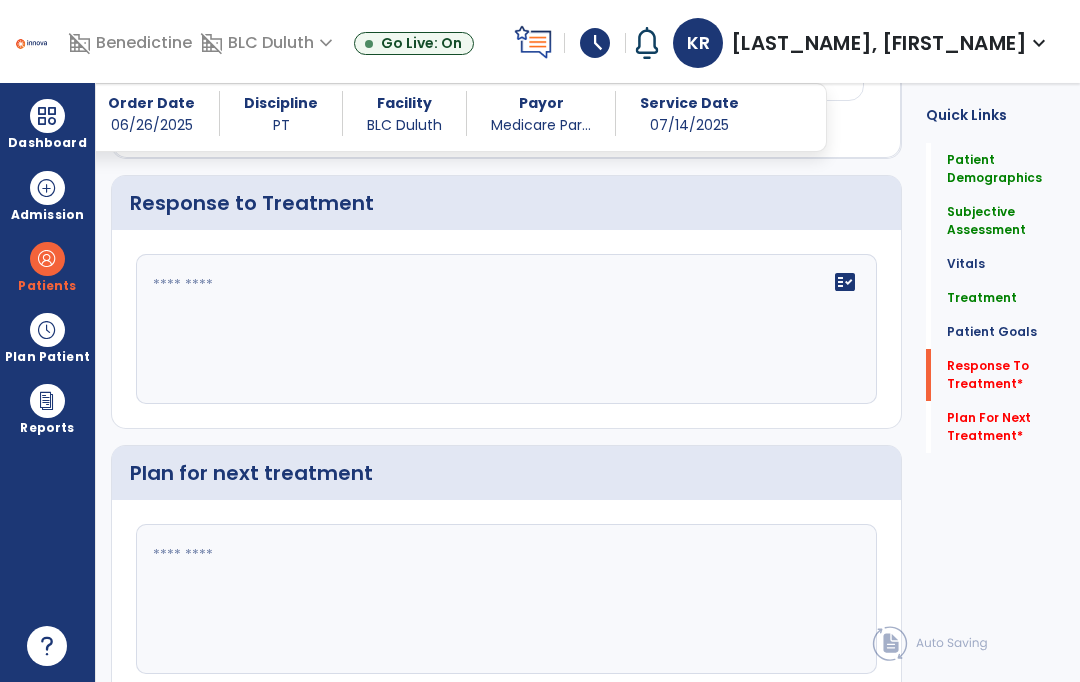 click on "fact_check" 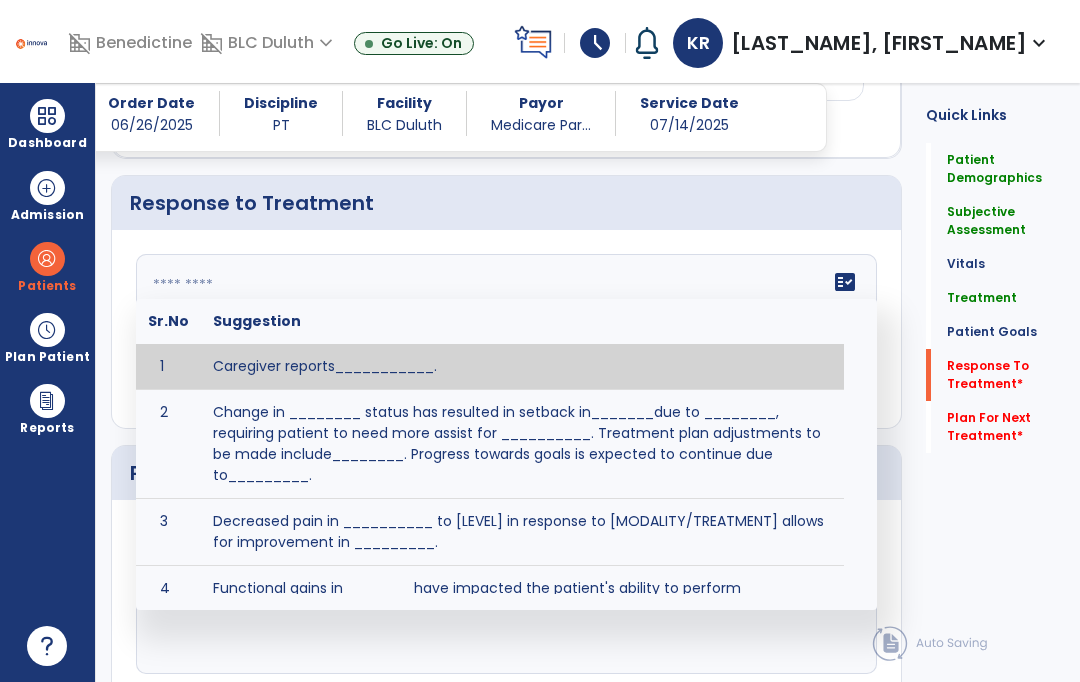 scroll, scrollTop: 58, scrollLeft: 0, axis: vertical 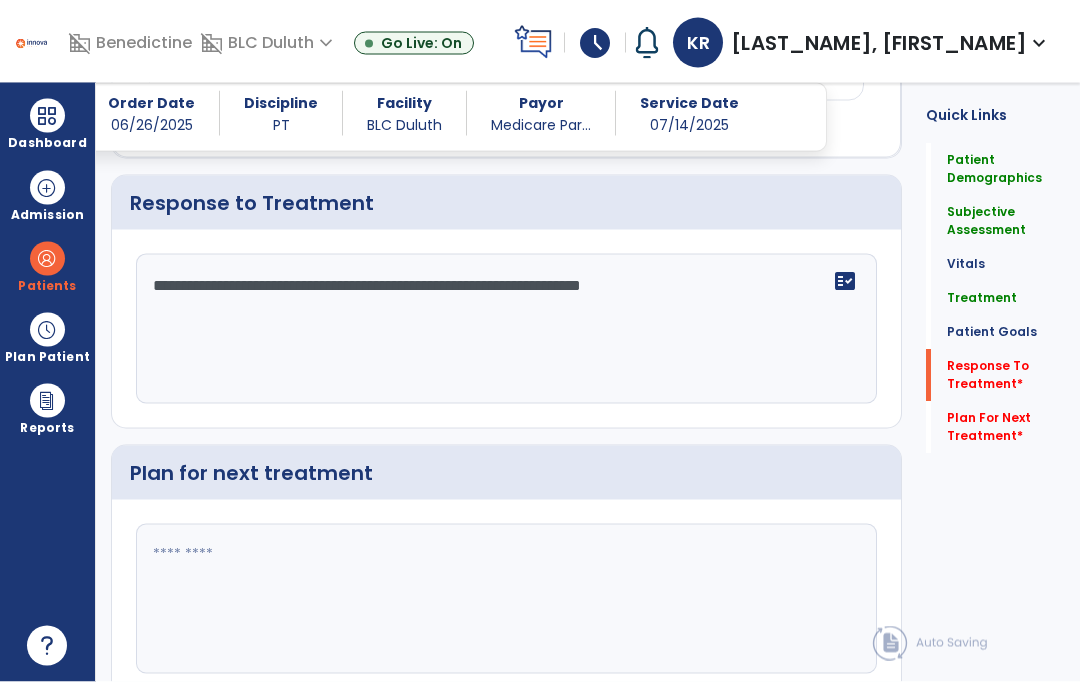 click 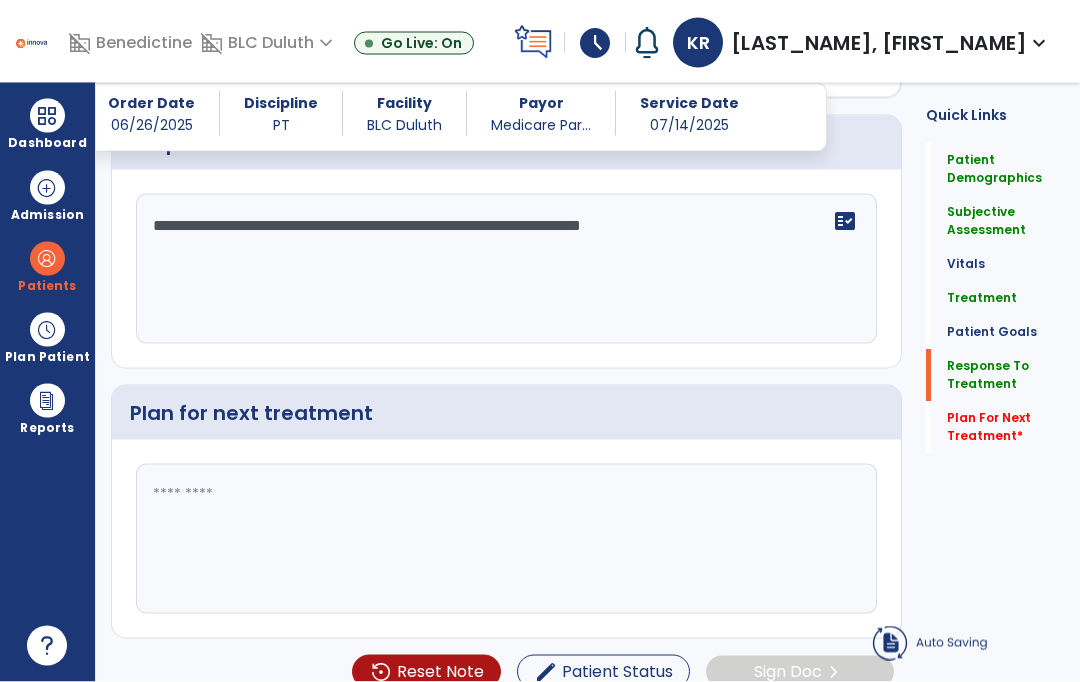 scroll, scrollTop: 2959, scrollLeft: 0, axis: vertical 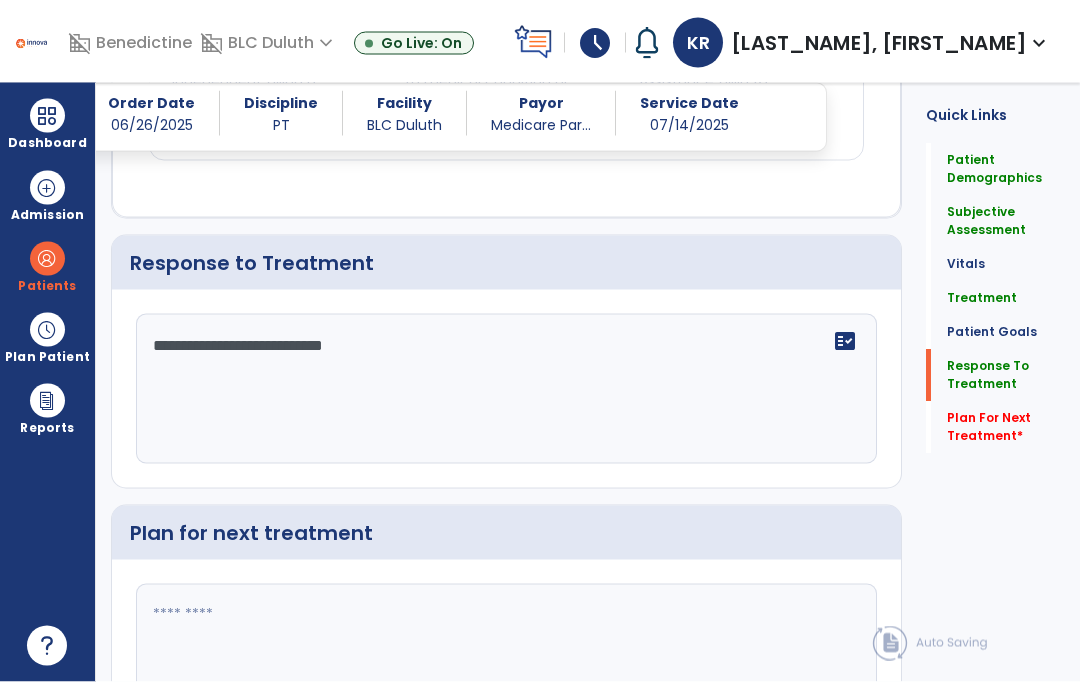type on "**********" 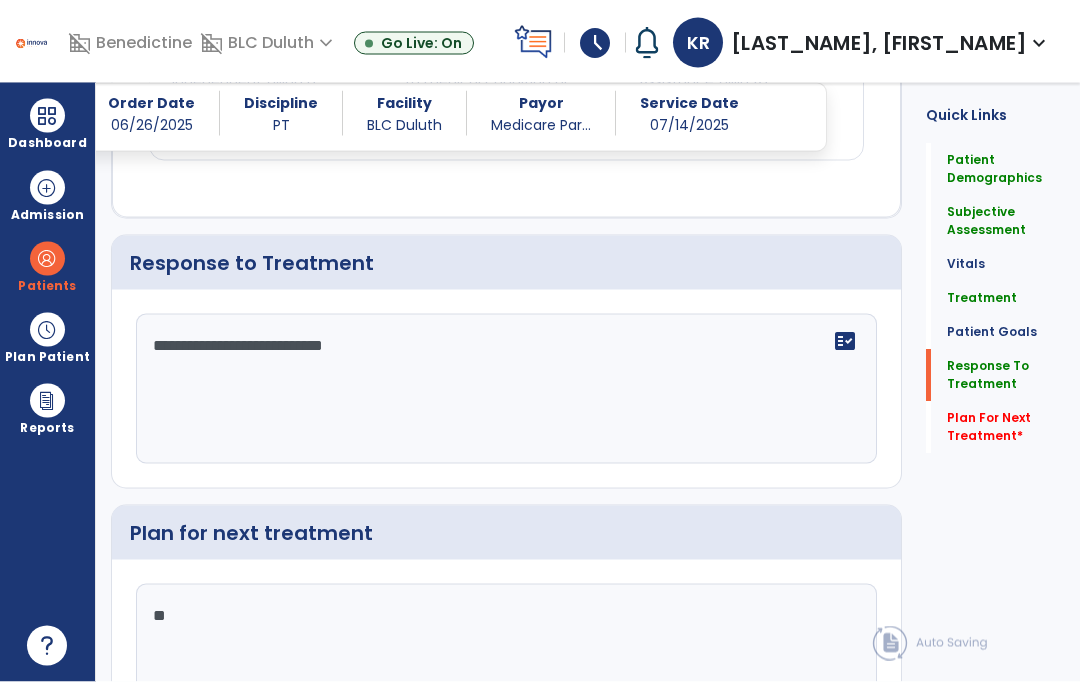 type on "*" 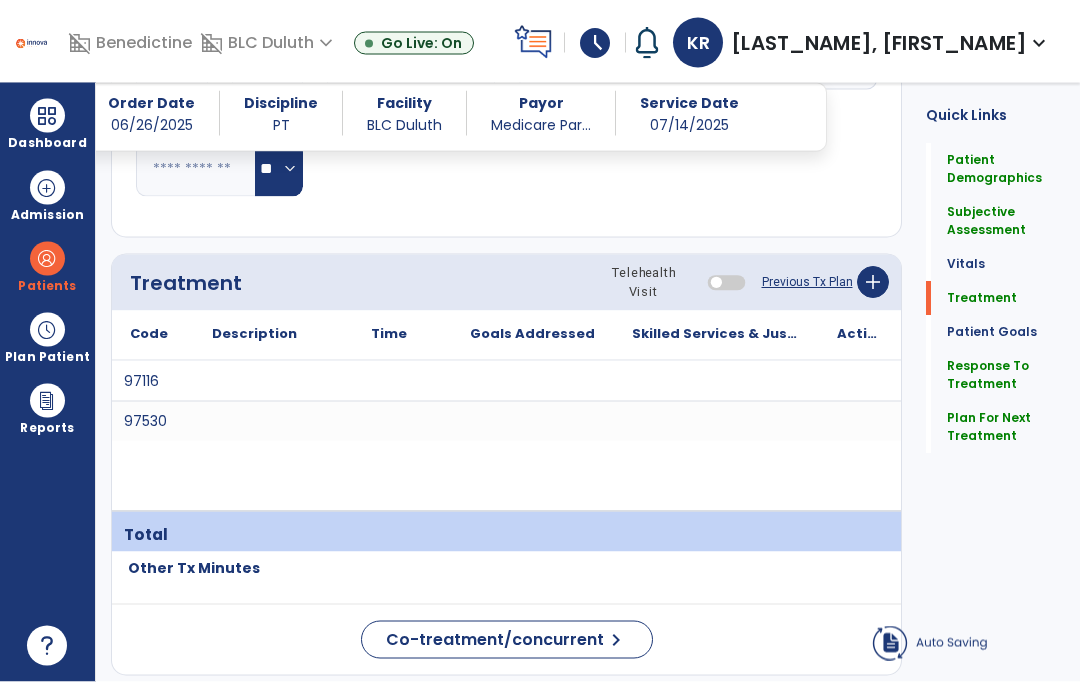 scroll, scrollTop: 225, scrollLeft: 0, axis: vertical 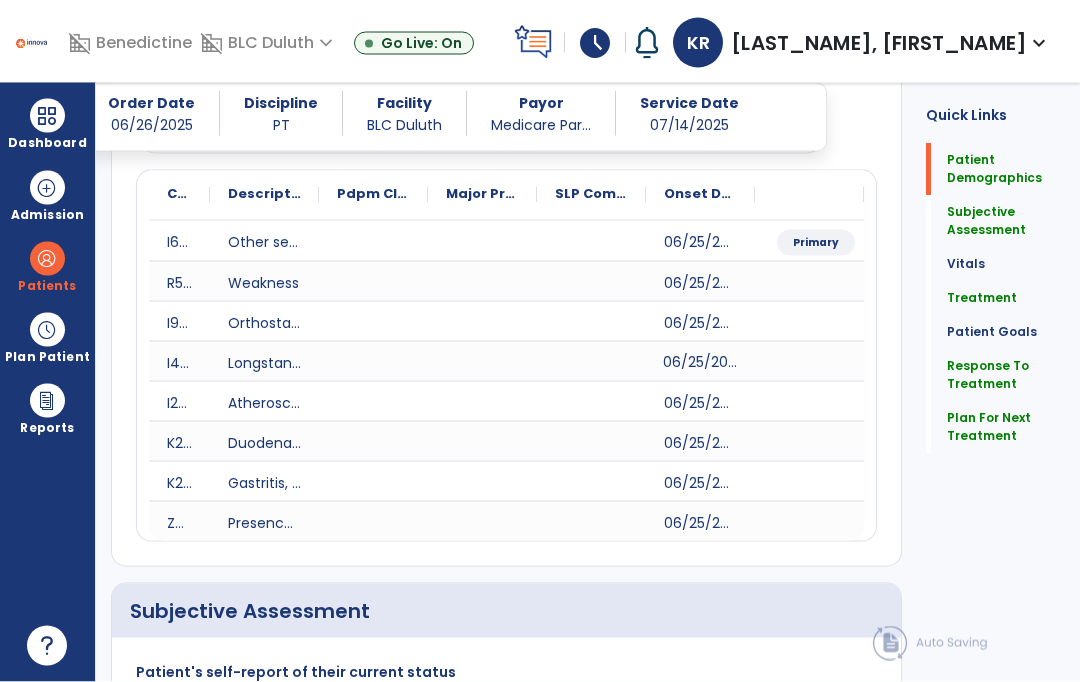 type on "**********" 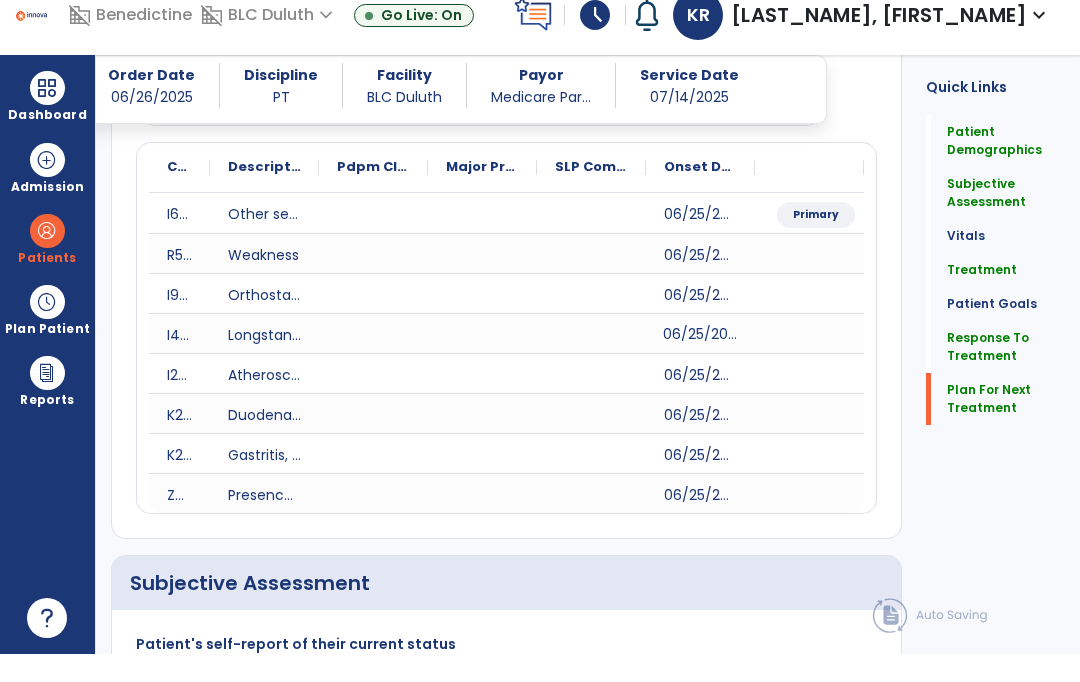 scroll, scrollTop: 2661, scrollLeft: 0, axis: vertical 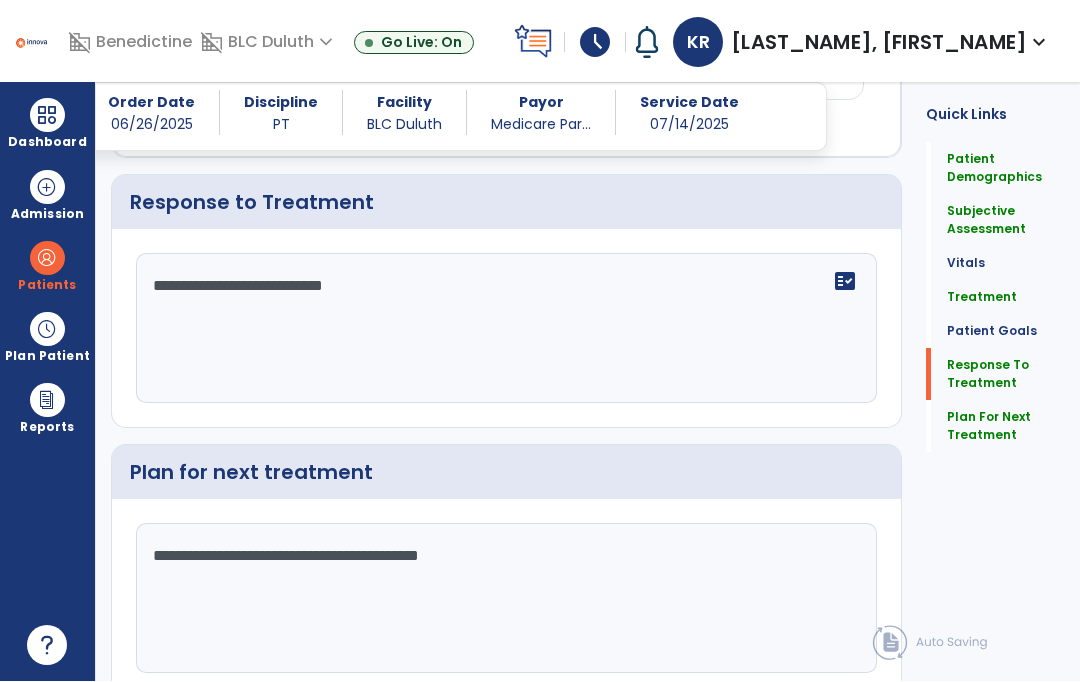 click on "**********" 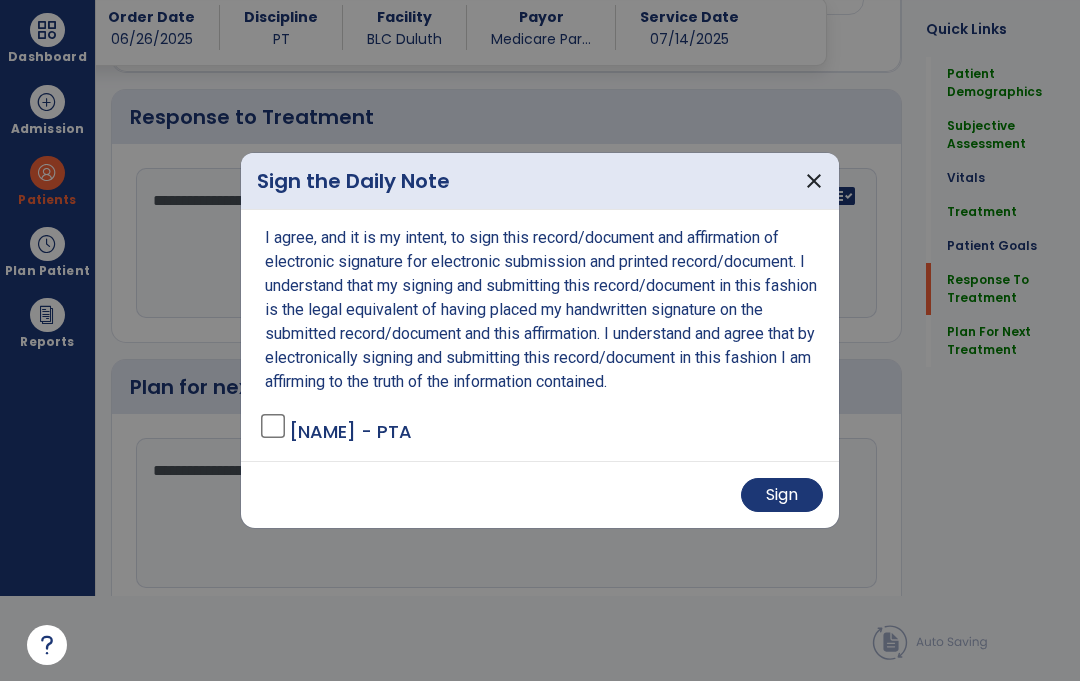 click on "Sign" at bounding box center [782, 496] 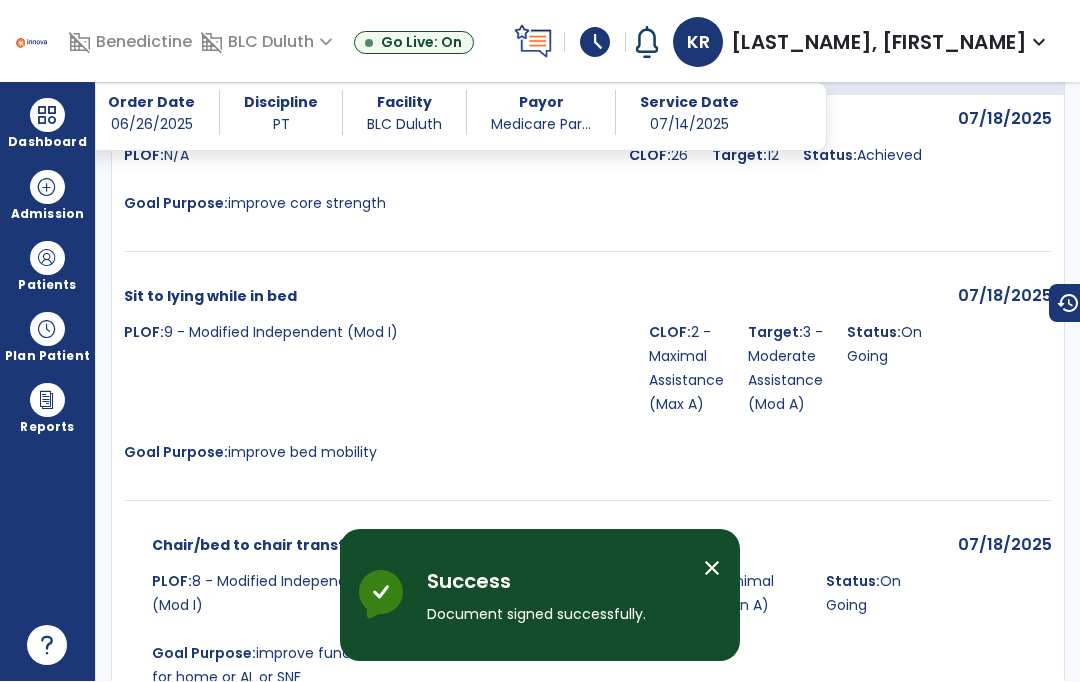 scroll, scrollTop: 84, scrollLeft: 0, axis: vertical 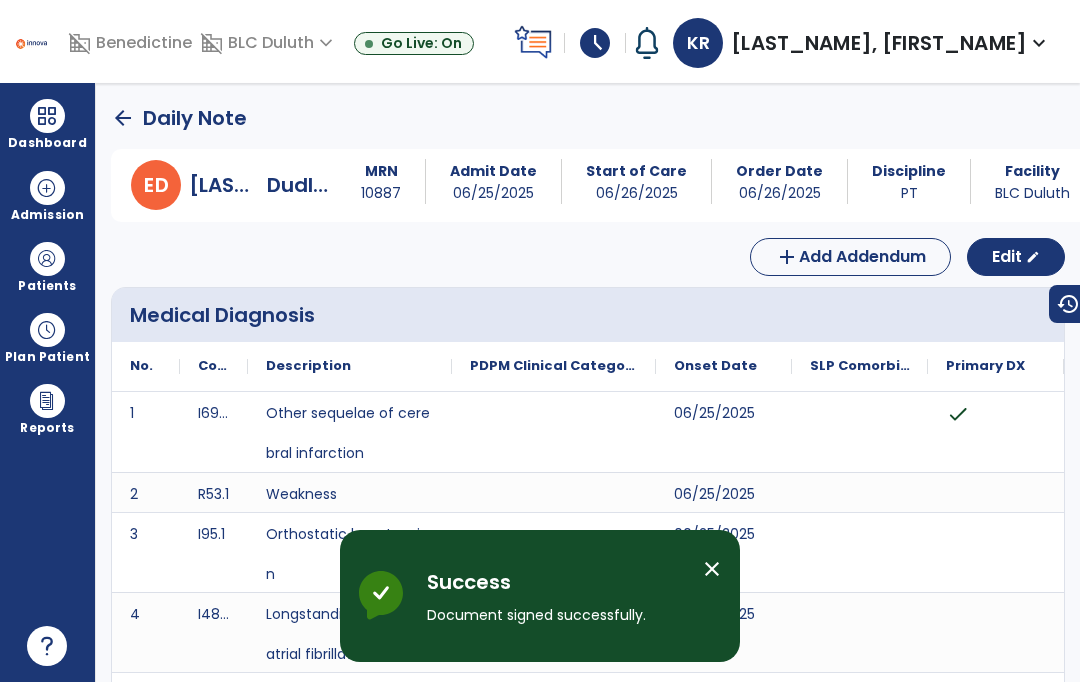 click on "arrow_back" 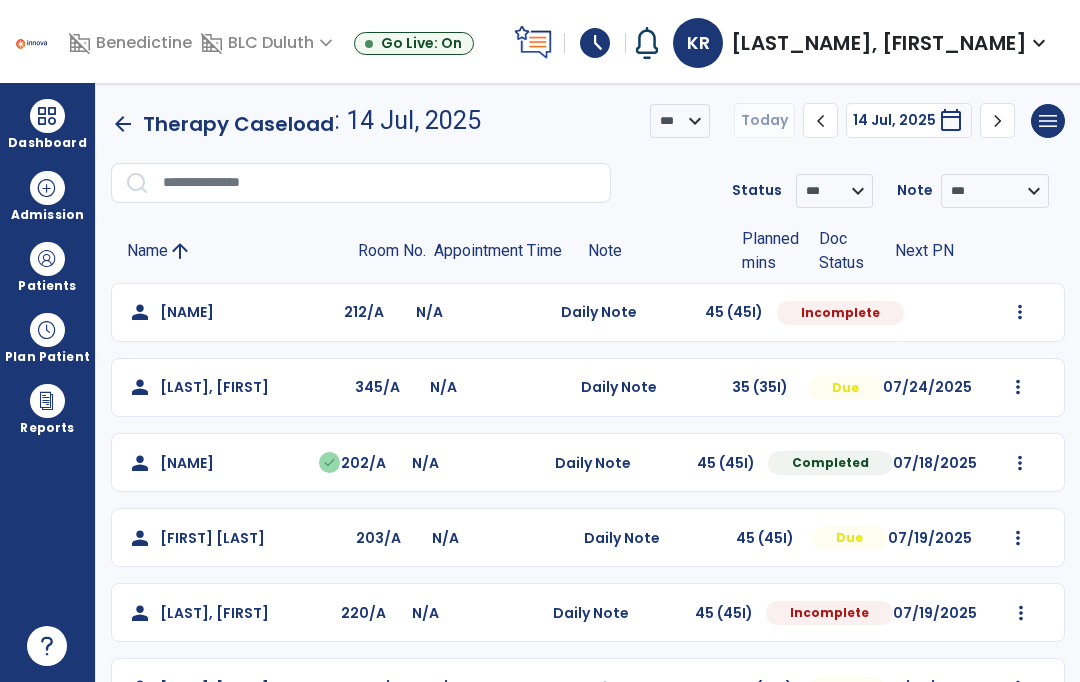 click at bounding box center [1020, 312] 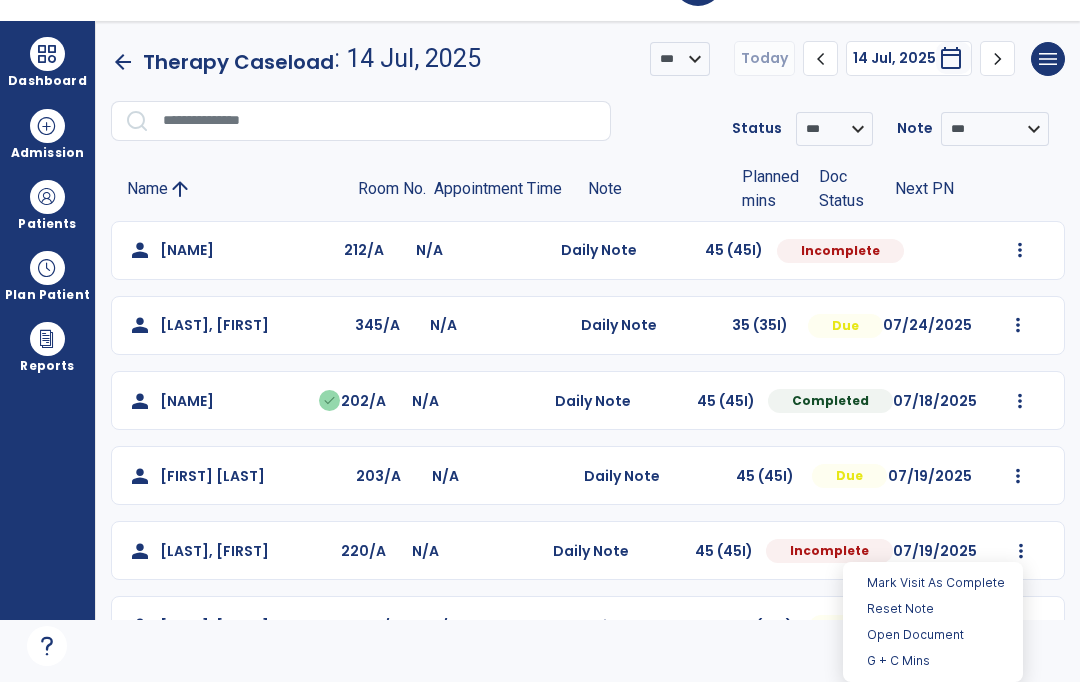 click on "Reset Note" at bounding box center (933, 609) 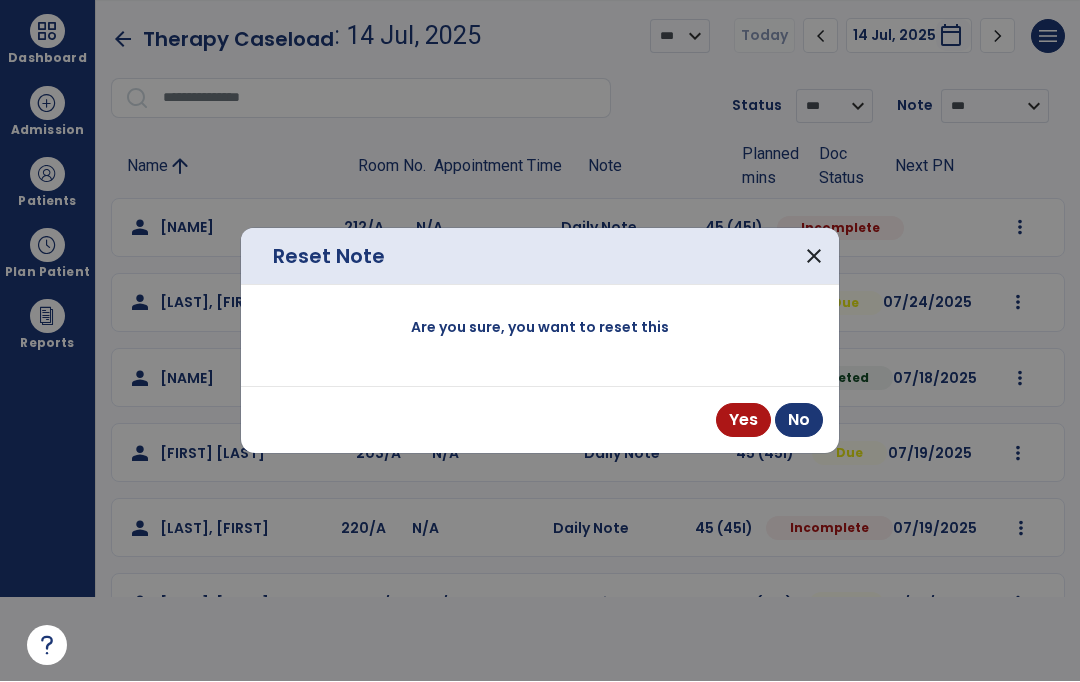 click on "close" at bounding box center (814, 257) 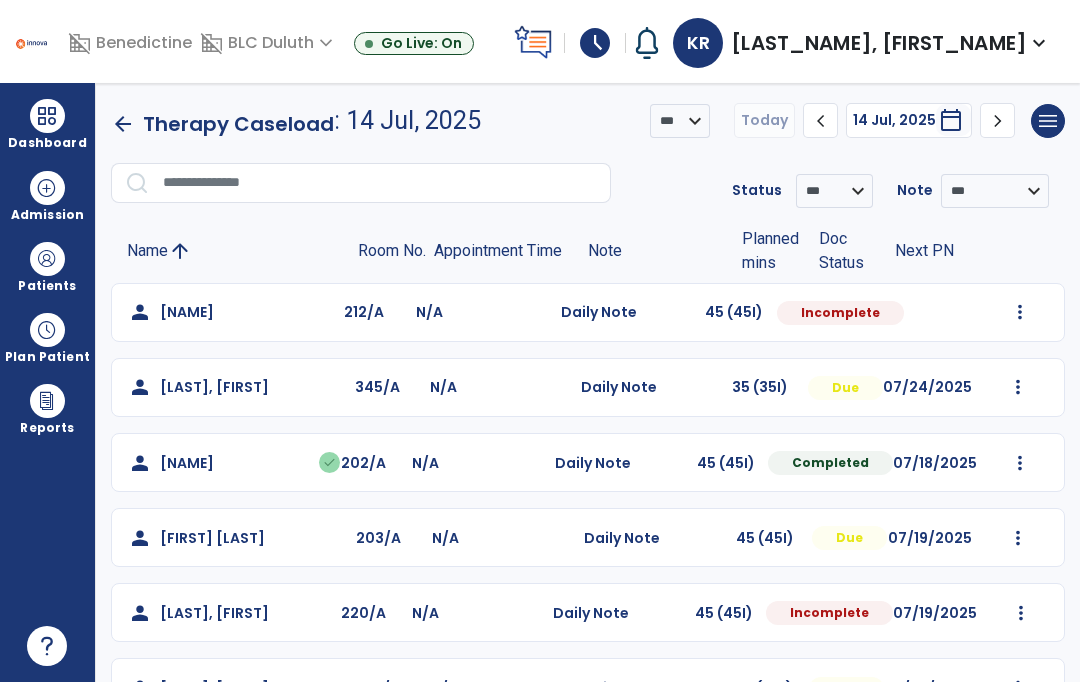 click on "person [LAST], [FIRST] [NUMBER]/[NUMBER] N/A Daily Note [NUMBER] ([NUMBER]I) Incomplete [DATE] Mark Visit As Complete Reset Note Open Document G + C Mins" 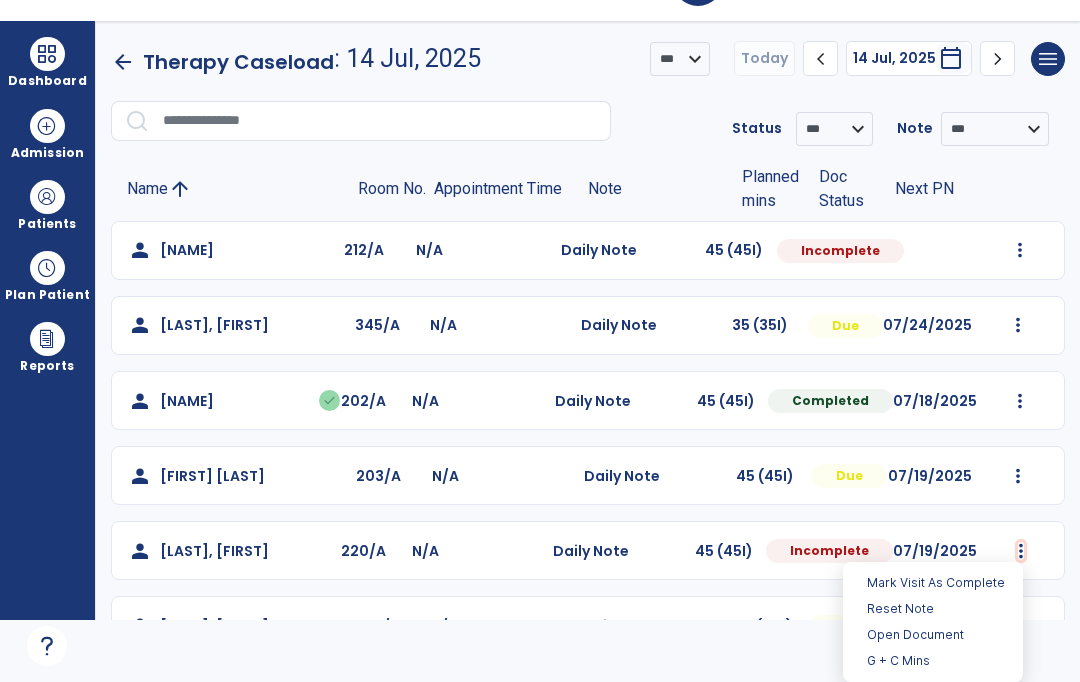 click on "Open Document" at bounding box center [933, 635] 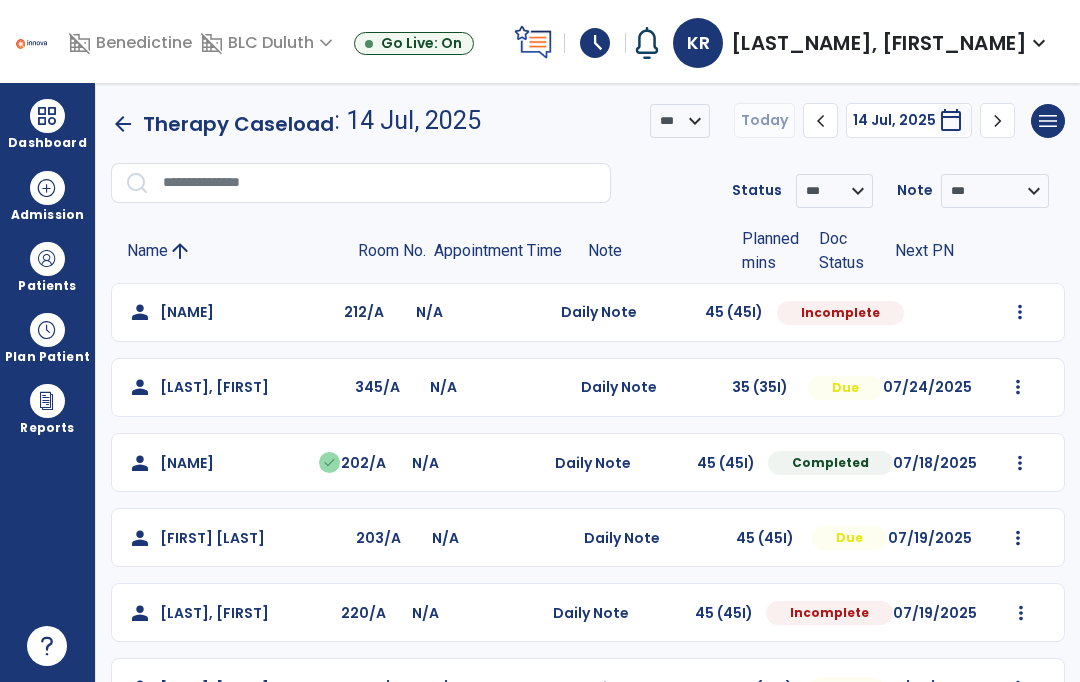 select on "*" 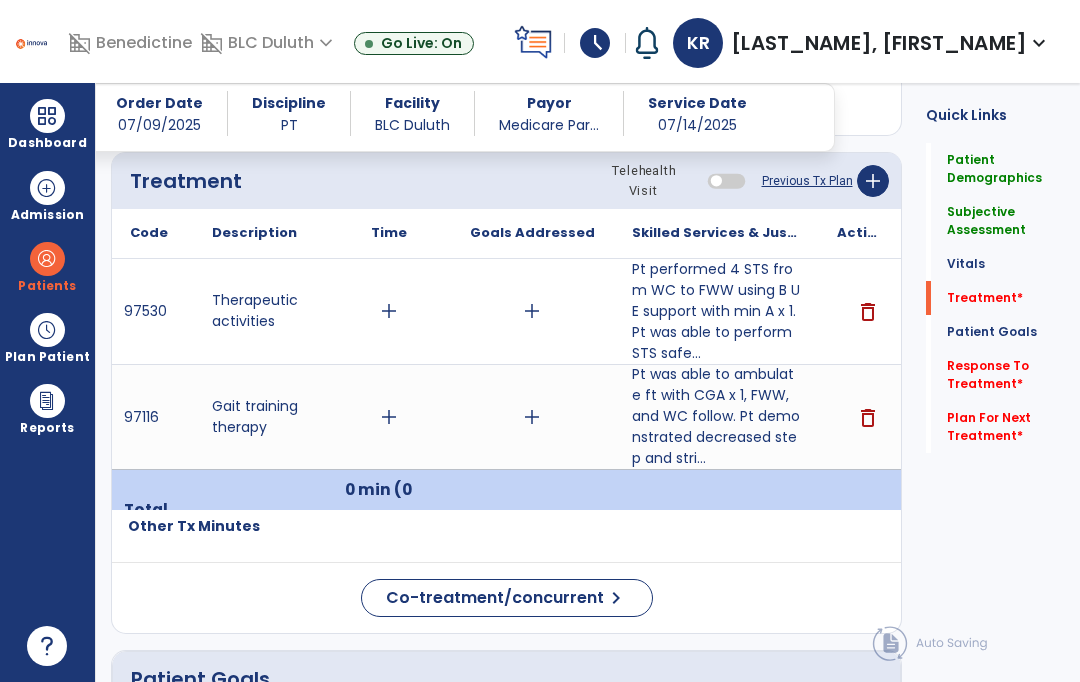 scroll, scrollTop: 1436, scrollLeft: 0, axis: vertical 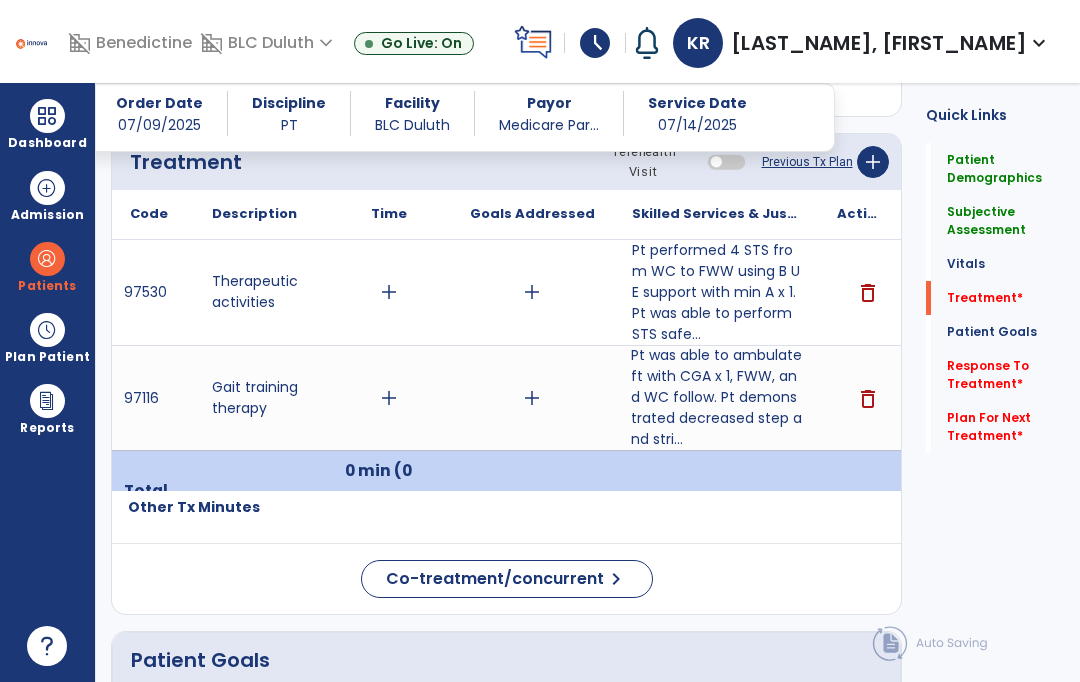 click on "Pt was able to ambulate ft with CGA x 1, FWW, and WC follow. Pt demonstrated decreased step and stri..." at bounding box center [716, 397] 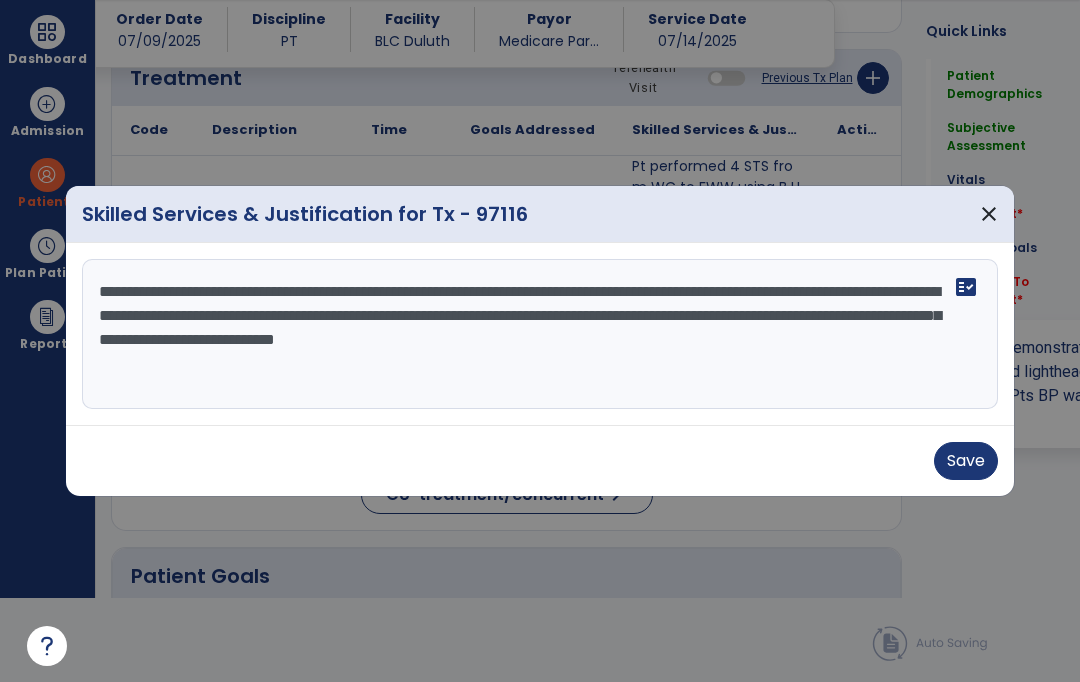 scroll, scrollTop: 0, scrollLeft: 0, axis: both 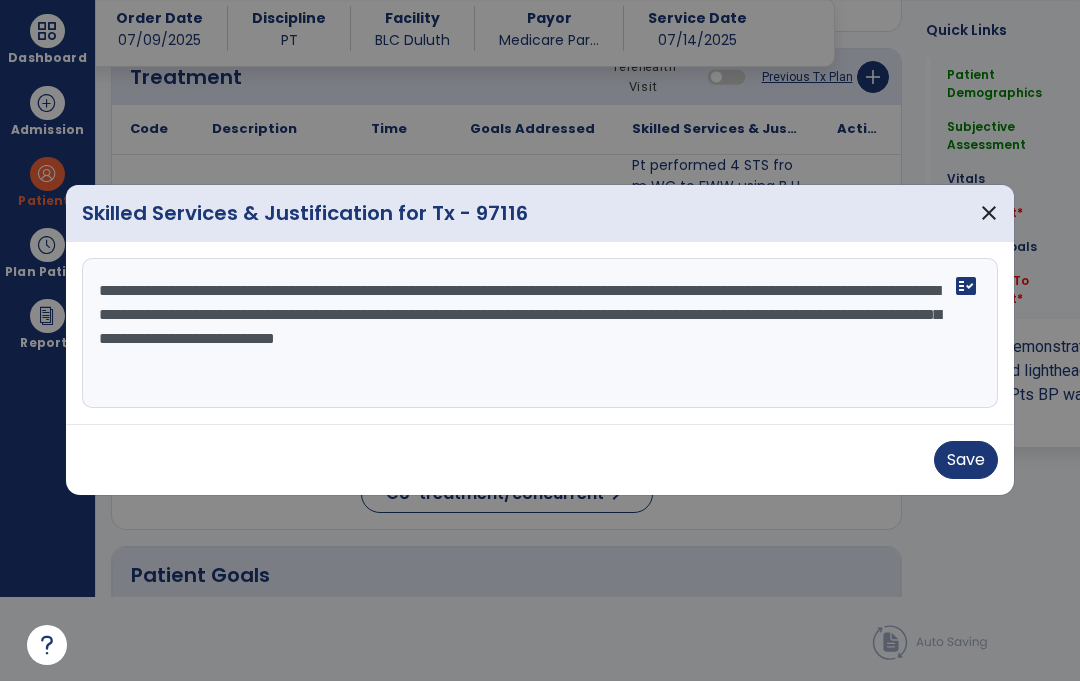 click on "**********" at bounding box center [540, 334] 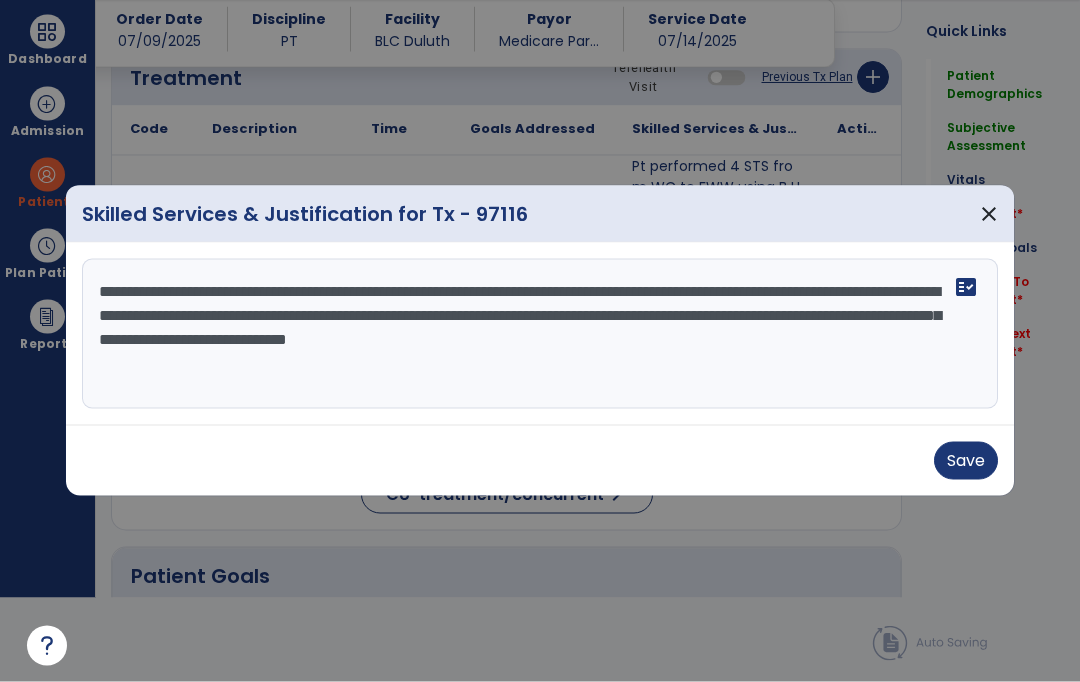type on "**********" 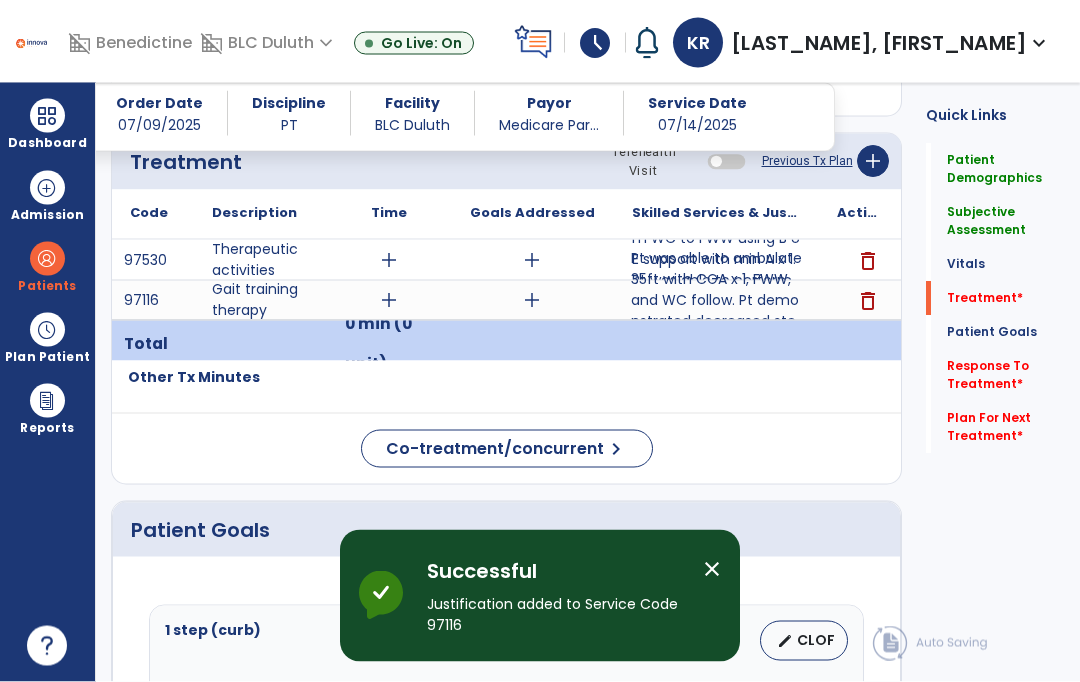 scroll, scrollTop: 84, scrollLeft: 0, axis: vertical 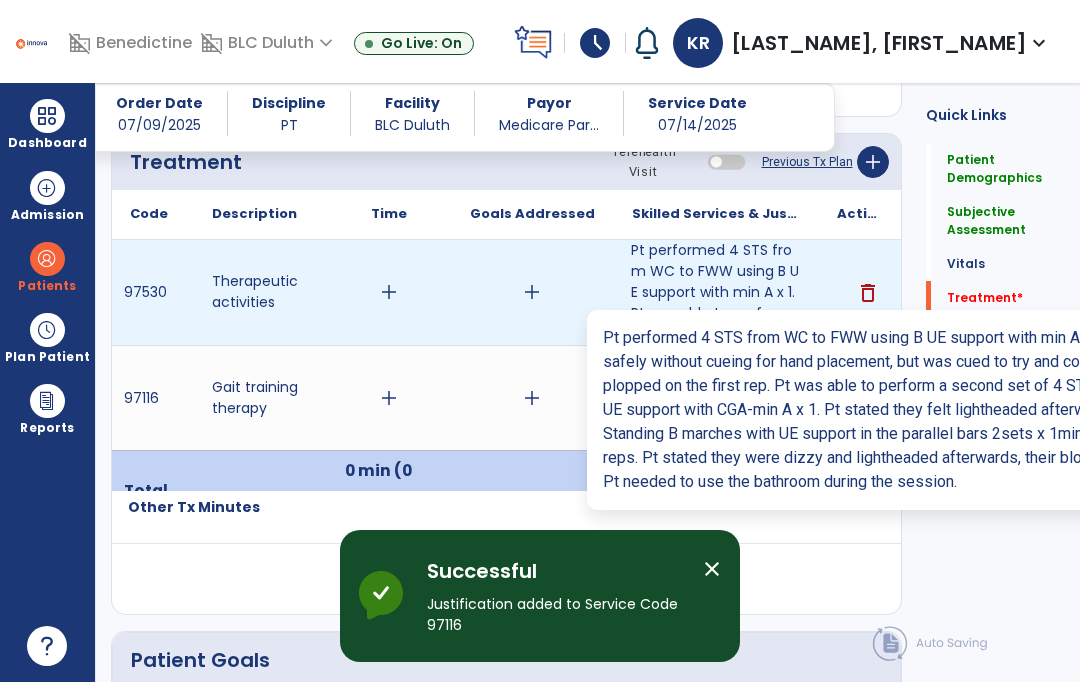 click on "Pt performed 4 STS from WC to FWW using B UE support with min A x 1. Pt was able to perform STS safe..." at bounding box center (716, 292) 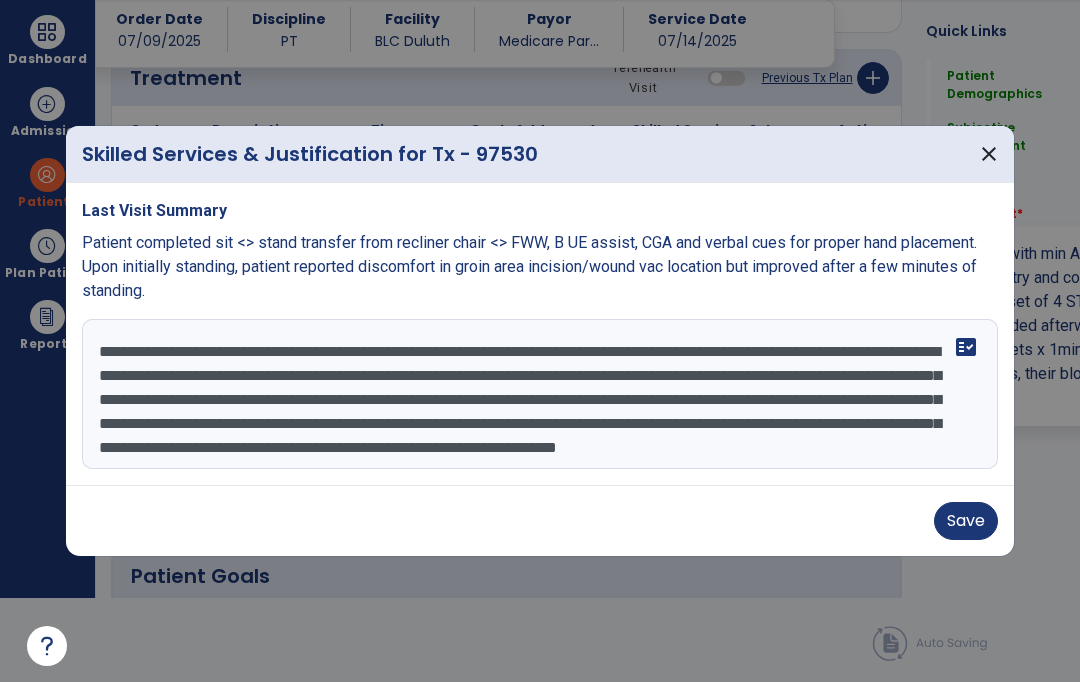 scroll, scrollTop: 0, scrollLeft: 0, axis: both 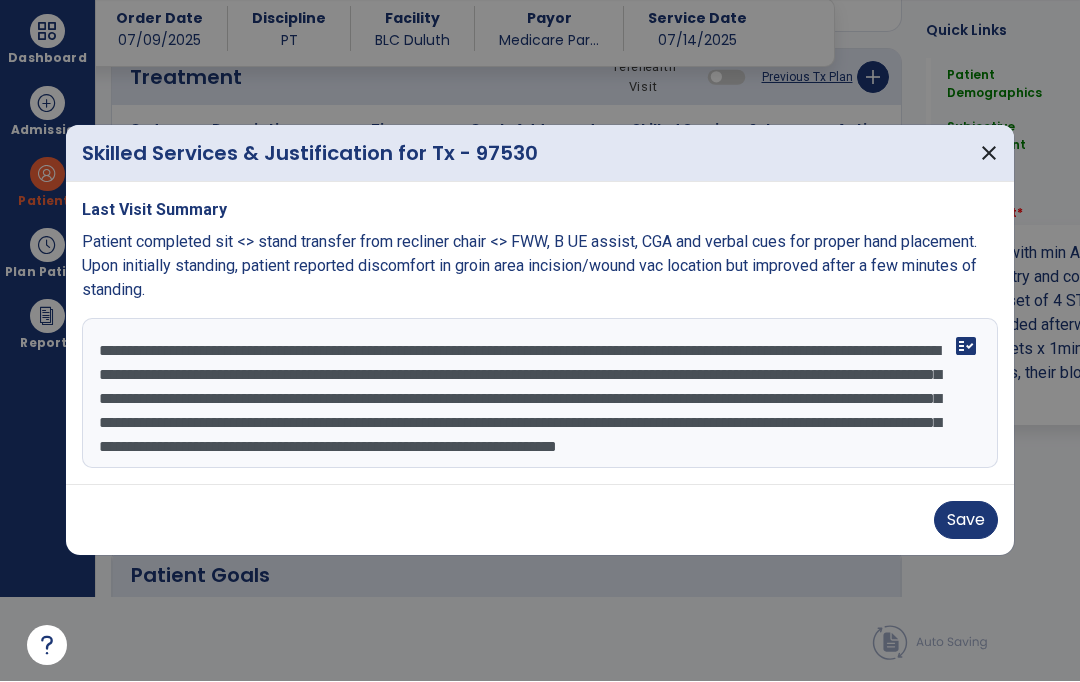 click on "**********" at bounding box center (540, 394) 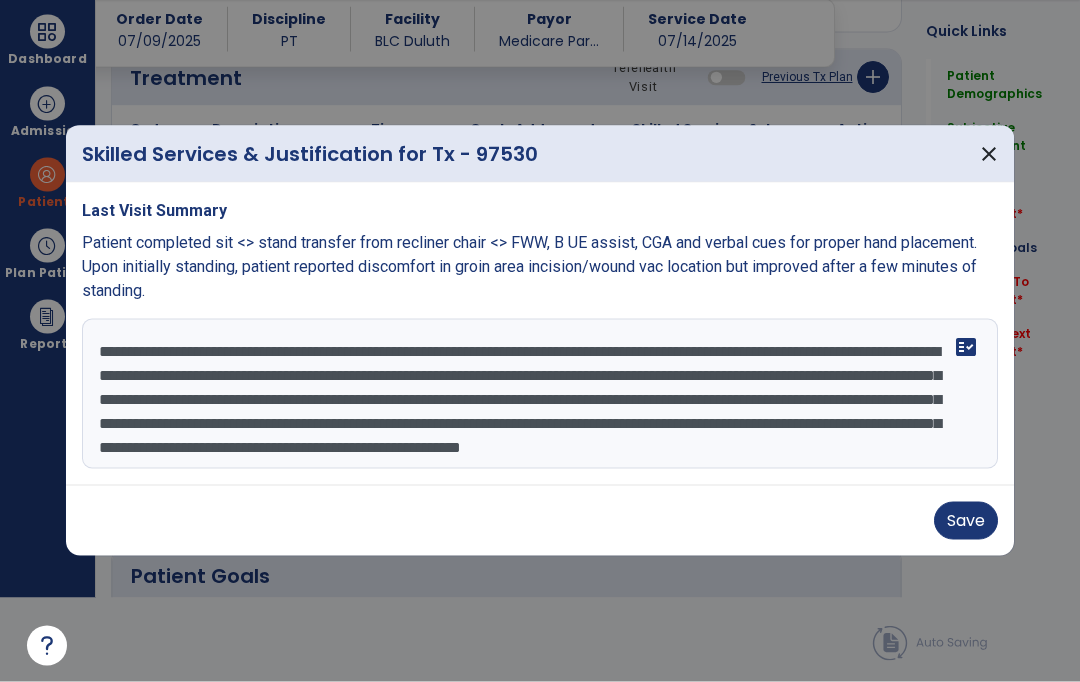 scroll, scrollTop: 24, scrollLeft: 0, axis: vertical 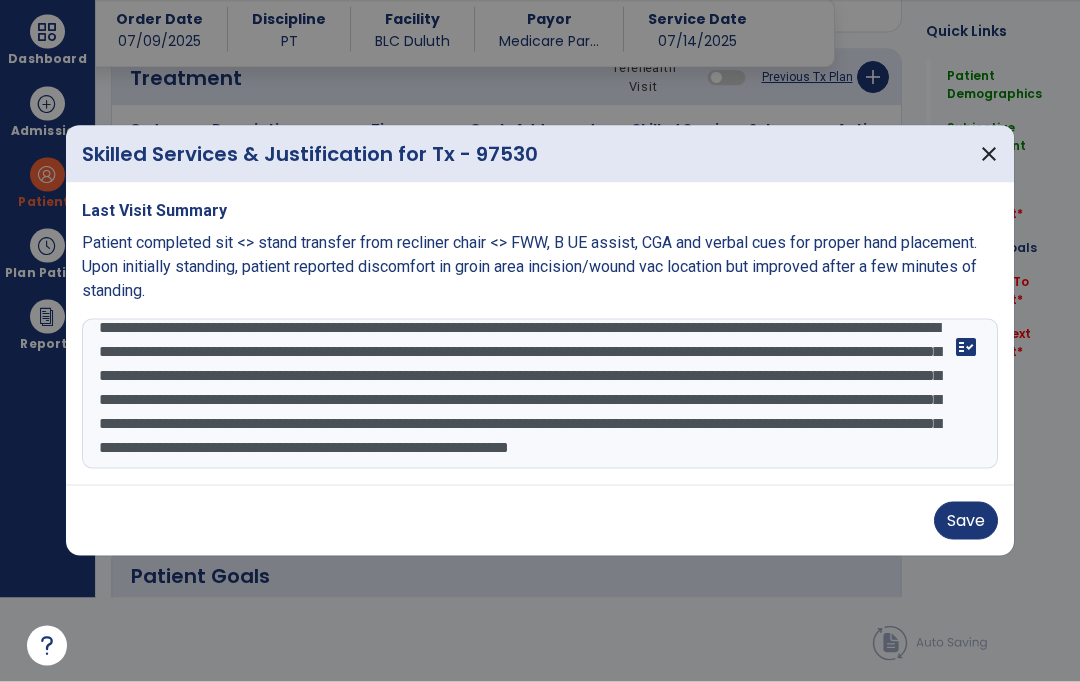 type on "**********" 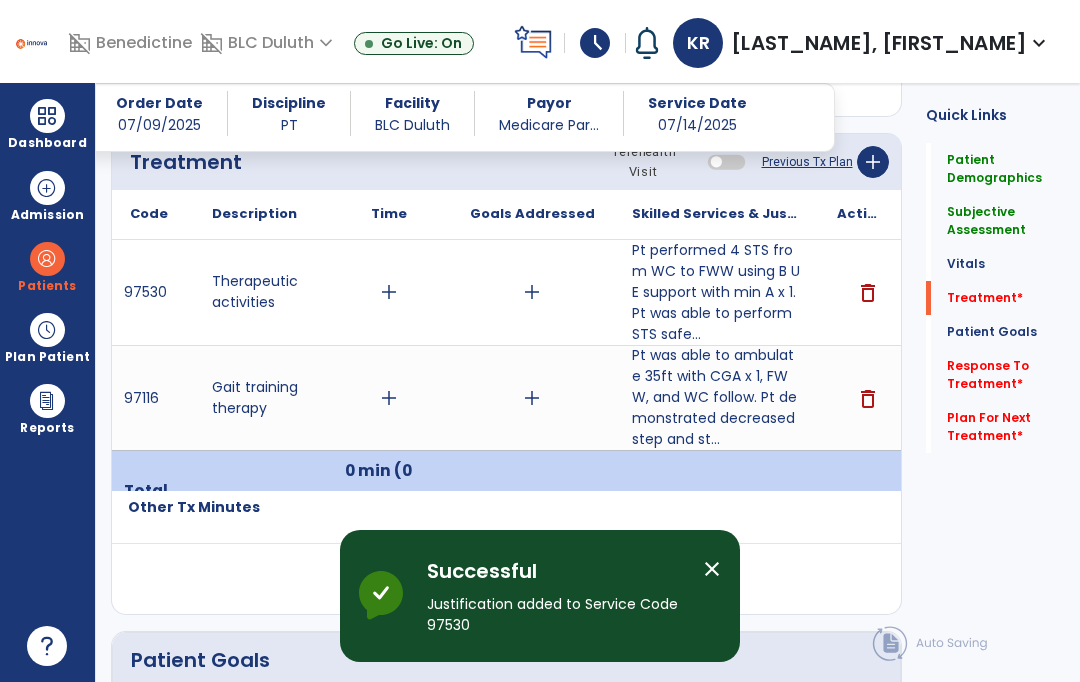 click on "add" at bounding box center (532, 292) 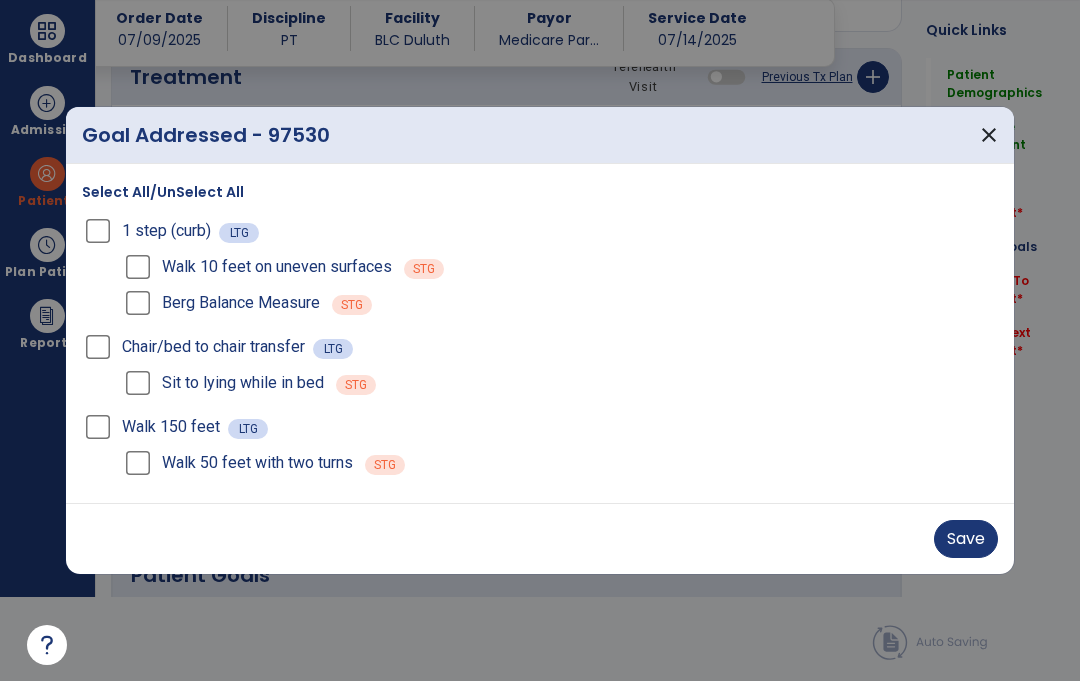 click on "Save" at bounding box center (540, 539) 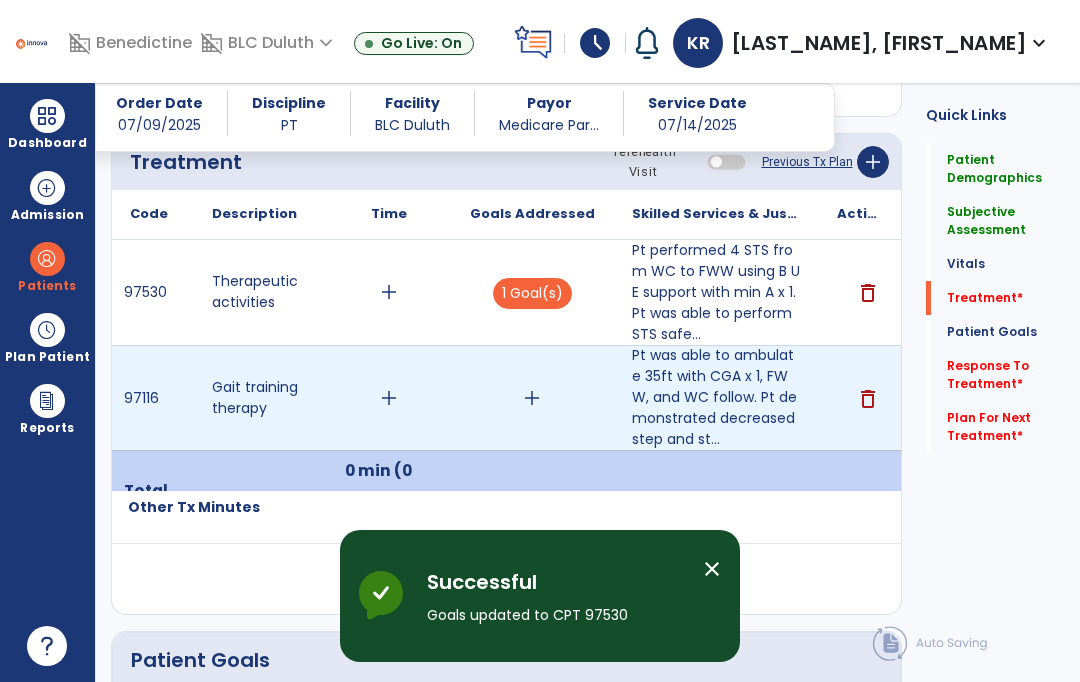 click on "add" at bounding box center [532, 398] 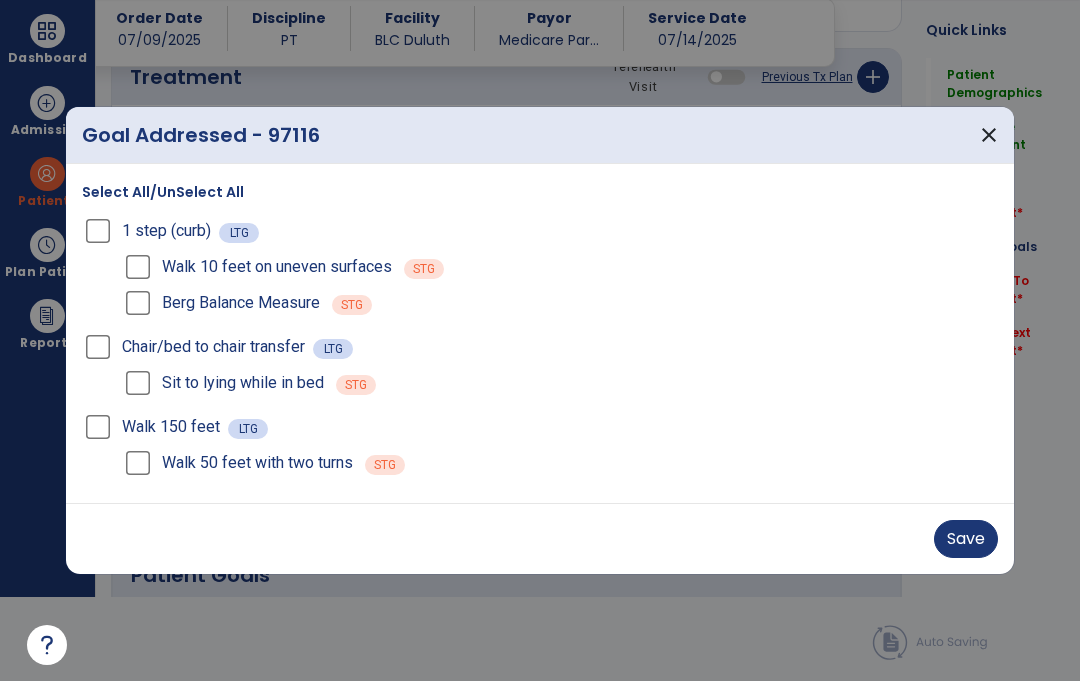 click on "Walk 150 feet LTG Walk 50 feet with two turns STG" at bounding box center [540, 444] 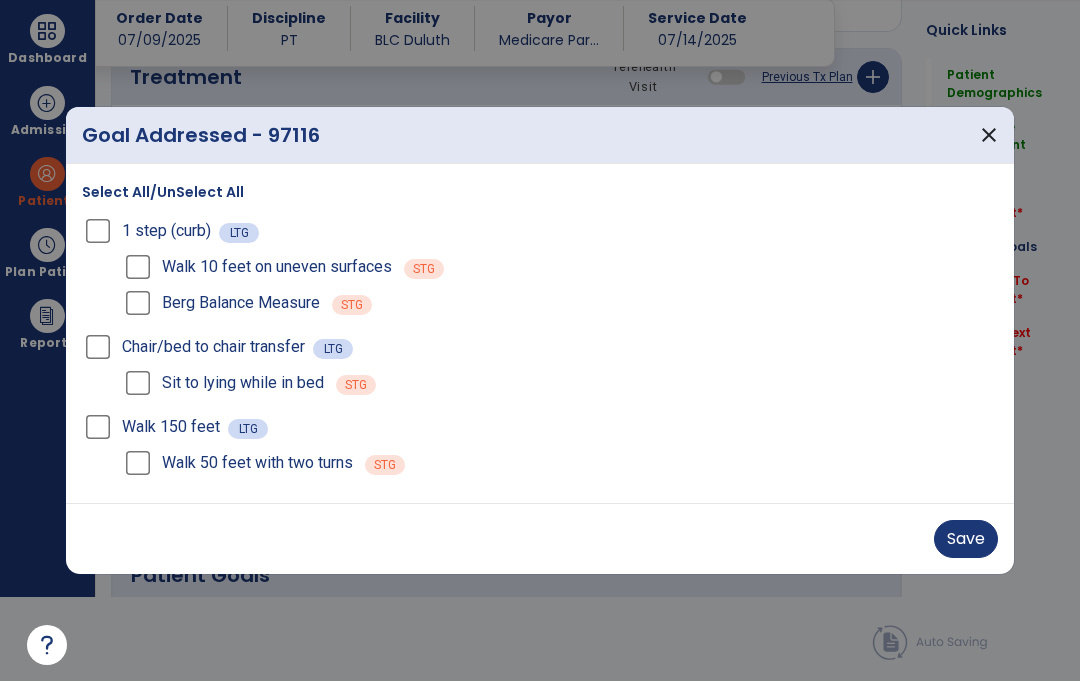 click on "Save" at bounding box center [966, 540] 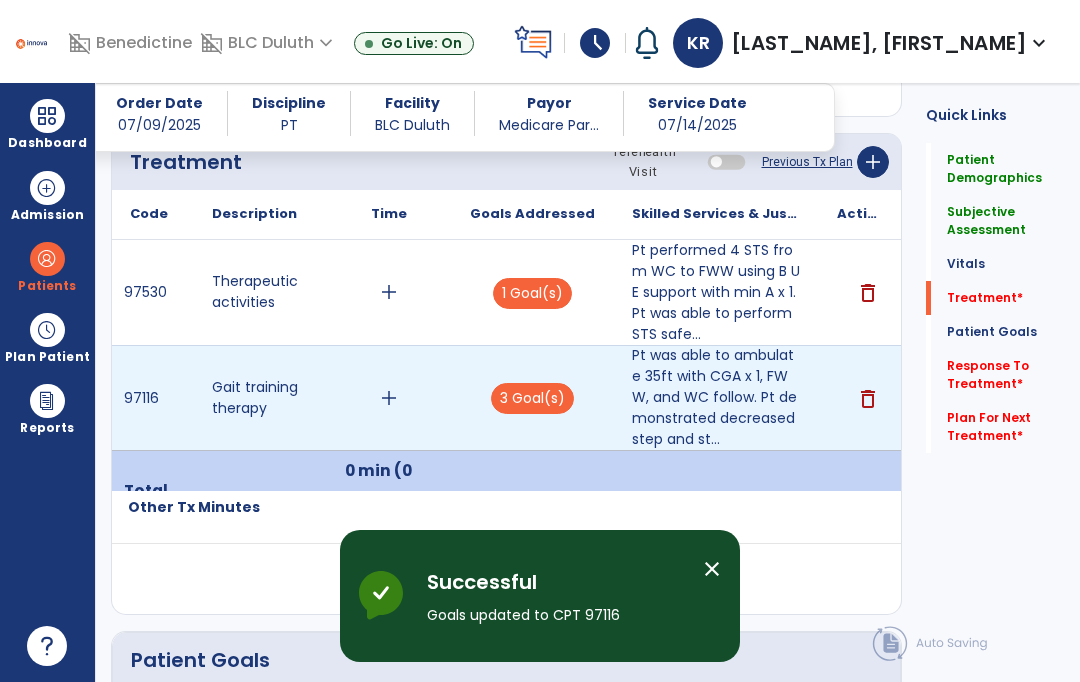 click on "add" at bounding box center (389, 398) 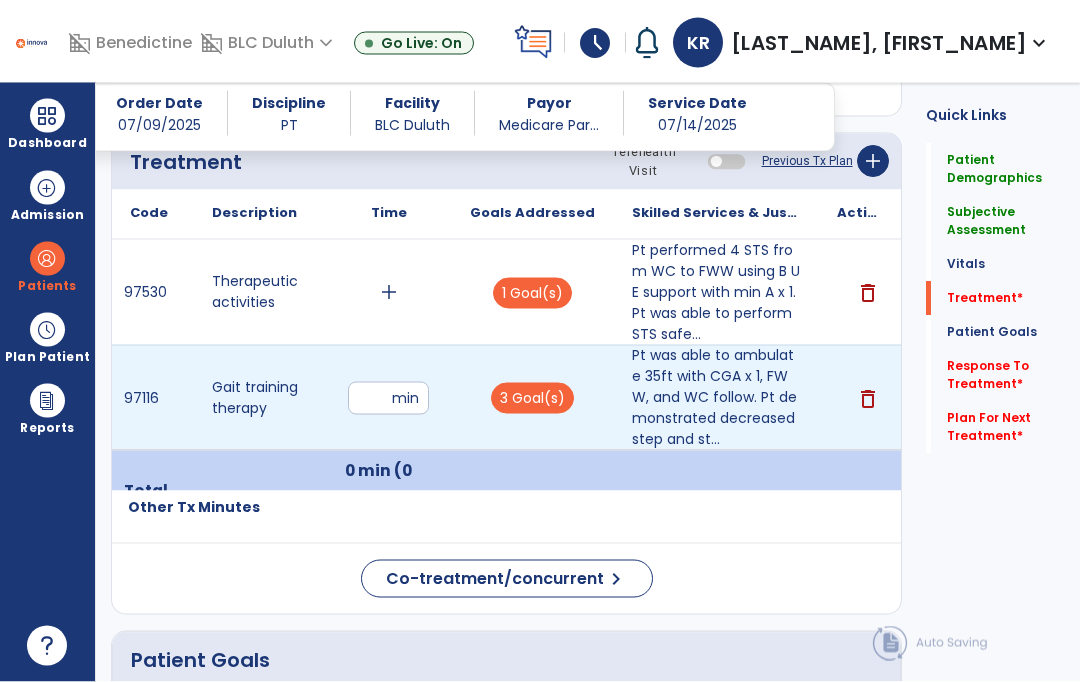 type on "*" 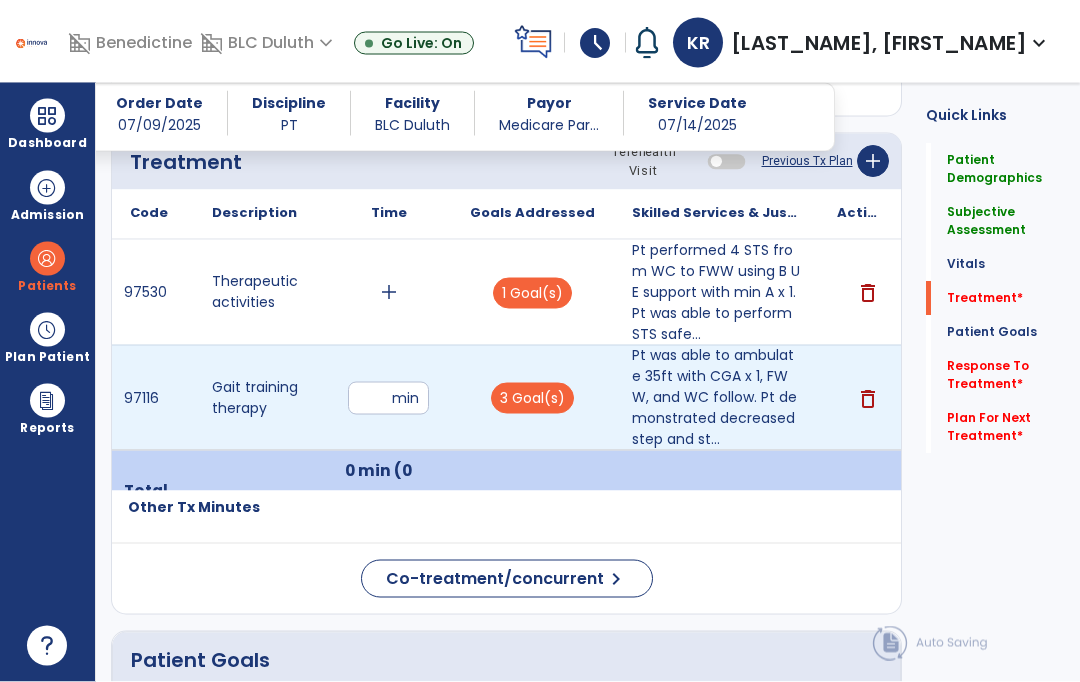 type on "**" 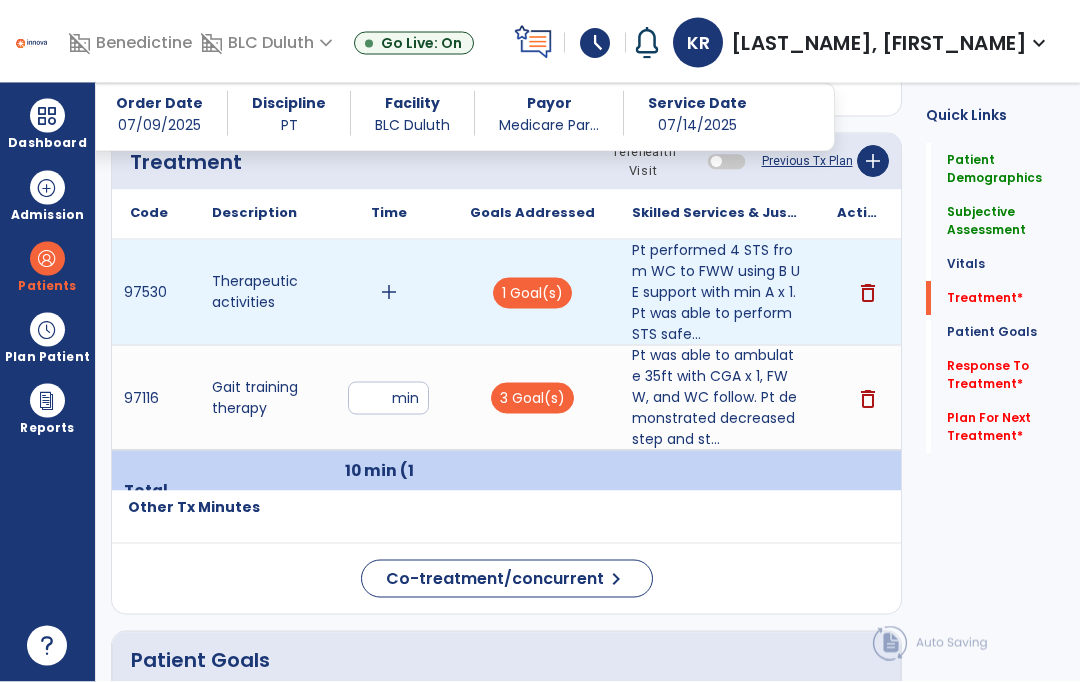 click on "add" at bounding box center (389, 292) 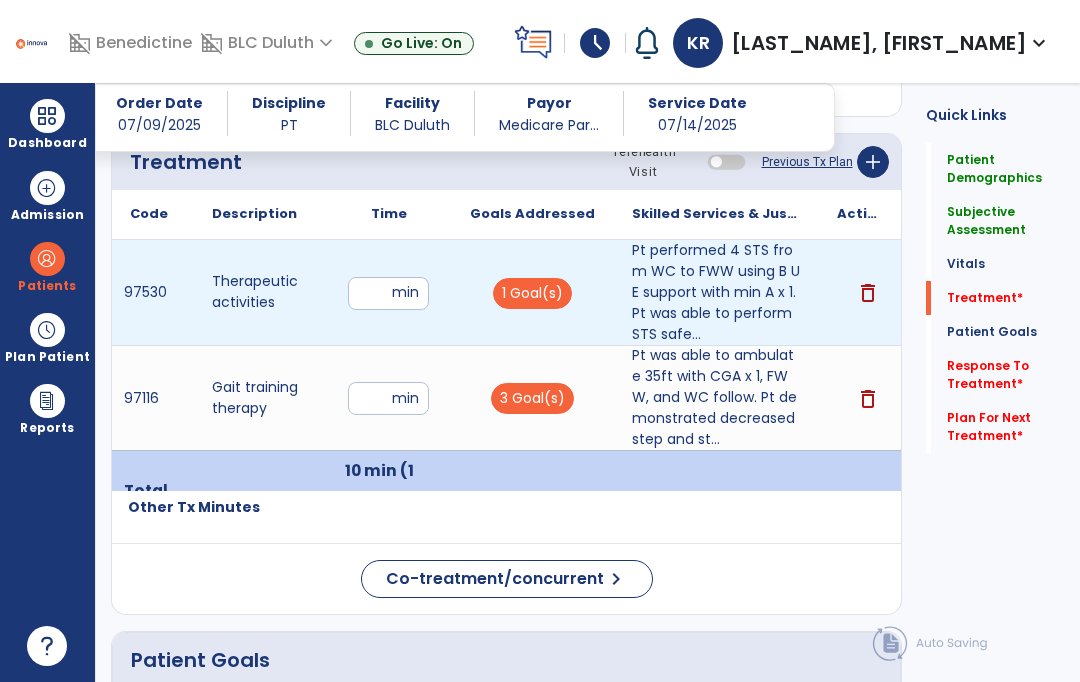 scroll, scrollTop: 83, scrollLeft: 0, axis: vertical 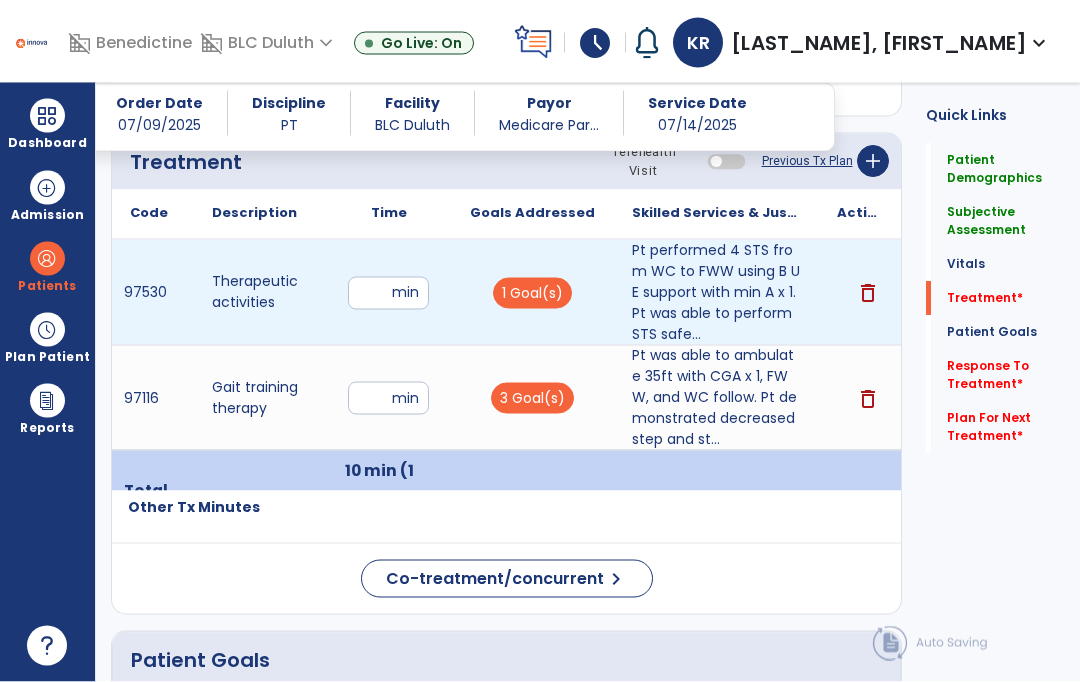type on "**" 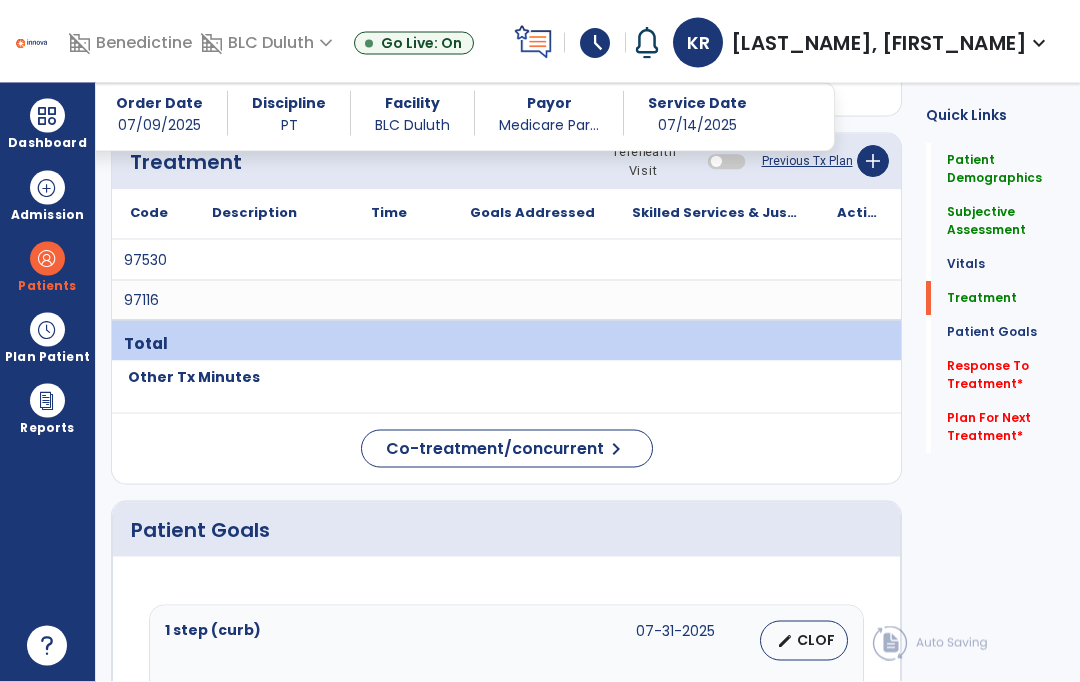scroll, scrollTop: 84, scrollLeft: 0, axis: vertical 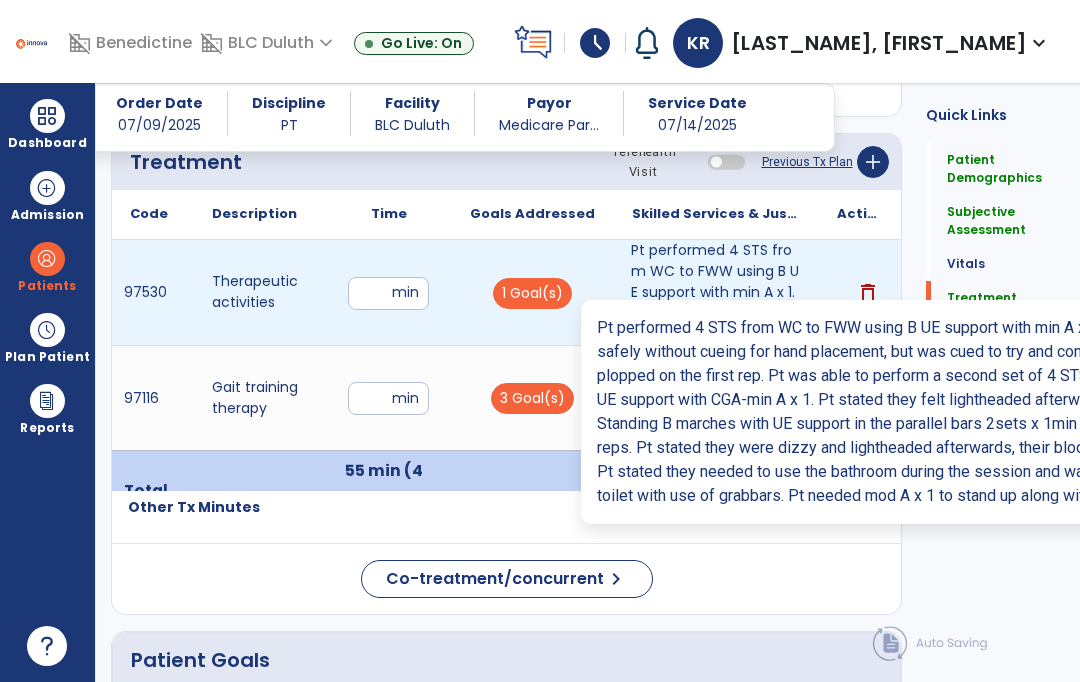 click on "Pt performed 4 STS from WC to FWW using B UE support with min A x 1. Pt was able to perform STS safe..." at bounding box center [716, 292] 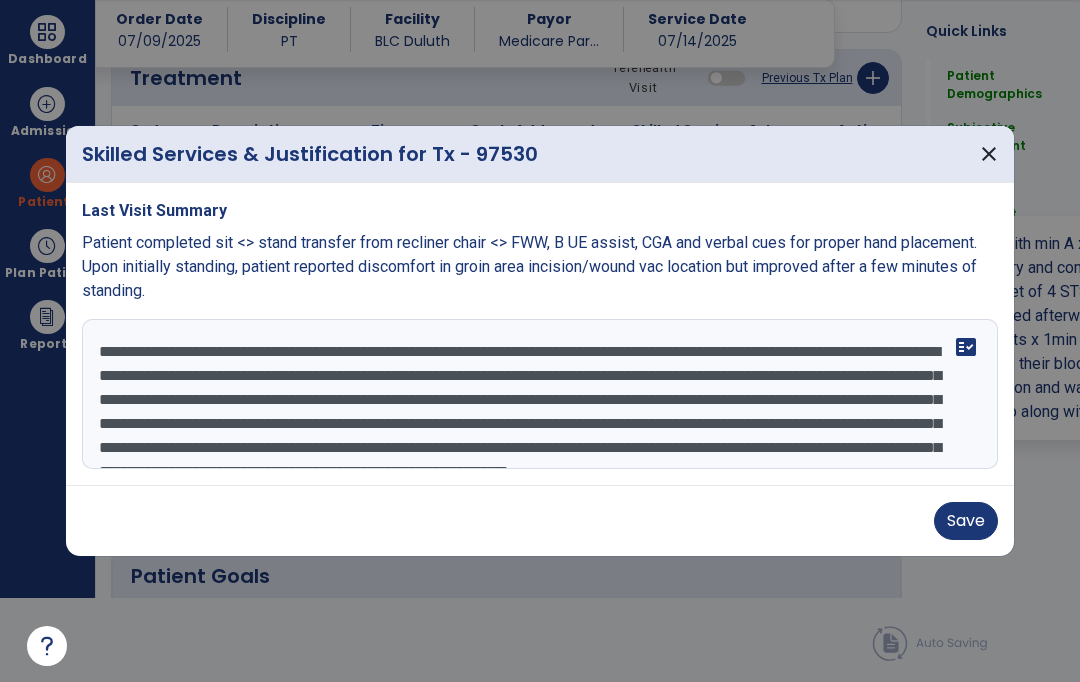 scroll, scrollTop: 0, scrollLeft: 0, axis: both 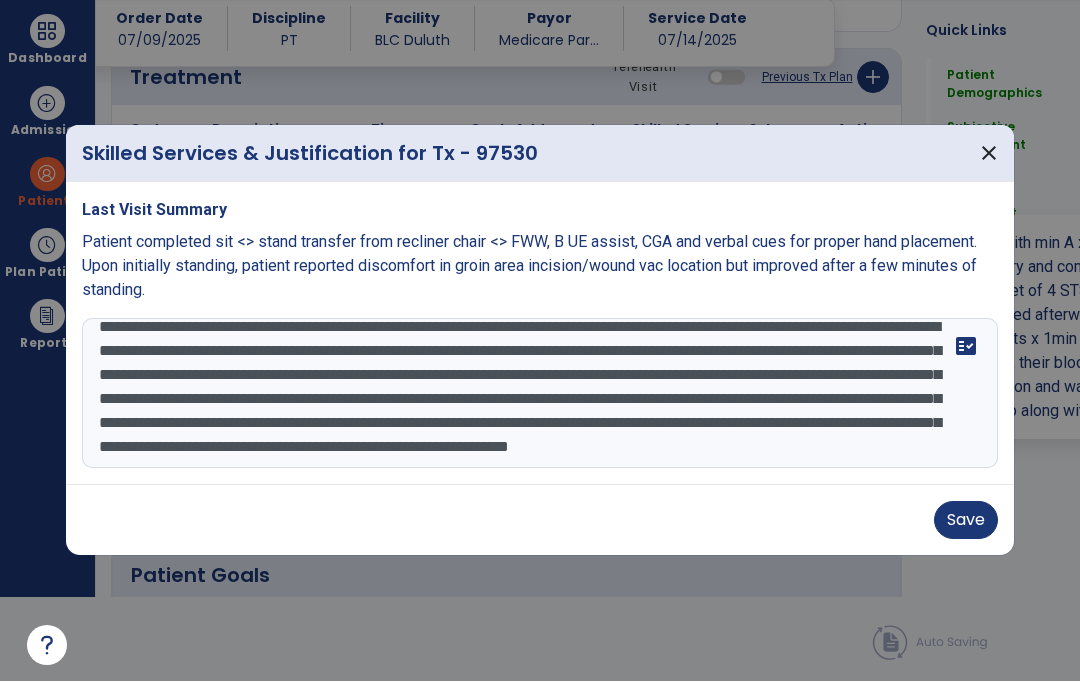 click on "Save" at bounding box center [966, 521] 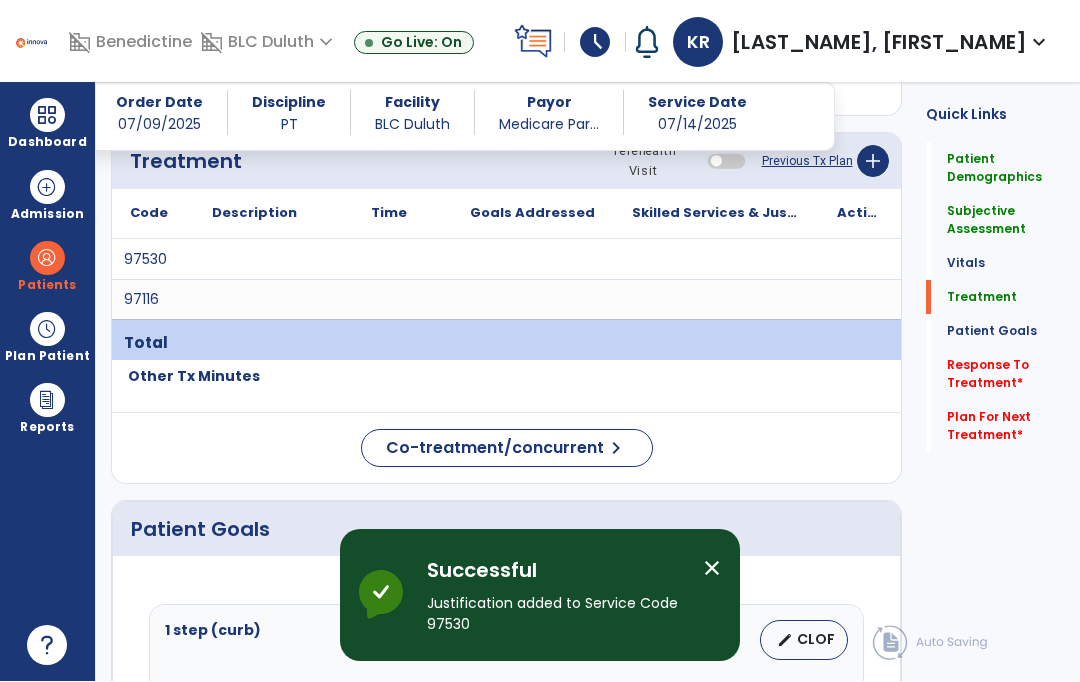scroll, scrollTop: 84, scrollLeft: 0, axis: vertical 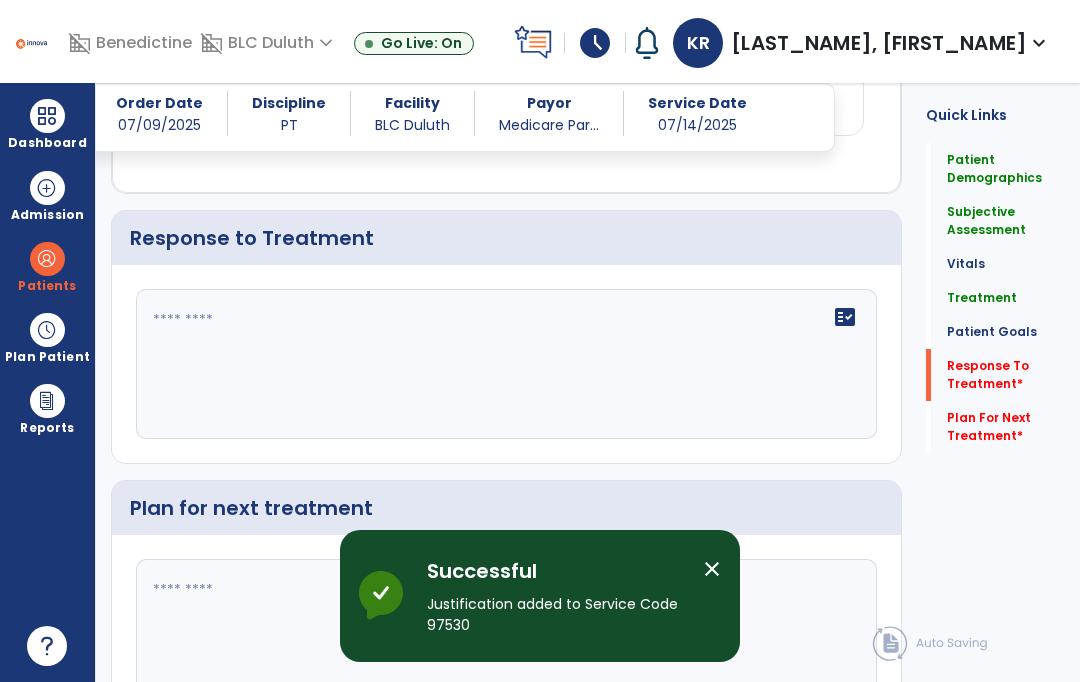 click on "fact_check" 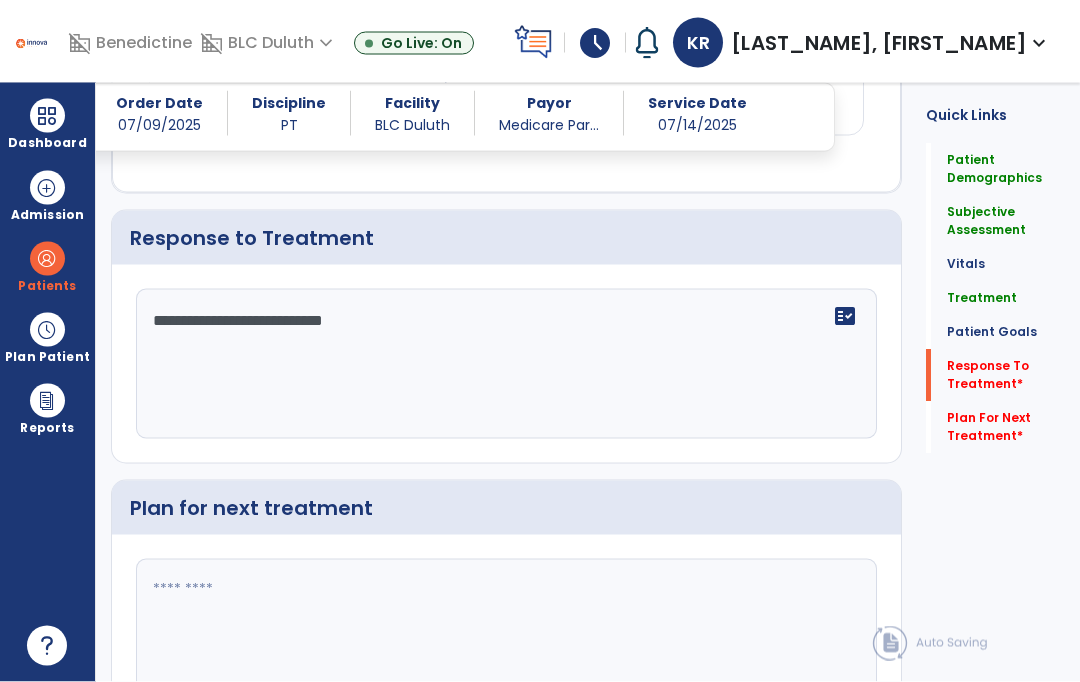 type on "**********" 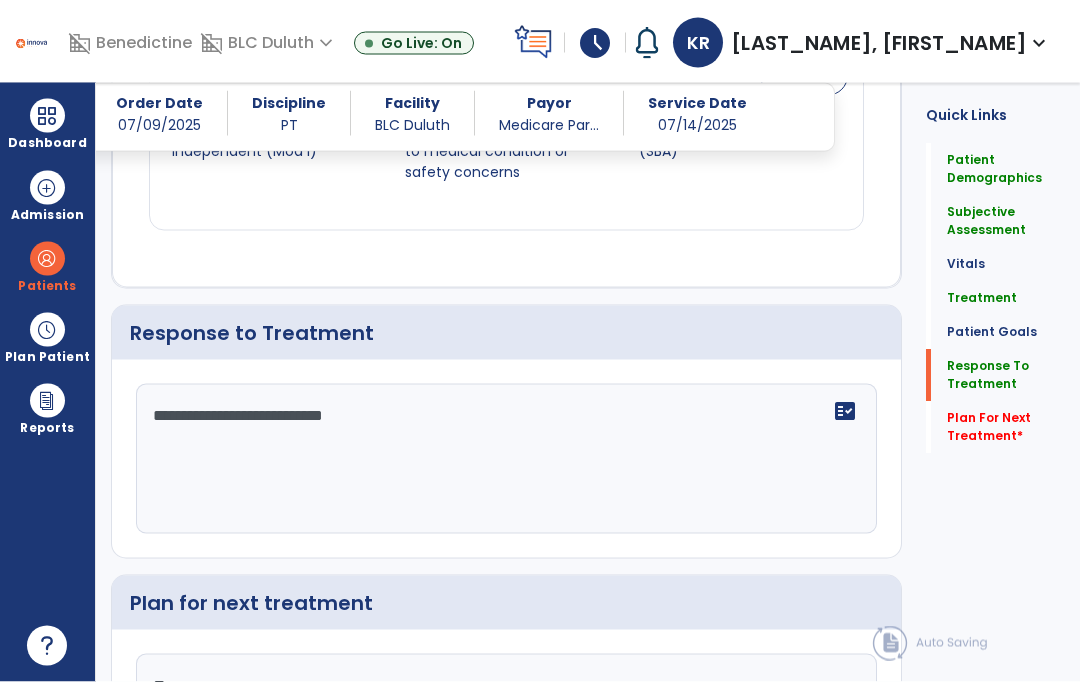 type on "*" 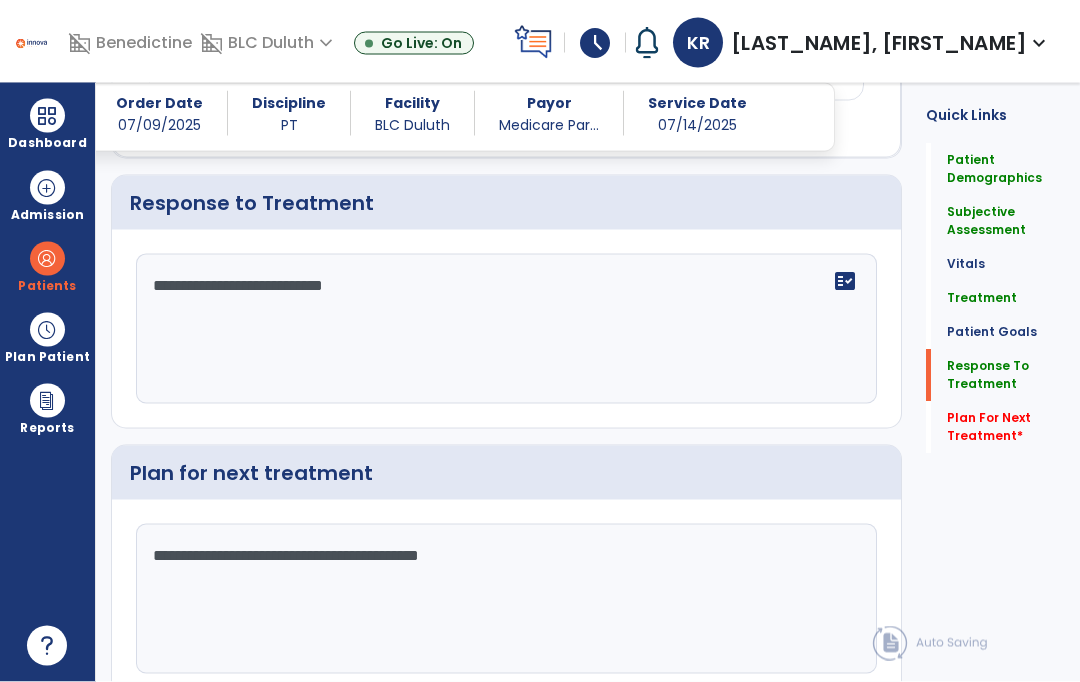 type on "**********" 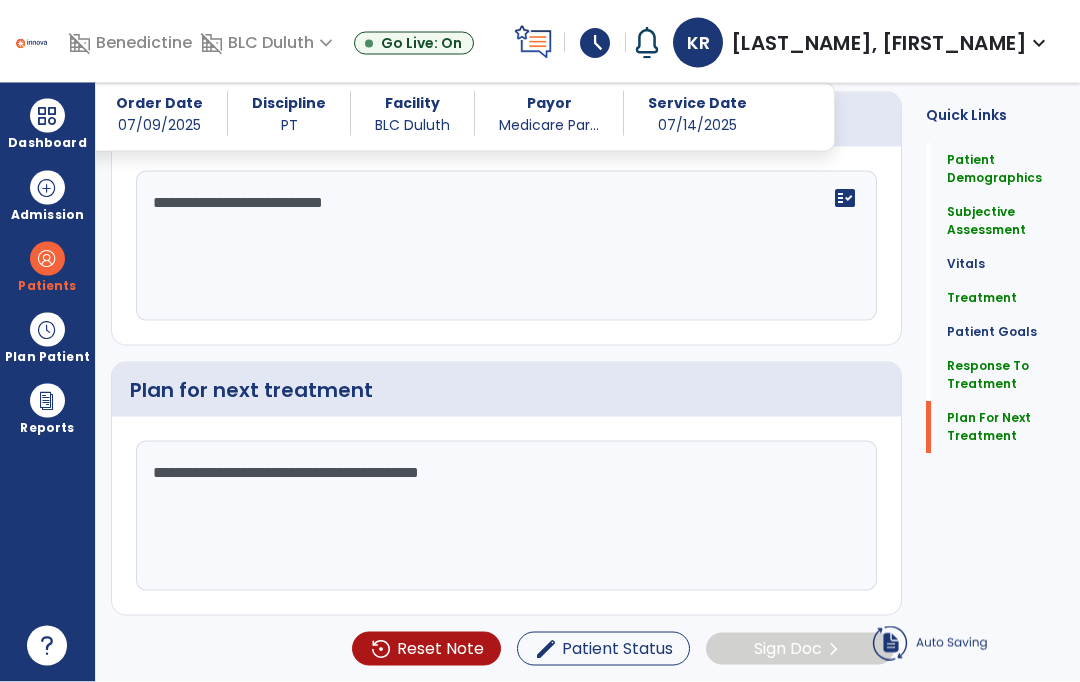 scroll, scrollTop: 3082, scrollLeft: 0, axis: vertical 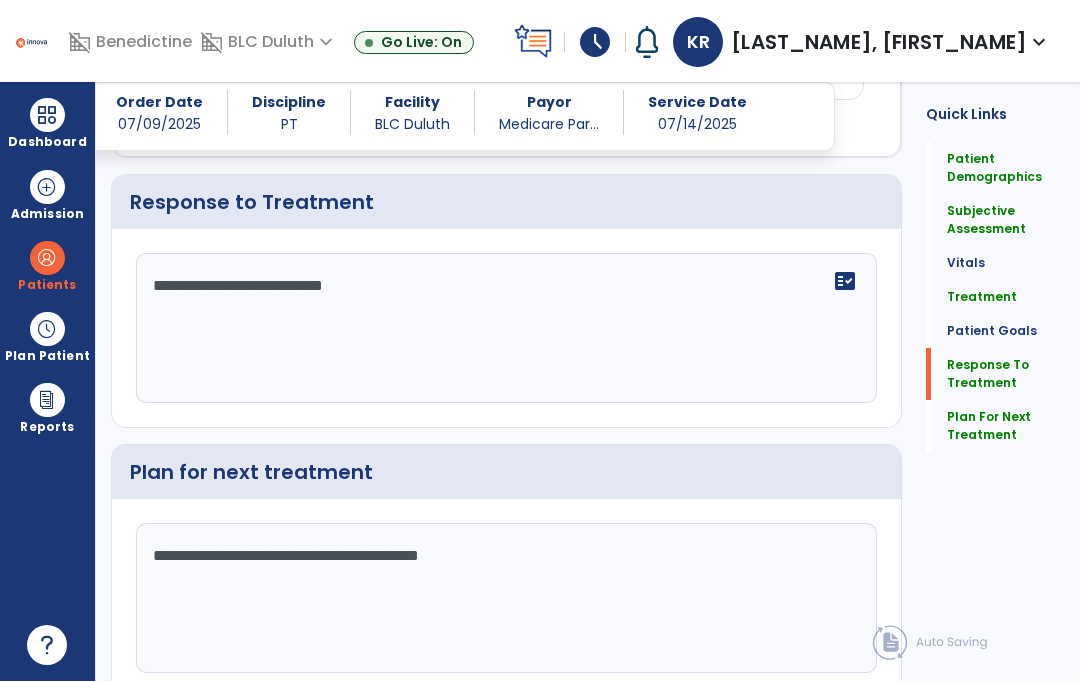 click on "Sign Doc" 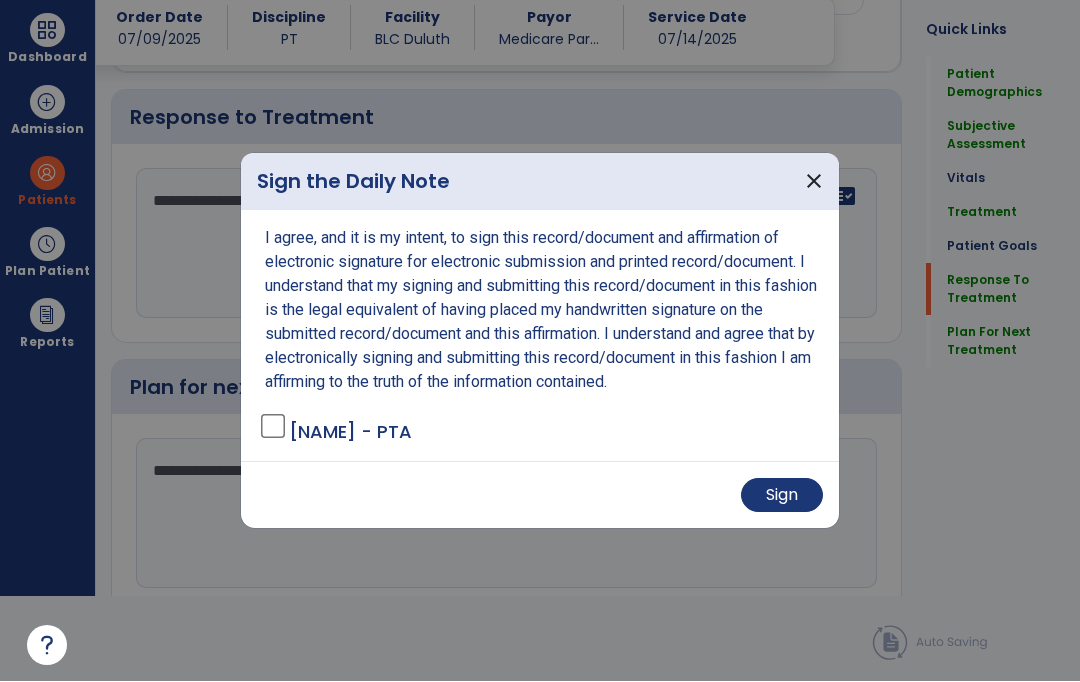 click on "Sign" at bounding box center [782, 496] 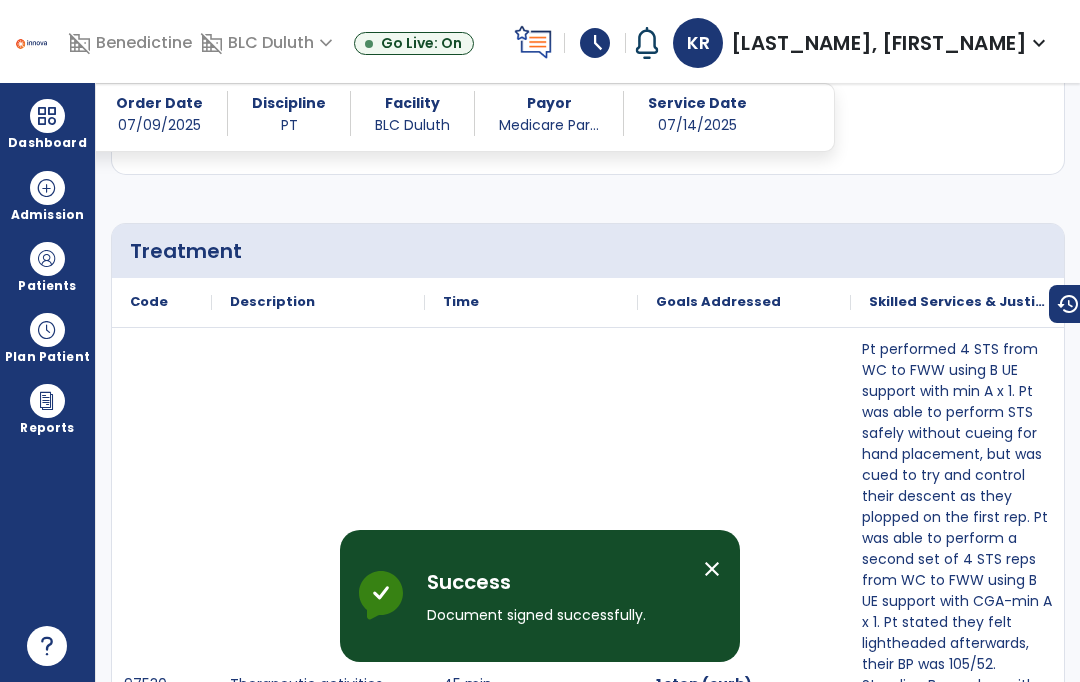 click at bounding box center (47, 116) 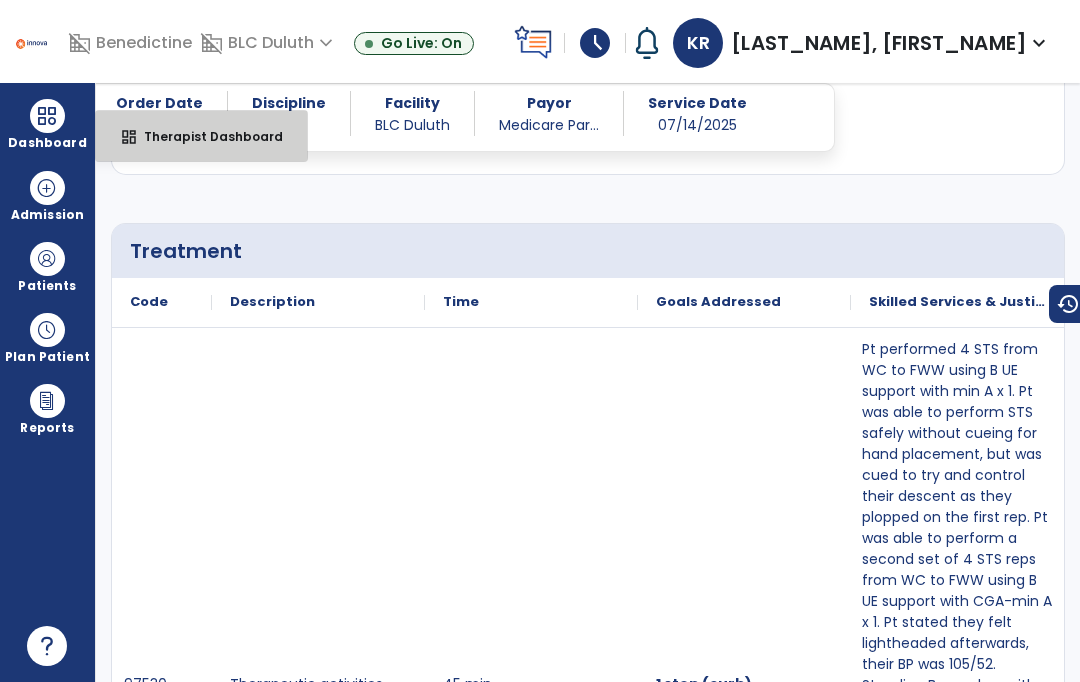 click on "dashboard  Therapist Dashboard" at bounding box center [201, 136] 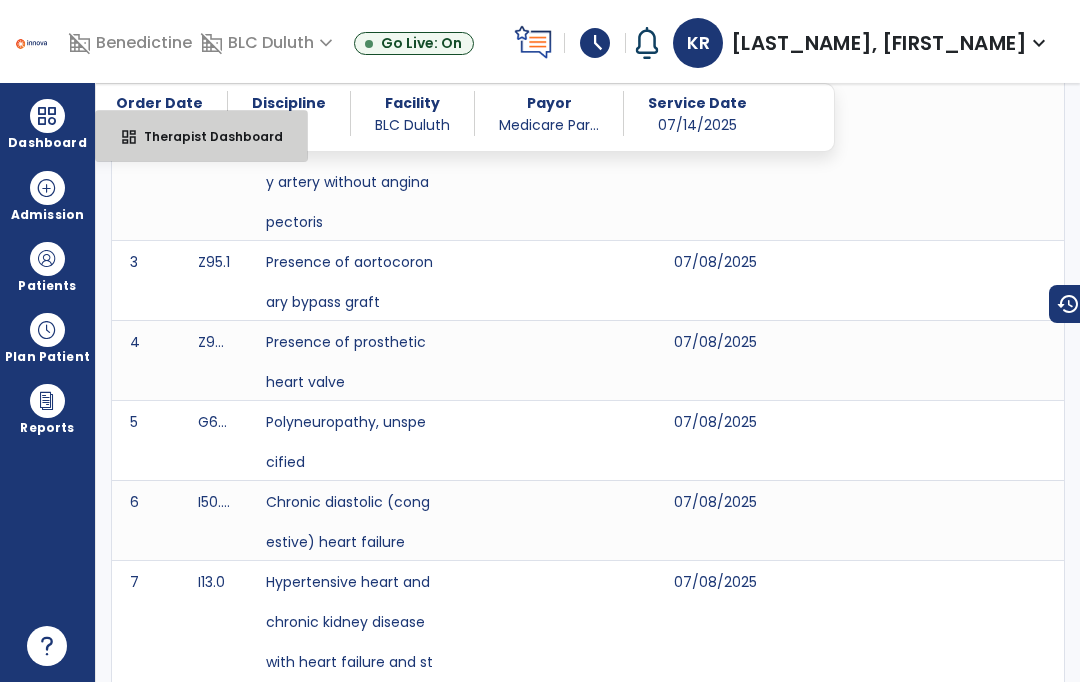 select on "****" 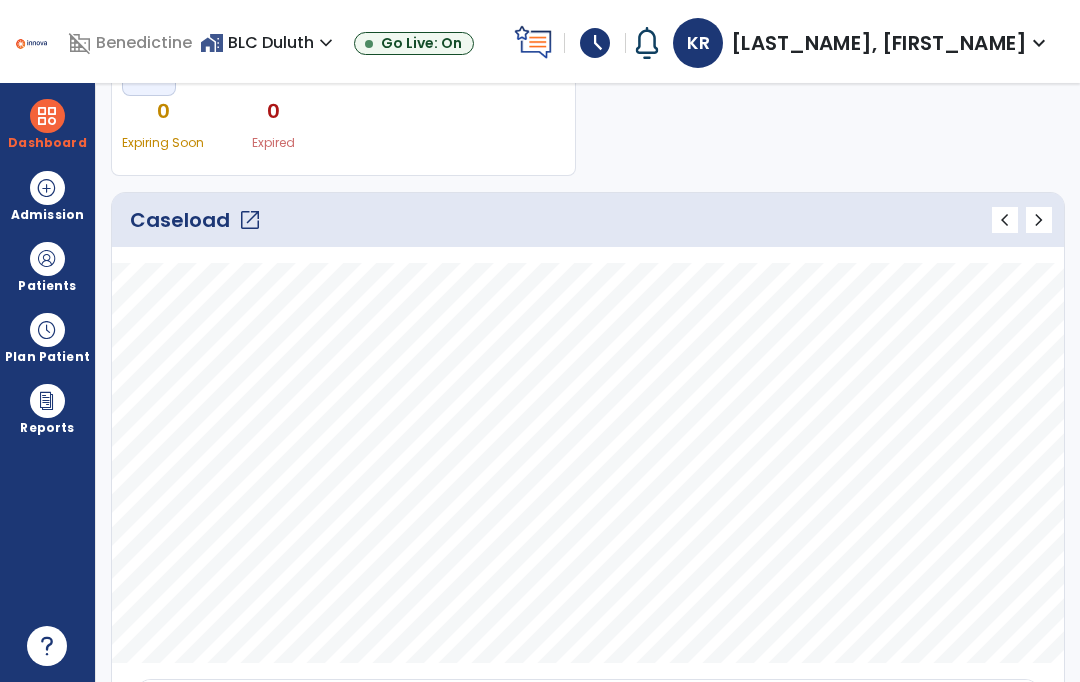 click on "Caseload   open_in_new" 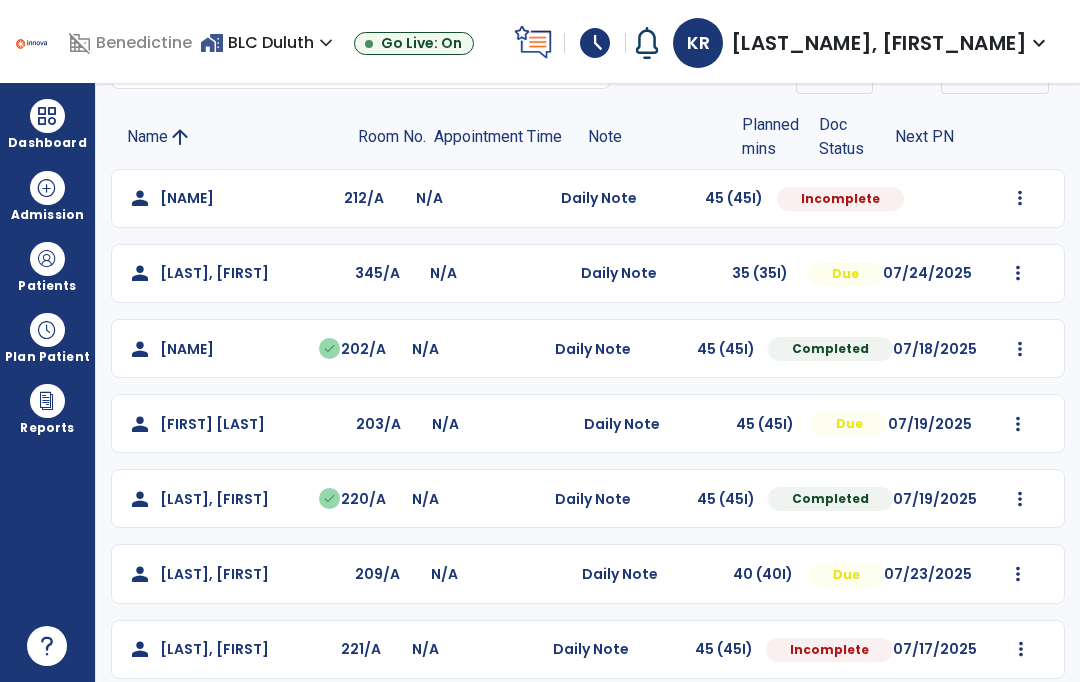 click on "Mark Visit As Complete   Reset Note   Open Document   G + C Mins" 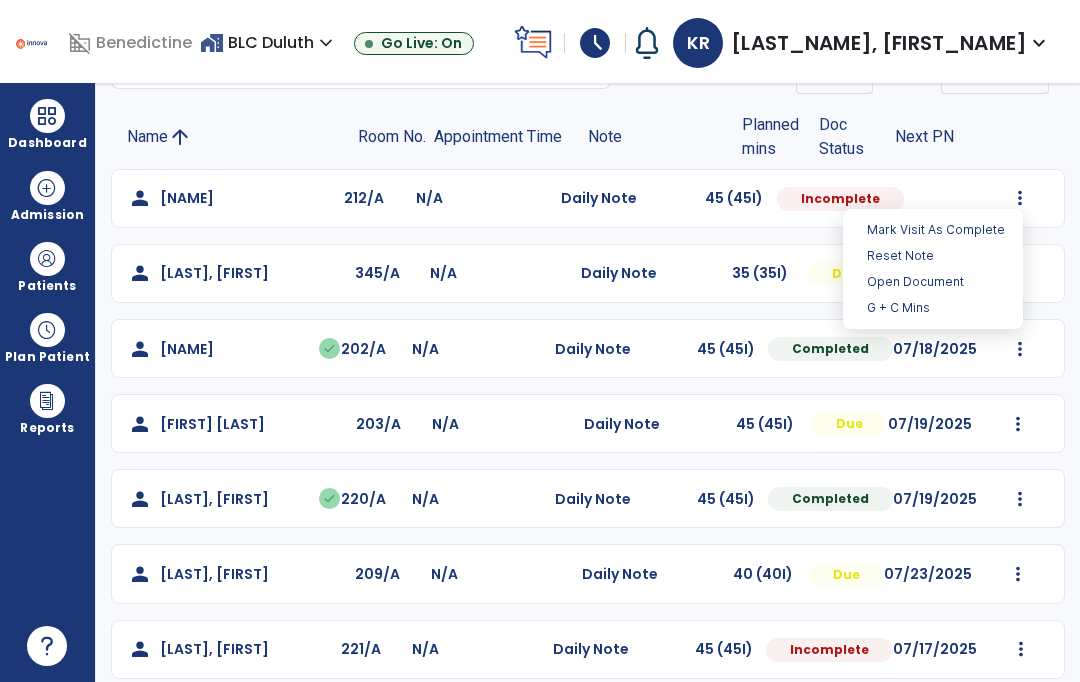 click on "Open Document" at bounding box center [933, 282] 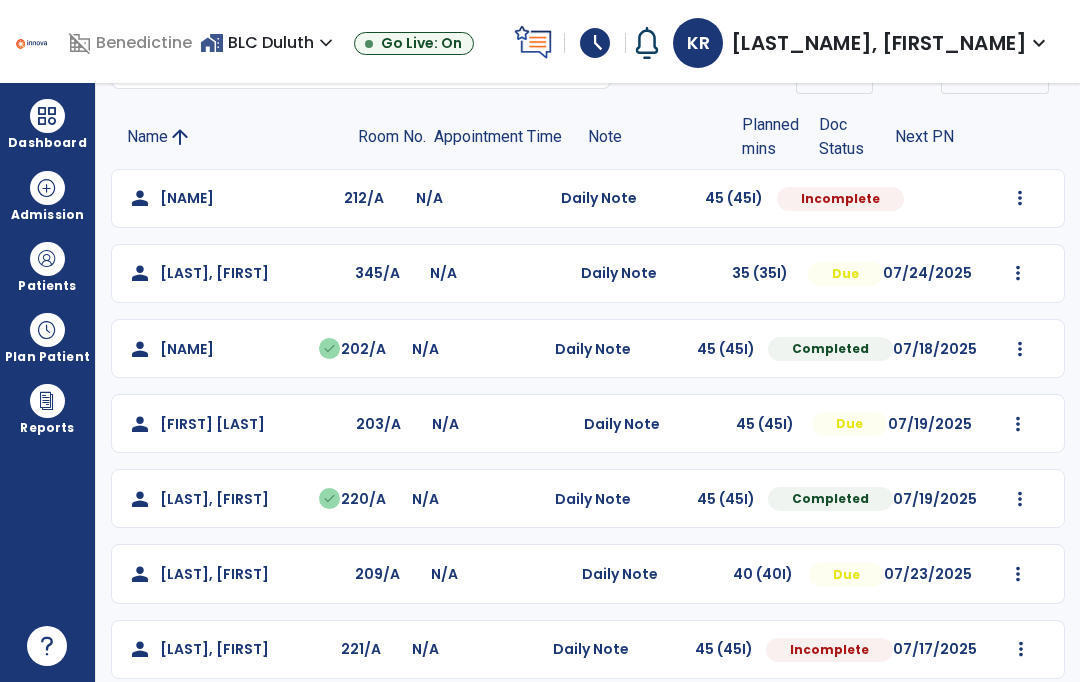 select on "*" 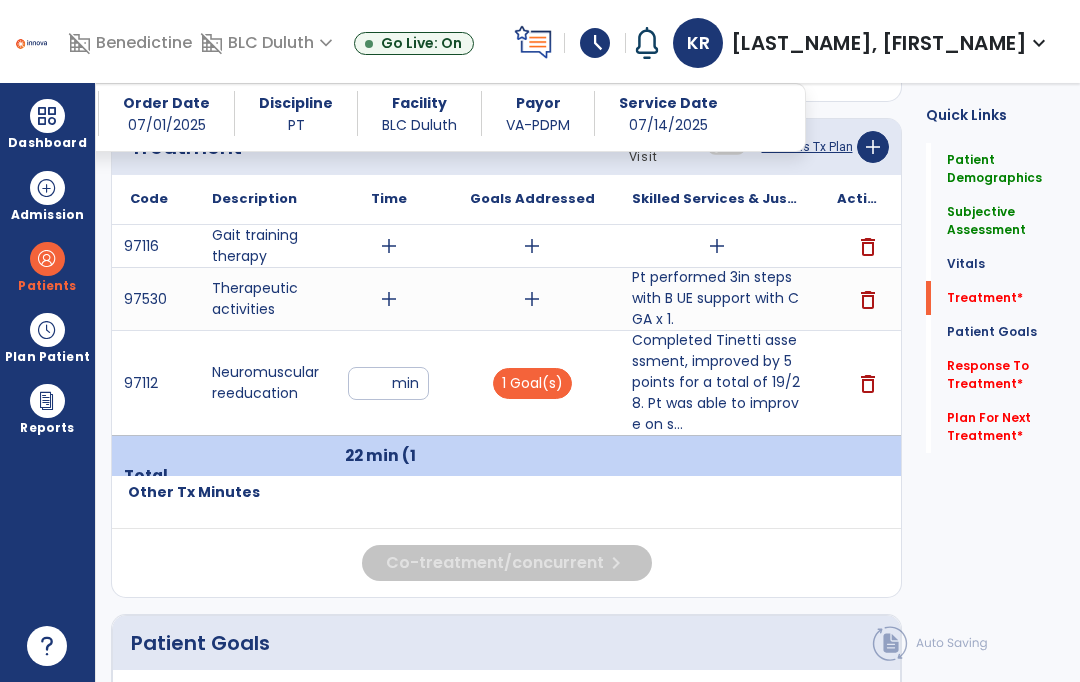 click on "add" at bounding box center [717, 246] 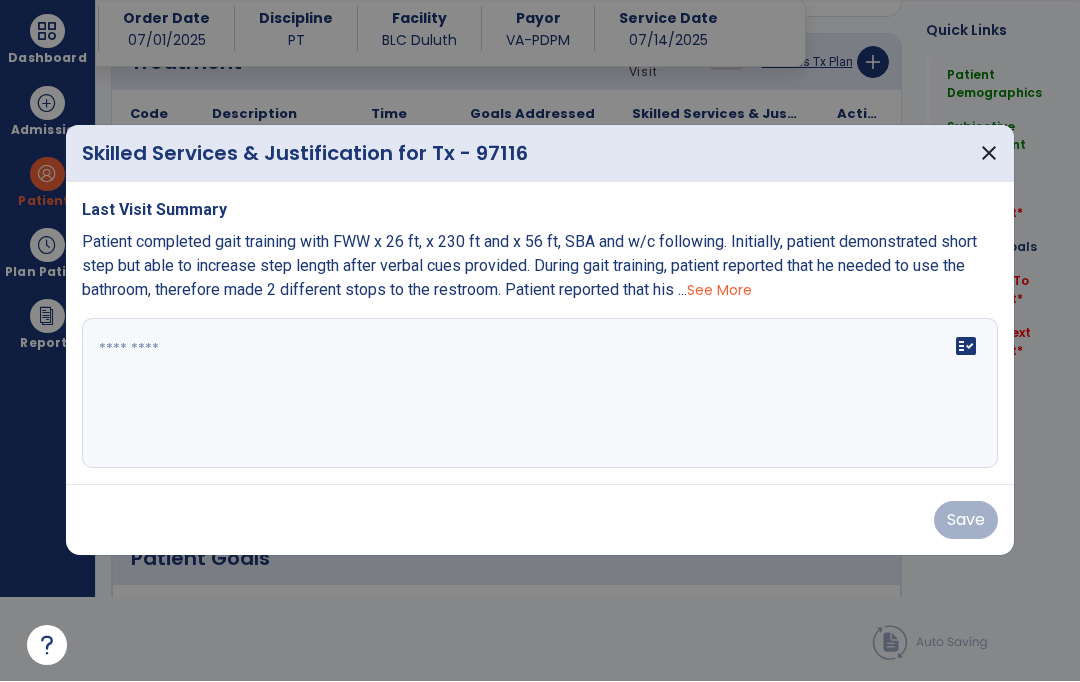 click on "fact_check" at bounding box center [540, 394] 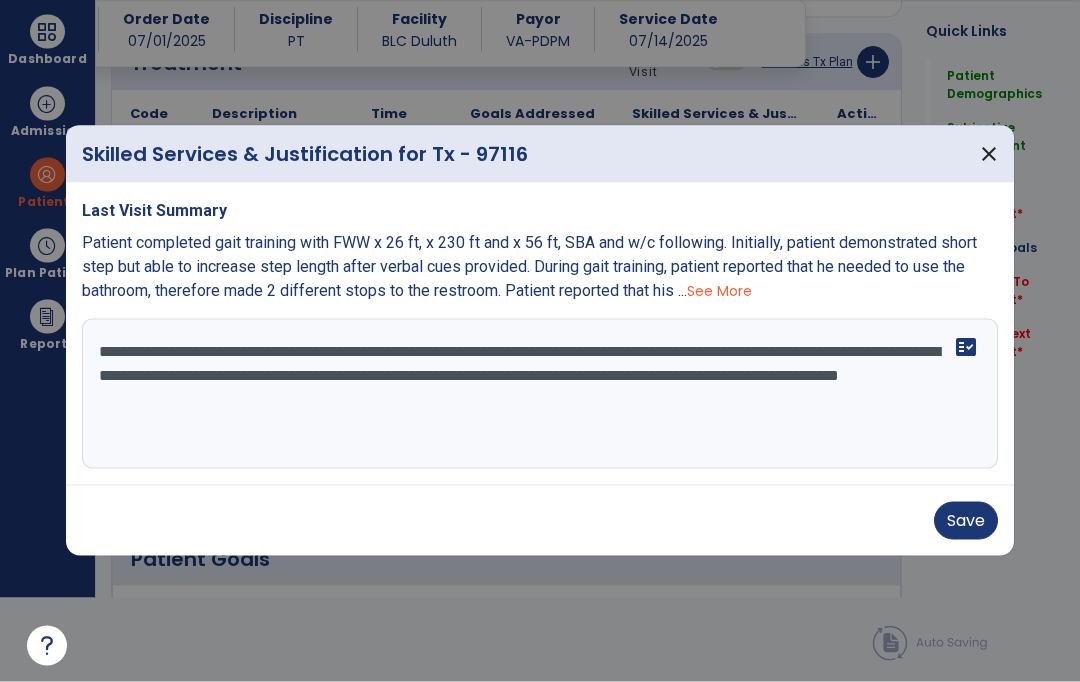 type on "**********" 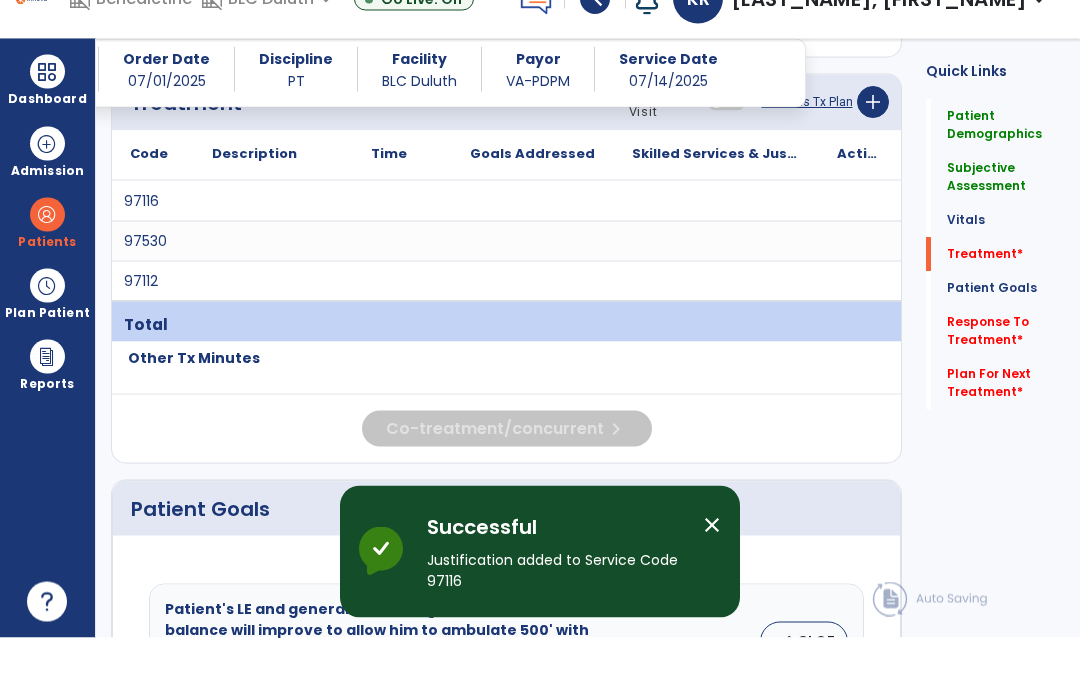 scroll, scrollTop: 84, scrollLeft: 0, axis: vertical 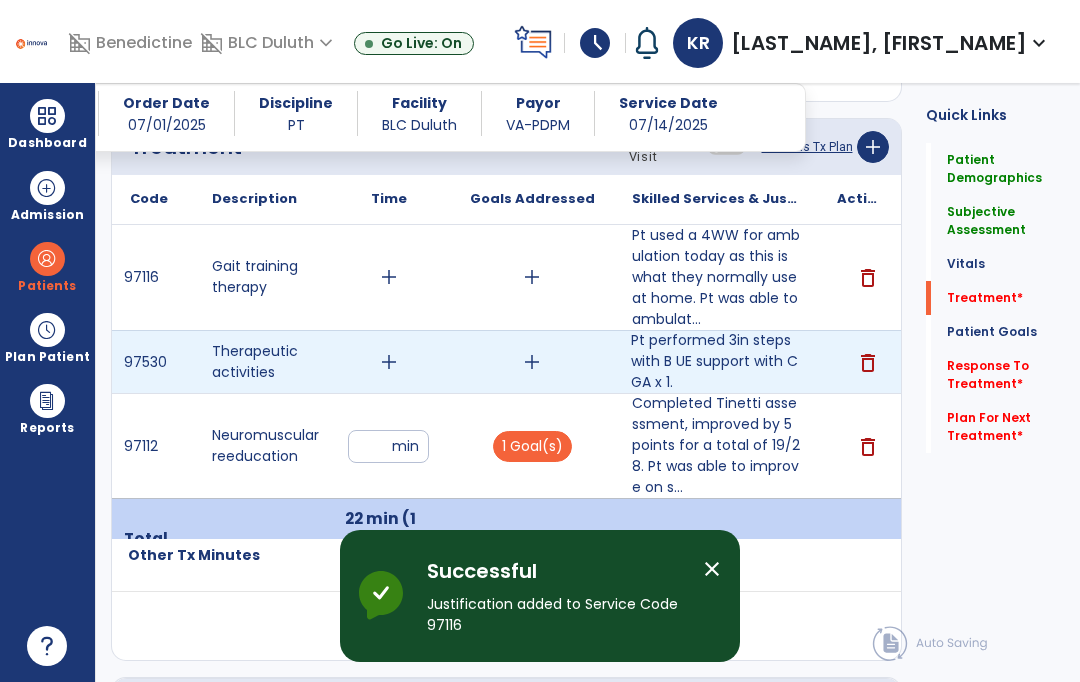 click on "Pt performed 3in steps with B UE support with CGA x 1." at bounding box center [716, 361] 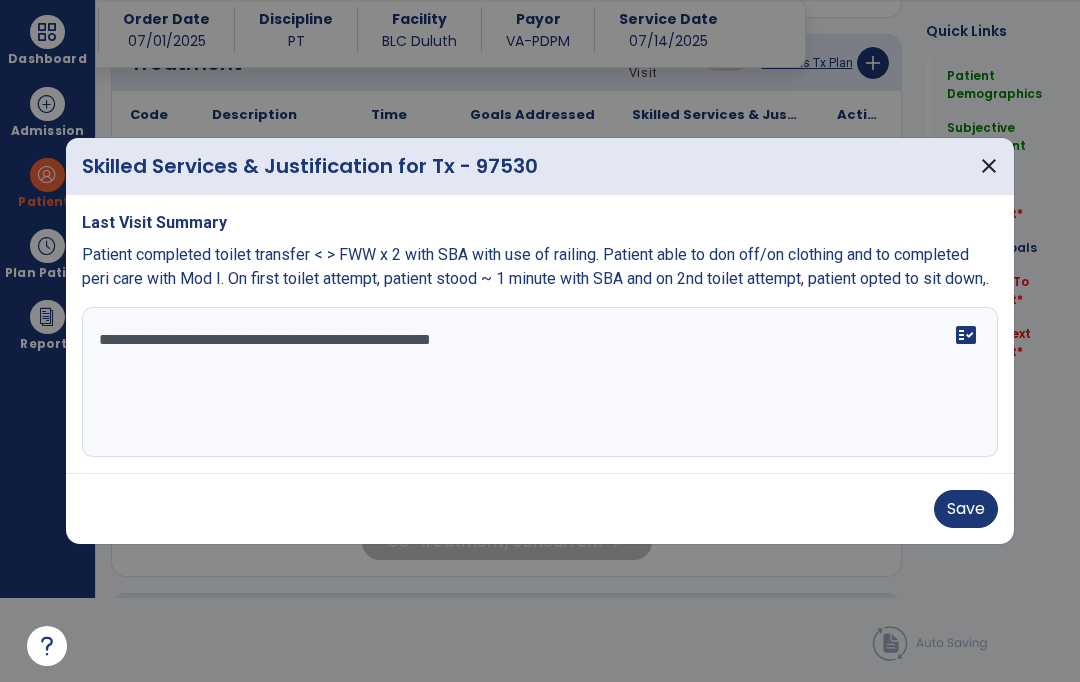 scroll, scrollTop: 0, scrollLeft: 0, axis: both 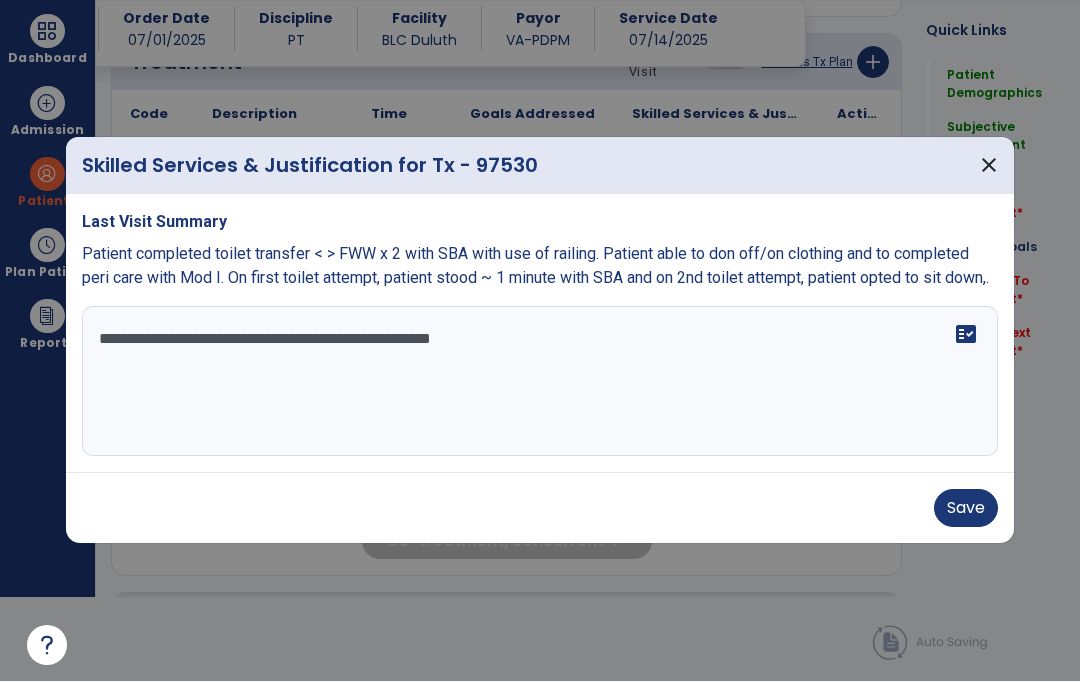 click on "**********" at bounding box center [540, 382] 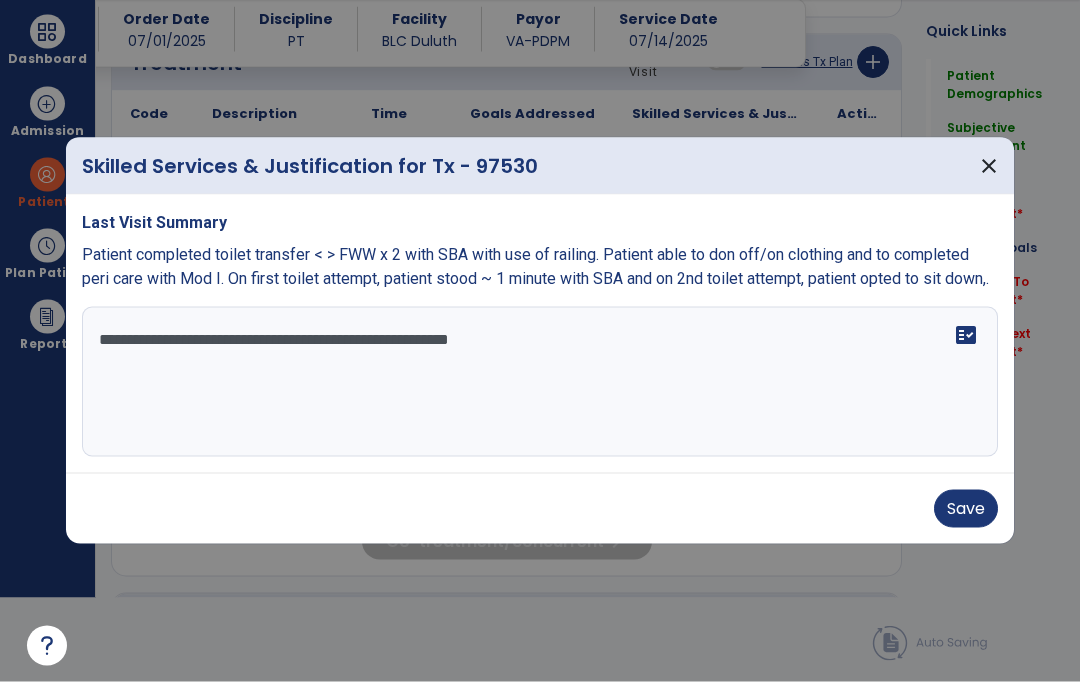 click on "**********" at bounding box center [540, 382] 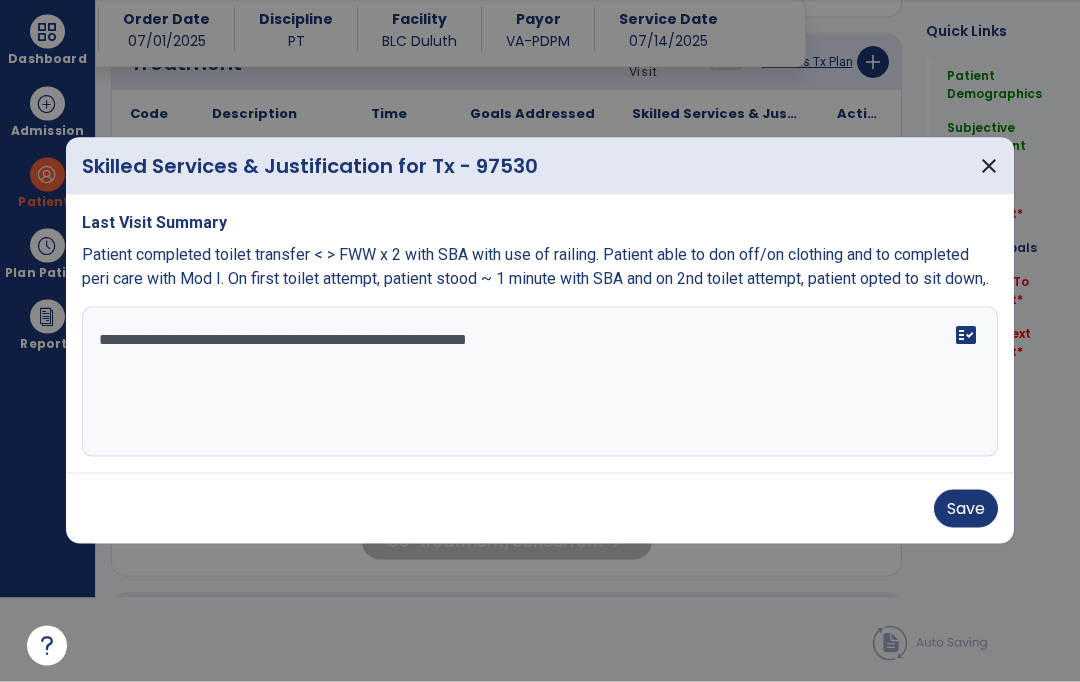 click on "**********" at bounding box center (540, 382) 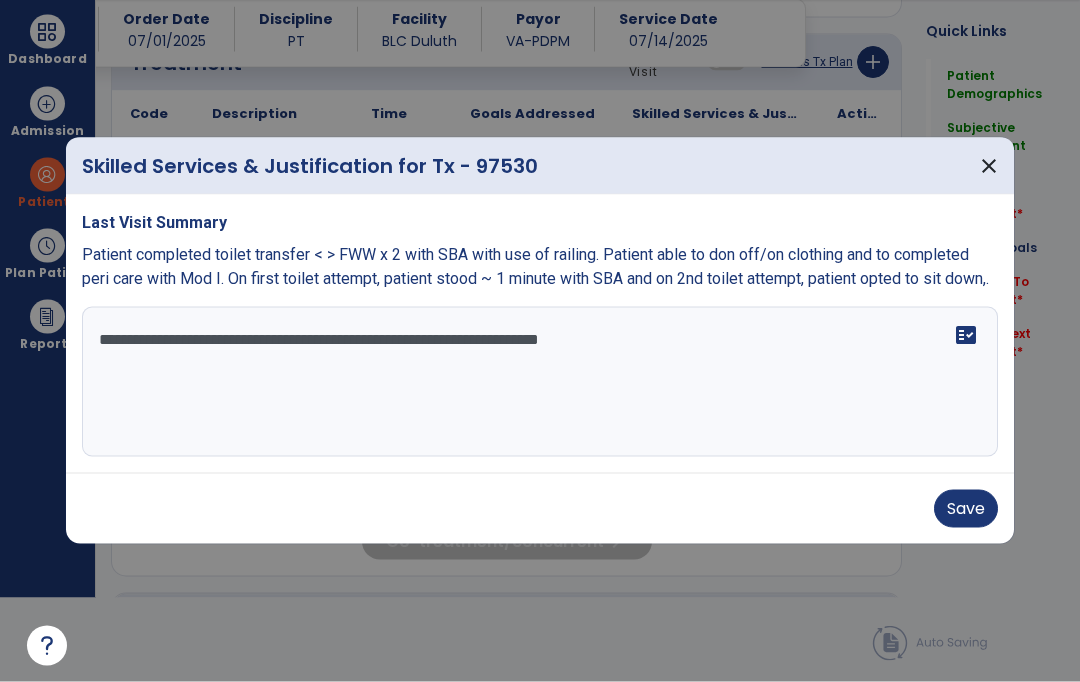 click on "**********" at bounding box center (540, 382) 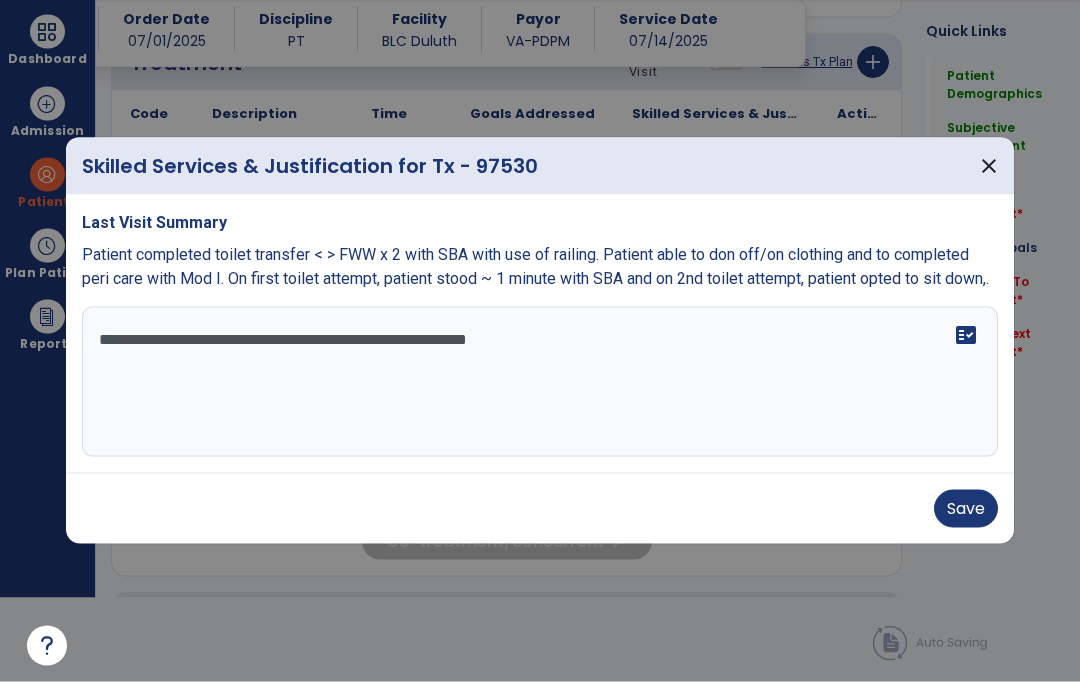 click on "**********" at bounding box center [540, 382] 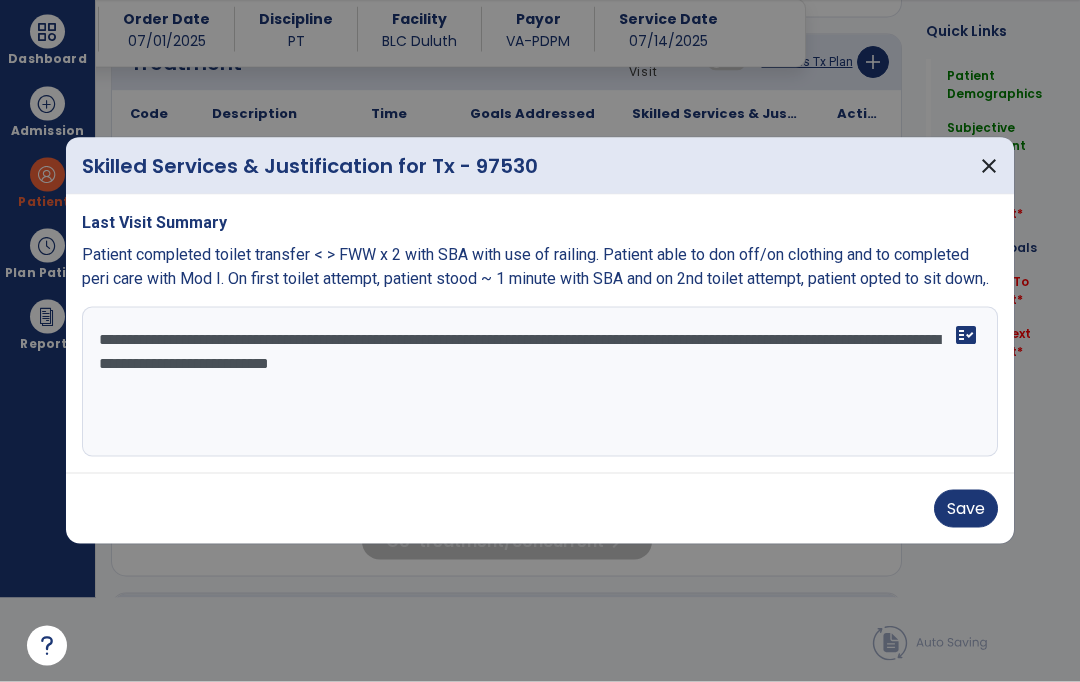 type on "**********" 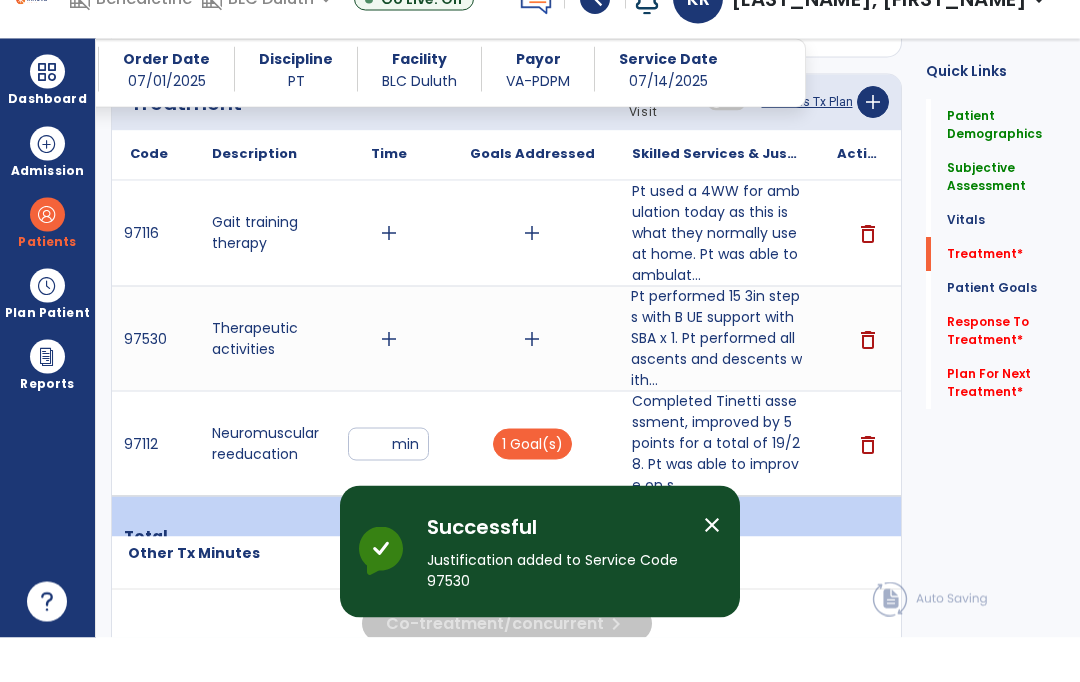 scroll, scrollTop: 84, scrollLeft: 0, axis: vertical 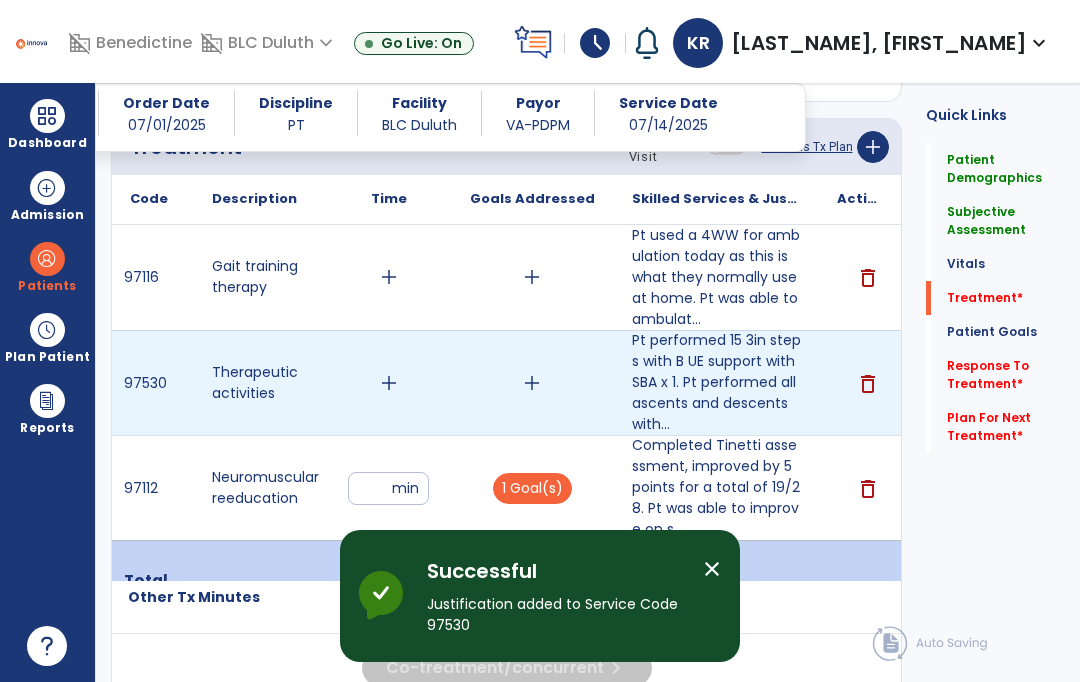 click on "add" at bounding box center [389, 383] 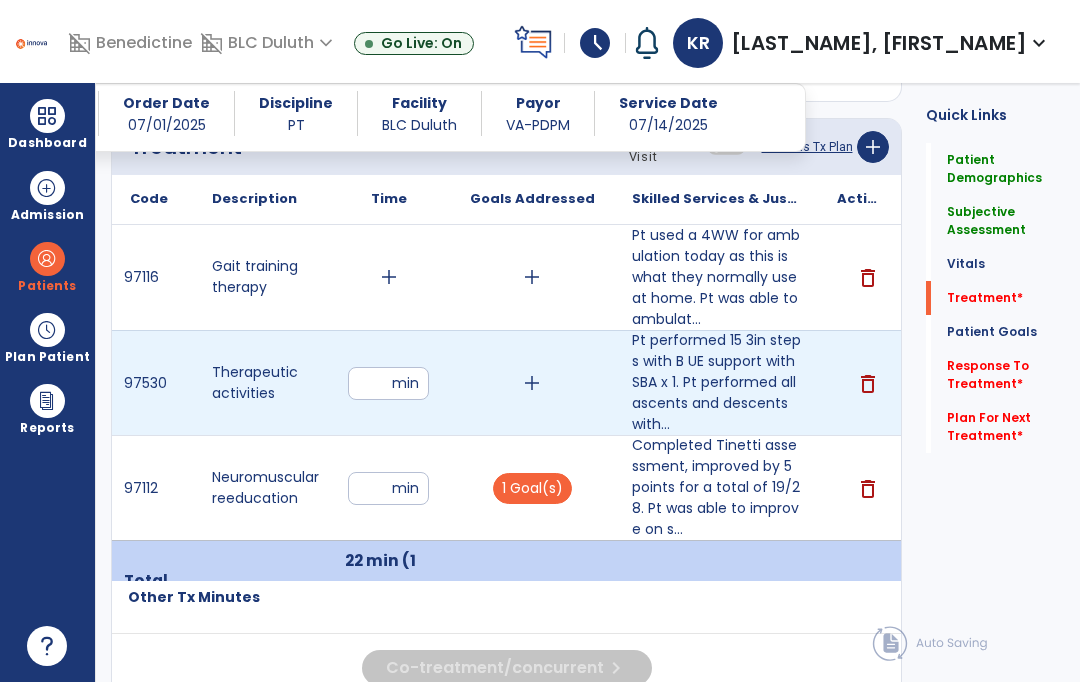 scroll, scrollTop: 83, scrollLeft: 0, axis: vertical 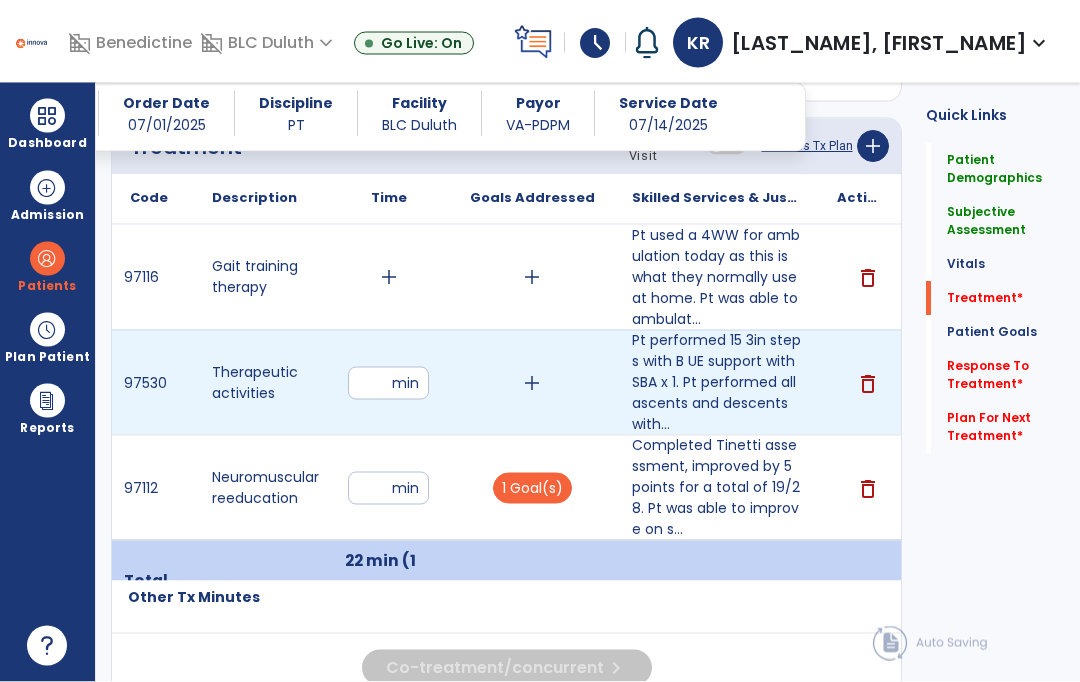 type on "**" 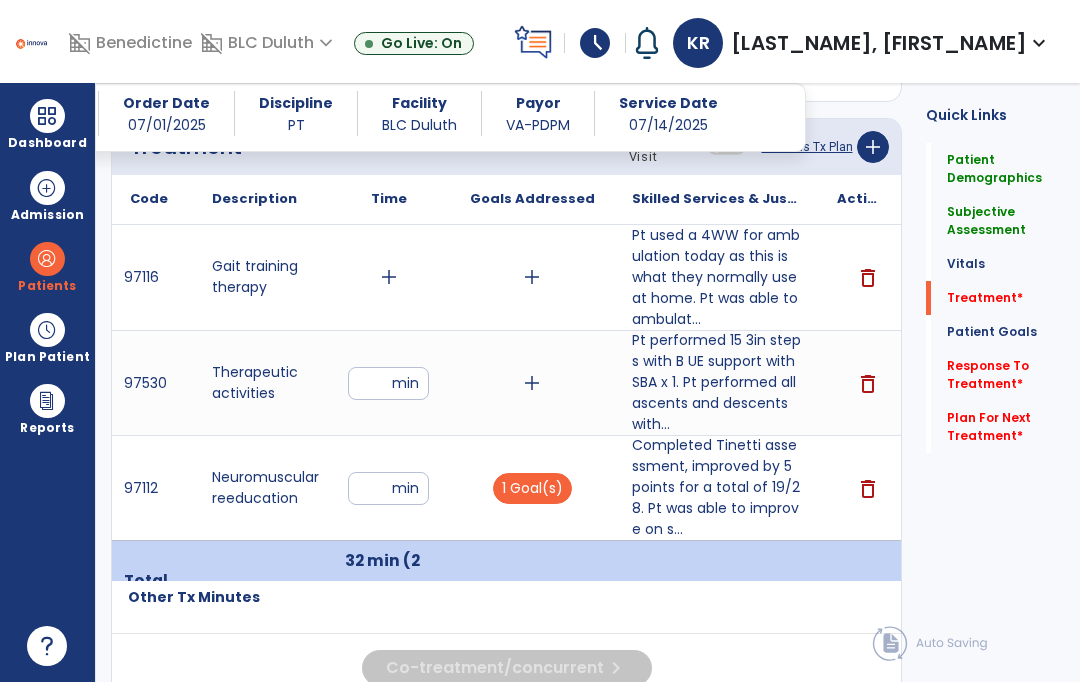 click on "add" at bounding box center [389, 277] 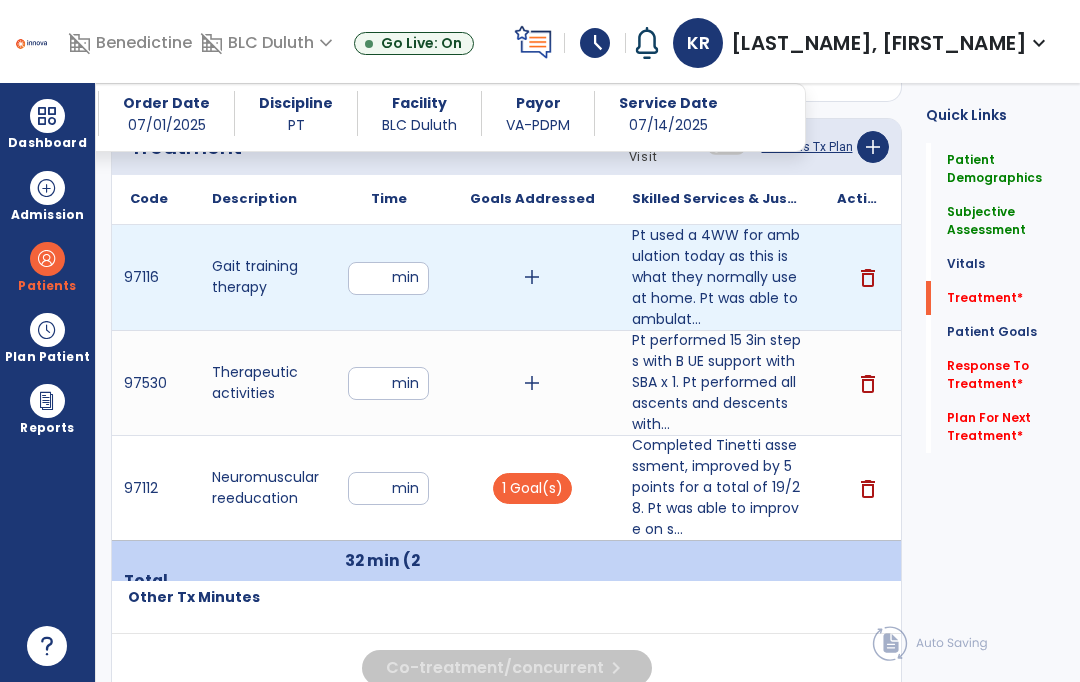scroll, scrollTop: 83, scrollLeft: 0, axis: vertical 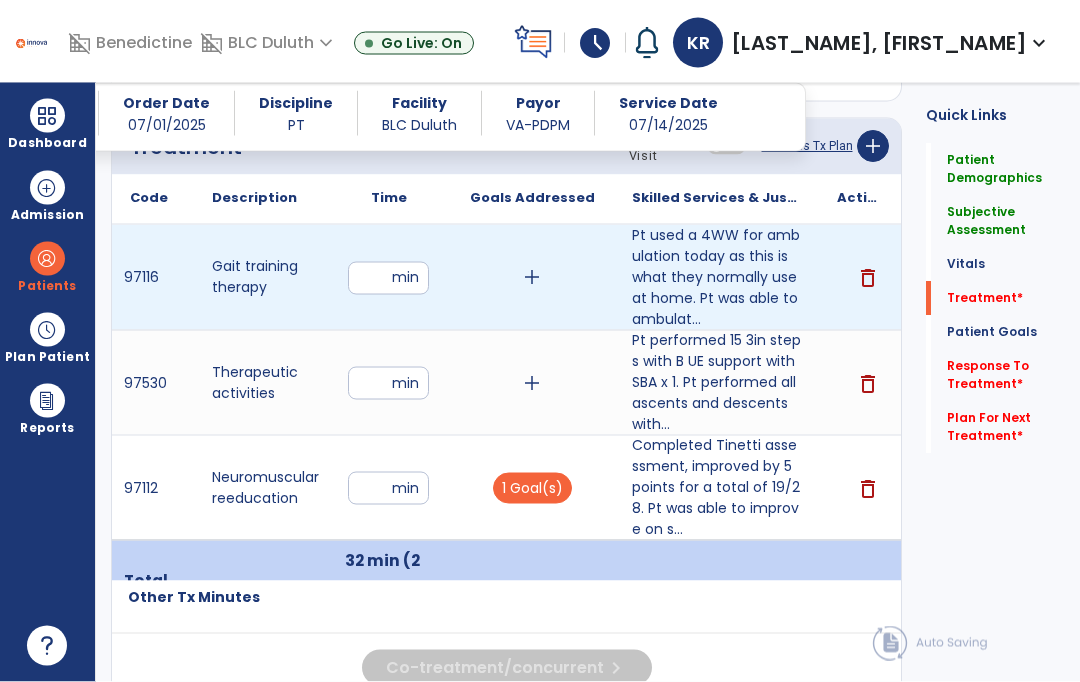 type on "**" 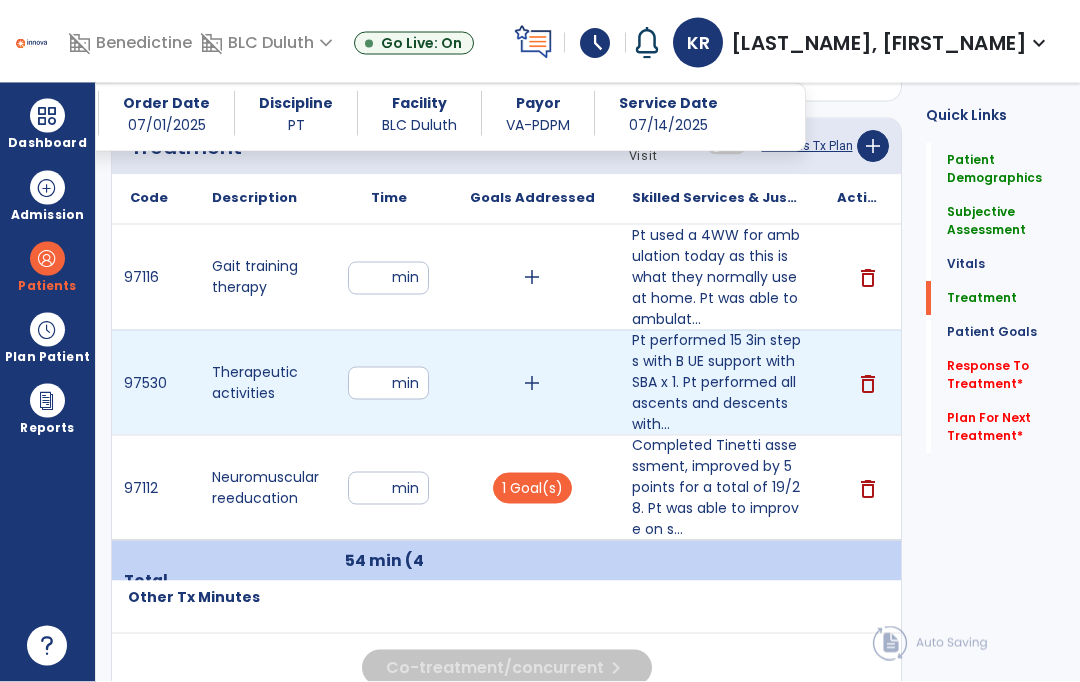 scroll, scrollTop: 84, scrollLeft: 0, axis: vertical 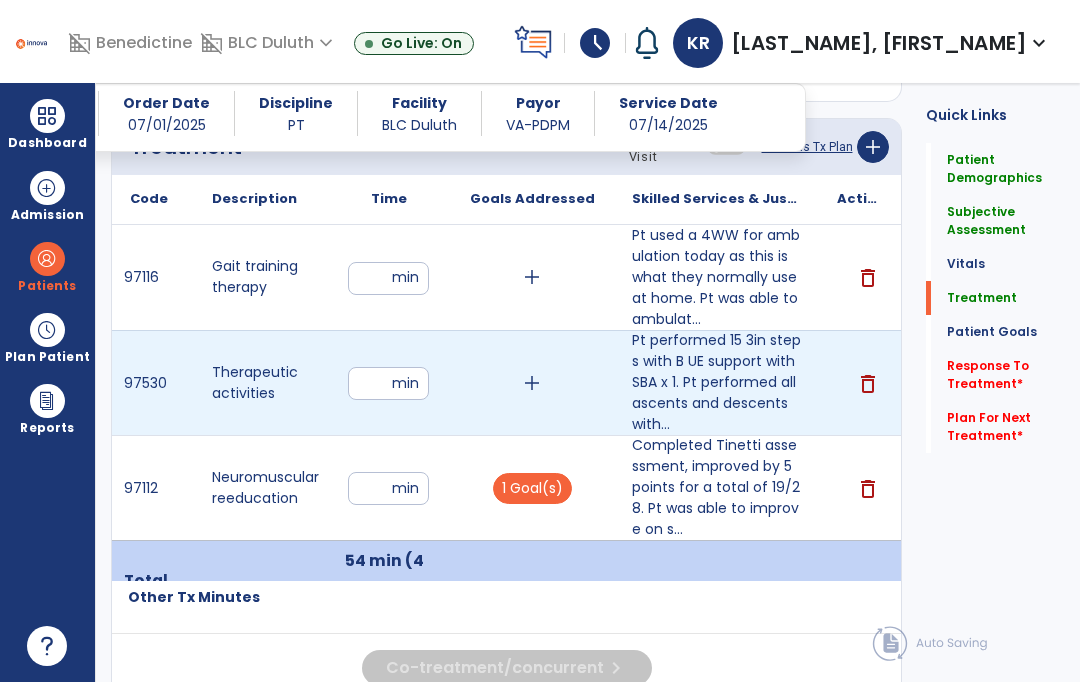 click on "add" at bounding box center (532, 383) 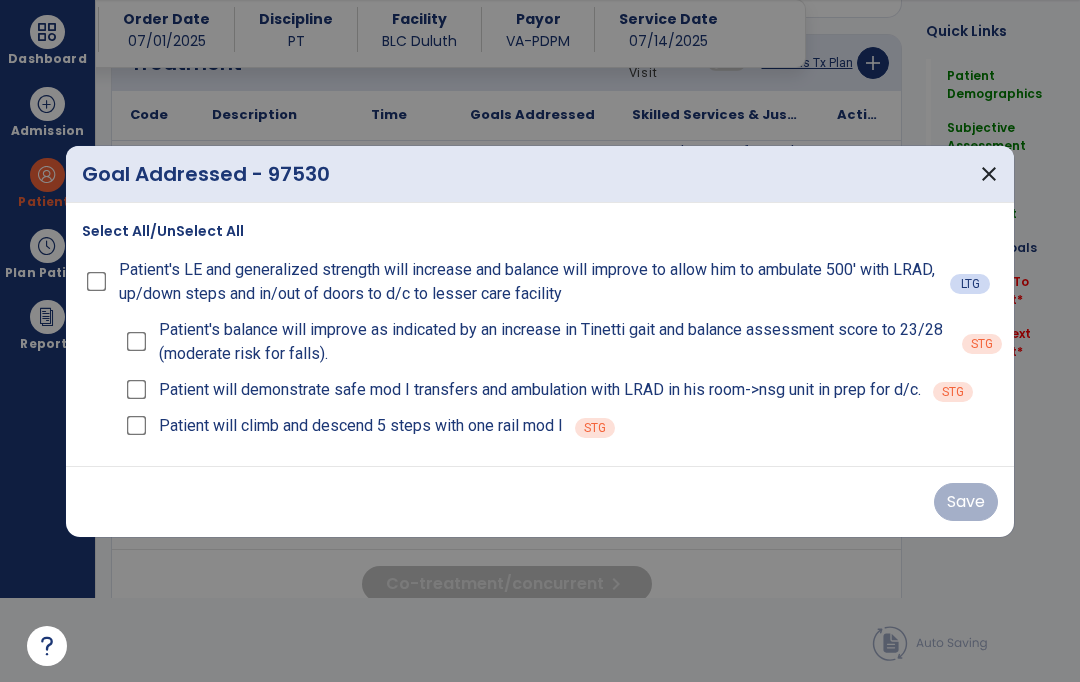 scroll, scrollTop: 0, scrollLeft: 0, axis: both 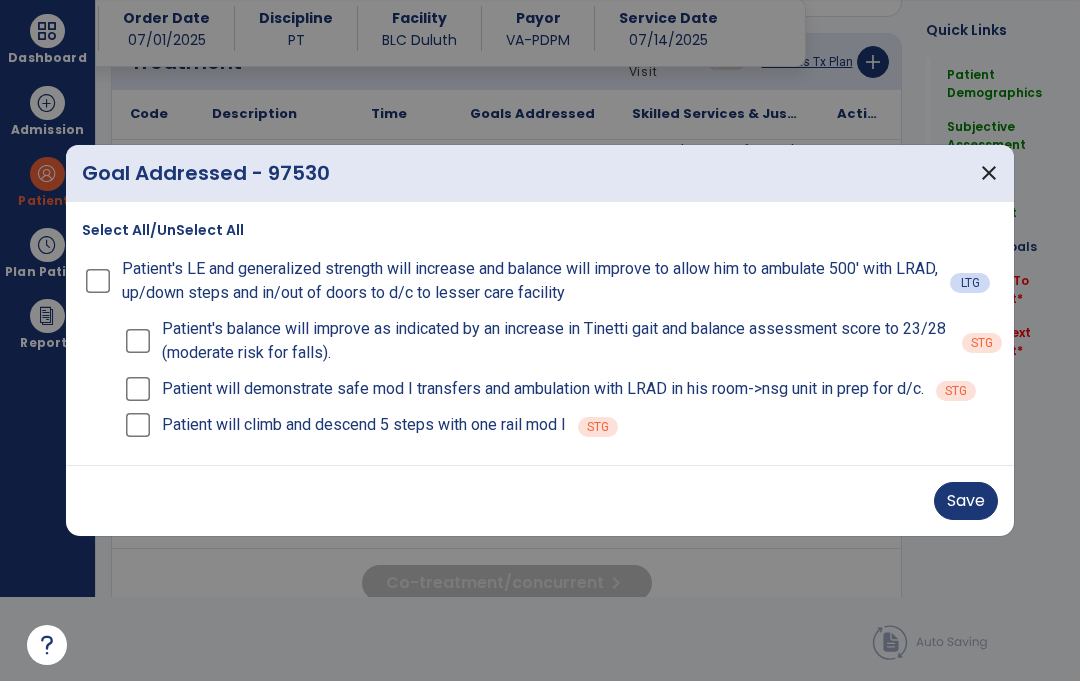 click on "Save" at bounding box center [966, 502] 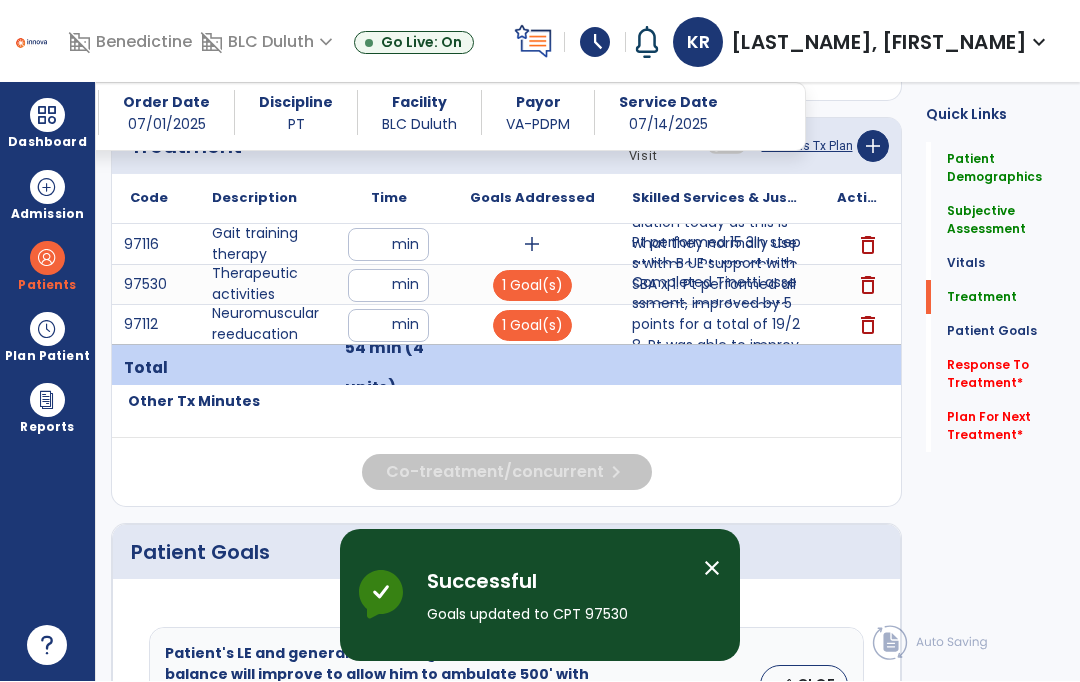 scroll, scrollTop: 84, scrollLeft: 0, axis: vertical 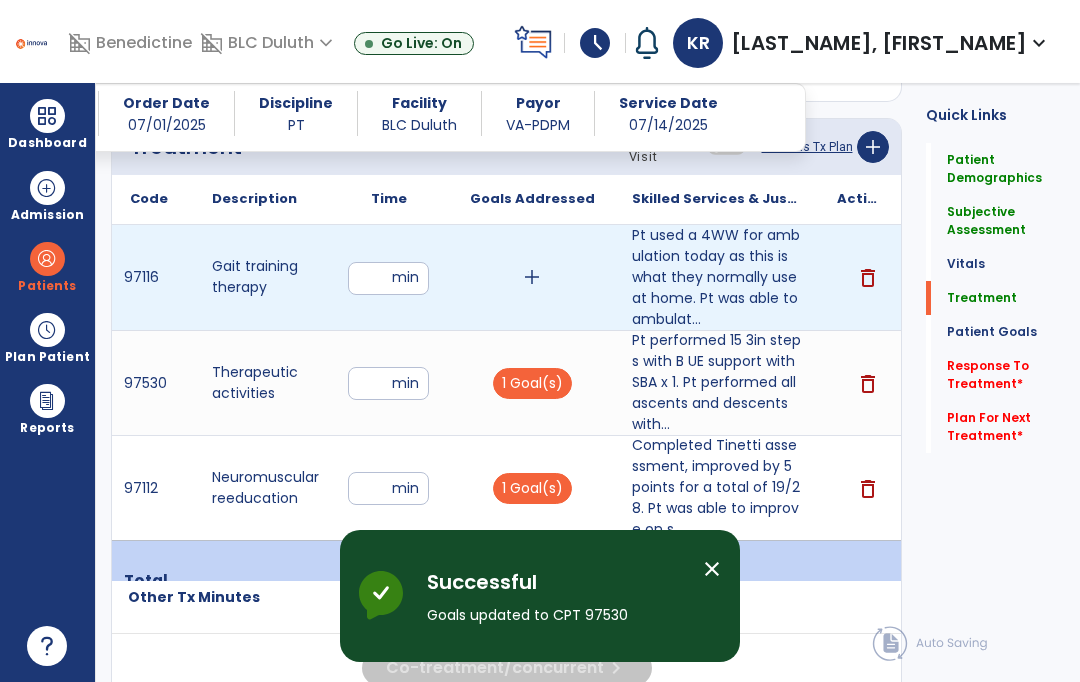 click on "add" at bounding box center (532, 277) 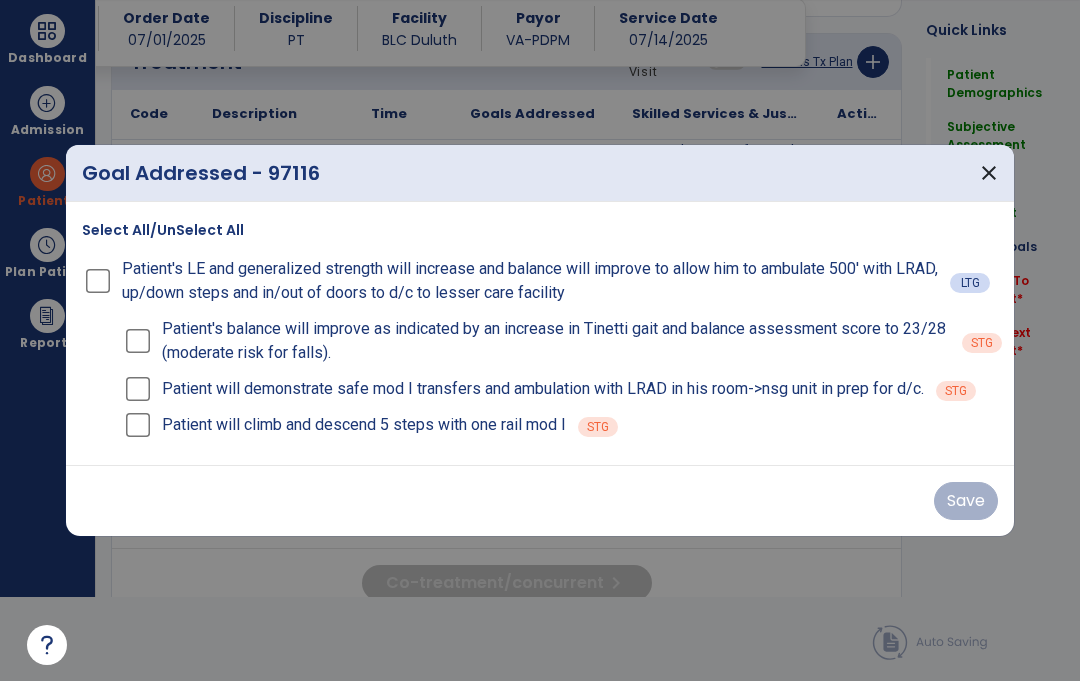 click on "Select All/UnSelect All Patient's LE and generalized strength will increase and balance will improve to allow him to ambulate 500' with LRAD, up/down steps and in/out of doors to d/c to lesser care facility  LTG  Patient's balance will improve as indicated by an increase in Tinetti gait and balance assessment score to 23/28 (moderate risk for falls).  STG  Patient will demonstrate safe mod I transfers and ambulation with LRAD in his room->nsg unit in prep for d/c.  STG  Patient will climb and descend 5 steps with one rail mod I  STG" at bounding box center (540, 334) 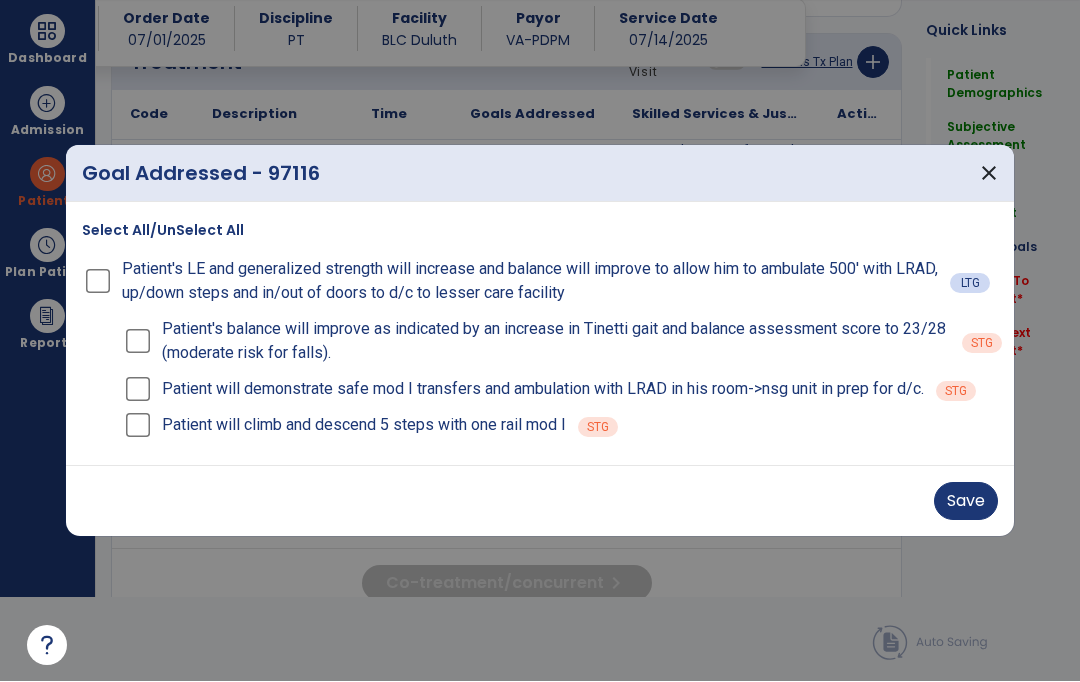click on "Save" at bounding box center [966, 502] 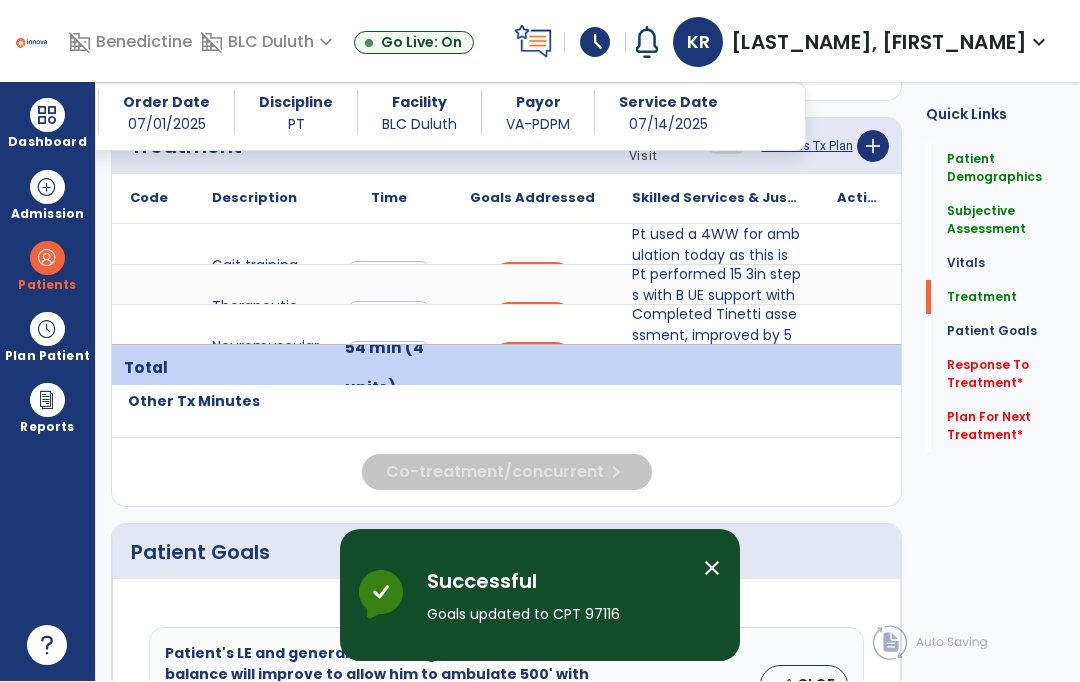 scroll, scrollTop: 84, scrollLeft: 0, axis: vertical 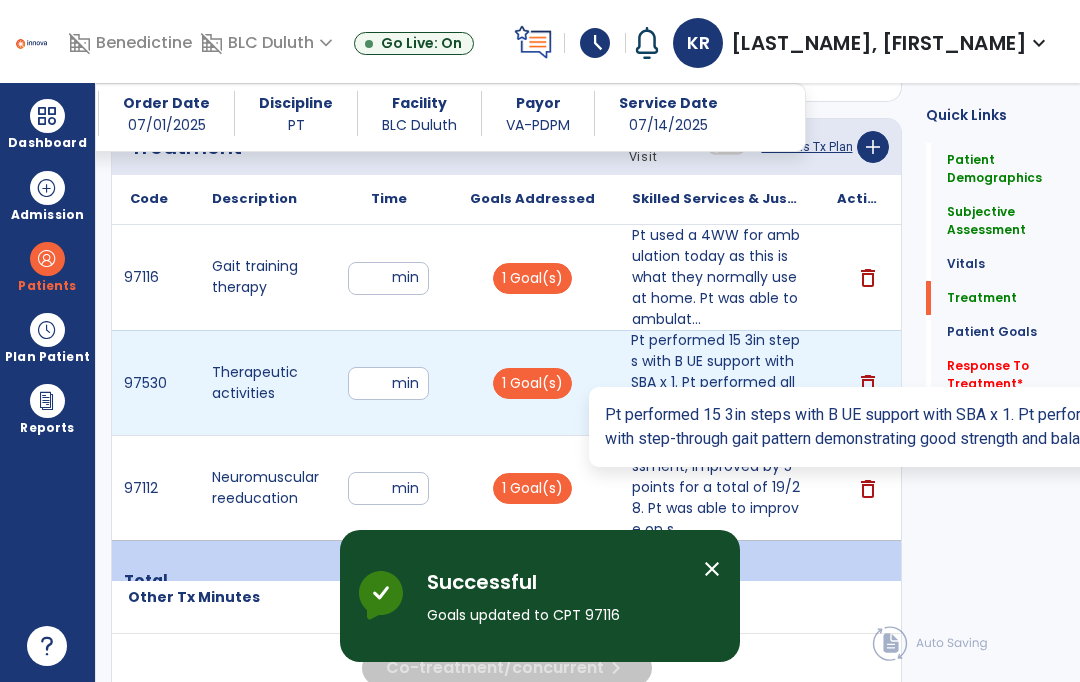 click on "Pt performed 15 3in steps with B UE support with SBA x 1. Pt performed all ascents and descents with..." at bounding box center (716, 382) 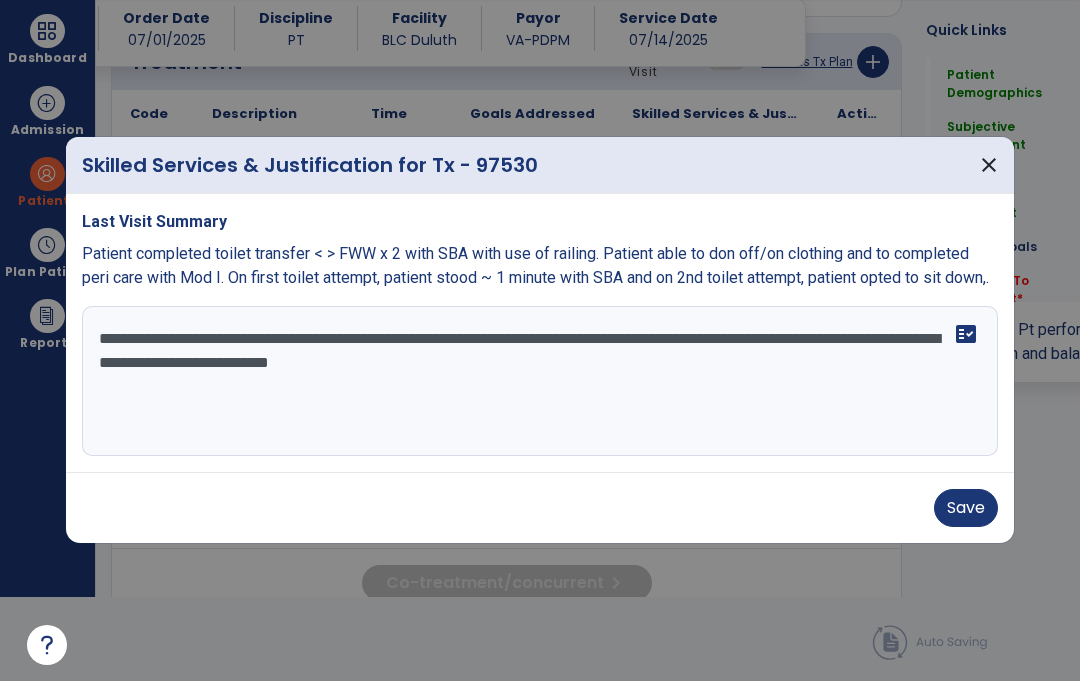 click on "**********" at bounding box center [540, 382] 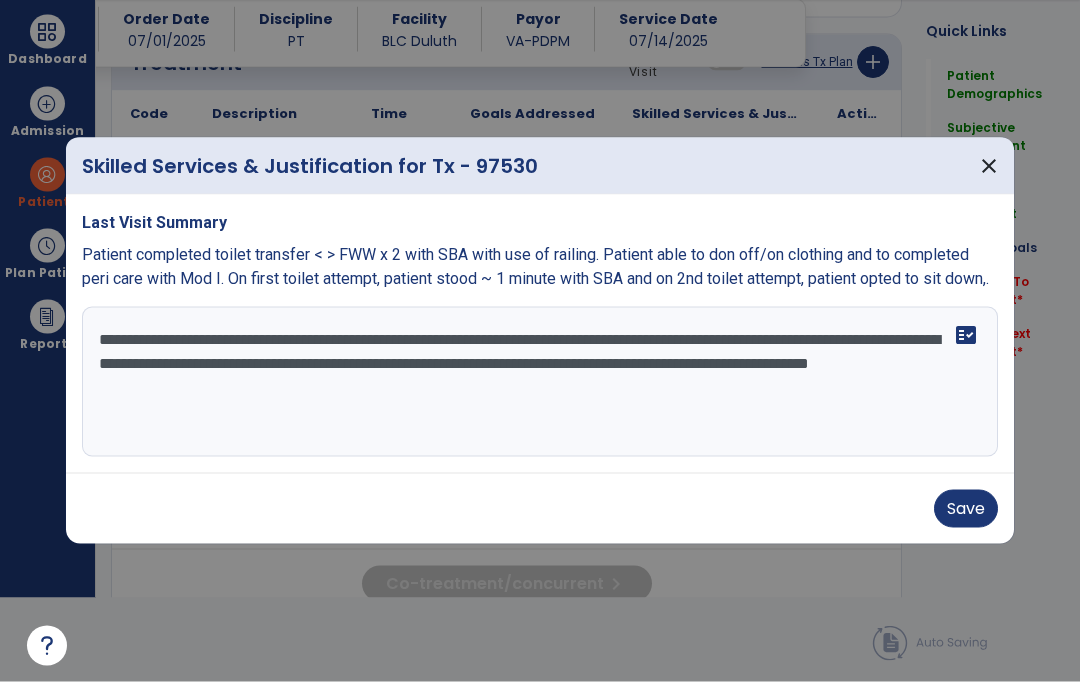 type on "**********" 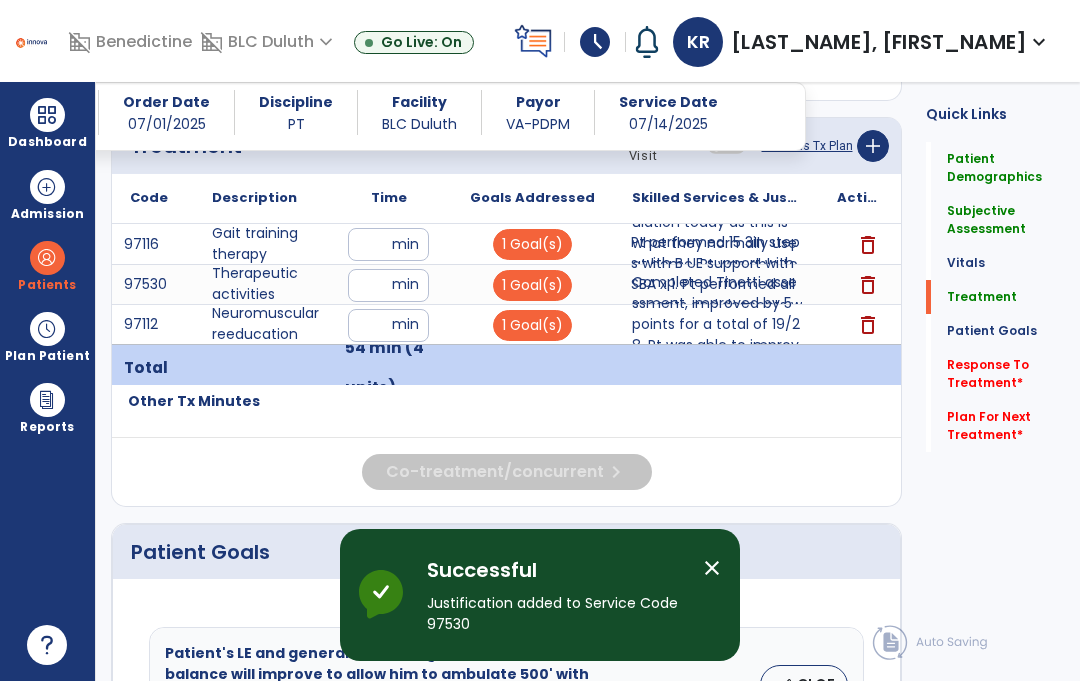 scroll, scrollTop: 84, scrollLeft: 0, axis: vertical 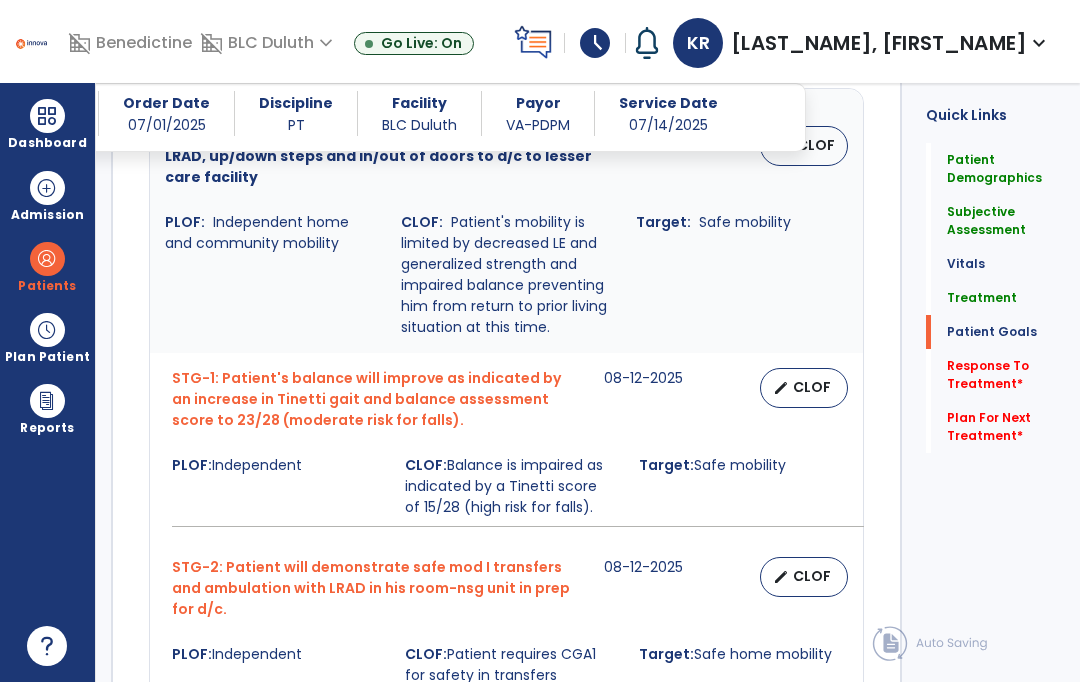 click on "CLOF" at bounding box center (812, 387) 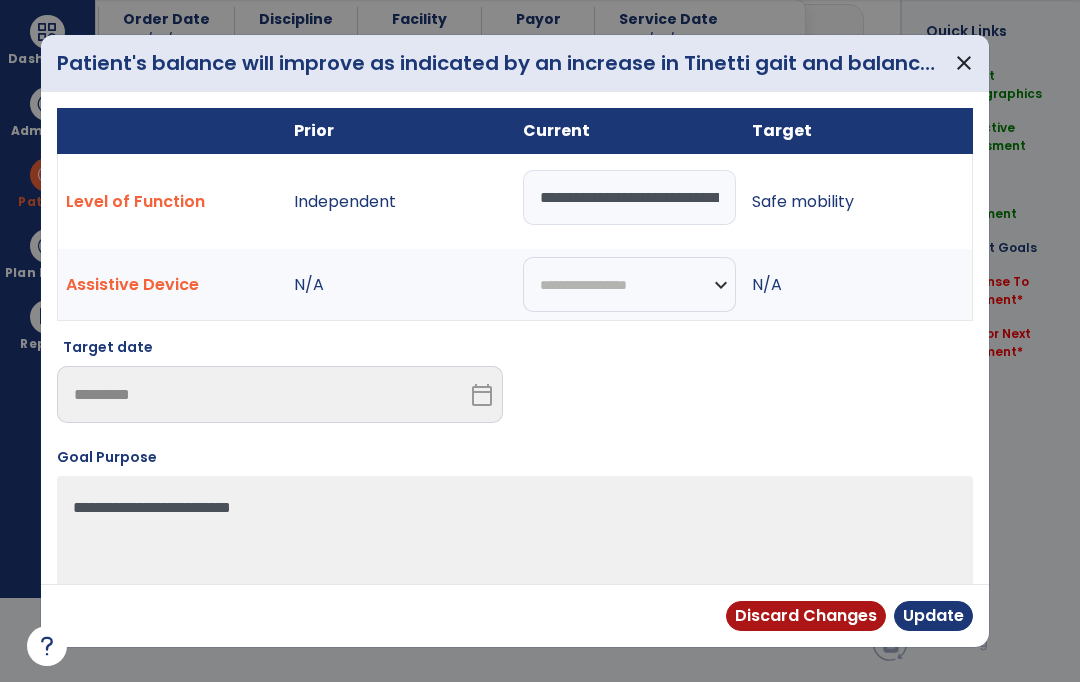 scroll, scrollTop: 0, scrollLeft: 0, axis: both 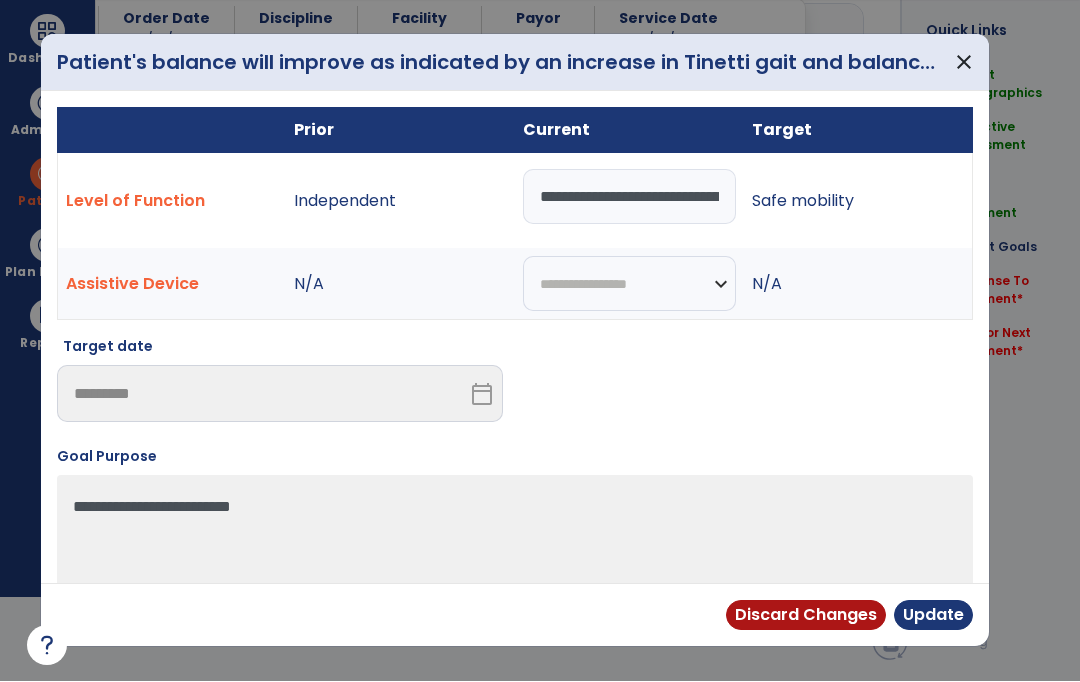 click on "**********" at bounding box center (629, 197) 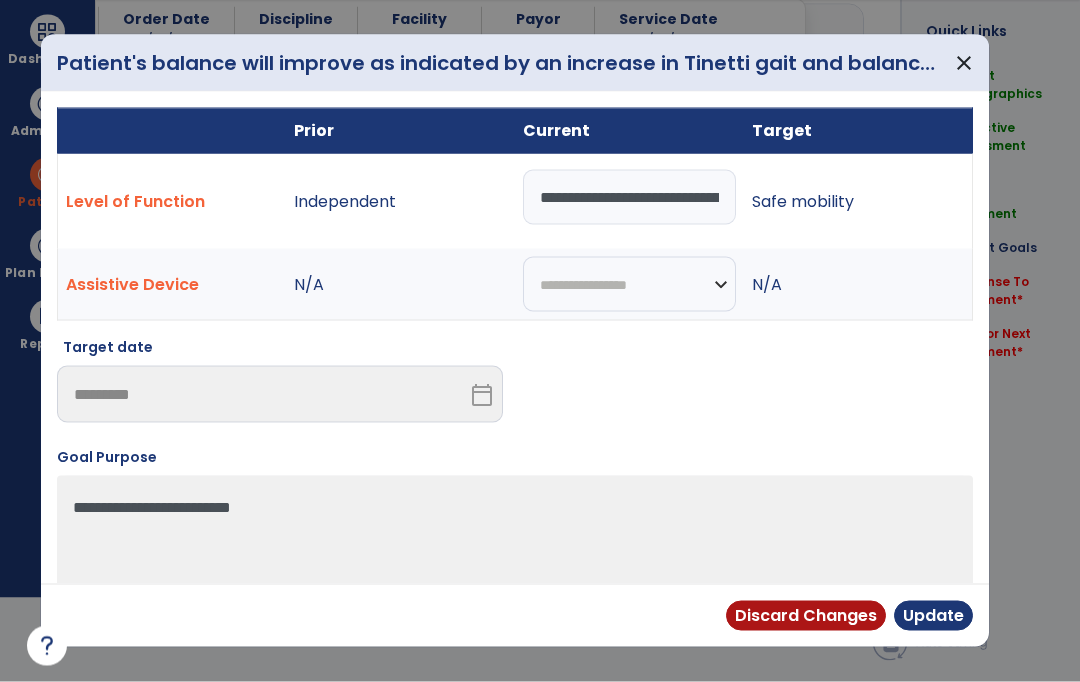 type on "**********" 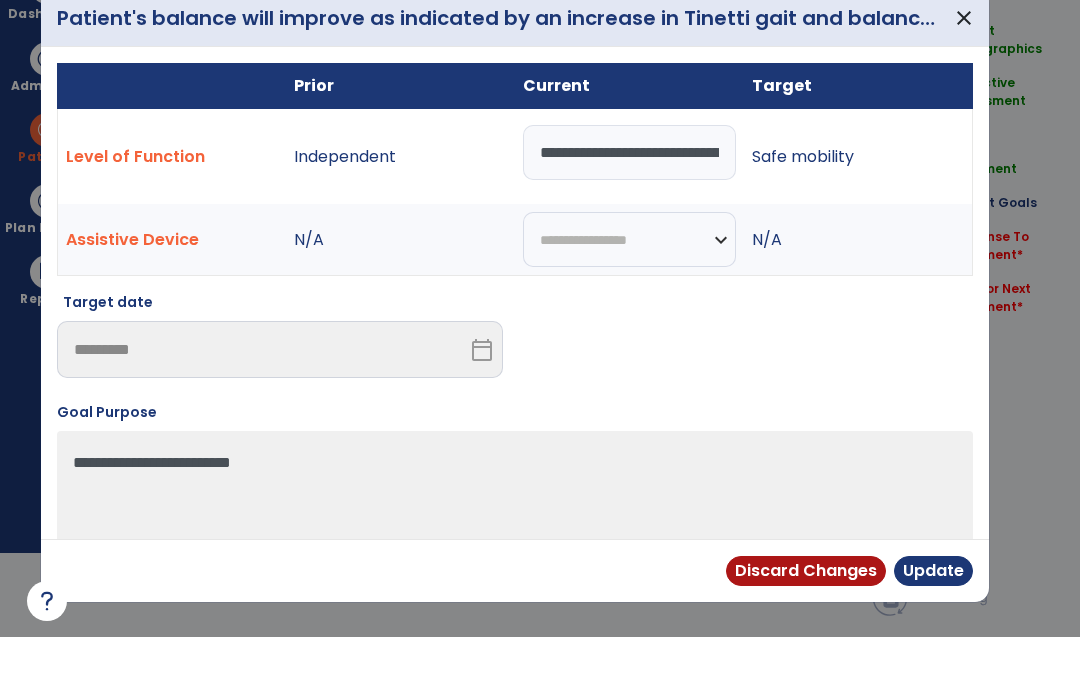 click on "Update" at bounding box center [933, 616] 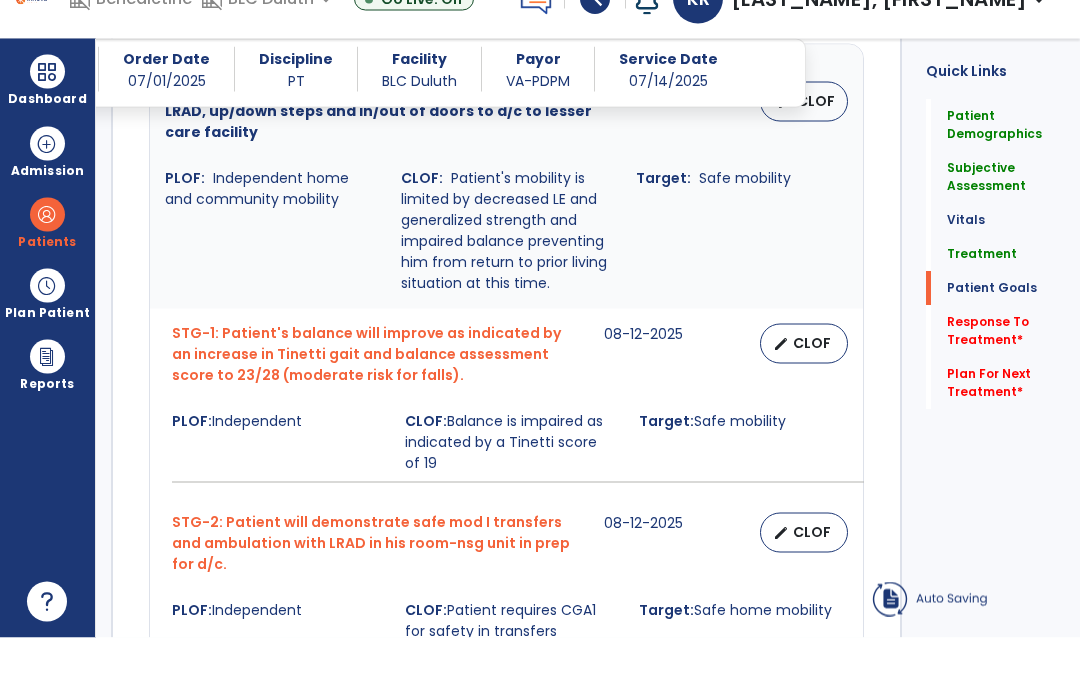 scroll, scrollTop: 84, scrollLeft: 0, axis: vertical 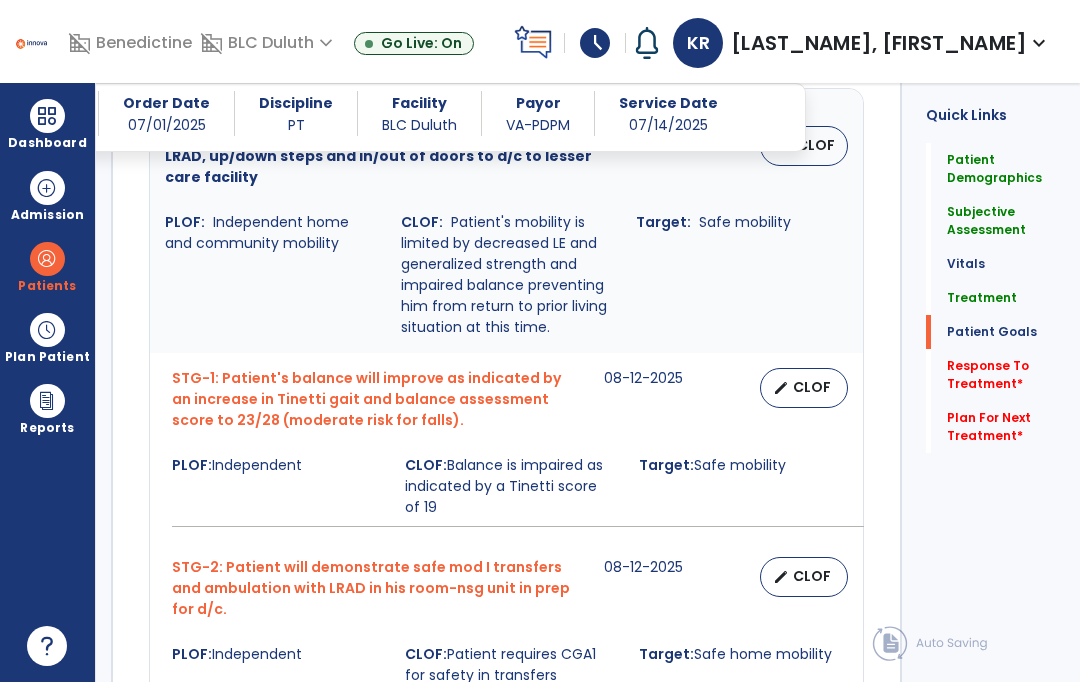 click on "CLOF" at bounding box center [812, 387] 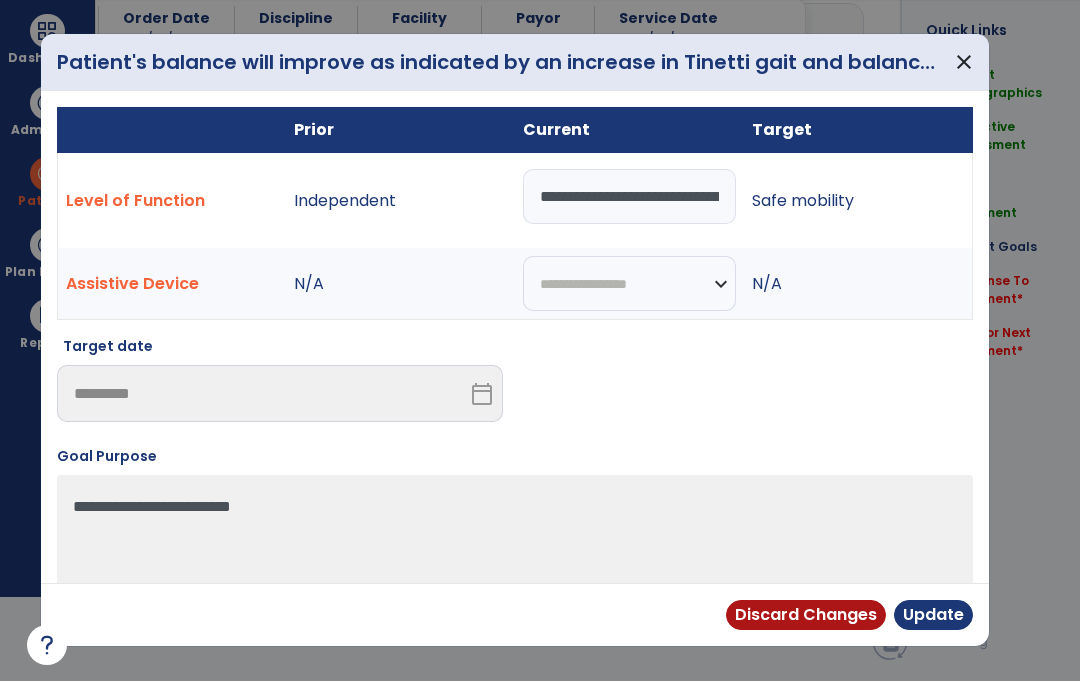 click on "**********" at bounding box center (629, 197) 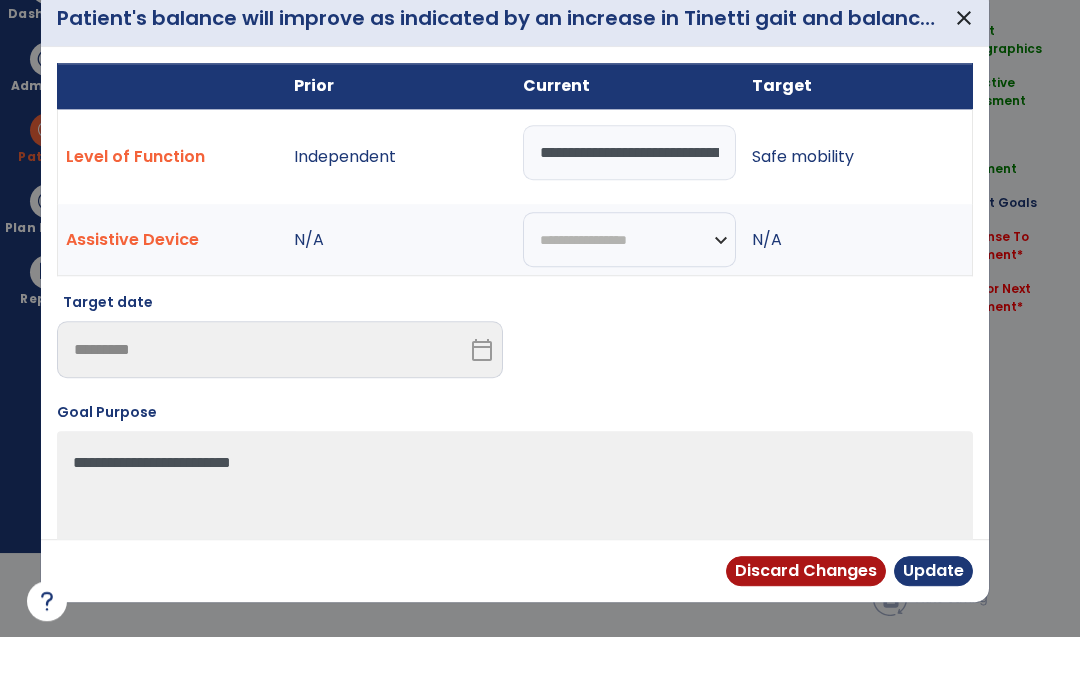 type on "**********" 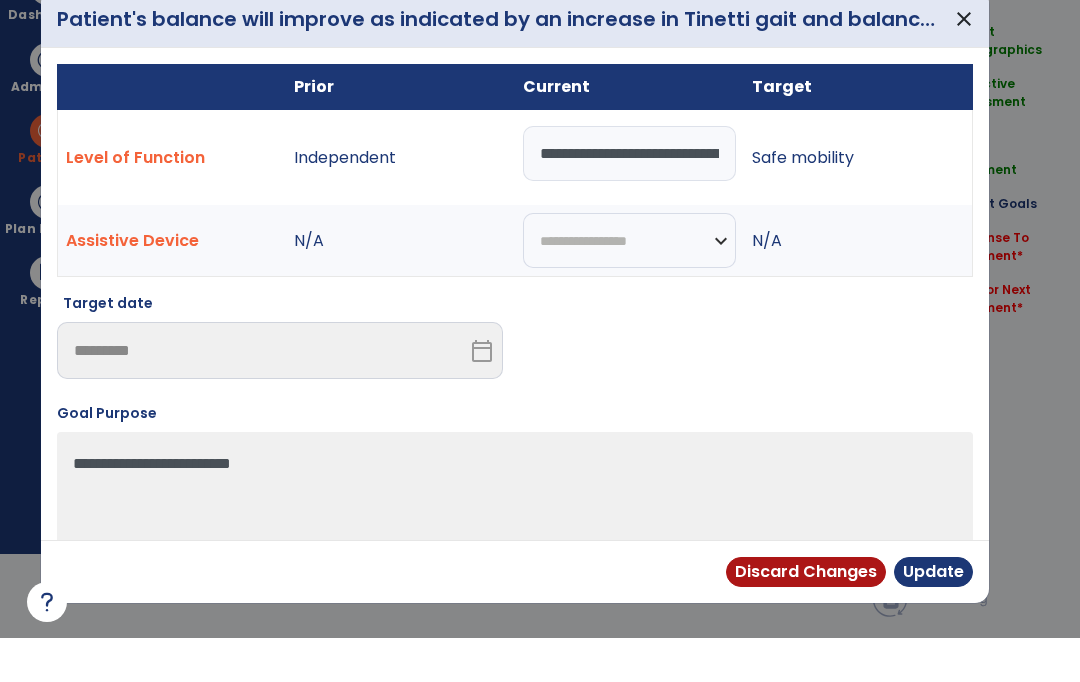 click on "Update" at bounding box center (933, 616) 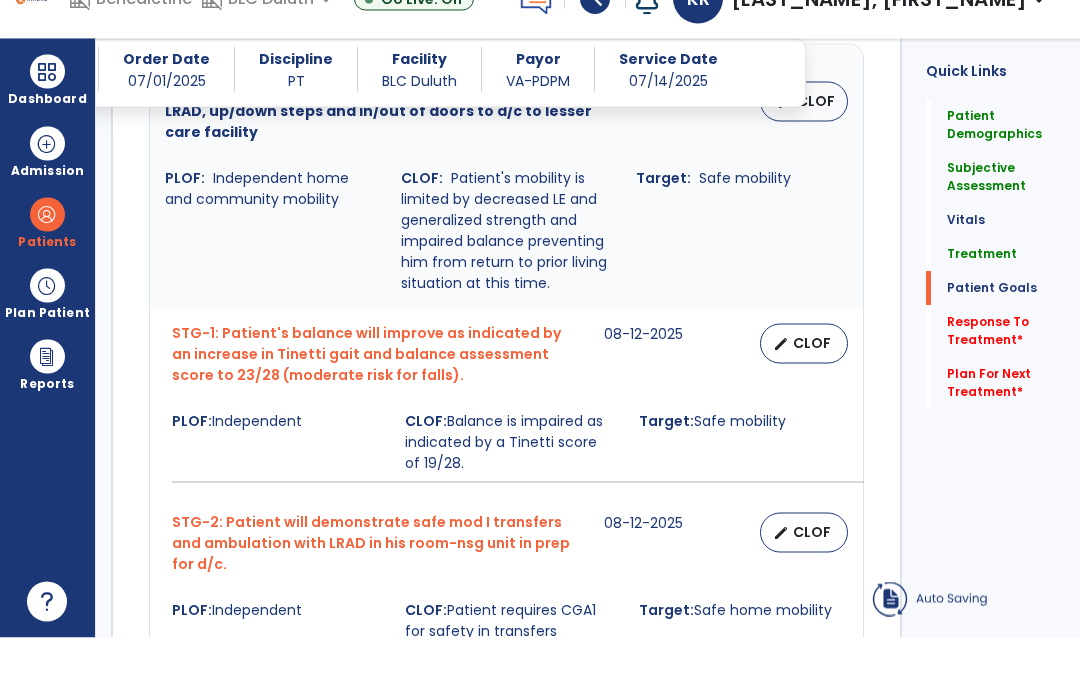scroll, scrollTop: 84, scrollLeft: 0, axis: vertical 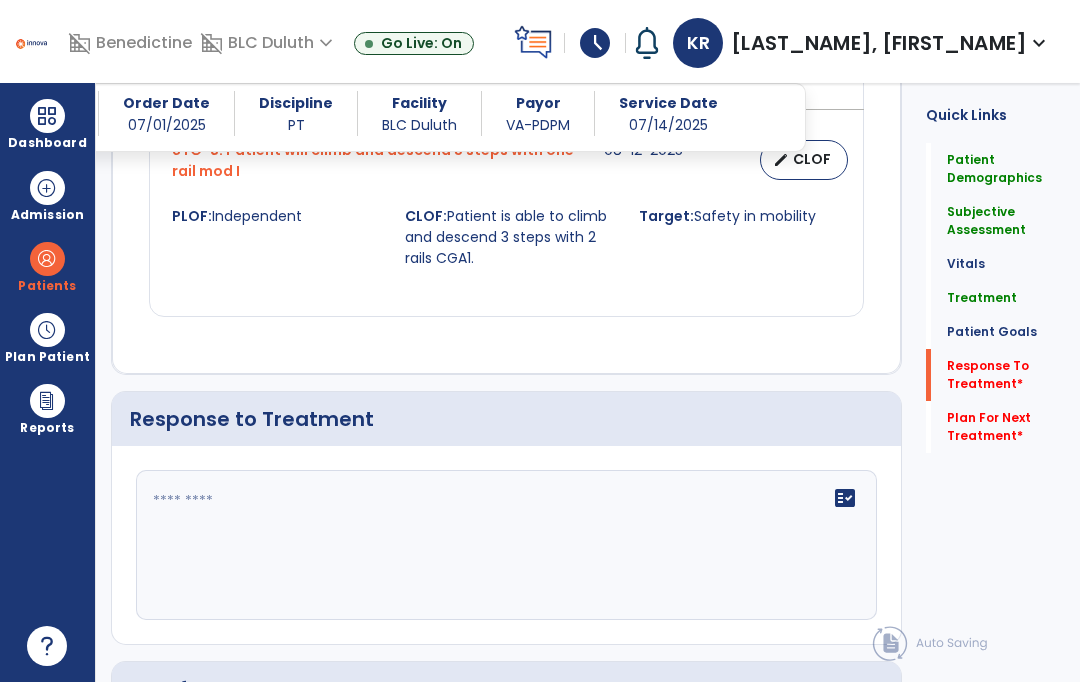 click on "fact_check" 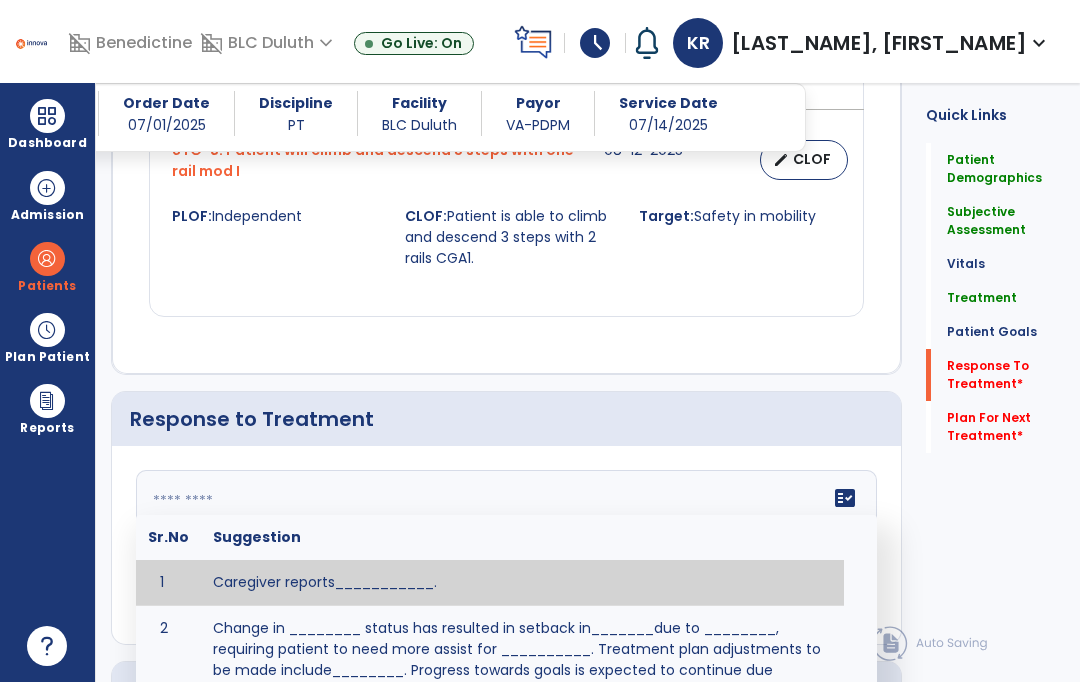 scroll, scrollTop: 83, scrollLeft: 0, axis: vertical 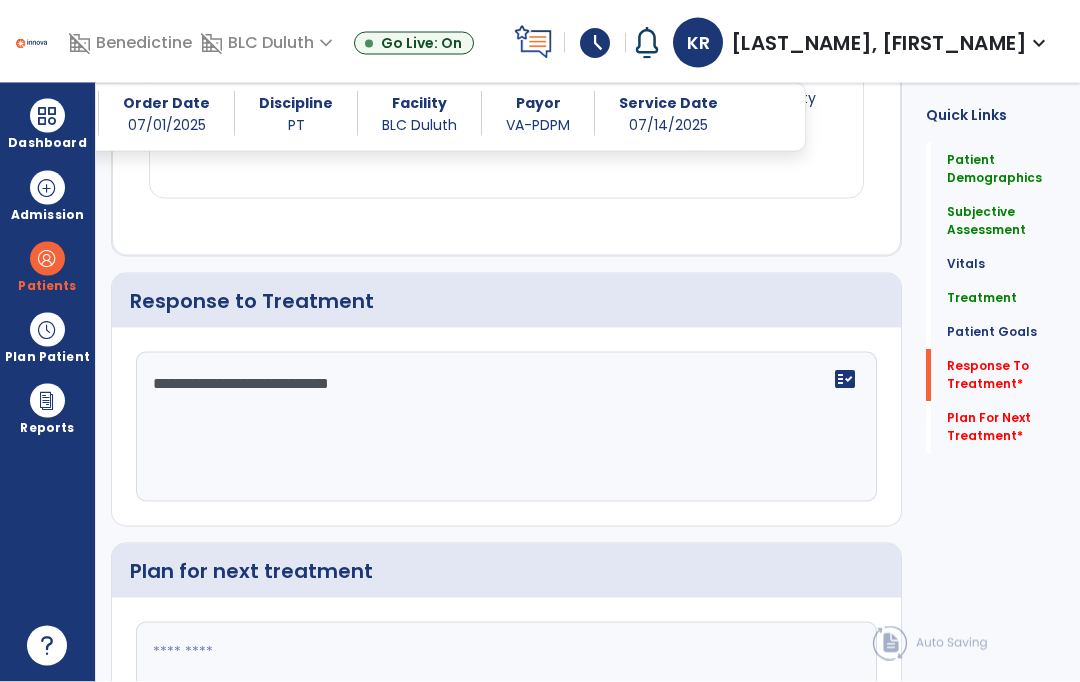 type on "**********" 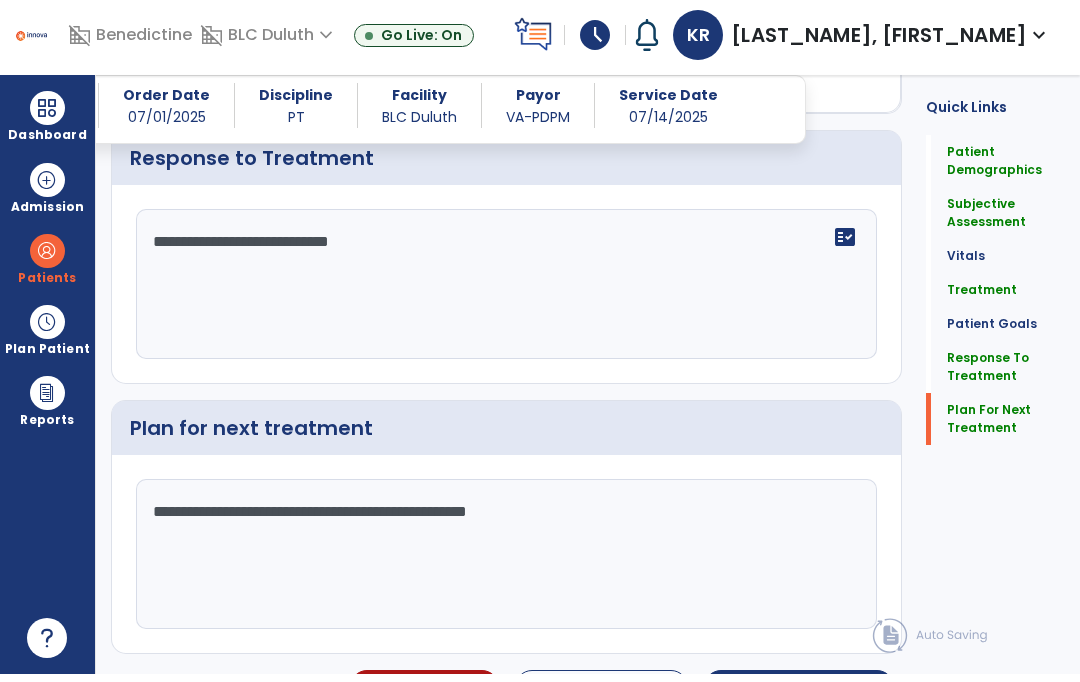 scroll, scrollTop: 2509, scrollLeft: 0, axis: vertical 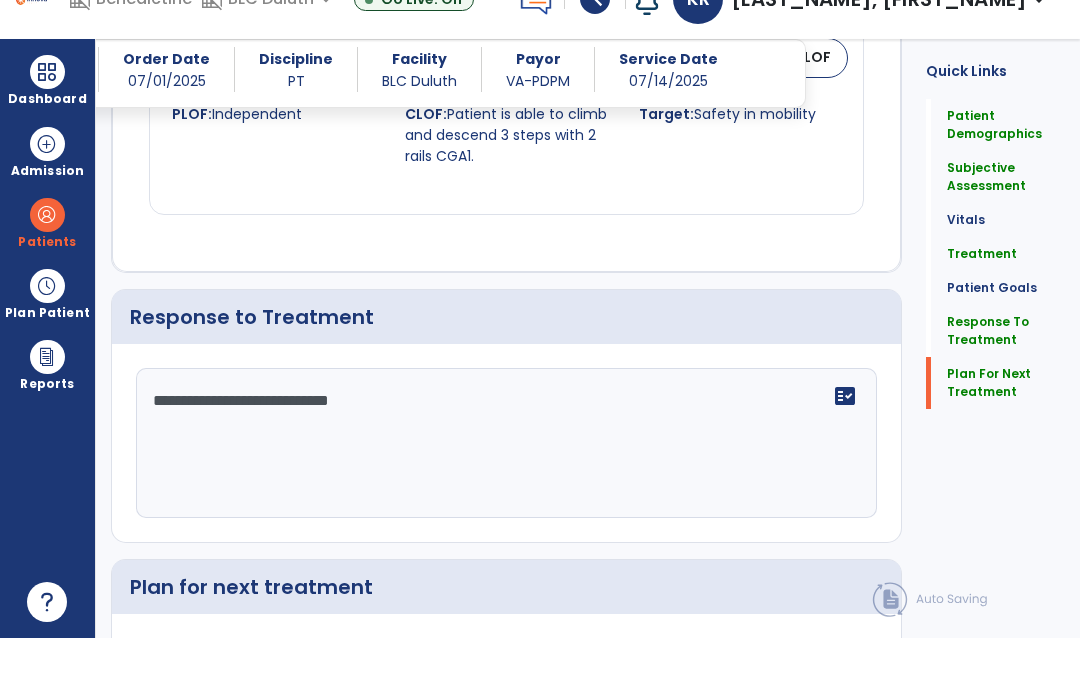 click on "Plan For Next Treatment" 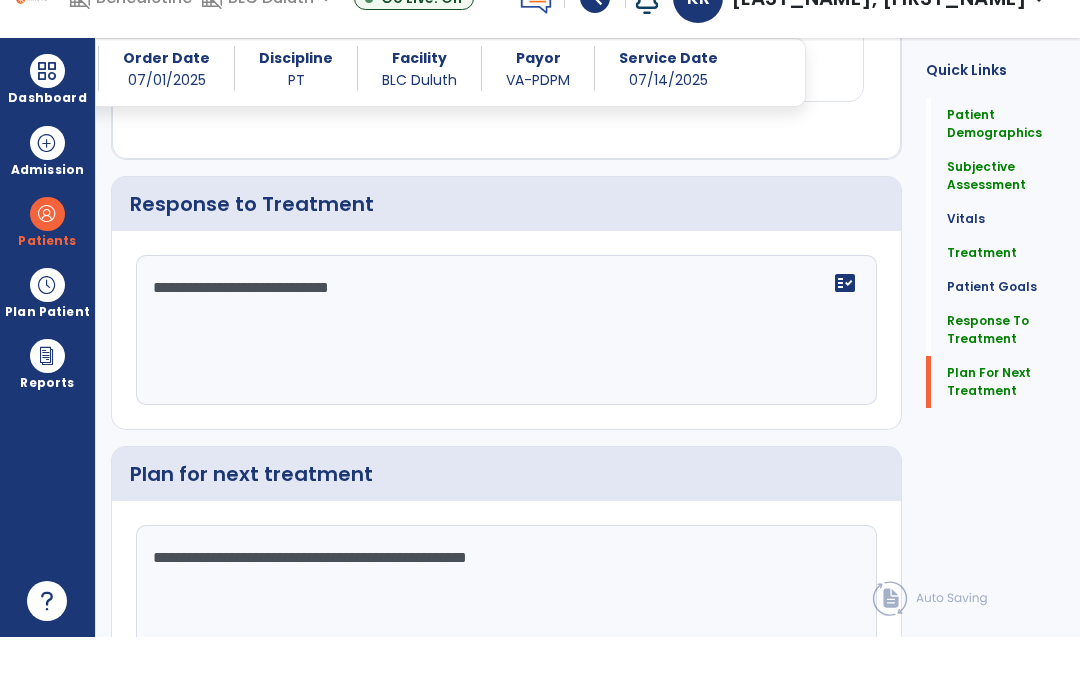 scroll, scrollTop: 2646, scrollLeft: 0, axis: vertical 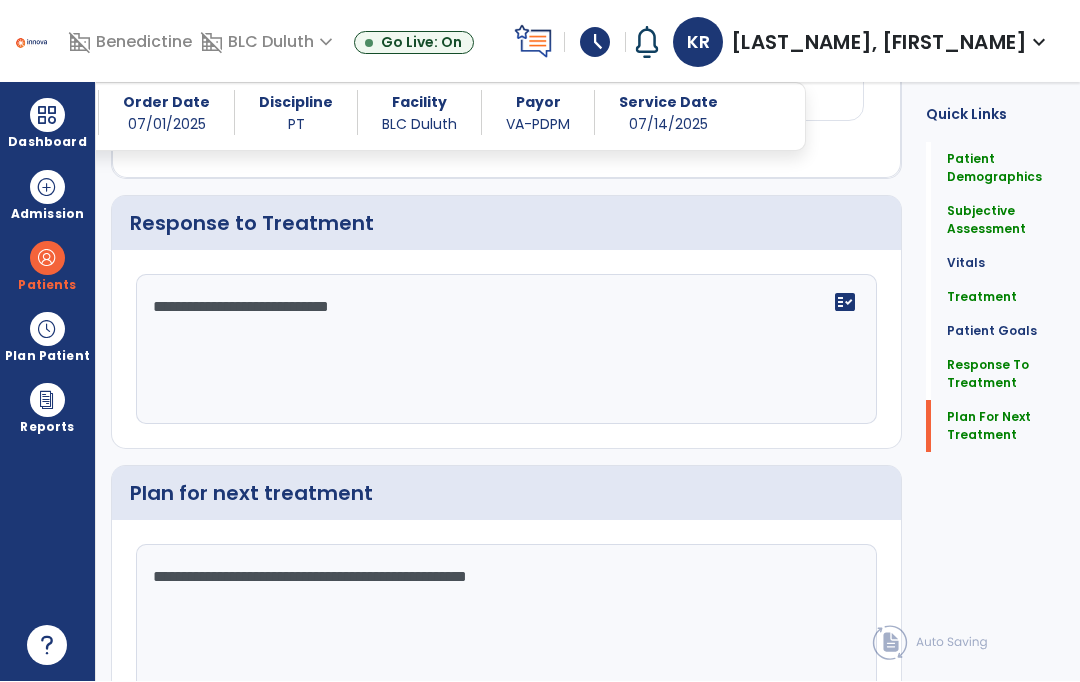 click on "**********" 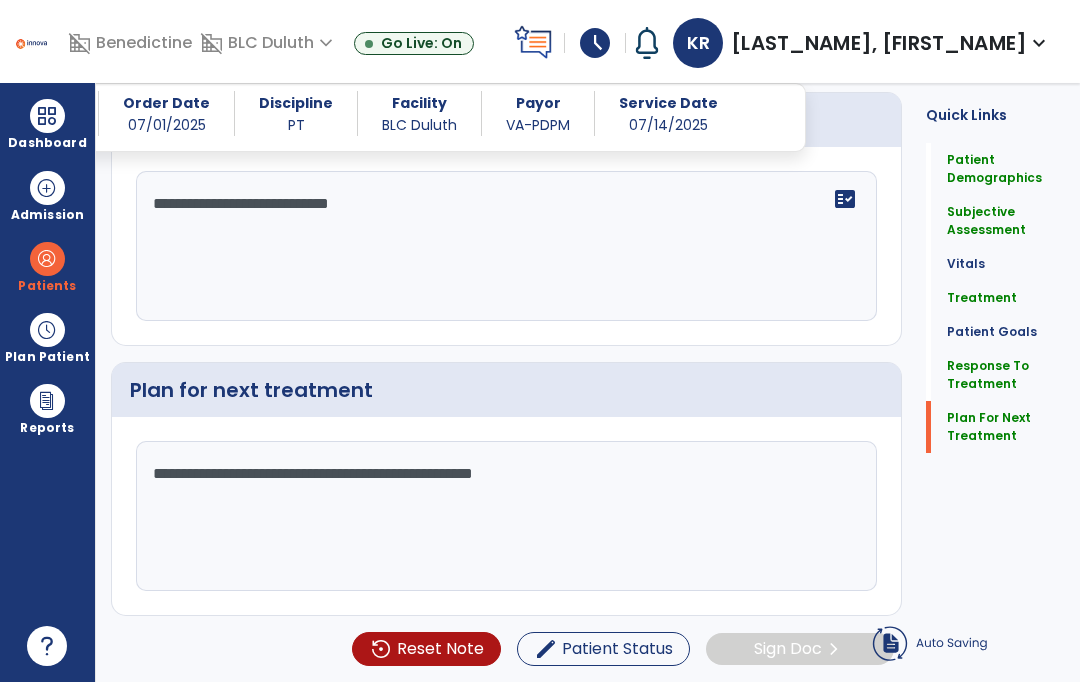 scroll, scrollTop: 2451, scrollLeft: 0, axis: vertical 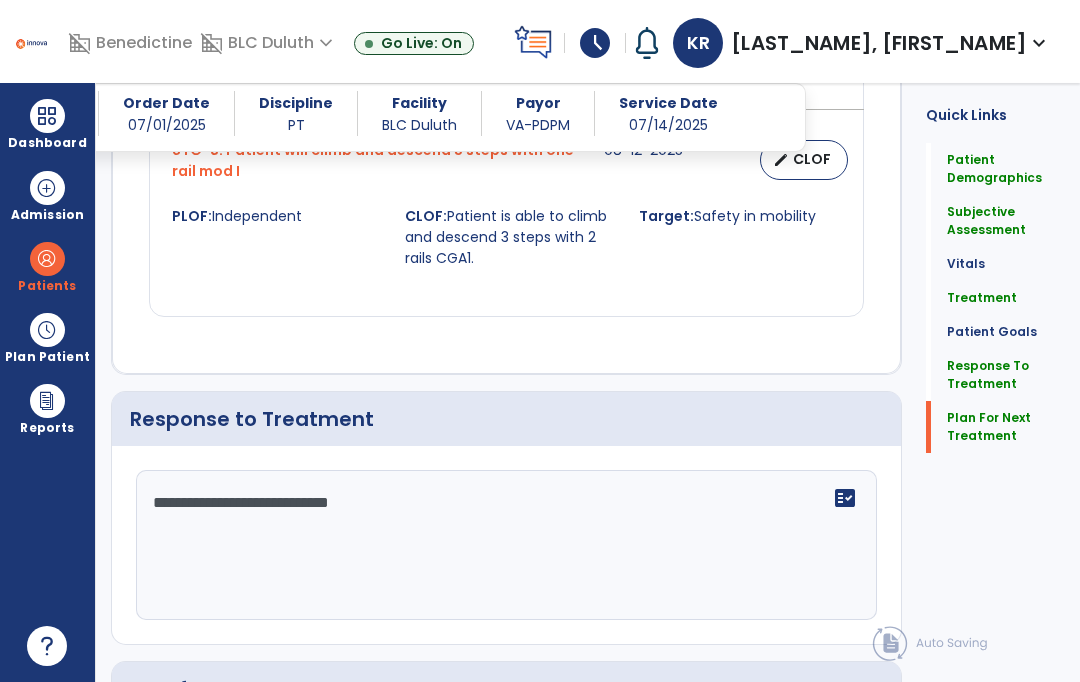 click on "Plan For Next Treatment   Plan For Next Treatment" 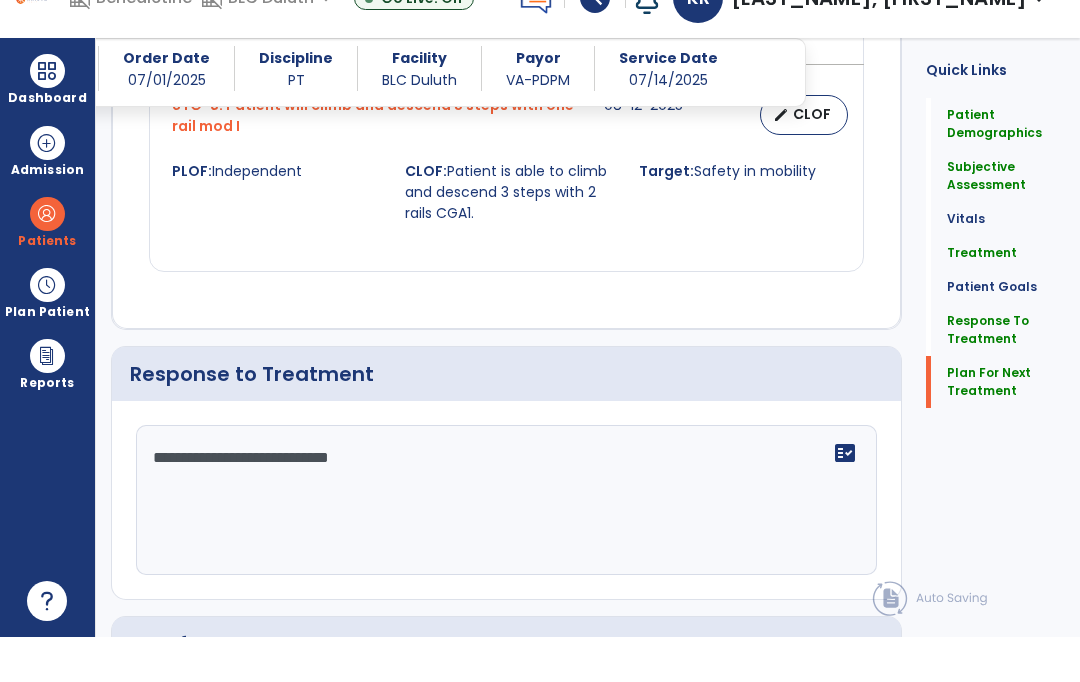 click on "**********" 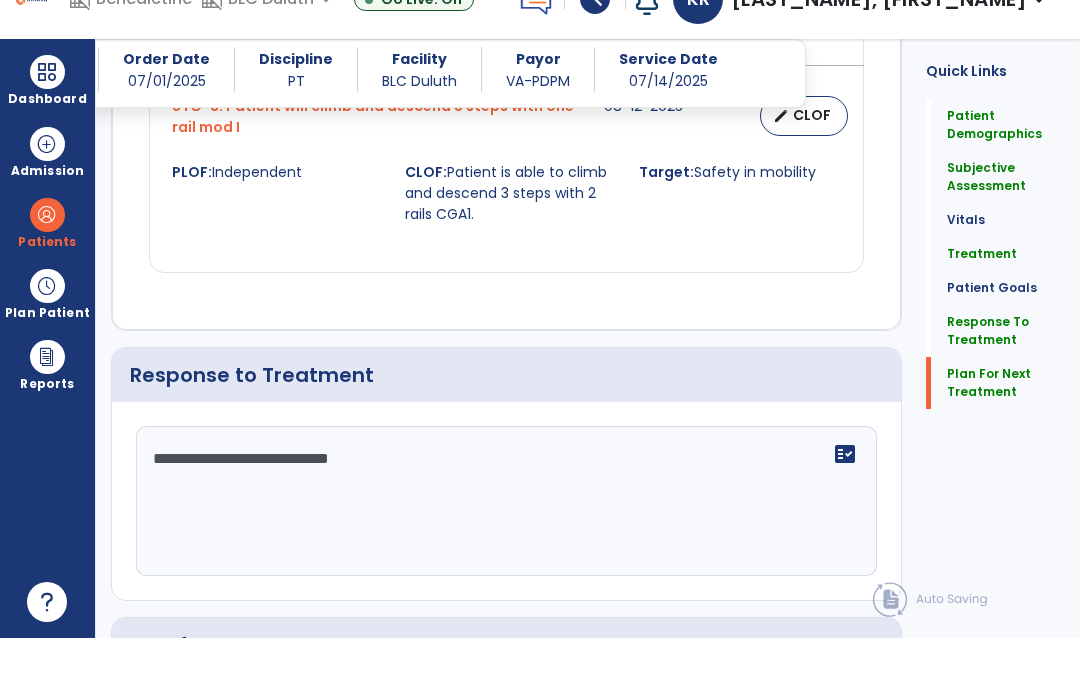 type on "**********" 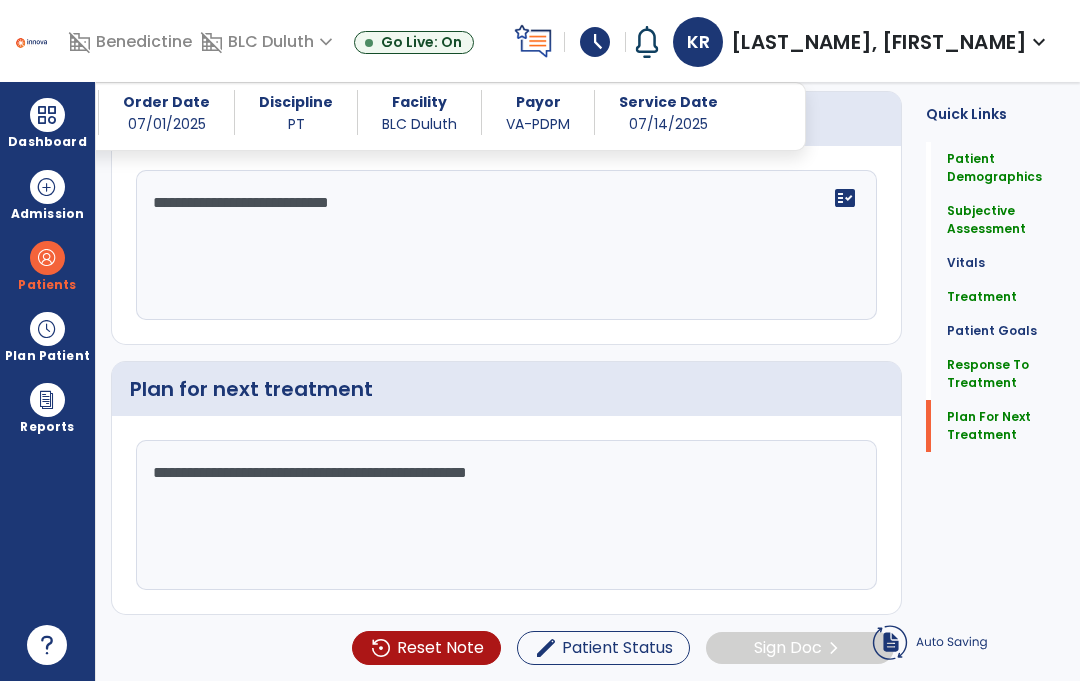 scroll, scrollTop: 2451, scrollLeft: 0, axis: vertical 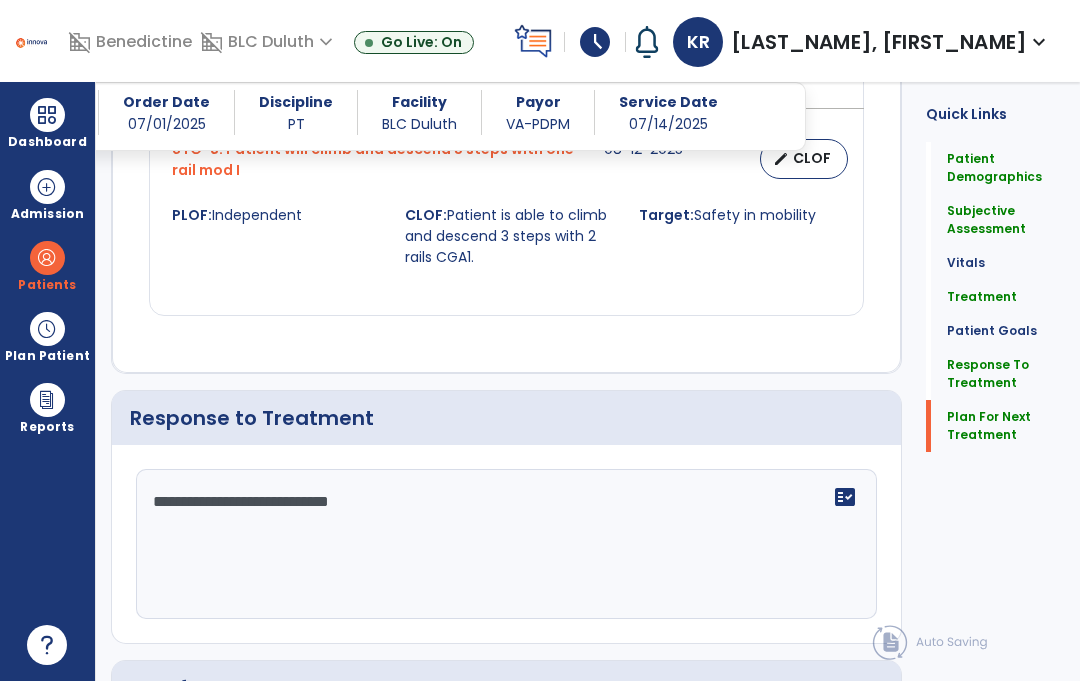click on "Plan For Next Treatment" 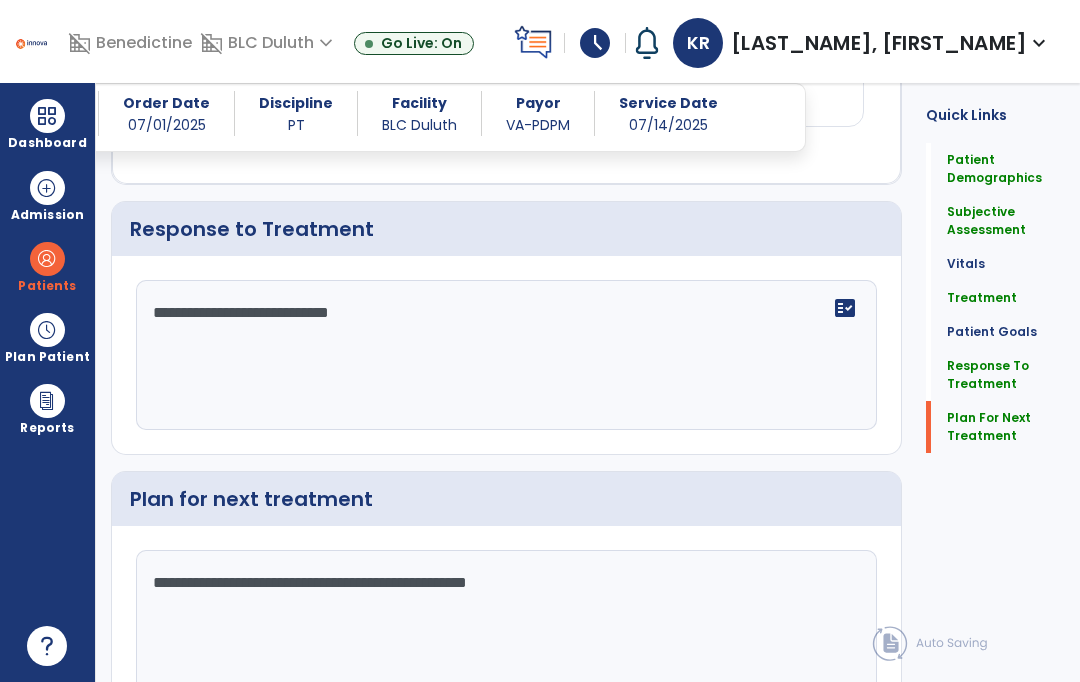 scroll, scrollTop: 2646, scrollLeft: 0, axis: vertical 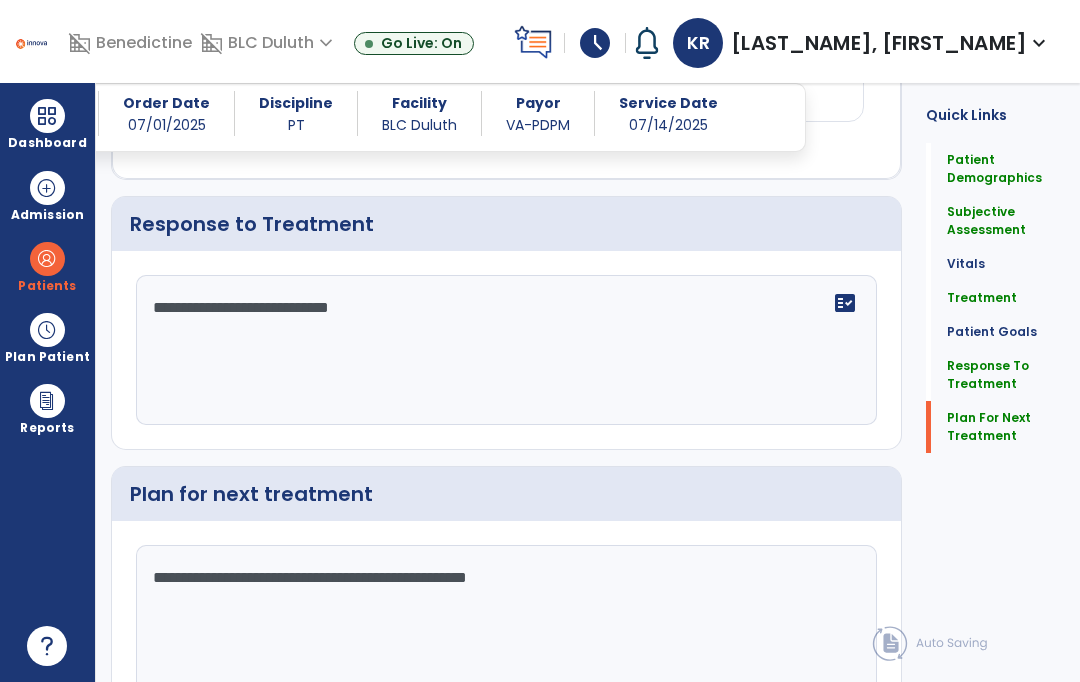 click on "Sign Doc" 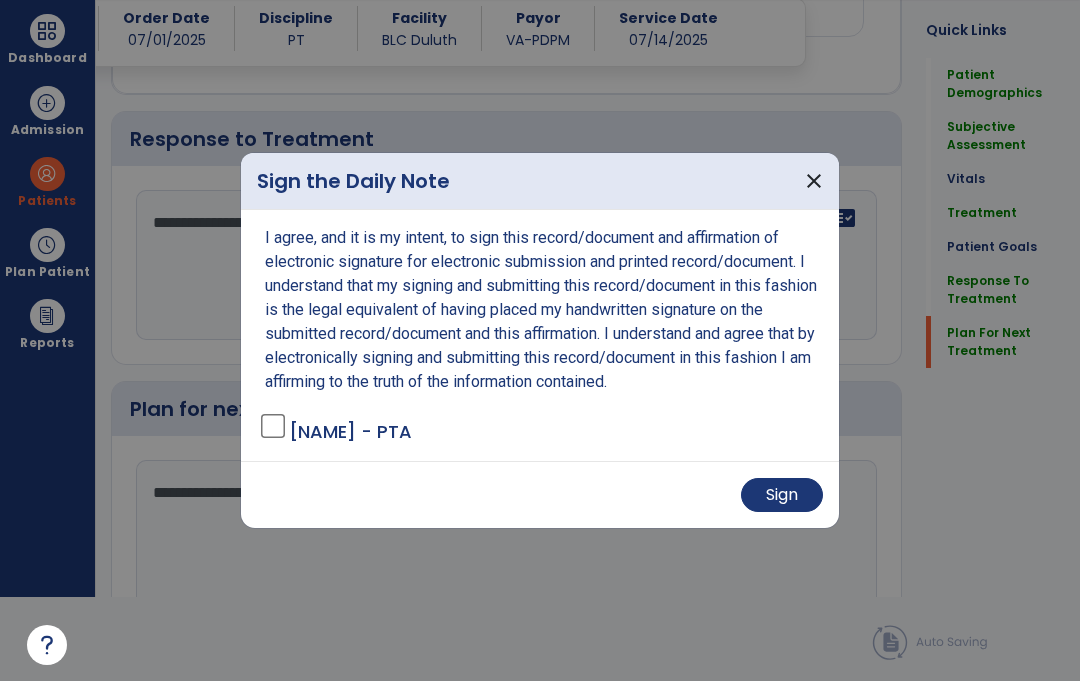 click on "Sign" at bounding box center [782, 496] 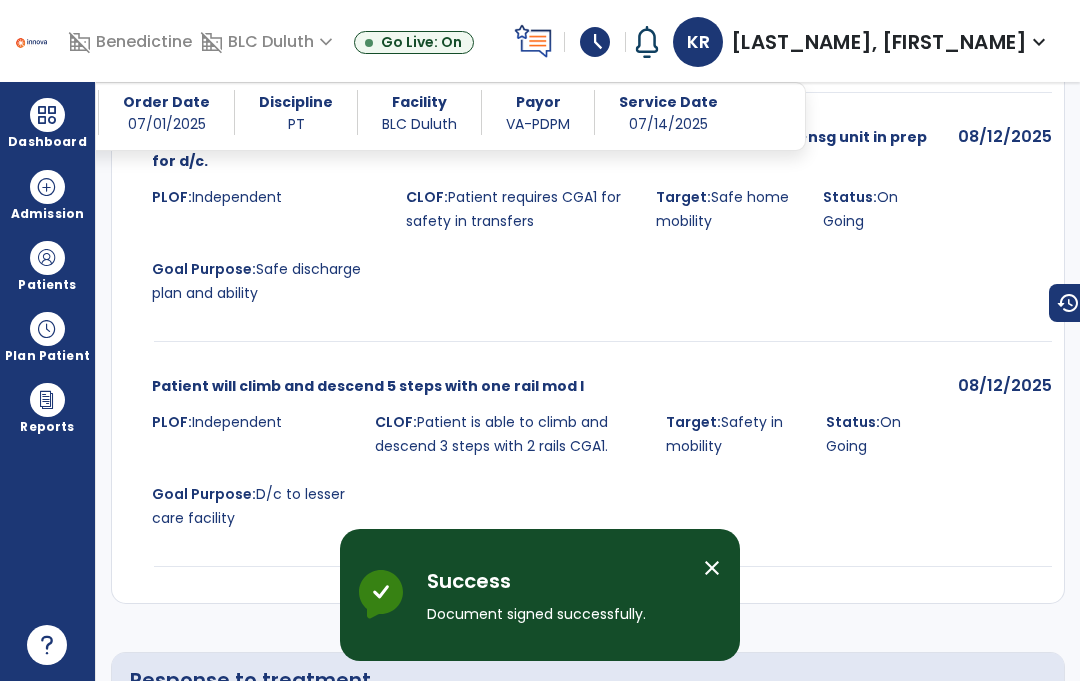 scroll, scrollTop: 84, scrollLeft: 0, axis: vertical 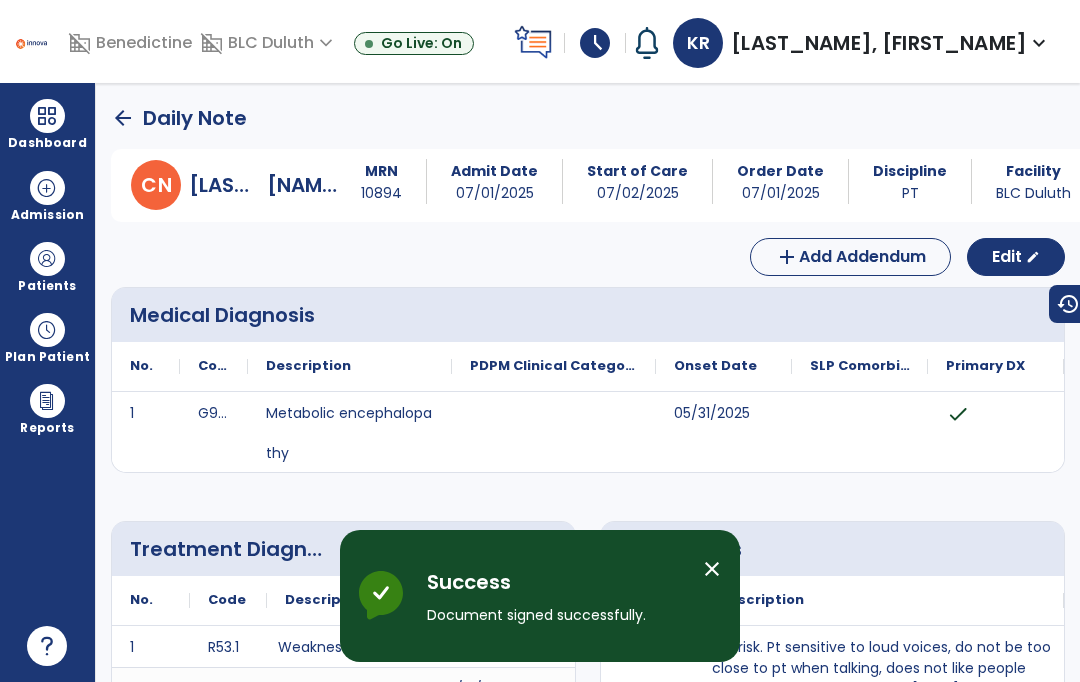 click on "arrow_back" 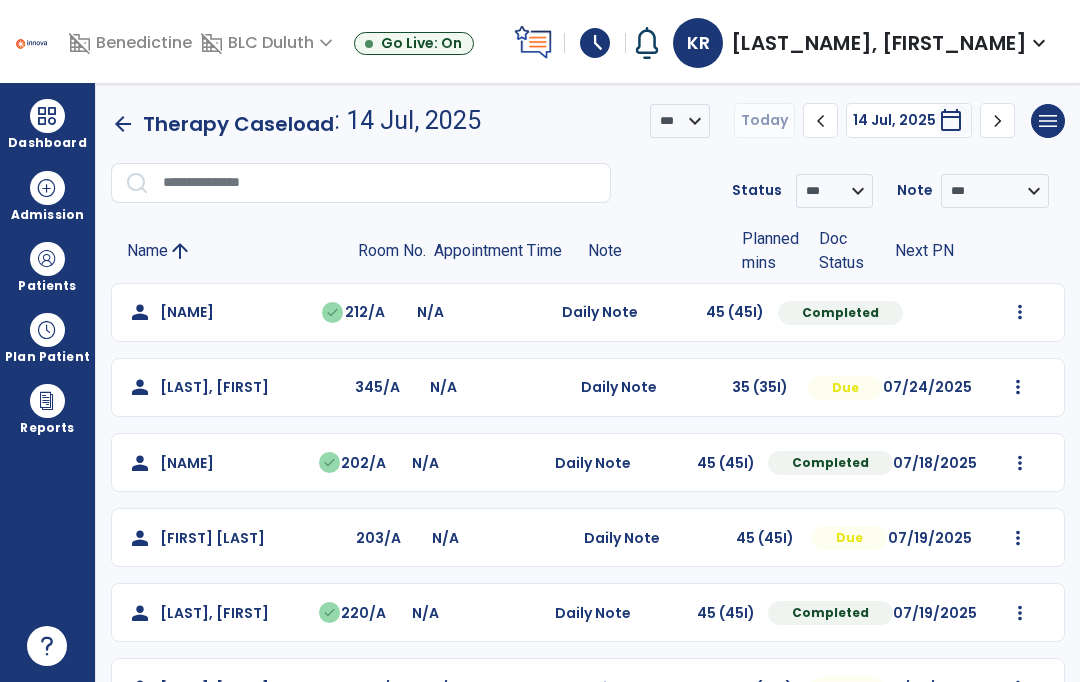 click on "arrow_back" 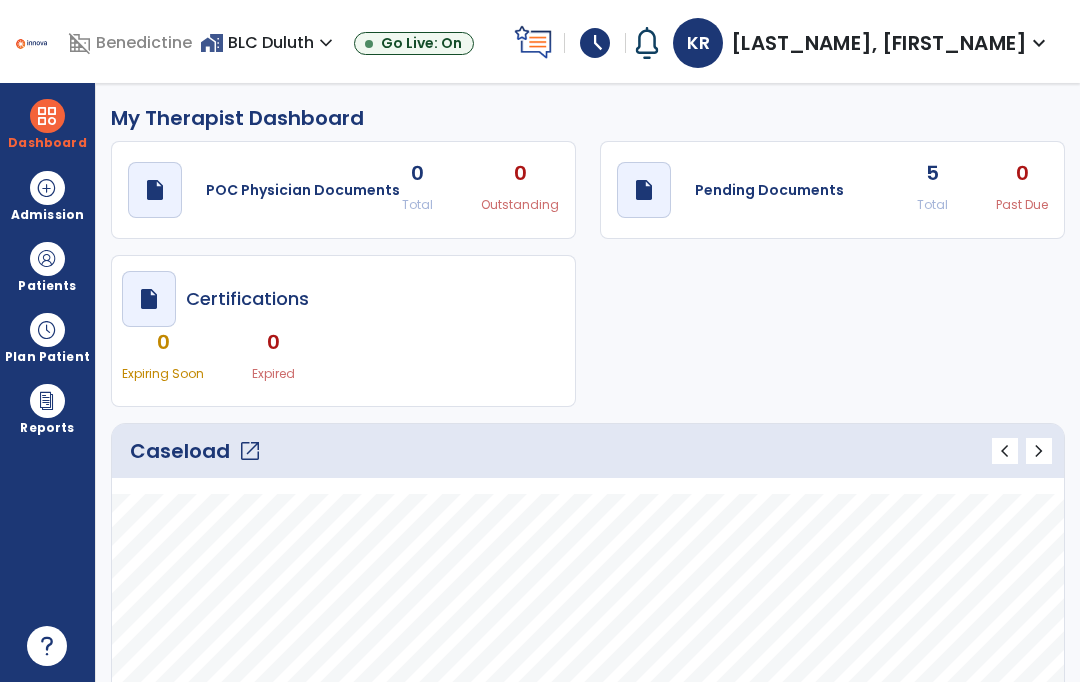 scroll, scrollTop: 0, scrollLeft: 0, axis: both 